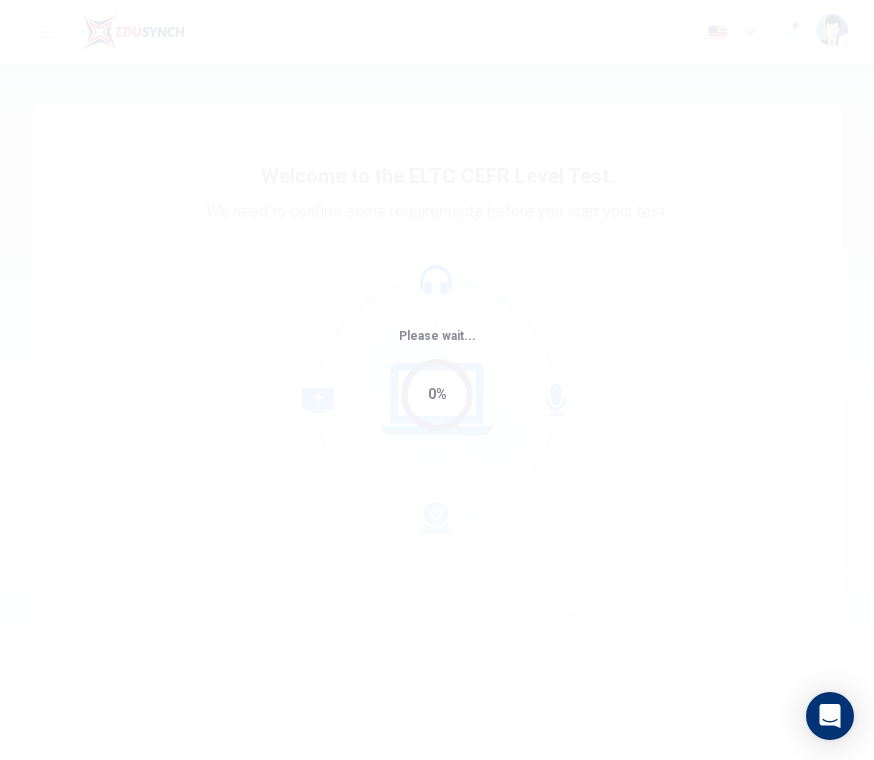 scroll, scrollTop: 0, scrollLeft: 0, axis: both 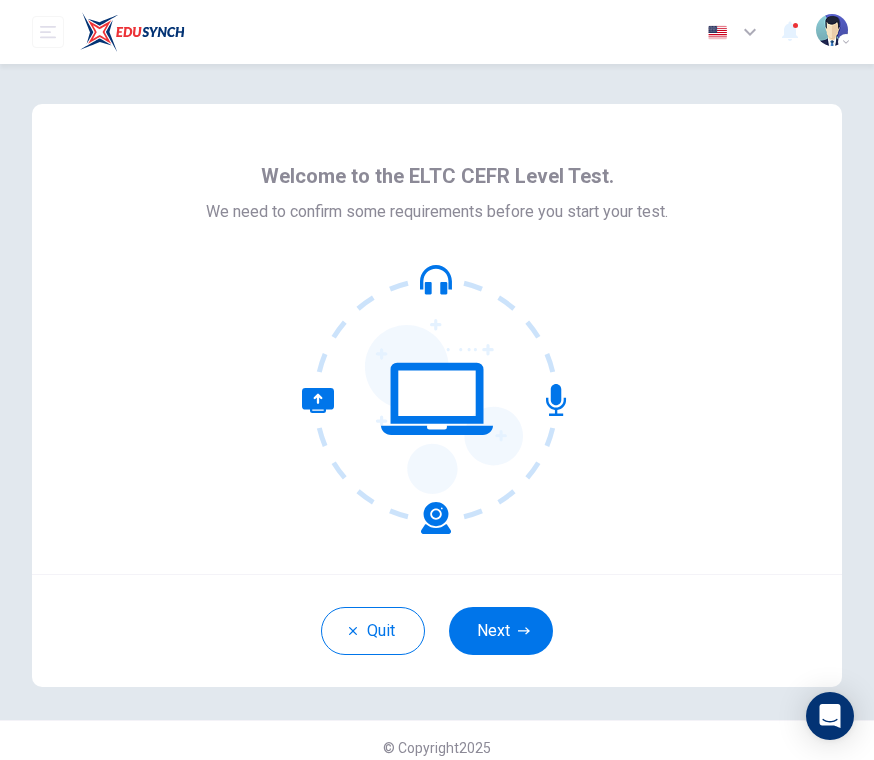 click 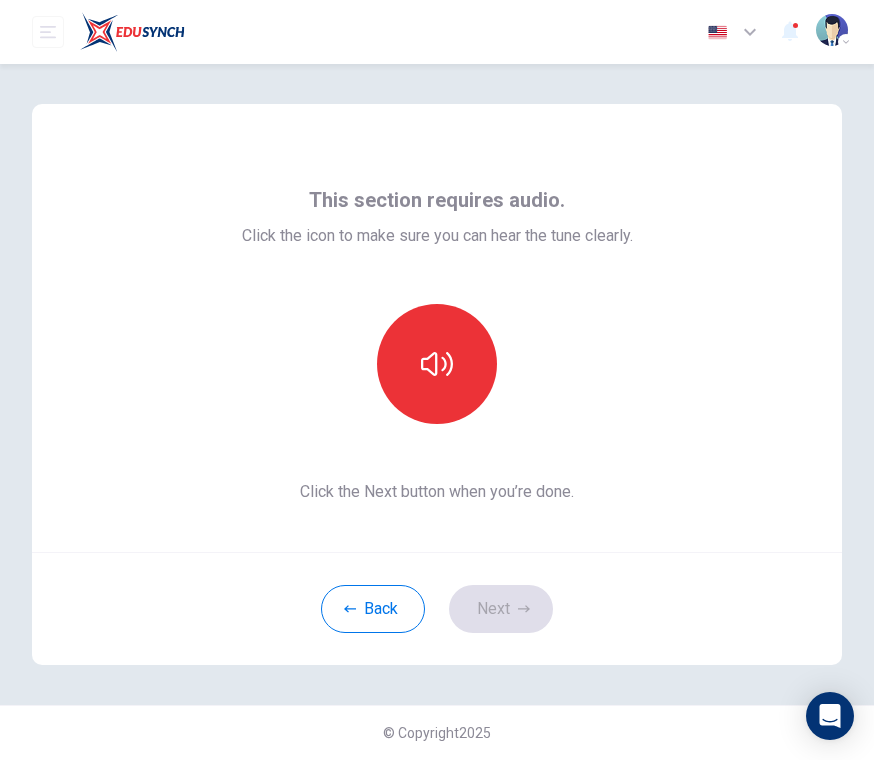 click at bounding box center (437, 364) 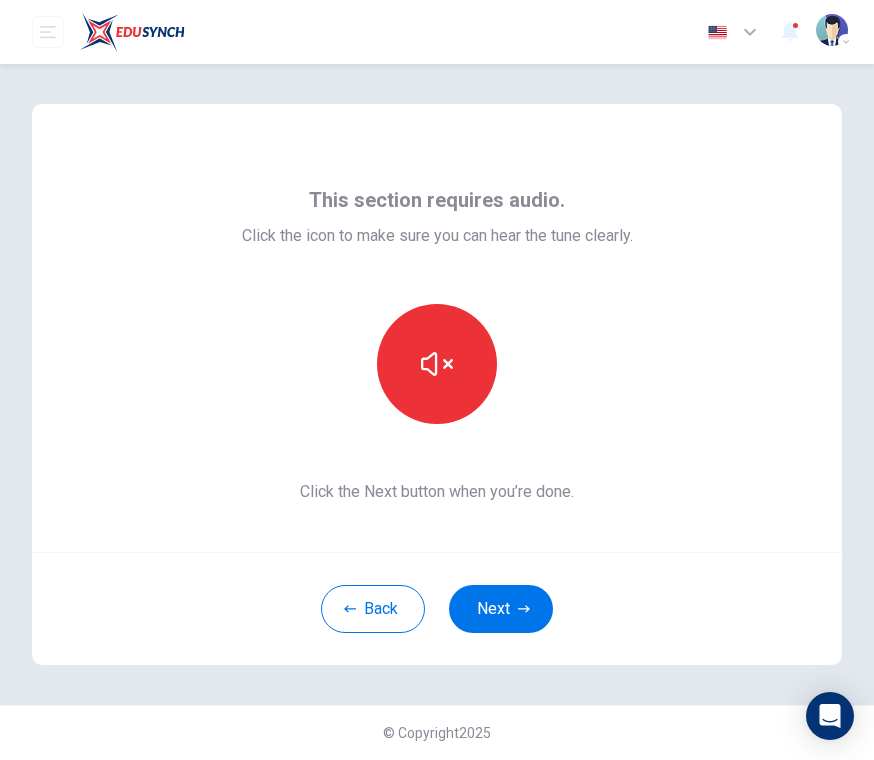 click on "Next" at bounding box center [501, 609] 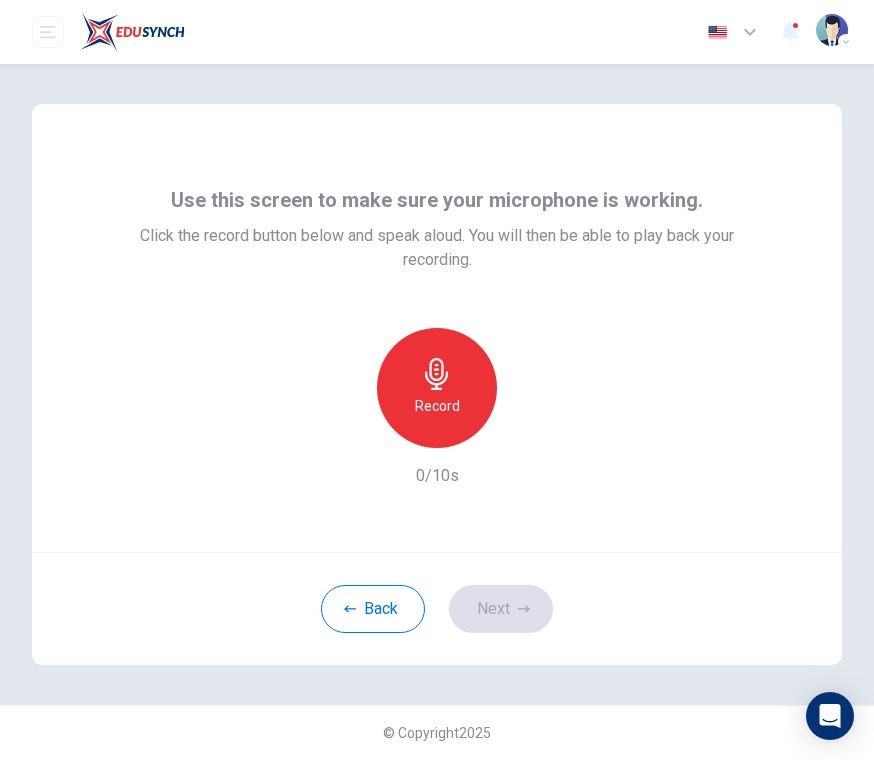 click on "Record" at bounding box center [437, 388] 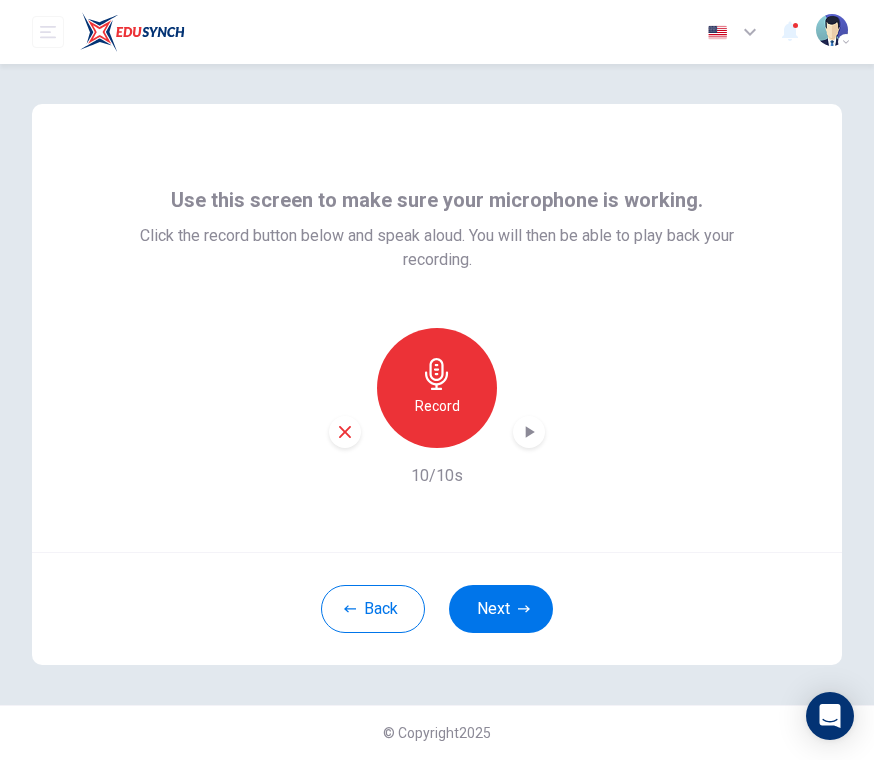 click on "Next" at bounding box center (501, 609) 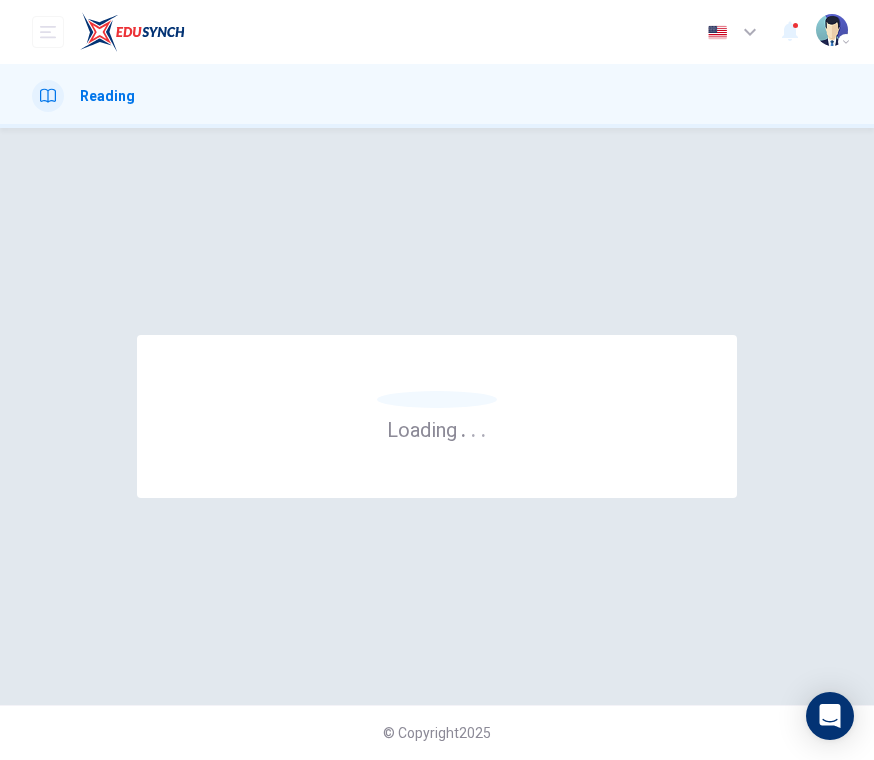 scroll, scrollTop: 0, scrollLeft: 0, axis: both 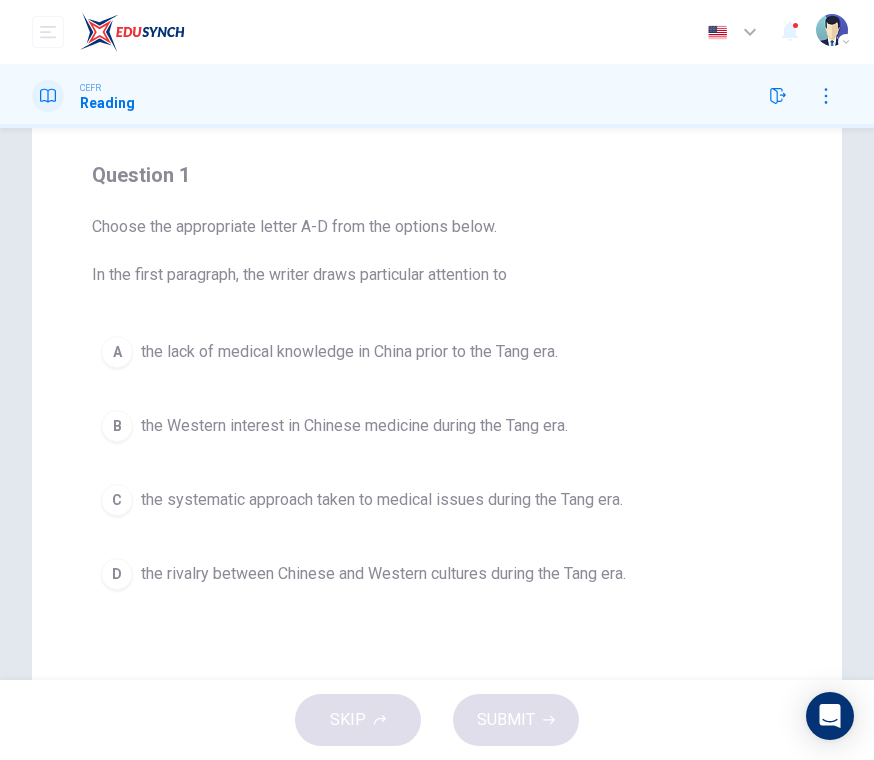 click on "D" at bounding box center (117, 574) 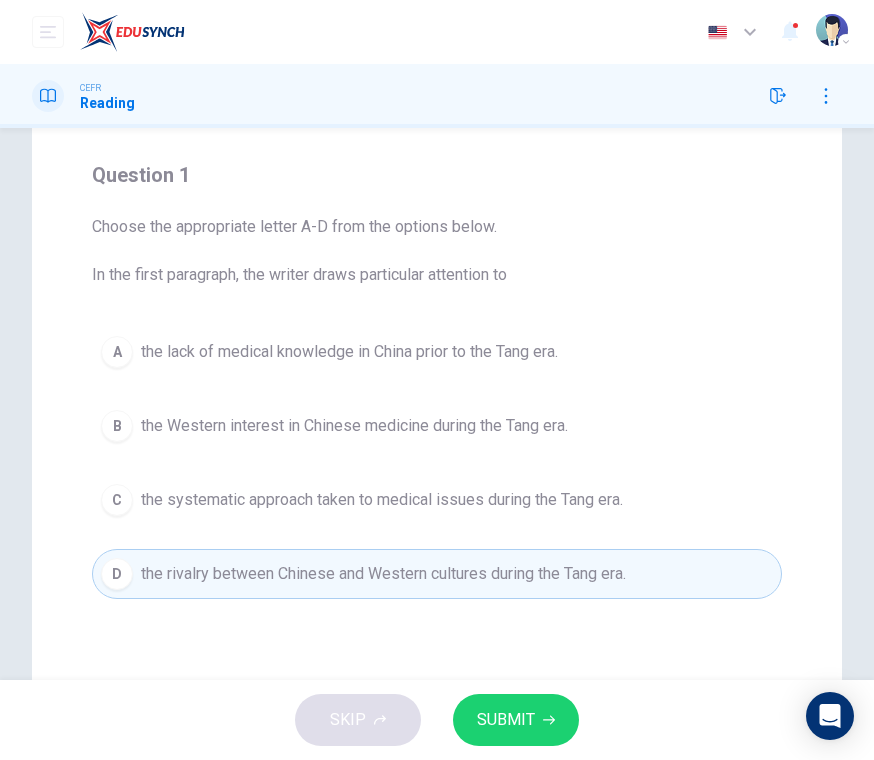 click on "SUBMIT" at bounding box center (516, 720) 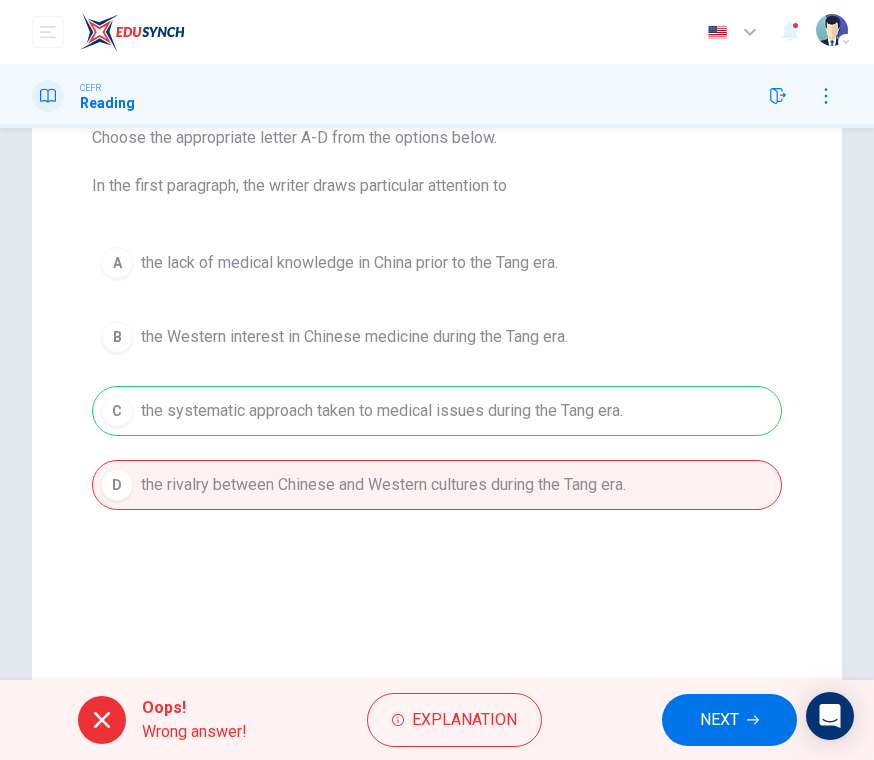 scroll, scrollTop: 237, scrollLeft: 0, axis: vertical 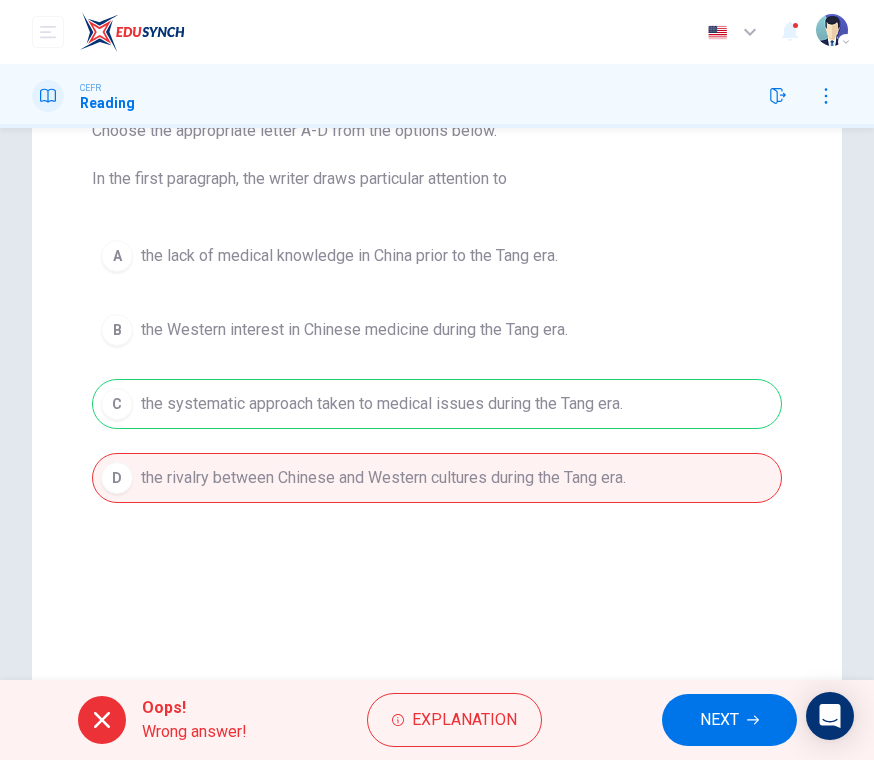 click on "NEXT" at bounding box center (719, 720) 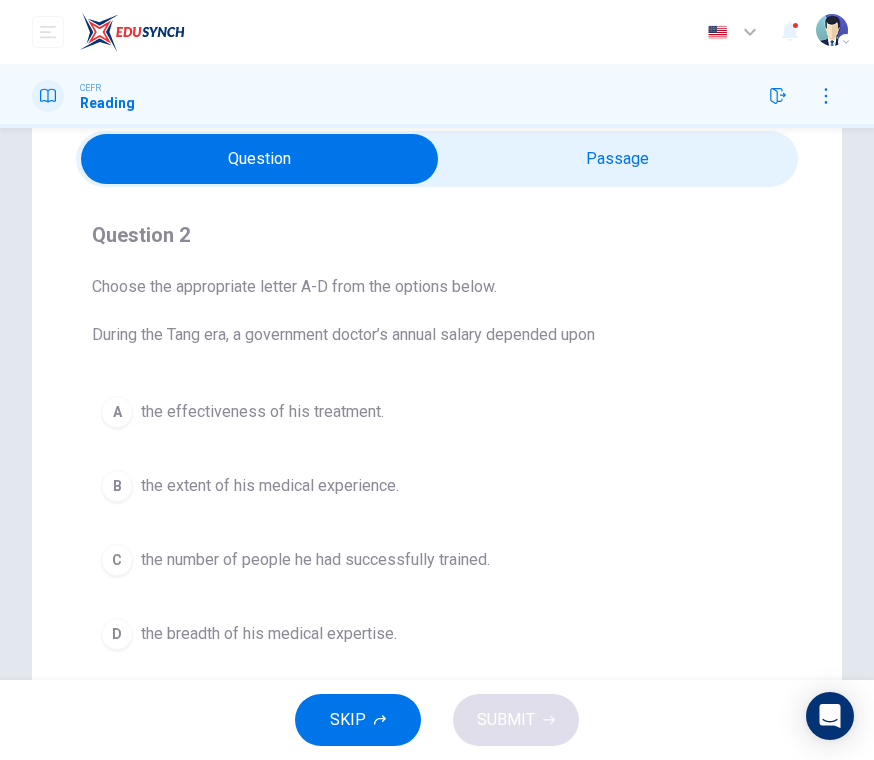 scroll, scrollTop: 36, scrollLeft: 0, axis: vertical 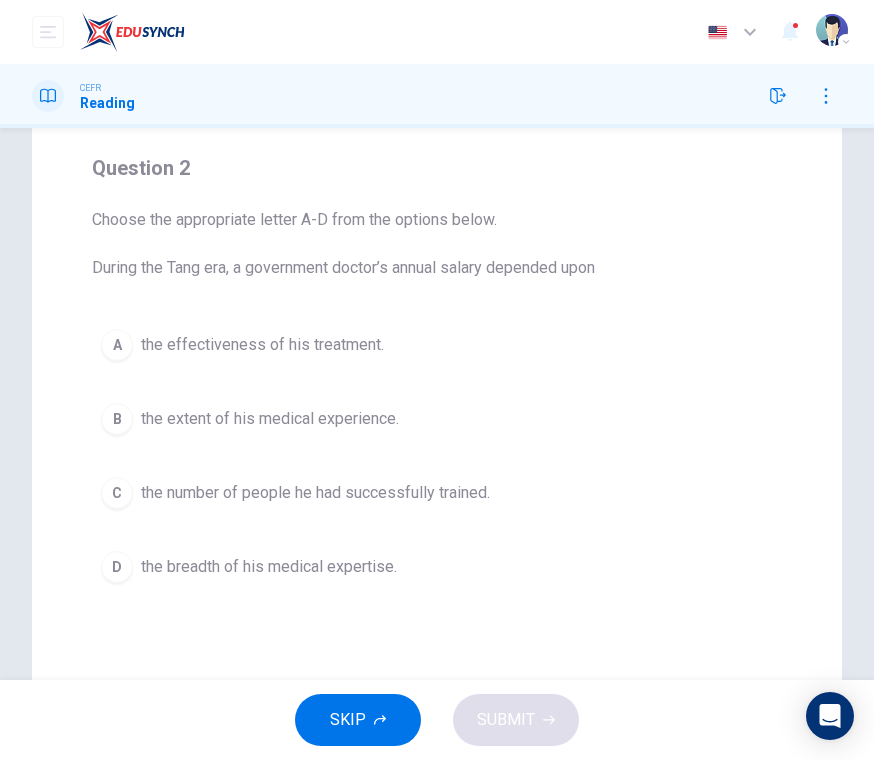 click on "A the effectiveness of his treatment." at bounding box center (437, 345) 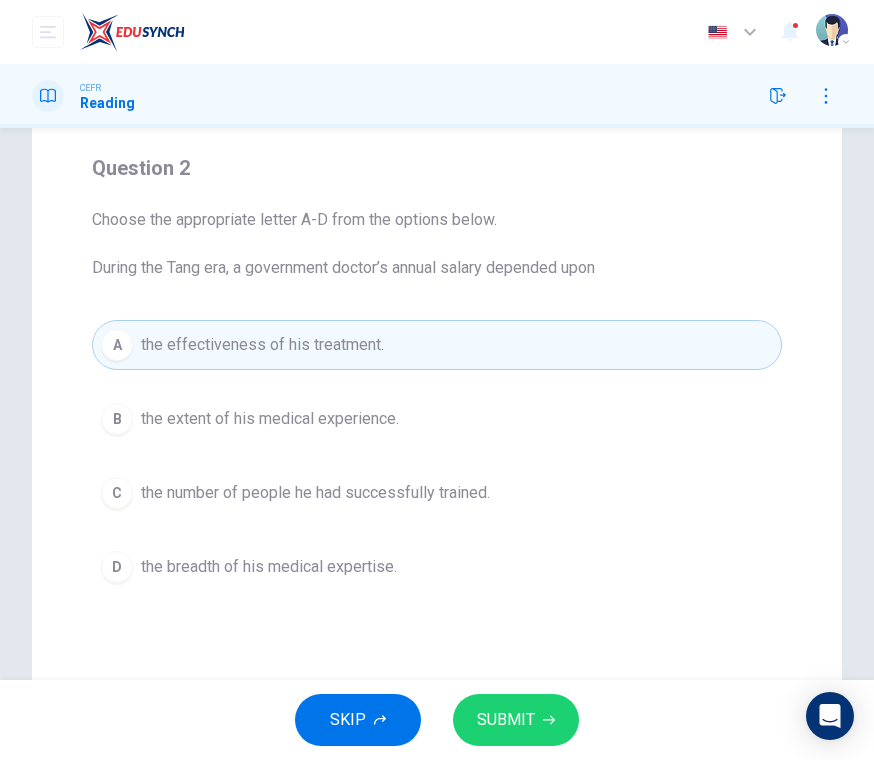 click on "SUBMIT" at bounding box center [506, 720] 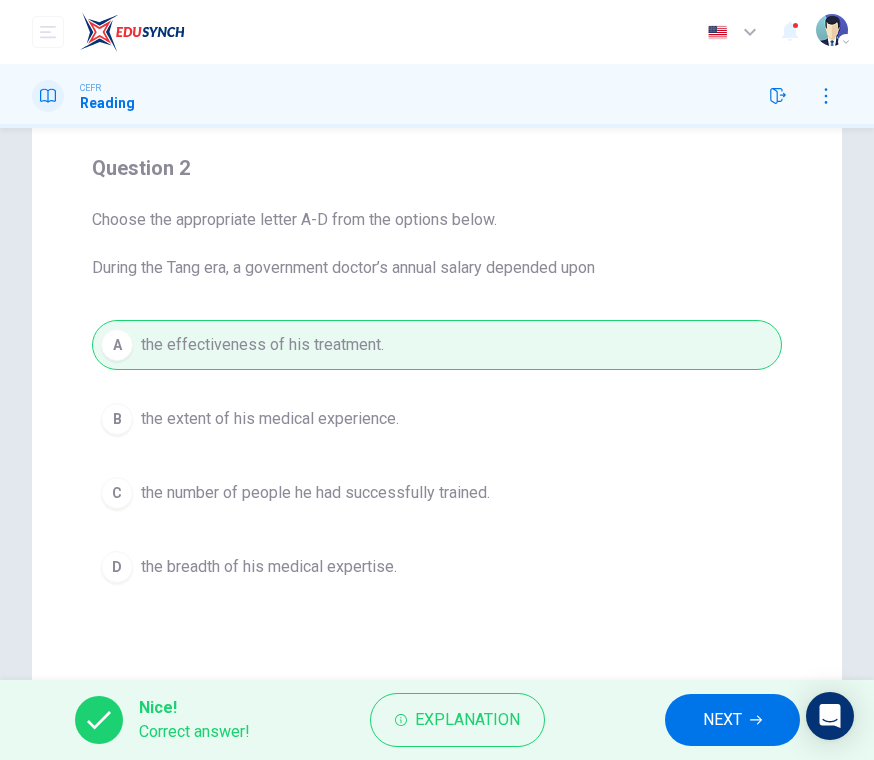 click on "NEXT" at bounding box center [722, 720] 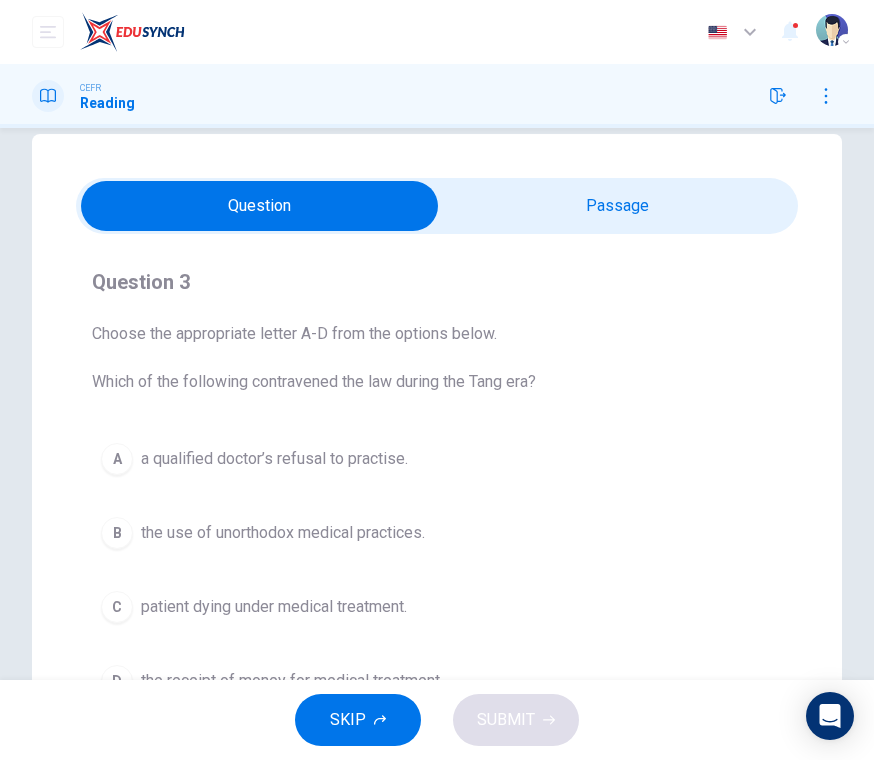 scroll, scrollTop: 24, scrollLeft: 0, axis: vertical 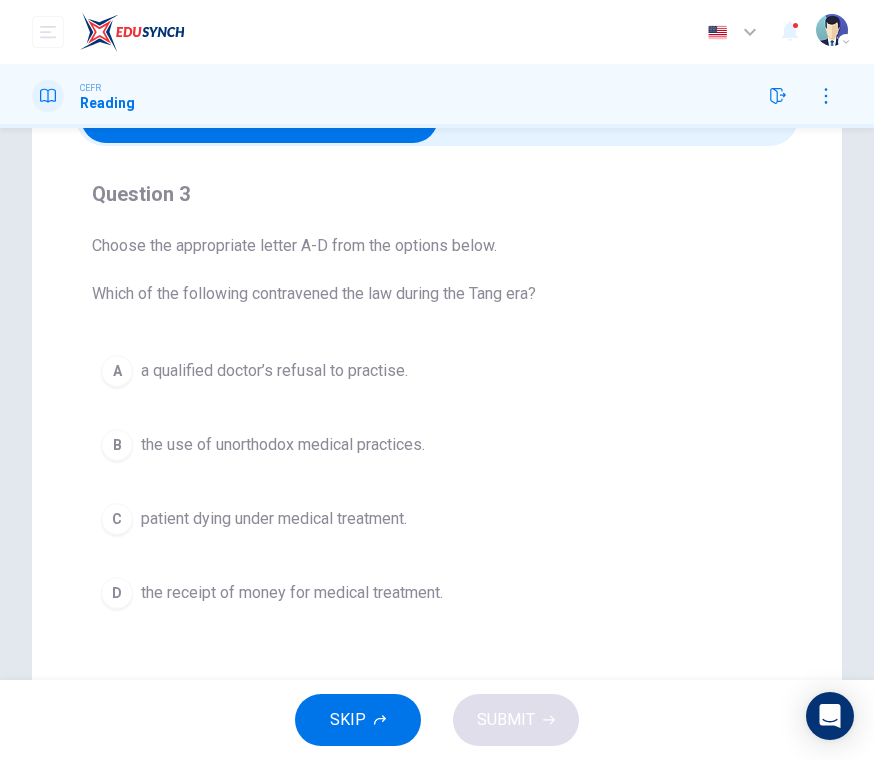 click on "the use of unorthodox medical practices." at bounding box center (283, 445) 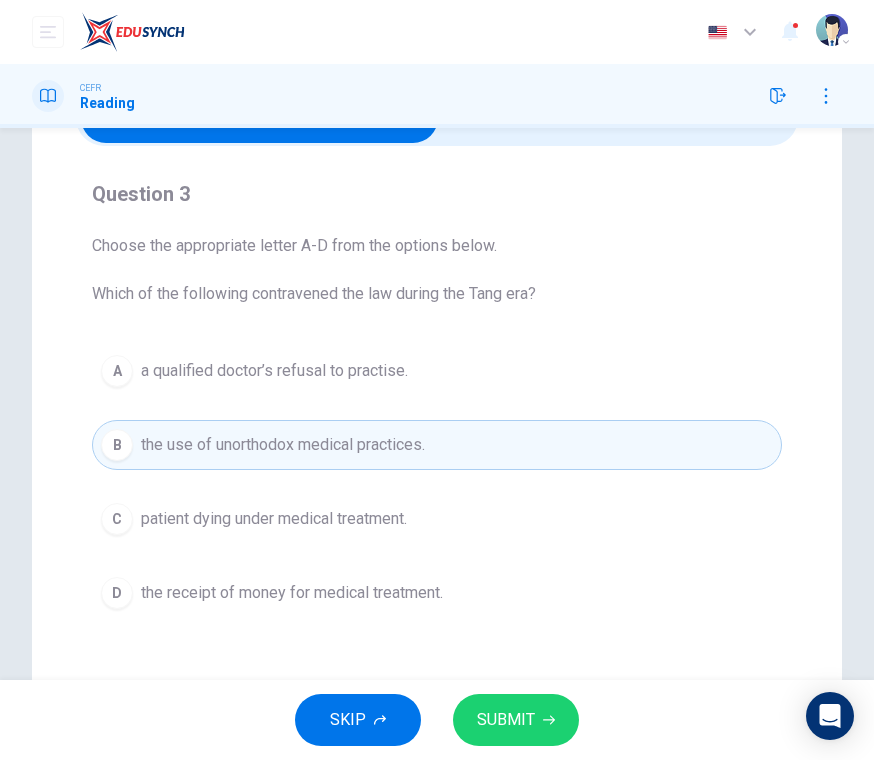 click on "SUBMIT" at bounding box center (506, 720) 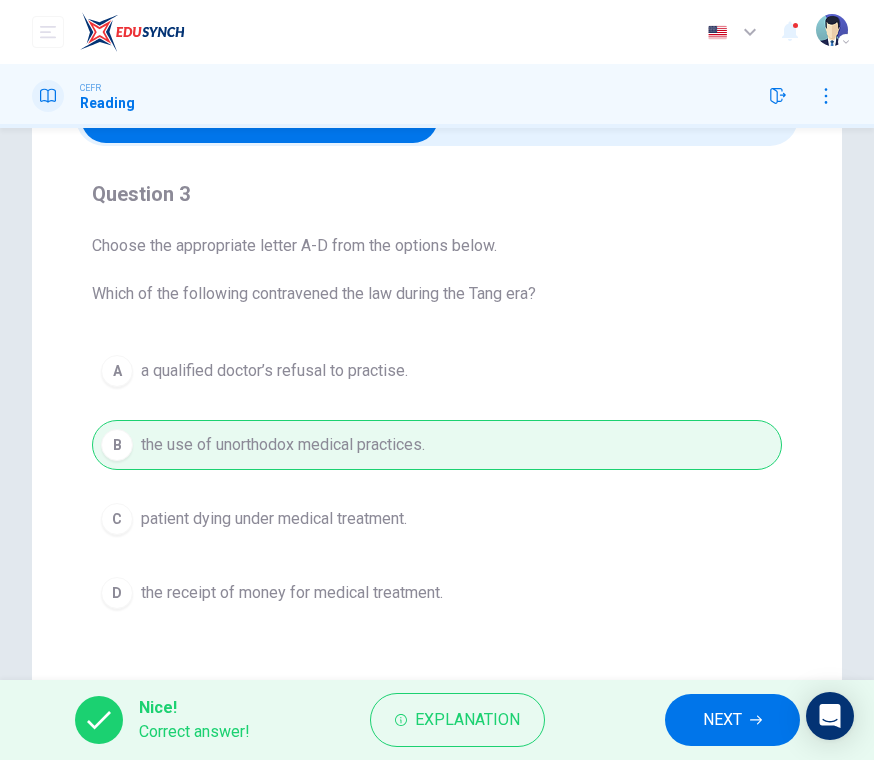 click on "NEXT" at bounding box center [722, 720] 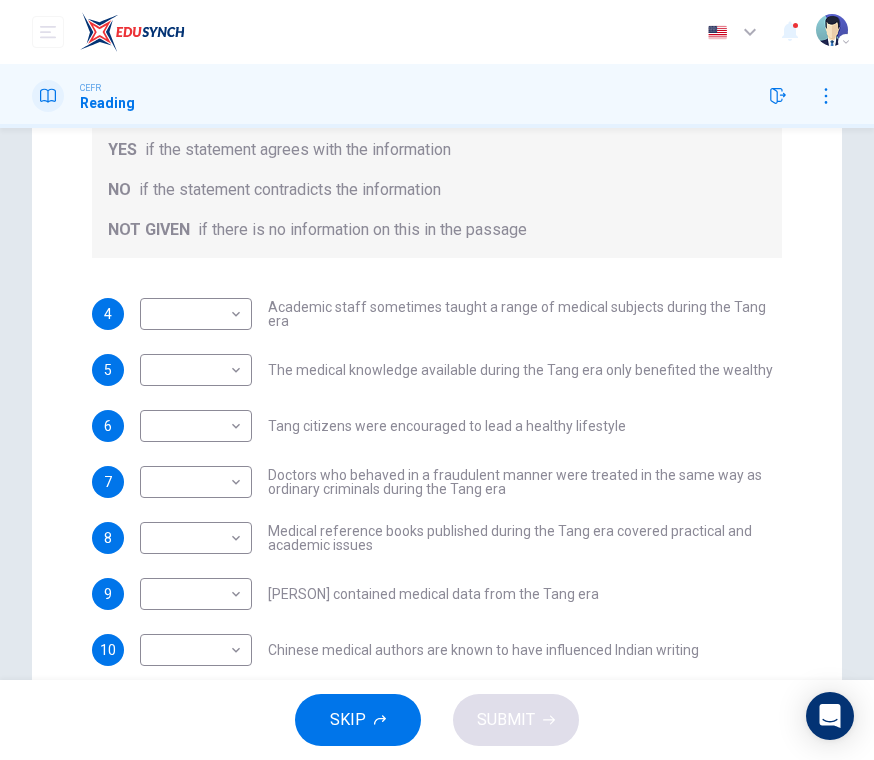 scroll, scrollTop: 342, scrollLeft: 0, axis: vertical 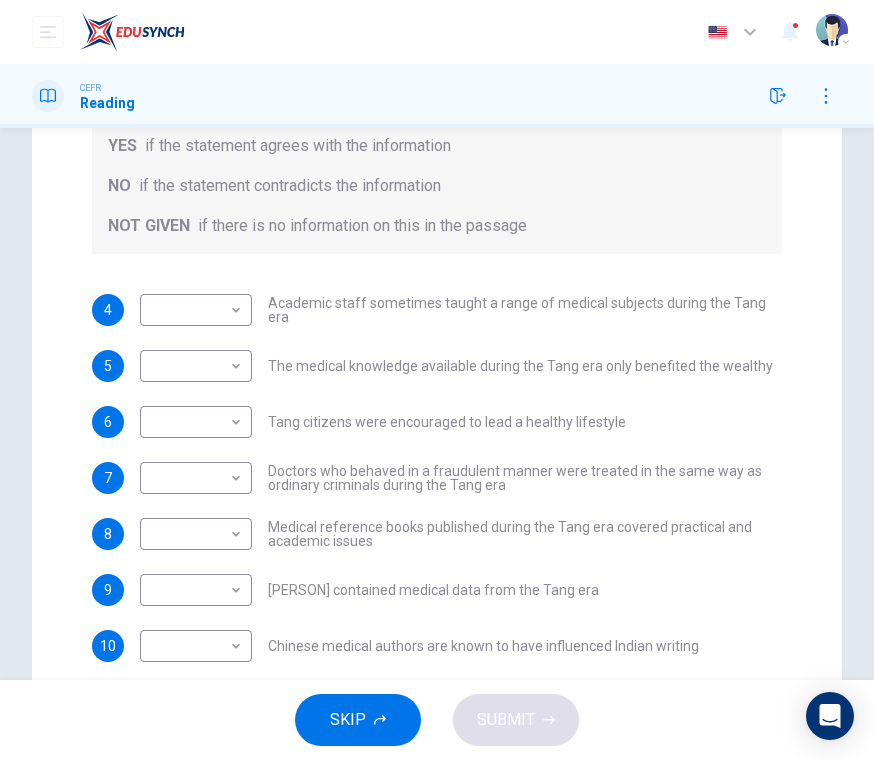 click on "This site uses cookies, as explained in our  Privacy Policy . If you agree to the use of cookies, please click the Accept button and continue to browse our site.   Privacy Policy Accept Dashboard Practice Start a test Analysis Buy a Test English ** ​ [NAME] [NAME] CEFR Reading Questions 4 - 10 Do the following statements agree with the information given in the Reading Passage?
In the boxes below on your answer sheet write: YES if the statement agrees with the information NO if the statement contradicts the information NOT GIVEN if there is no information on this in the passage 4 ​ ​ Academic staff sometimes taught a range of medical subjects during the Tang era 5 ​ ​ The medical knowledge available during the Tang era only benefited the wealthy 6 ​ ​ Tang citizens were encouraged to lead a healthy lifestyle 7 ​ ​ Doctors who behaved in a fraudulent manner were treated in the same way as ordinary criminals during the Tang era 8 ​ ​ 9 ​ ​ 10 ​ ​ The Art of Healing 1 2 3 4 5" at bounding box center (437, 380) 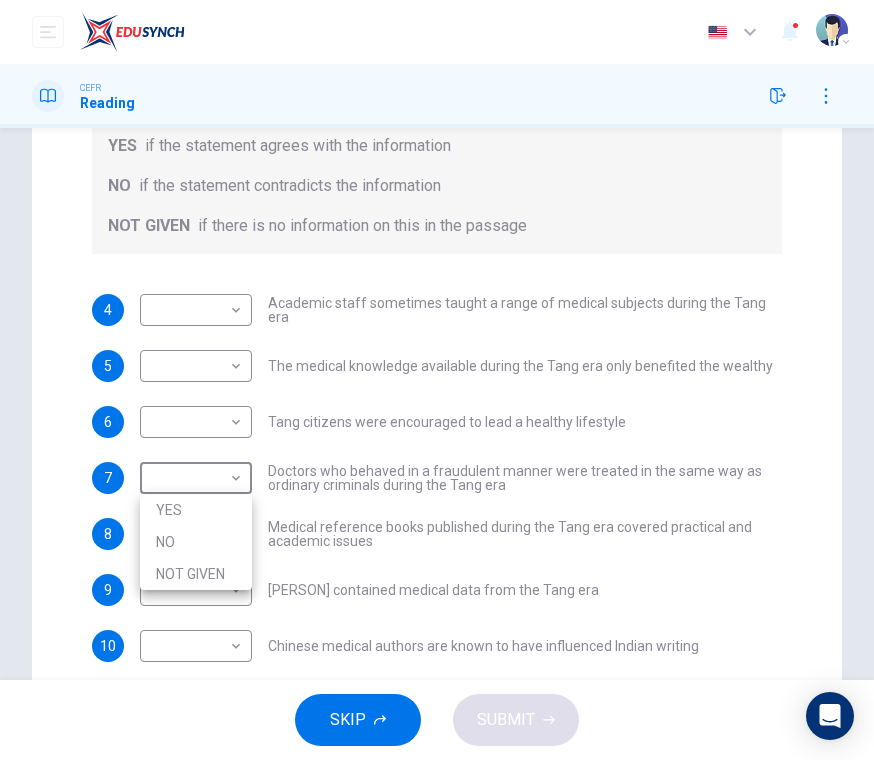 click on "NO" at bounding box center [196, 542] 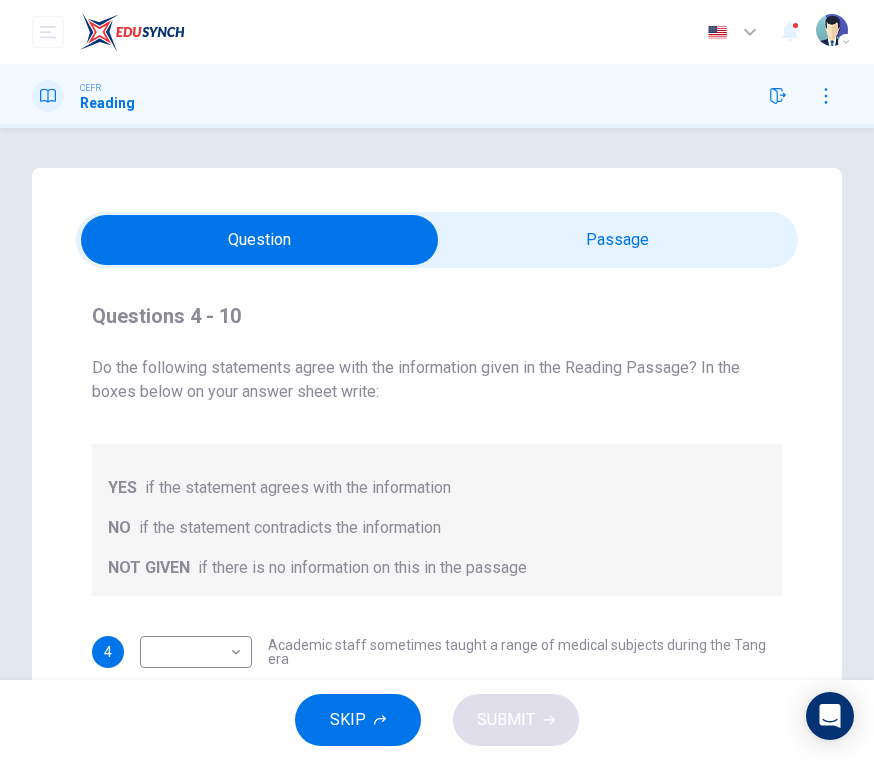 scroll, scrollTop: 0, scrollLeft: 0, axis: both 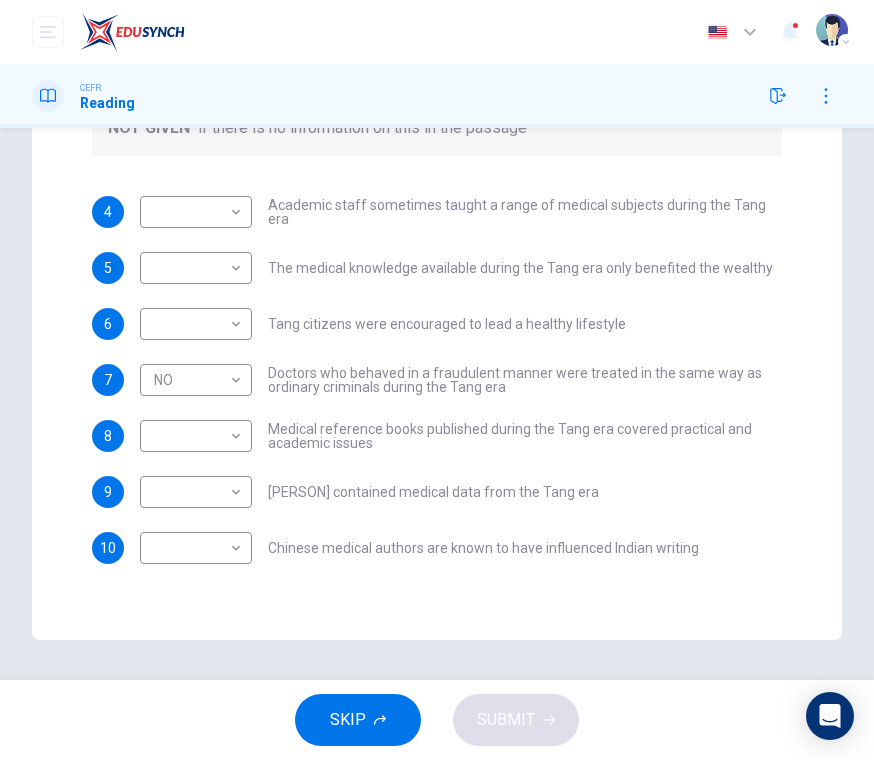 click on "This site uses cookies, as explained in our  Privacy Policy . If you agree to the use of cookies, please click the Accept button and continue to browse our site.   Privacy Policy Accept Dashboard Practice Start a test Analysis Buy a Test English ** ​ [PERSON] [PERSON] CEFR Reading Questions 4 - 10 Do the following statements agree with the information given in the Reading Passage?
In the boxes below on your answer sheet write: YES if the statement agrees with the information NO if the statement contradicts the information NOT GIVEN if there is no information on this in the passage 4 ​ ​ Academic staff sometimes taught a range of medical subjects during the Tang era 5 ​ ​ The medical knowledge available during the Tang era only benefited the wealthy 6 ​ ​ Tang citizens were encouraged to lead a healthy lifestyle 7 NO ** ​ Doctors who behaved in a fraudulent manner were treated in the same way as ordinary criminals during the Tang era 8 ​ ​ 9 ​ ​ 10 ​ ​ The Art of Healing 1 2 3 4" at bounding box center [437, 380] 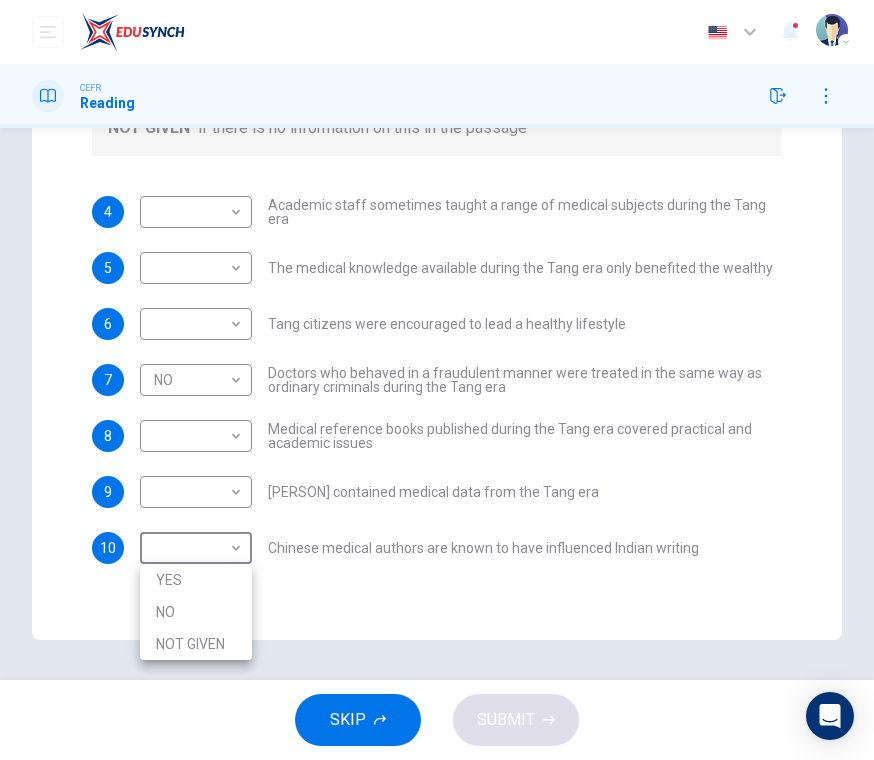 click on "NO" at bounding box center [196, 612] 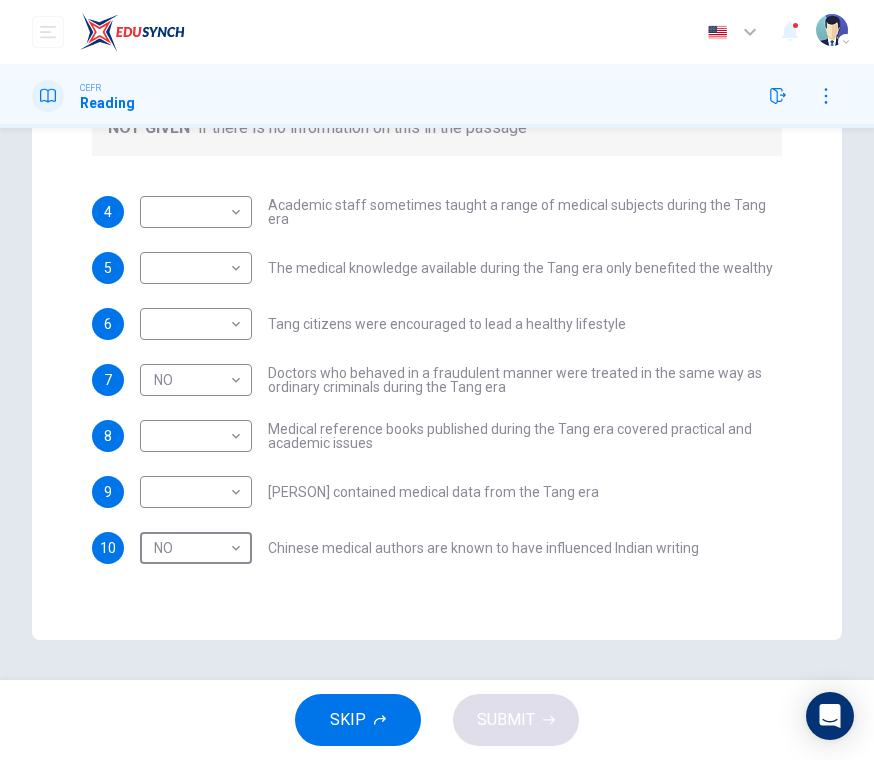 type on "**" 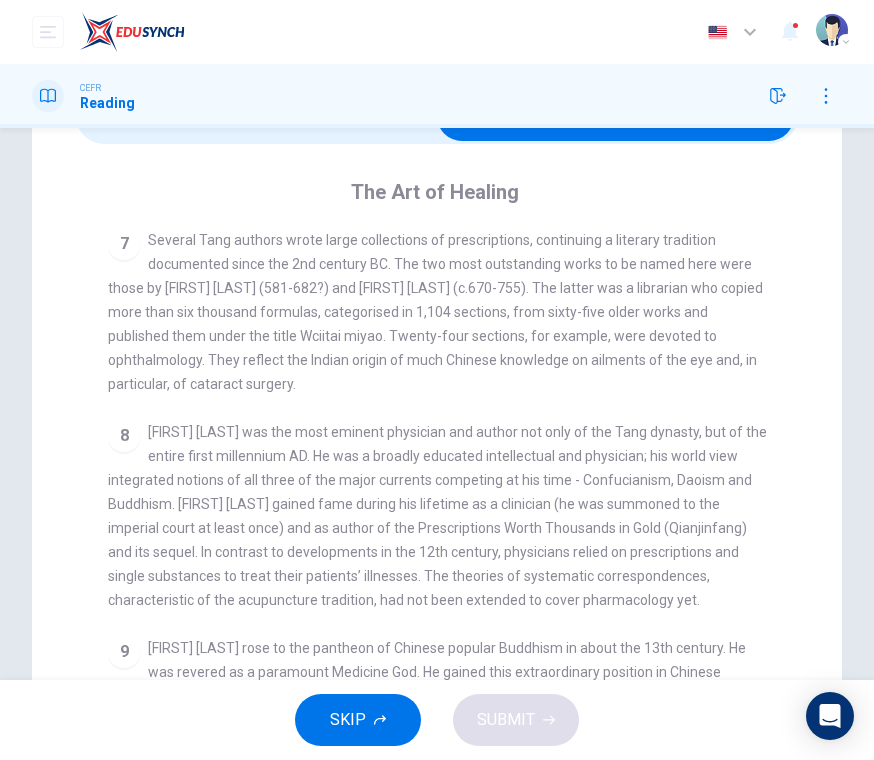 scroll, scrollTop: 130, scrollLeft: 0, axis: vertical 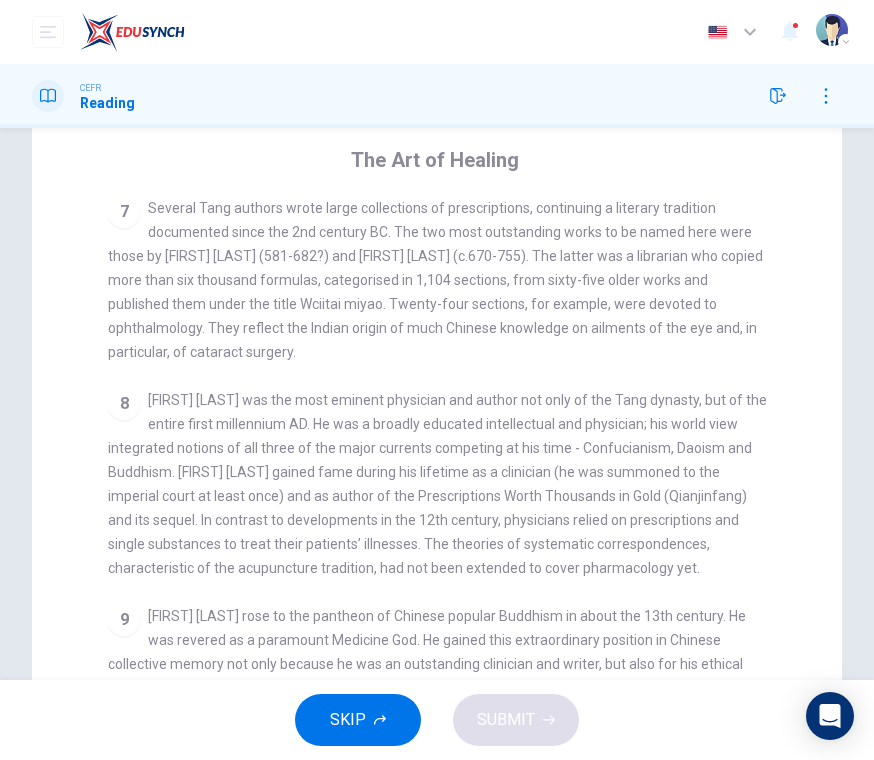 click on "[FIRST] [LAST] was the most eminent physician and author not only of the Tang dynasty, but of the entire first millennium AD. He was a broadly educated intellectual and physician; his world view integrated notions of all three of the major currents competing at his time - Confucianism, Daoism and Buddhism. [FIRST] [LAST] gained fame during his lifetime as a clinician (he was summoned to the imperial court at least once) and as author of the Prescriptions Worth Thousands in Gold (Qianjinfang) and its sequel. In contrast to developments in the 12th century, physicians relied on prescriptions and single substances to treat their patients’ illnesses. The theories of systematic correspondences, characteristic of the acupuncture tradition, had not been extended to cover pharmacology yet." at bounding box center (437, 484) 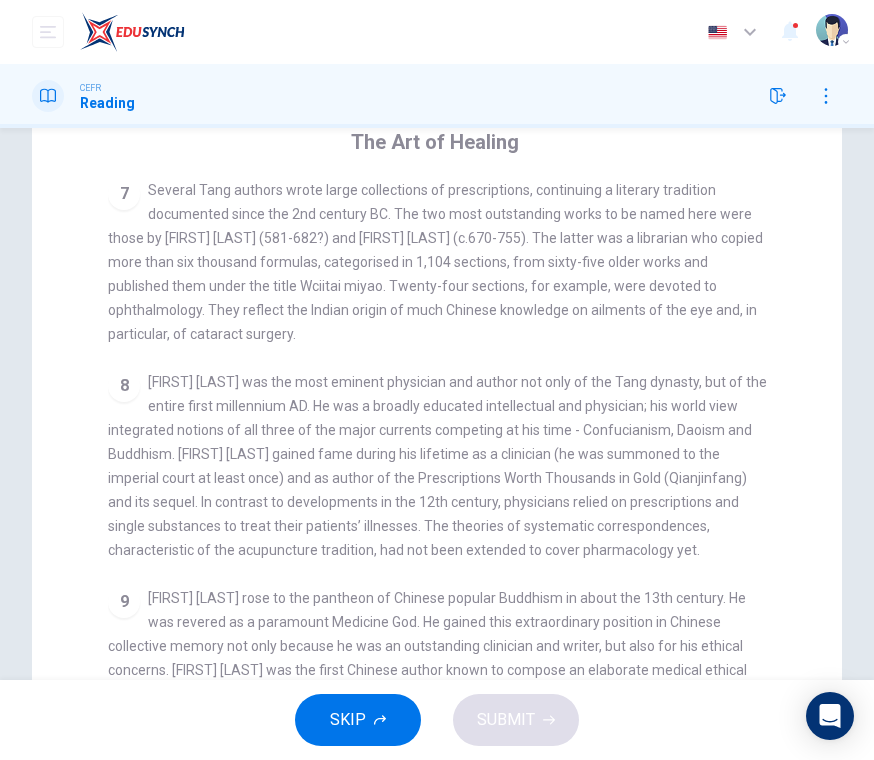 scroll, scrollTop: 176, scrollLeft: 0, axis: vertical 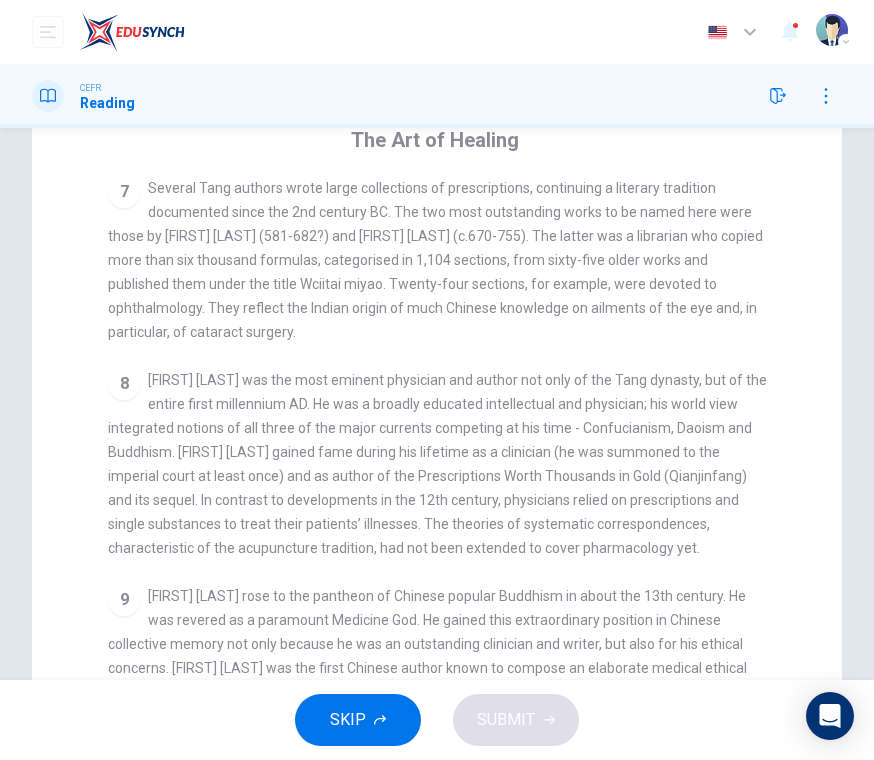 click on "CLICK TO ZOOM Click to Zoom 1 As with so much, the medicine of the Tang dynasty left its European counterpart in the shade. It boasted its own ‘national health service’, and left behind the teachings of the incomparable [FIRST] [LAST]. If no further evidence was available of the sophistication of China in the Tang era, then a look at Chinese medicine would be sufficient. At the Western end of the Eurasian continent the Roman empire had vanished, and there was nowhere new to claim the status of the cultural and political centre of the world. In fact, for a few centuries, this centre happened to be the capital of the Tang empire, and Chinese medicine under the Tang was far ahead of its European counterpart. The organisational context of health and healing was structured to a degree that had no precedence in Chinese history and found no parallel elsewhere. 2 3 4 5 6 7 8 9 10" at bounding box center [450, 538] 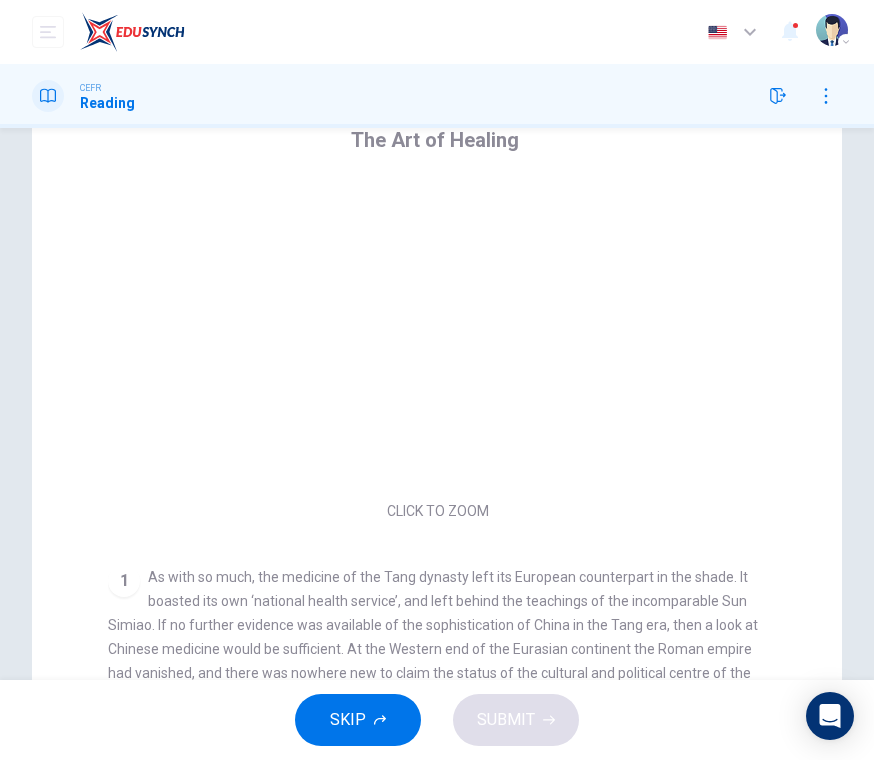 scroll, scrollTop: 0, scrollLeft: 0, axis: both 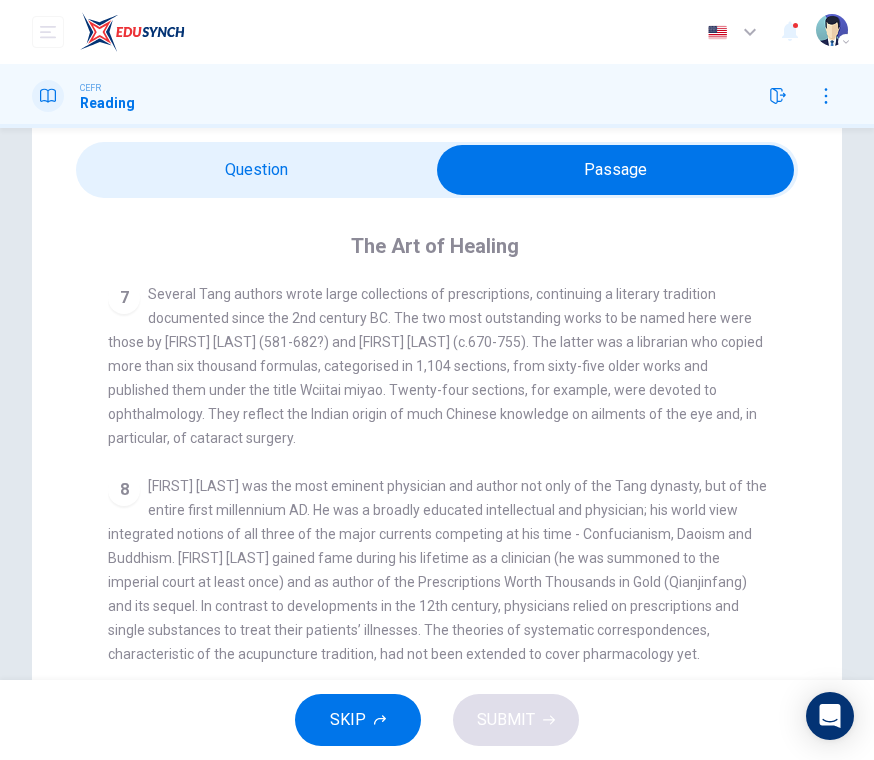 click on "Sun Simiao was the most eminent physician and author not only of the Tang dynasty, but of the entire first millennium AD. He was a broadly educated intellectual and physician; his world view integrated notions of all three of the major currents competing at his time - Confucianism, Daoism and Buddhism. Sun Simiao gained fame during his lifetime as a clinician (he was summoned to the imperial court at least once) and as author of the Prescriptions Worth Thousands in Gold (Qianjinfang) and its sequel. In contrast to developments in the 12th century, physicians relied on prescriptions and single substances to treat their patients’ illnesses. The theories of systematic correspondences, characteristic of the acupuncture tradition, had not been extended to cover pharmacology yet." at bounding box center (437, 570) 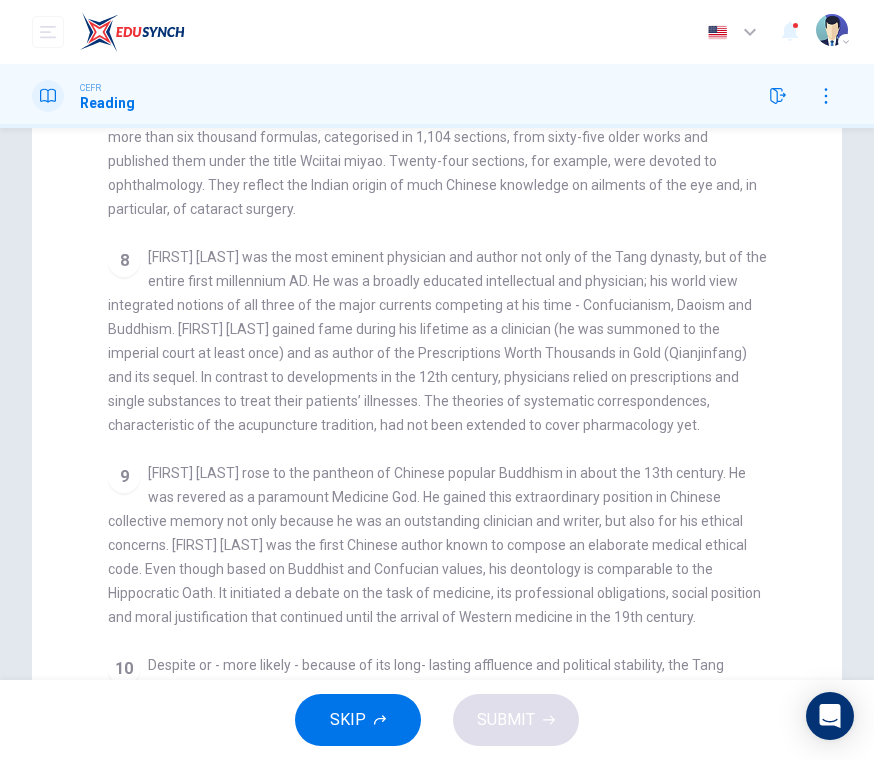 scroll, scrollTop: 287, scrollLeft: 0, axis: vertical 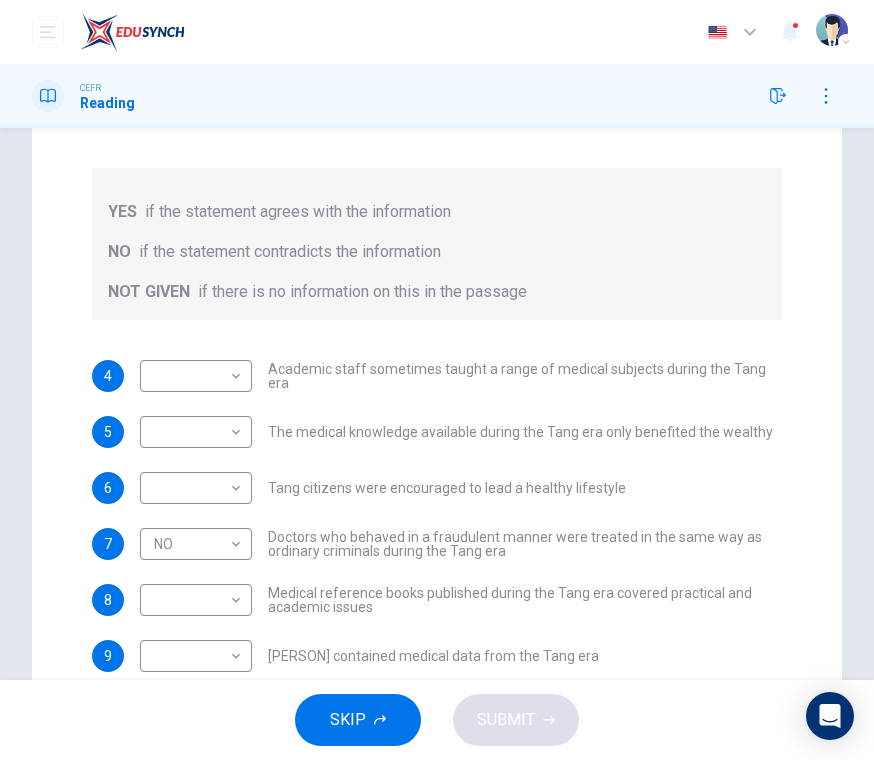 click on "This site uses cookies, as explained in our  Privacy Policy . If you agree to the use of cookies, please click the Accept button and continue to browse our site.   Privacy Policy Accept Dashboard Practice Start a test Analysis Buy a Test English ** ​ Surina Chew Kim Zhua CEFR Reading Questions 4 - 10 Do the following statements agree with the information given in the Reading Passage?
In the boxes below on your answer sheet write: YES if the statement agrees with the information NO if the statement contradicts the information NOT GIVEN if there is no information on this in the passage 4 ​ ​ Academic staff sometimes taught a range of medical subjects during the Tang era 5 ​ ​ The medical knowledge available during the Tang era only benefited the wealthy 6 ​ ​ Tang citizens were encouraged to lead a healthy lifestyle 7 NO ** ​ Doctors who behaved in a fraudulent manner were treated in the same way as ordinary criminals during the Tang era 8 ​ ​ 9 ​ ​ 10 NO ** ​ The Art of Healing 1 2 3" at bounding box center (437, 380) 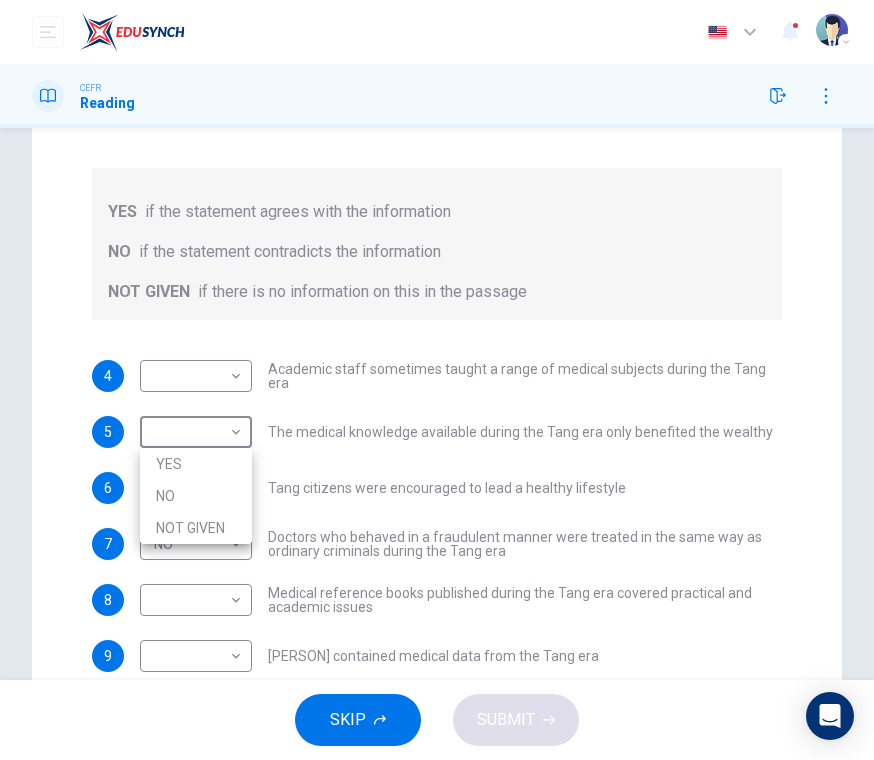 click at bounding box center (437, 380) 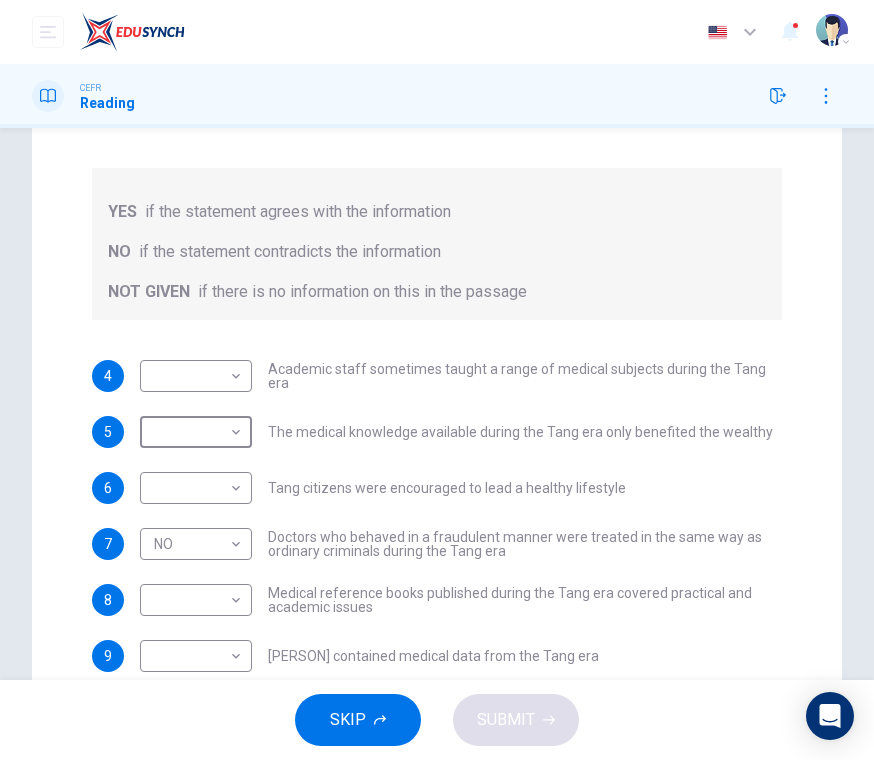 click on "This site uses cookies, as explained in our  Privacy Policy . If you agree to the use of cookies, please click the Accept button and continue to browse our site.   Privacy Policy Accept Dashboard Practice Start a test Analysis Buy a Test English ** ​ Surina Chew Kim Zhua CEFR Reading Questions 4 - 10 Do the following statements agree with the information given in the Reading Passage?
In the boxes below on your answer sheet write: YES if the statement agrees with the information NO if the statement contradicts the information NOT GIVEN if there is no information on this in the passage 4 ​ ​ Academic staff sometimes taught a range of medical subjects during the Tang era 5 ​ ​ The medical knowledge available during the Tang era only benefited the wealthy 6 ​ ​ Tang citizens were encouraged to lead a healthy lifestyle 7 NO ** ​ Doctors who behaved in a fraudulent manner were treated in the same way as ordinary criminals during the Tang era 8 ​ ​ 9 ​ ​ 10 NO ** ​ The Art of Healing 1 2 3" at bounding box center (437, 380) 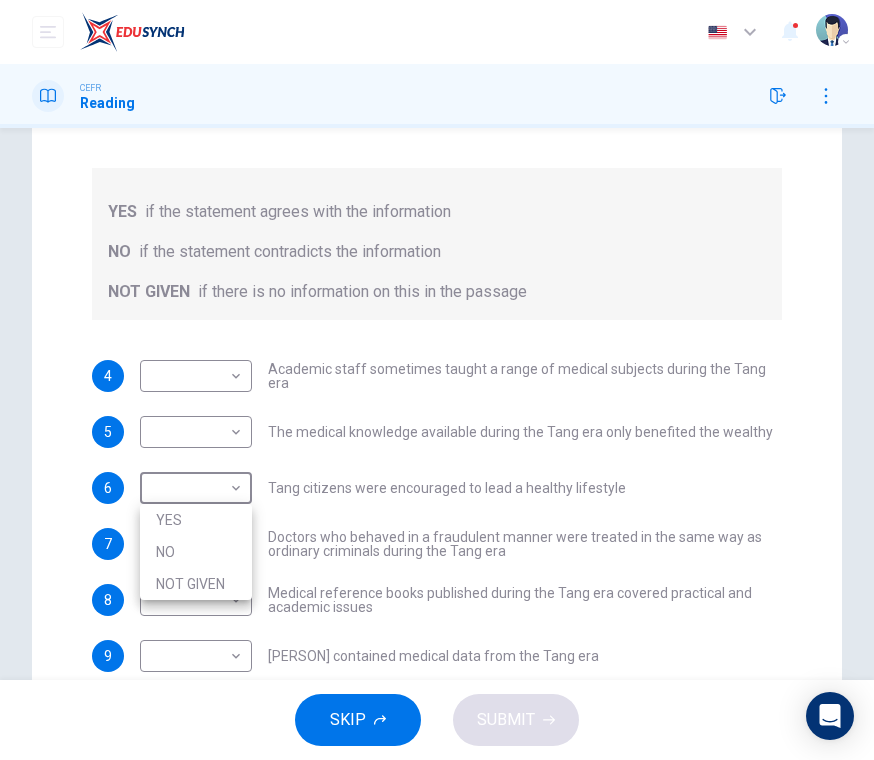 click on "NOT GIVEN" at bounding box center (196, 584) 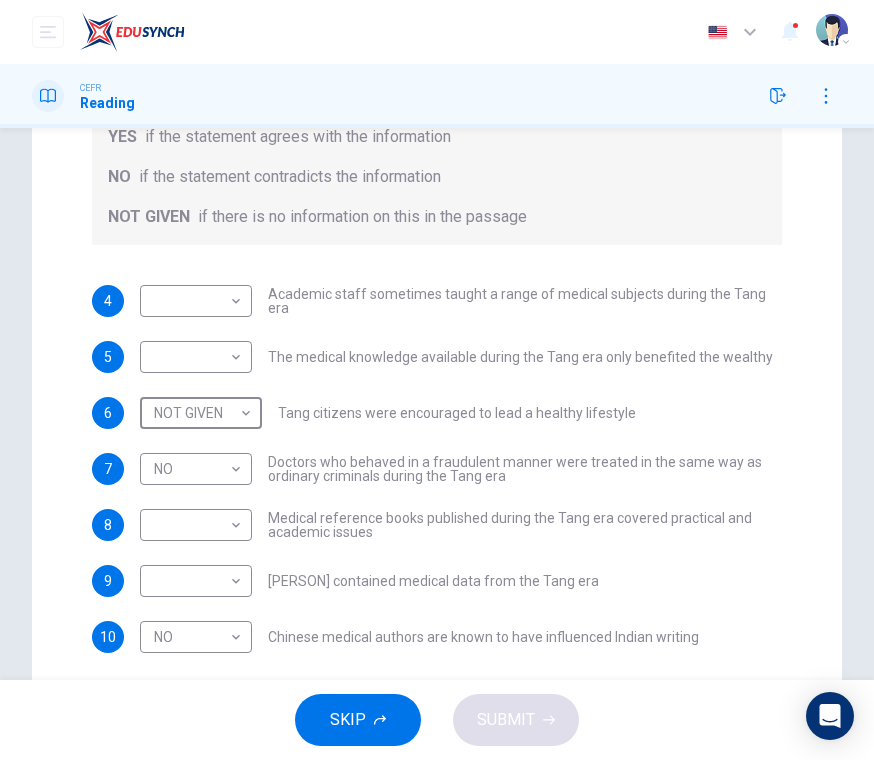 scroll, scrollTop: 353, scrollLeft: 0, axis: vertical 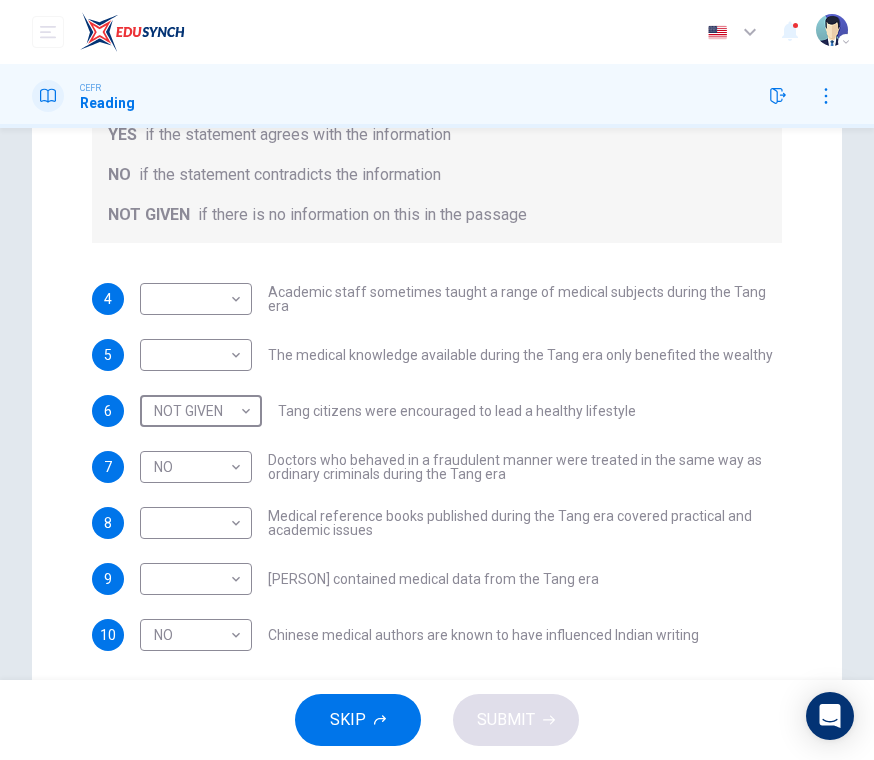 click on "This site uses cookies, as explained in our Privacy Policy. If you agree to the use of cookies, please click the Accept button and continue to browse our site. Privacy Policy Accept Dashboard Practice Start a test Analysis Buy a Test English ​ Surina Chew Kim Zhua CEFR Reading Questions 4 - 10 Do the following statements agree with the information given in the Reading Passage?
In the boxes below on your answer sheet write: YES if the statement agrees with the information NO if the statement contradicts the information NOT GIVEN if there is no information on this in the passage 4 NO ​ Academic staff sometimes taught a range of medical subjects during the Tang era 5 ​ ​ The medical knowledge available during the Tang era only benefited the wealthy 6 NOT GIVEN ​ Tang citizens were encouraged to lead a healthy lifestyle 7 NO ​ Doctors who behaved in a fraudulent manner were treated in the same way as ordinary criminals during the Tang era 8 YES ​ 9 ​ ​ 10 NO ​ 1 2 3 4" at bounding box center (437, 380) 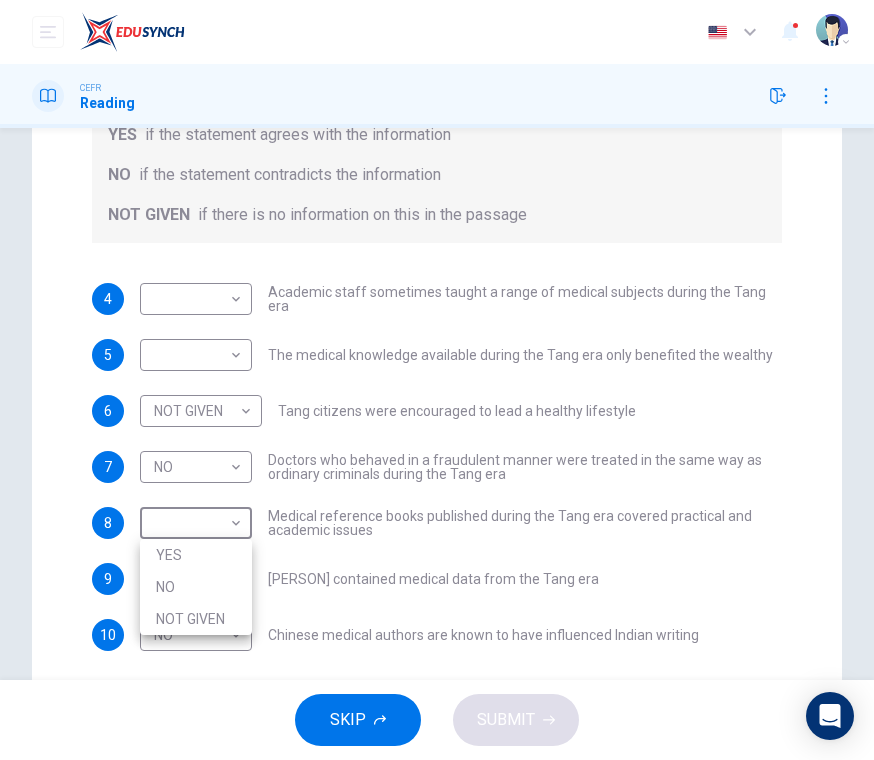 click on "YES" at bounding box center (196, 555) 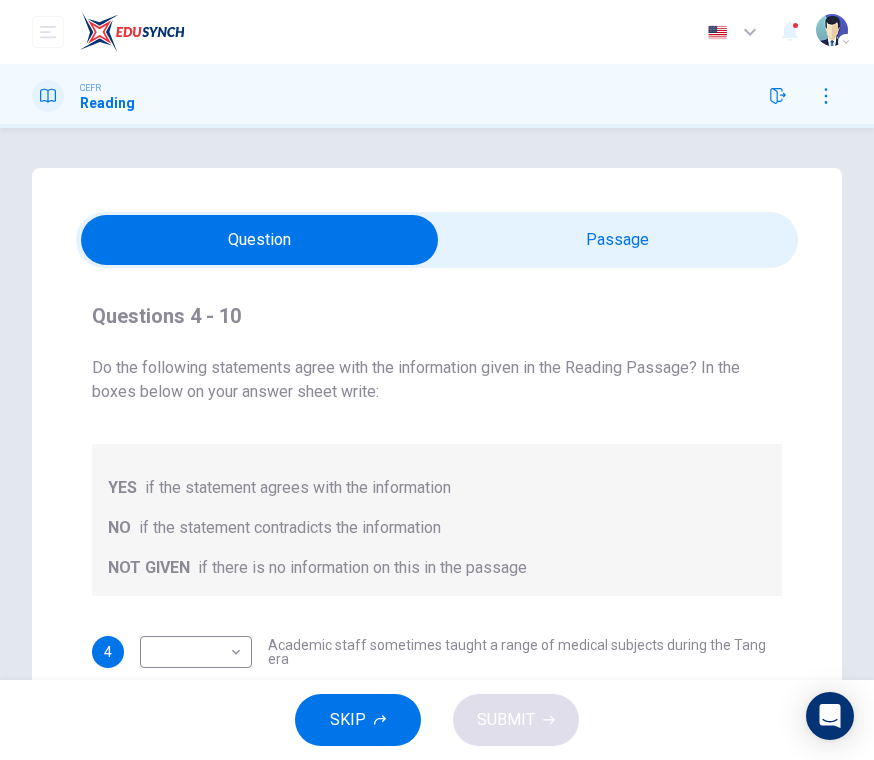 scroll, scrollTop: 0, scrollLeft: 0, axis: both 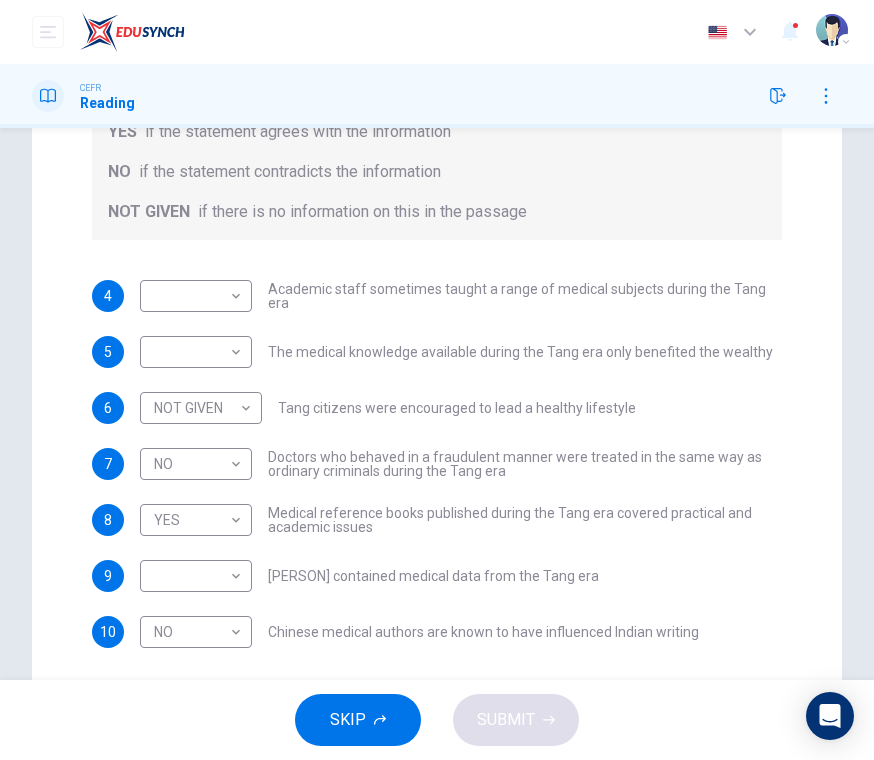 click on "This site uses cookies, as explained in our Privacy Policy . If you agree to the use of cookies, please click the Accept button and continue to browse our site. Privacy Policy Accept Dashboard Practice Start a test Analysis Buy a Test English ​ Surina Chew Kim Zhua CEFR Reading Questions 4 - 10 Do the following statements agree with the information given in the Reading Passage?
In the boxes below on your answer sheet write: YES if the statement agrees with the information NO if the statement contradicts the information NOT GIVEN if there is no information on this in the passage 4 ​ ​ Academic staff sometimes taught a range of medical subjects during the Tang era 5 ​ ​ The medical knowledge available during the Tang era only benefited the wealthy 6 NOT GIVEN ********* ​ Tang citizens were encouraged to lead a healthy lifestyle 7 NO ​ ​ Doctors who behaved in a fraudulent manner were treated in the same way as ordinary criminals during the Tang era 8 YES *** ​ 9 ​ ​ 10 NO ​ 1 2" at bounding box center [437, 380] 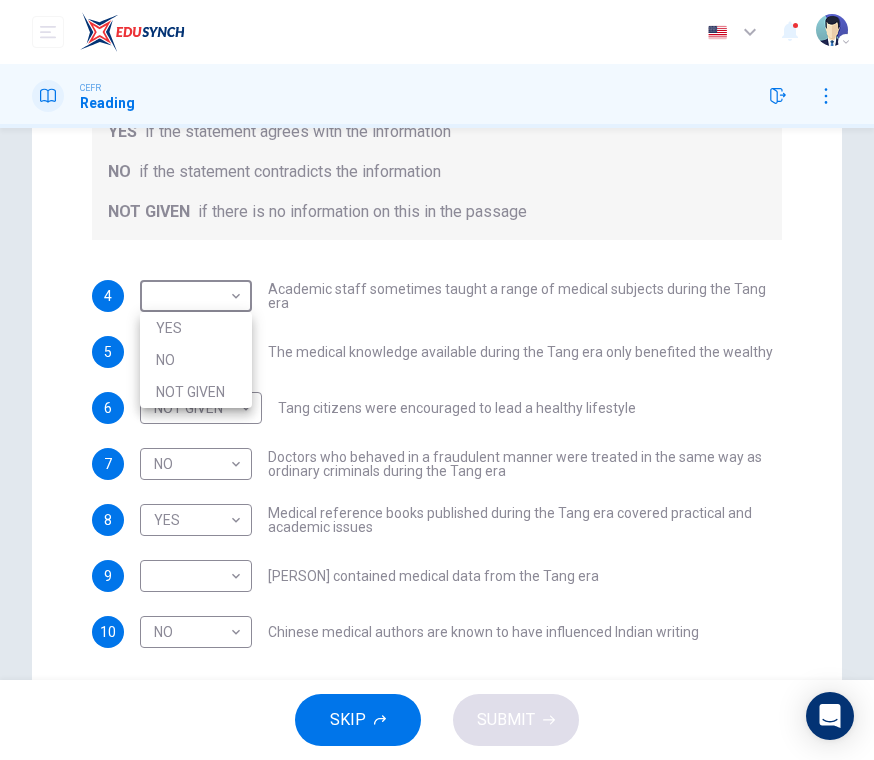 click on "NO" at bounding box center (196, 360) 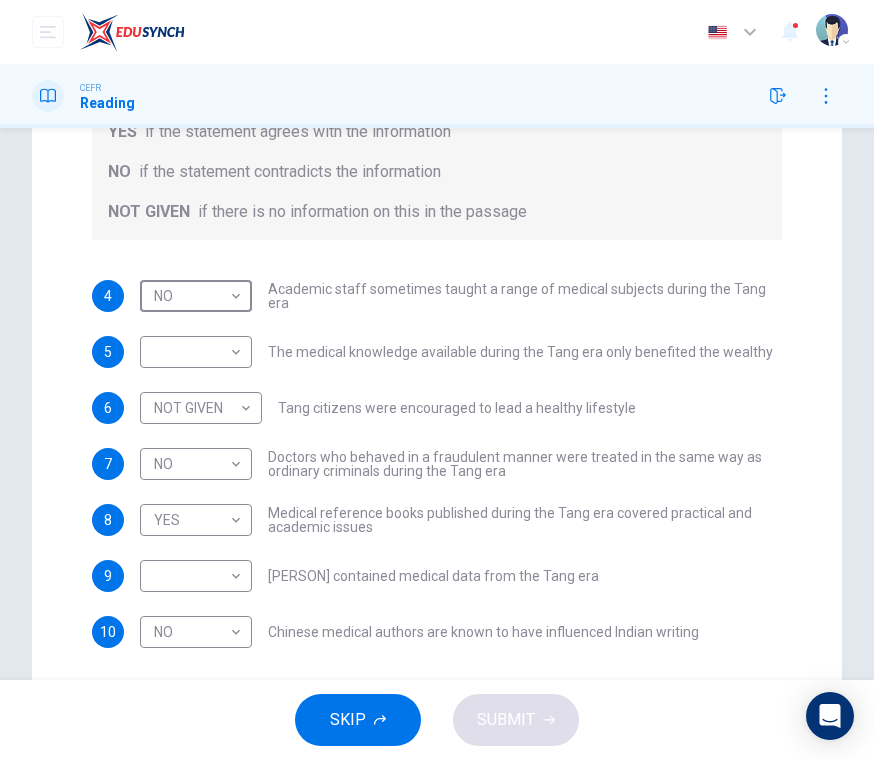 type on "**" 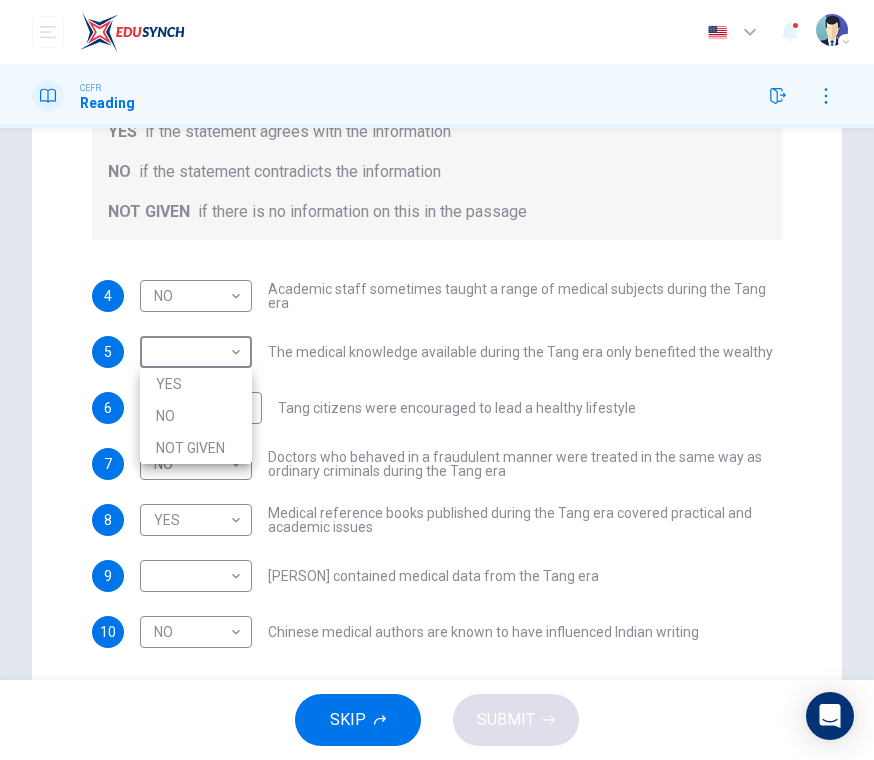 click on "NO" at bounding box center [196, 416] 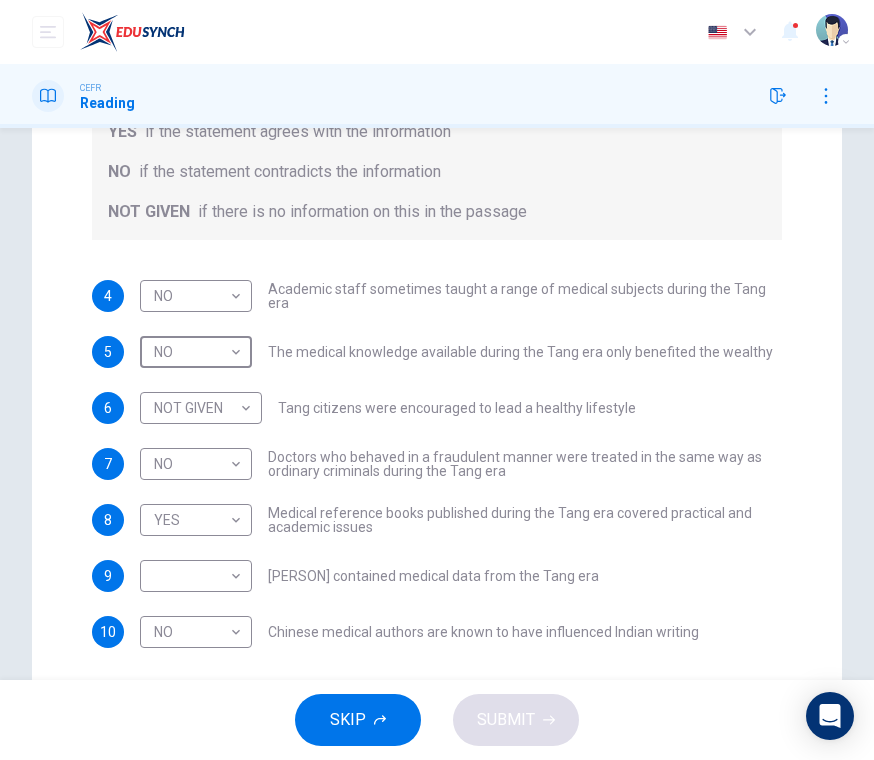 click on "This site uses cookies, as explained in our Privacy Policy . If you agree to the use of cookies, please click the Accept button and continue to browse our site. Privacy Policy Accept Dashboard Practice Start a test Analysis Buy a Test English ​ Surina Chew Kim Zhua CEFR Reading Questions 4 - 10 Do the following statements agree with the information given in the Reading Passage?
In the boxes below on your answer sheet write: YES if the statement agrees with the information NO if the statement contradicts the information NOT GIVEN if there is no information on this in the passage 4 NO ​ ​ Academic staff sometimes taught a range of medical subjects during the Tang era 5 NO ​ ​ The medical knowledge available during the Tang era only benefited the wealthy 6 NOT GIVEN ********* ​ Tang citizens were encouraged to lead a healthy lifestyle 7 NO ​ ​ Doctors who behaved in a fraudulent manner were treated in the same way as ordinary criminals during the Tang era 8 YES *** ​ 9 ​ ​ 10 NO ​" at bounding box center [437, 380] 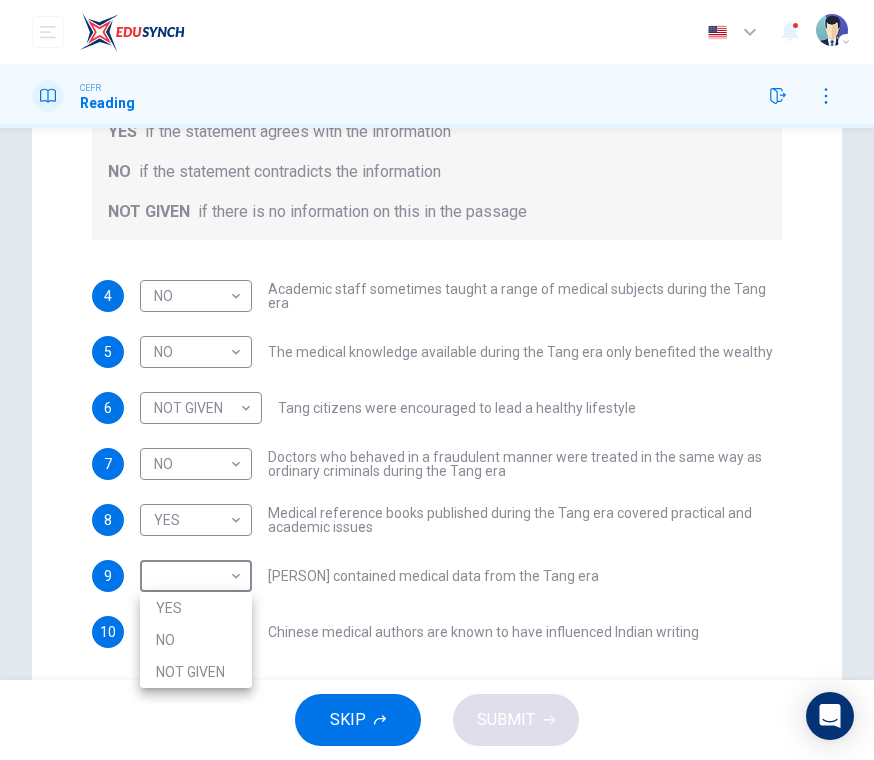 click on "YES" at bounding box center (196, 608) 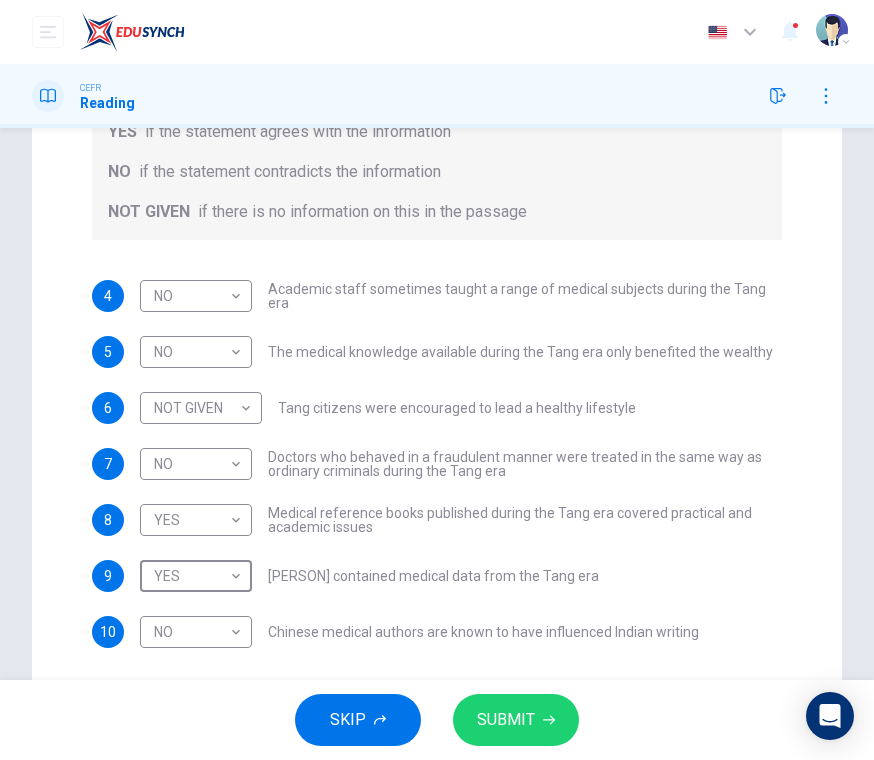 click on "SUBMIT" at bounding box center [506, 720] 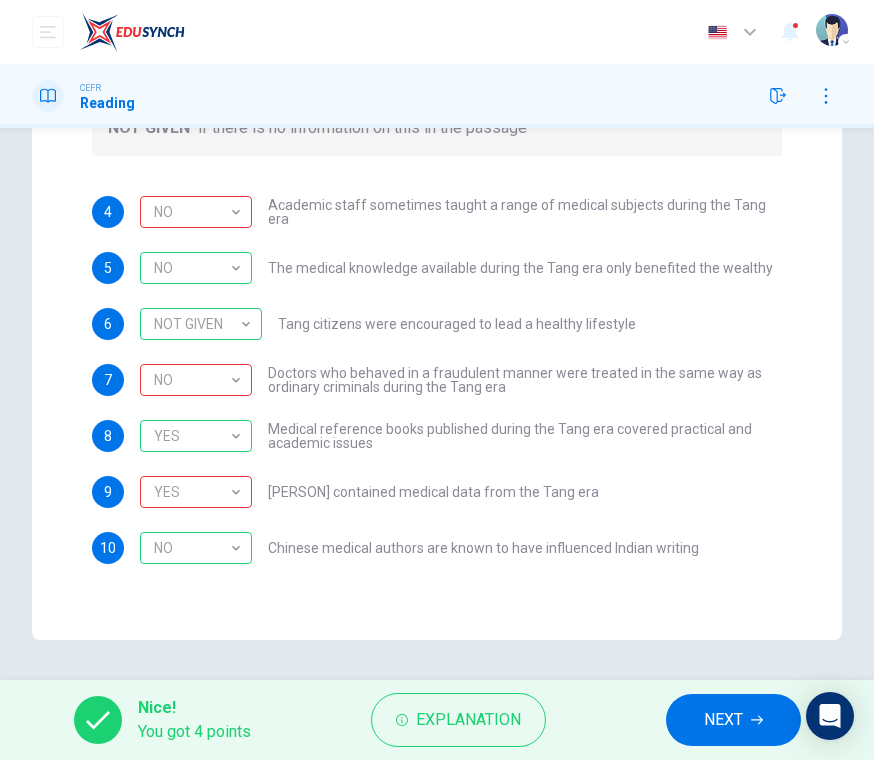 scroll, scrollTop: 440, scrollLeft: 0, axis: vertical 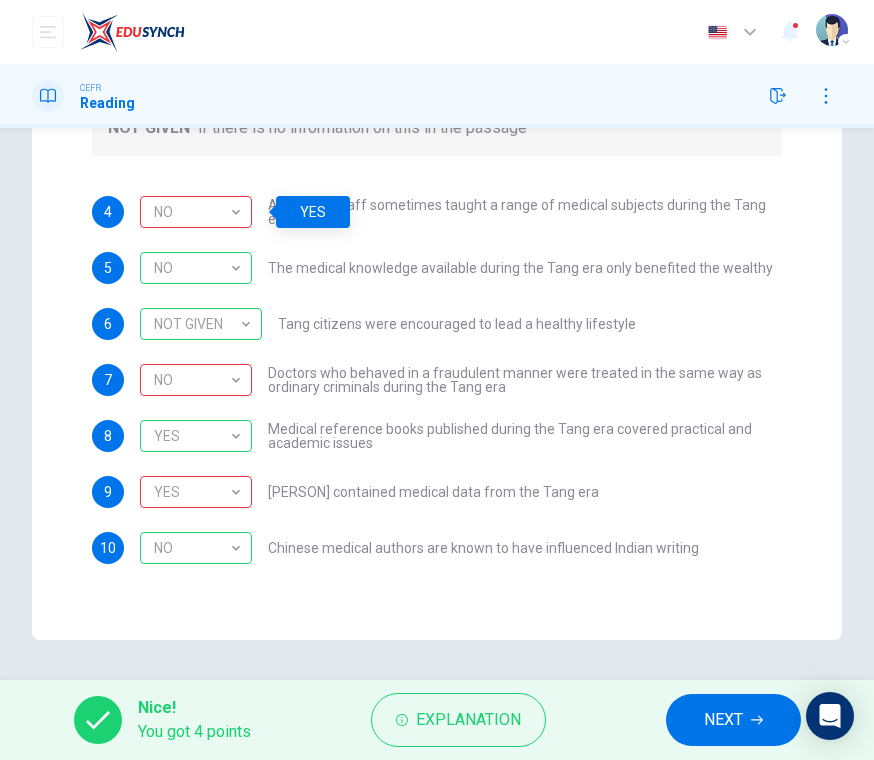 click on "NO" at bounding box center (192, 212) 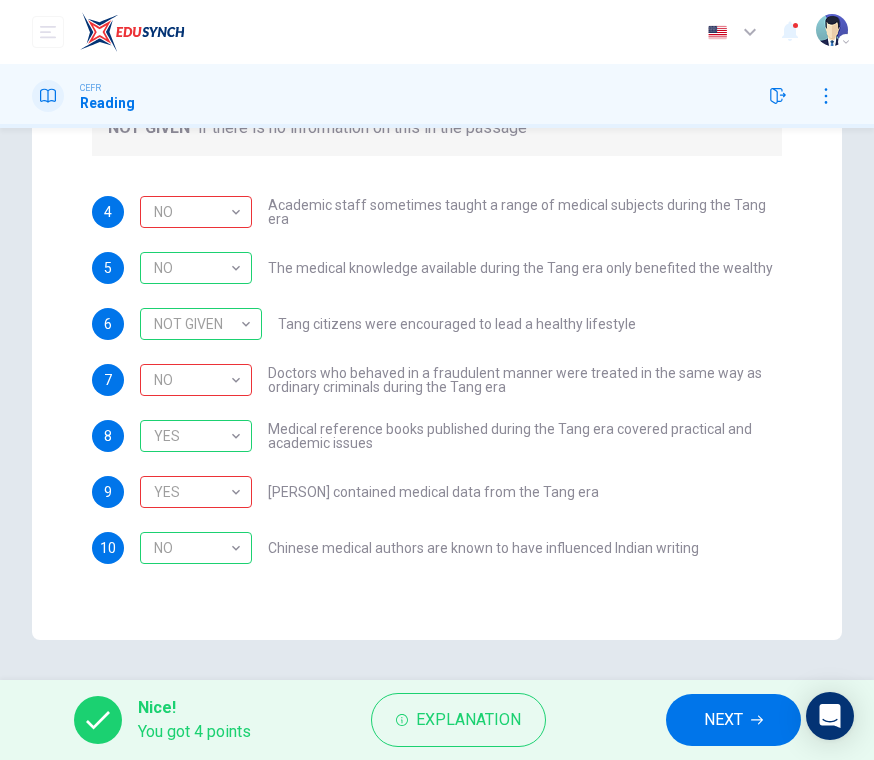 click on "NO" at bounding box center (192, 380) 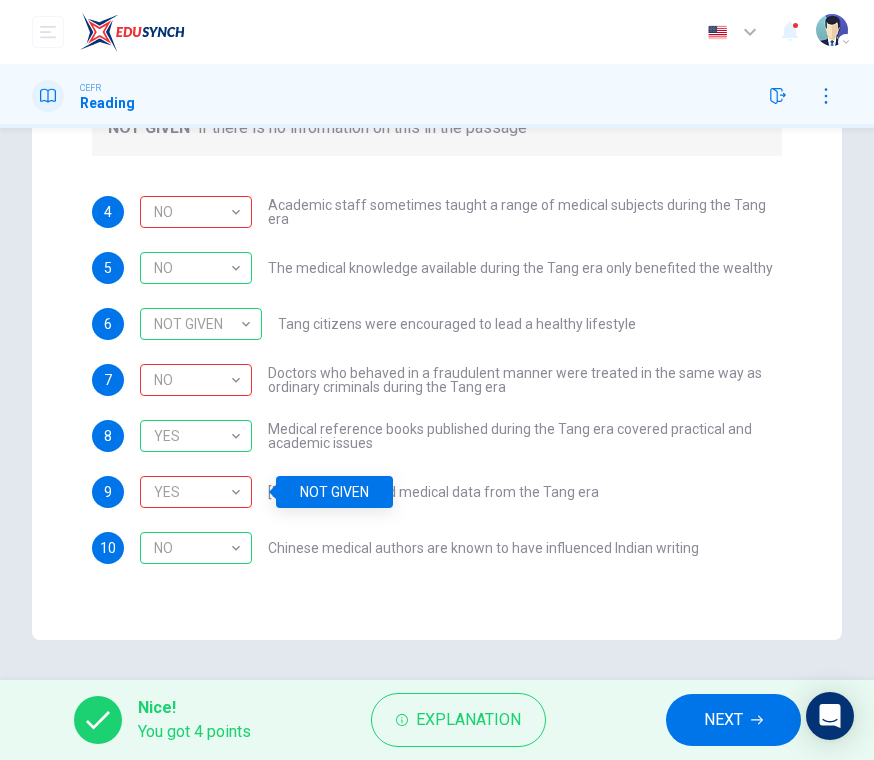 click on "NEXT" at bounding box center [733, 720] 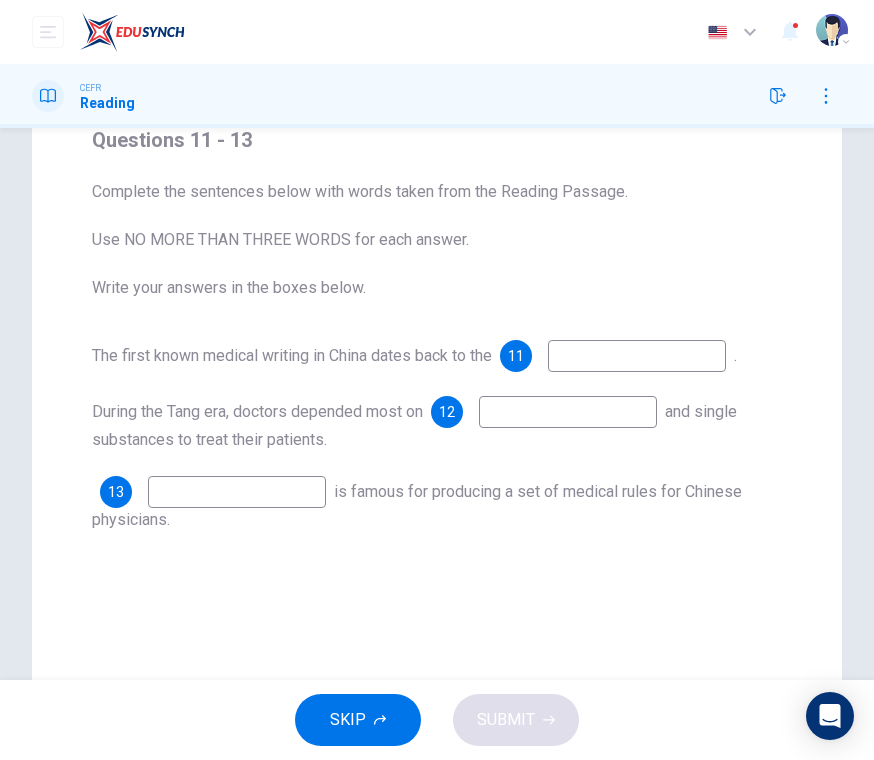 scroll, scrollTop: 172, scrollLeft: 0, axis: vertical 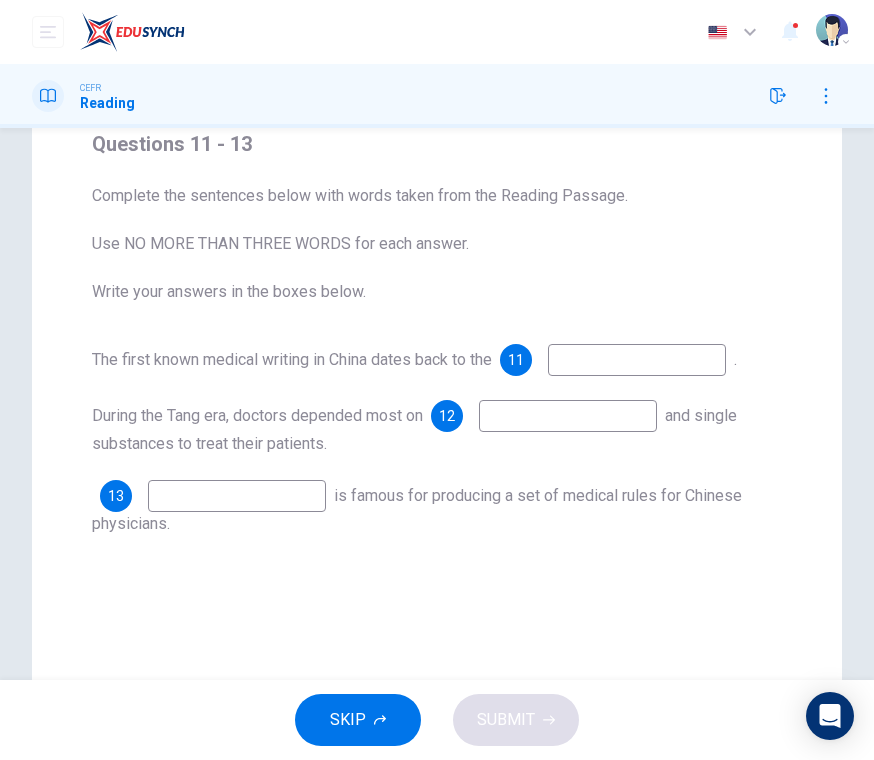 click at bounding box center (637, 360) 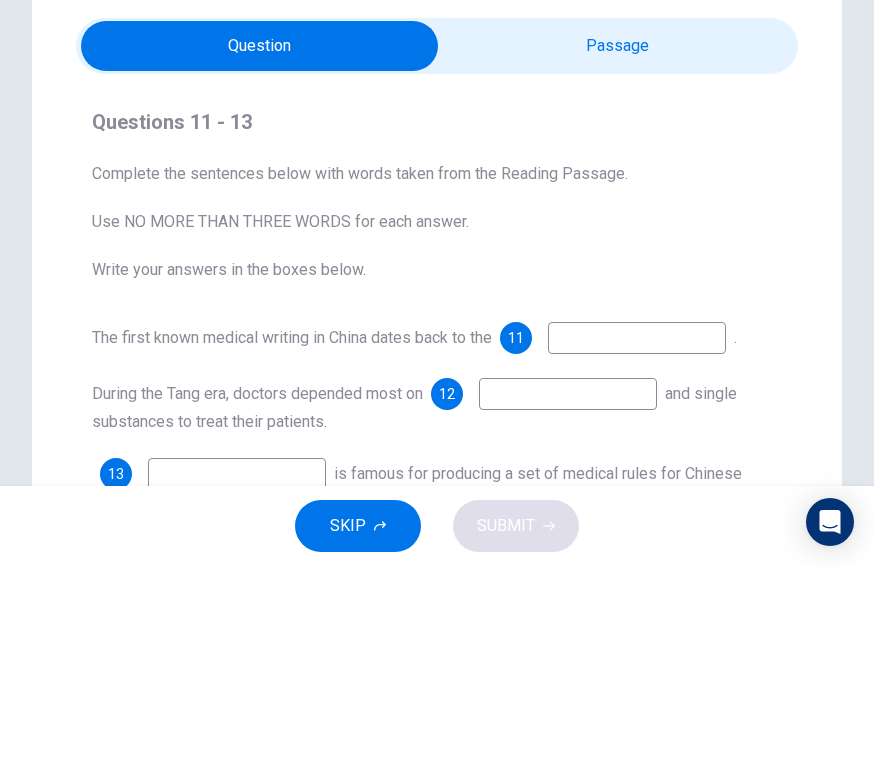 scroll, scrollTop: 0, scrollLeft: 0, axis: both 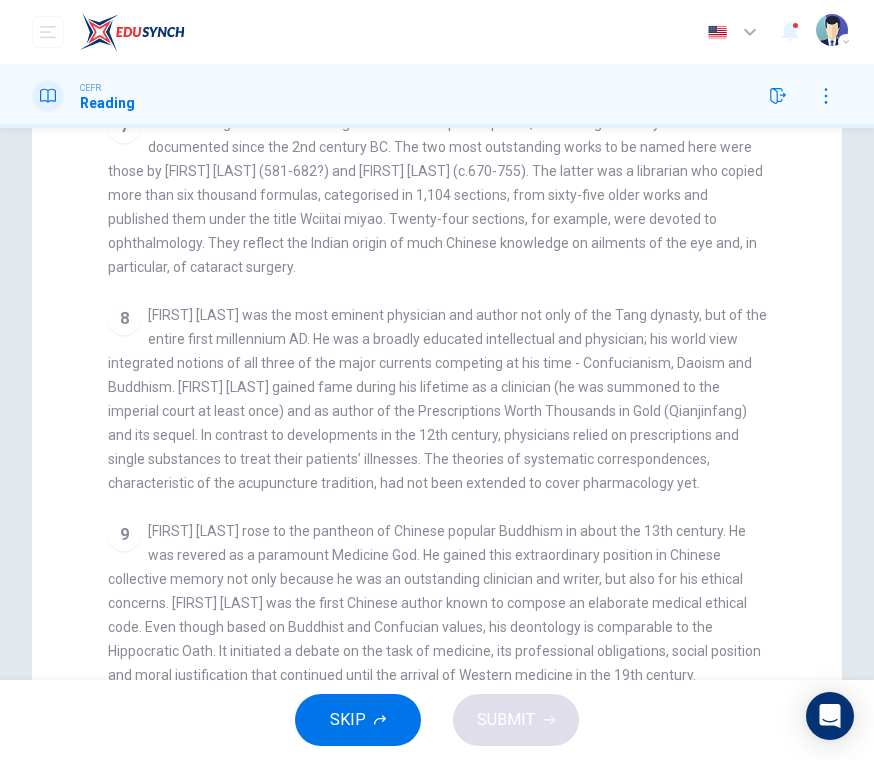 click on "[PERSON] rose to the pantheon of Chinese popular Buddhism in about the 13th century. He was revered as a paramount Medicine God. He gained this extraordinary position in Chinese collective memory not only because he was an outstanding clinician and writer, but also for his ethical concerns. [PERSON] was the first Chinese author known to compose an elaborate medical ethical code. Even though based on Buddhist and Confucian values, his deontology is comparable to the Hippocratic Oath. It initiated a debate on the task of medicine, its professional obligations, social position and moral justification that continued until the arrival of Western medicine in the 19th century." at bounding box center (437, 603) 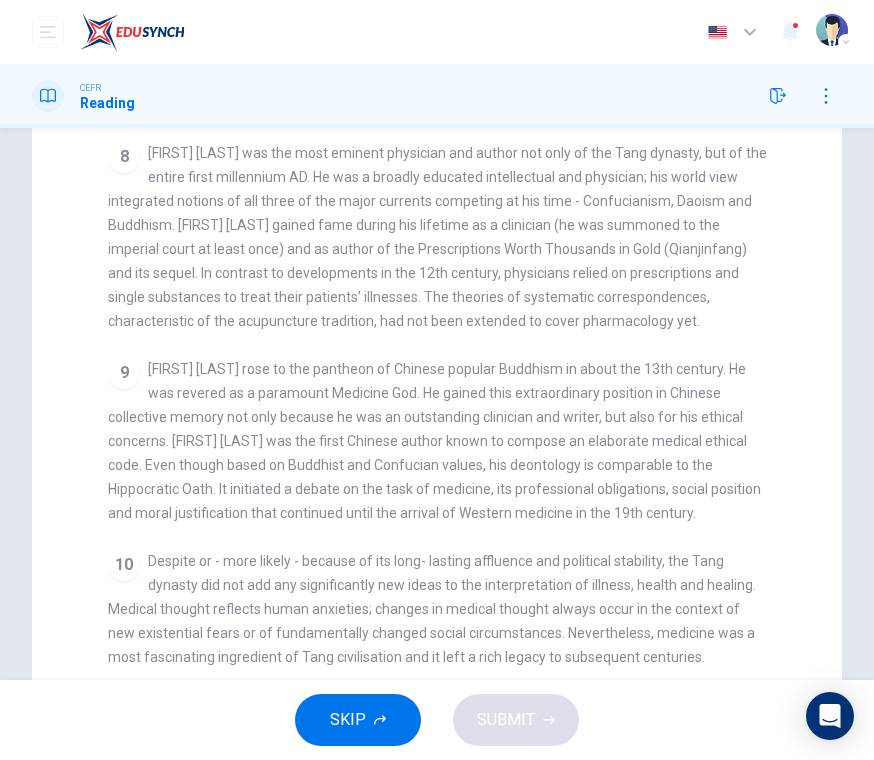 scroll, scrollTop: 418, scrollLeft: 0, axis: vertical 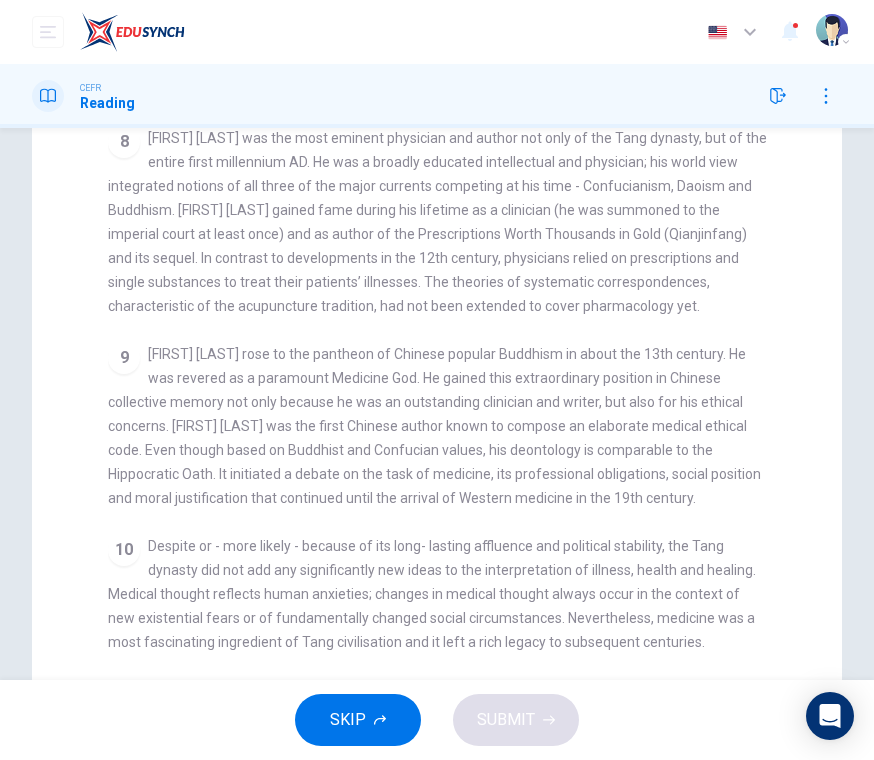 click on "10 Despite or - more likely - because of its long- lasting affluence and political stability, the Tang dynasty did not add any significantly new ideas to the interpretation of illness, health and healing. Medical thought reflects human anxieties; changes in medical thought always occur in the context of new existential fears or of fundamentally changed social circumstances. Nevertheless, medicine was a most fascinating ingredient of Tang civilisation and it left a rich legacy to subsequent centuries." at bounding box center (437, 594) 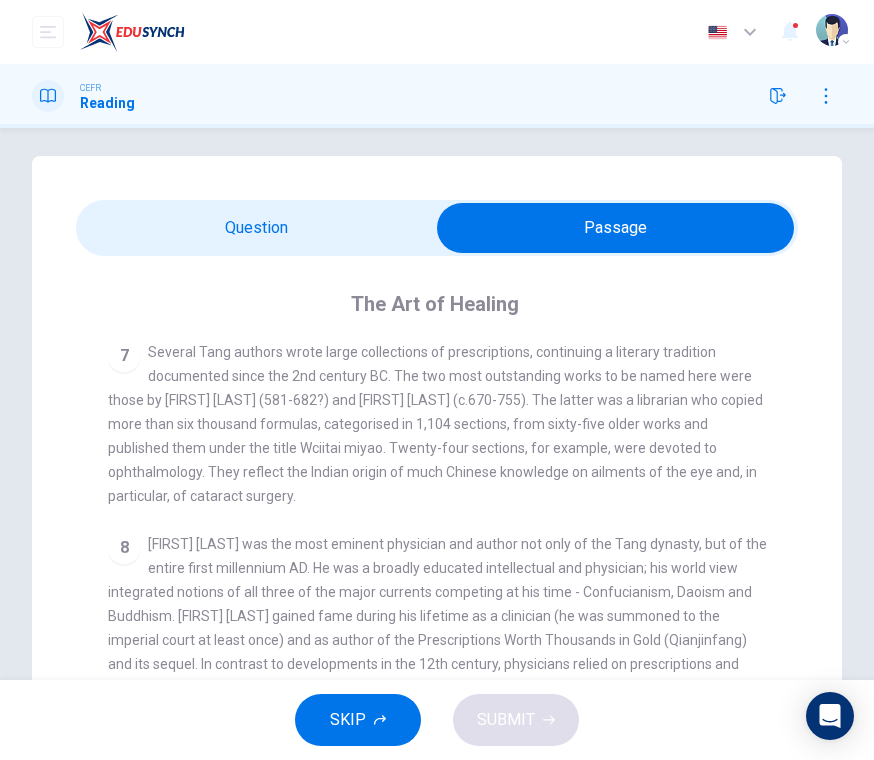scroll, scrollTop: 13, scrollLeft: 0, axis: vertical 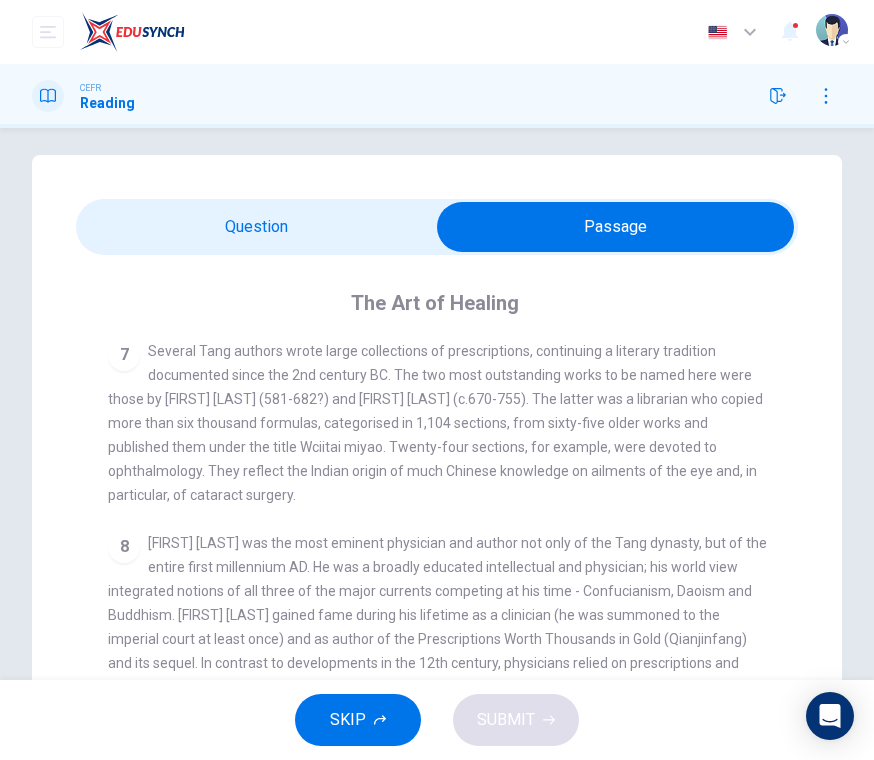 click on "7 Several Tang authors wrote large collections of prescriptions, continuing a literary tradition documented since the 2nd century BC. The two most outstanding works to be named here were those by Sun Simiao (581-682?) and Wang Tao (c.670-755). The latter was a librarian who copied more than six thousand formulas, categorised in 1,104 sections, from sixty-five older works and published them under the title Wciitai miyao. Twenty-four sections, for example, were devoted to ophthalmology. They reflect the Indian origin of much Chinese knowledge on ailments of the eye and, in particular, of cataract surgery." at bounding box center (437, 423) 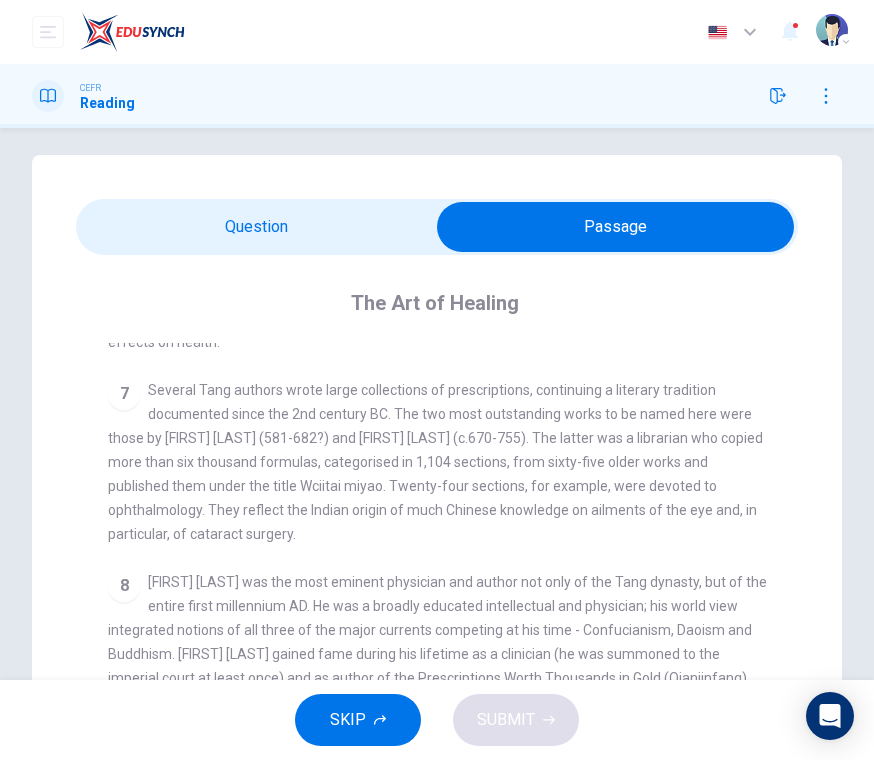 scroll, scrollTop: 1383, scrollLeft: 0, axis: vertical 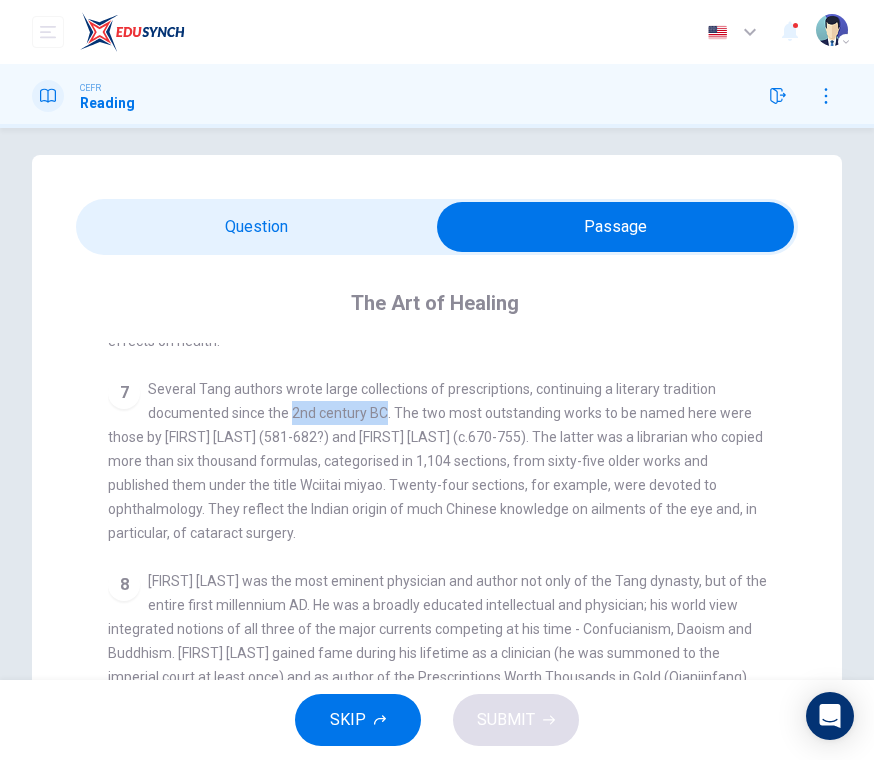 click on "Questions 11 - 13 Complete the sentences below with words taken from the Reading Passage.
Use NO MORE THAN THREE WORDS for each answer.
Write your answers in the boxes below. The first known medical writing in China dates back to the 11 . During the Tang era, doctors depended most on 12 and single substances to treat their patients. 13 is famous for producing a set of medical rules for Chinese physicians. The Art of Healing CLICK TO ZOOM Click to Zoom 1 2 3 Physicians were given positions in governmental medical service only after passing qualifying examinations. They were remunerated in accordance with the number of cures they had effected during the past year. 4 5 6 7 8 9 10" at bounding box center (437, 629) 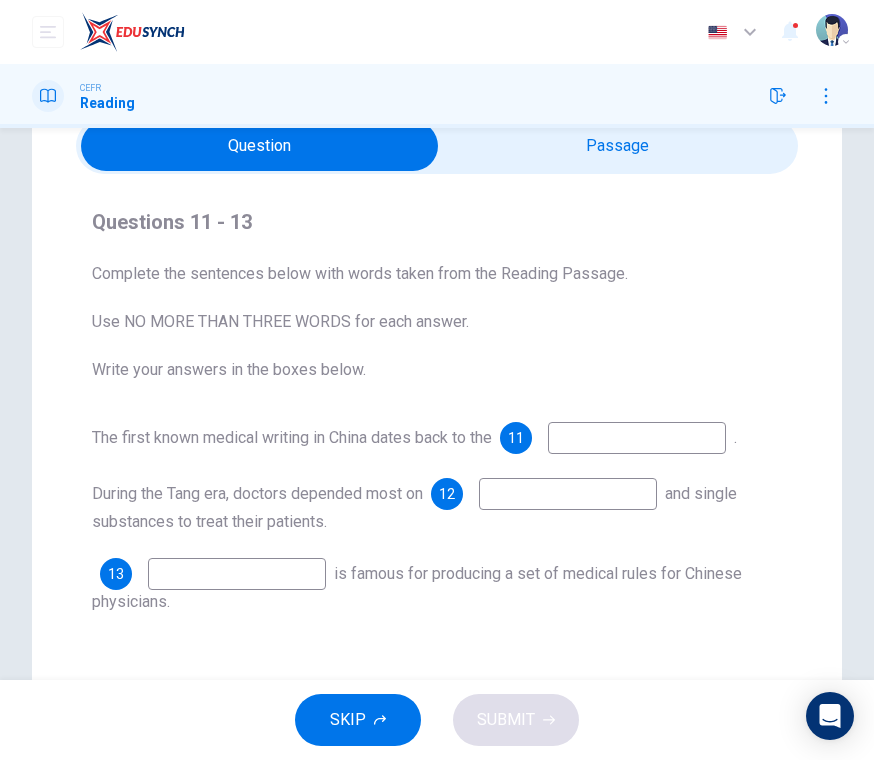scroll, scrollTop: 97, scrollLeft: 0, axis: vertical 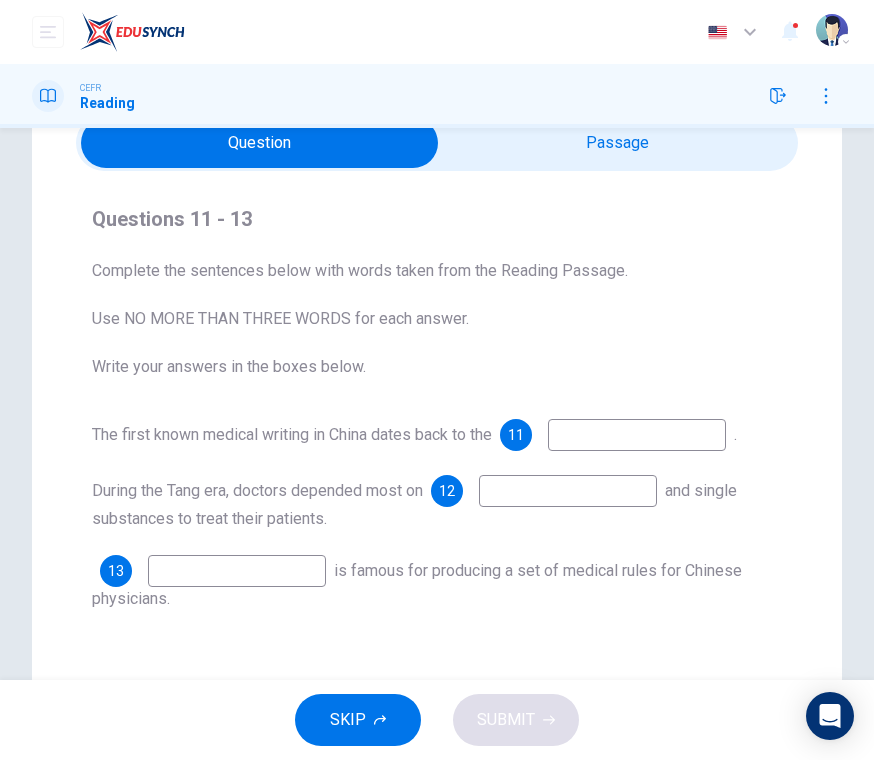 click at bounding box center [637, 435] 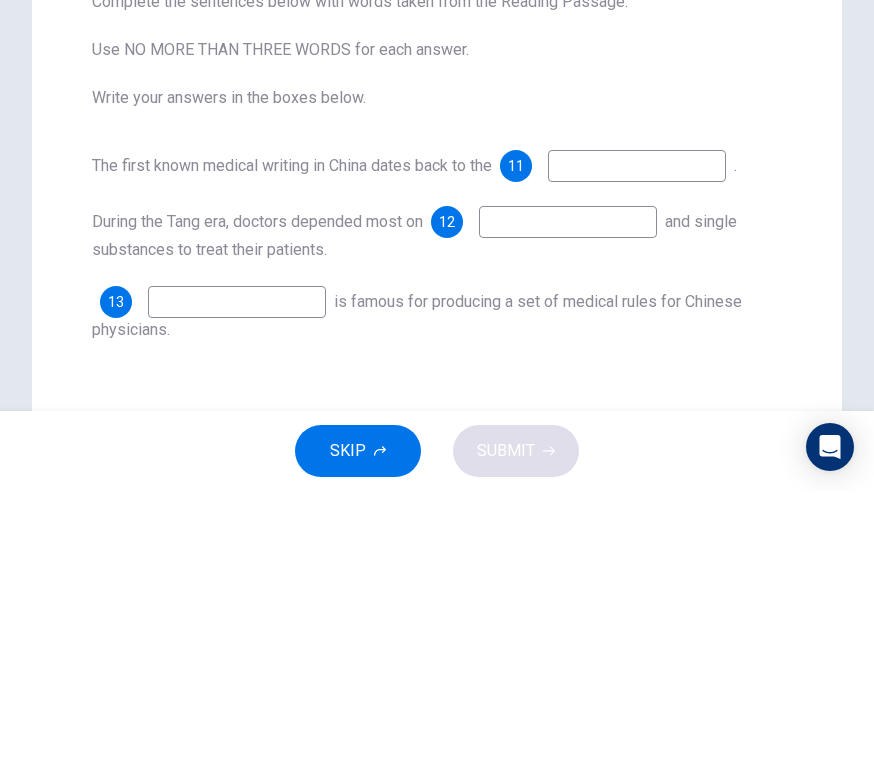 click at bounding box center (637, 435) 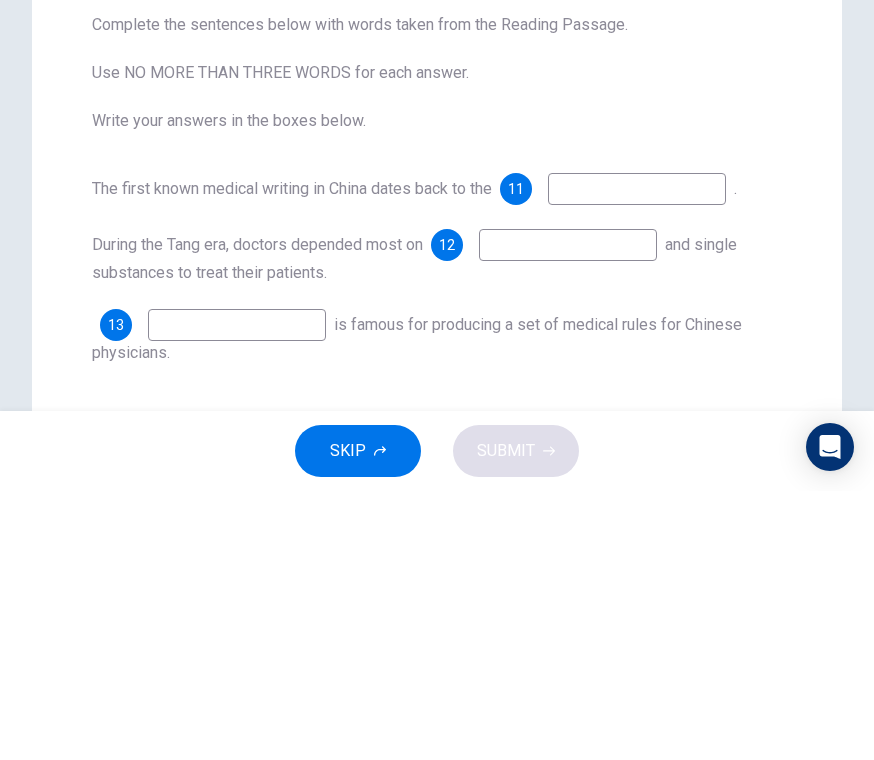 scroll, scrollTop: 71, scrollLeft: 0, axis: vertical 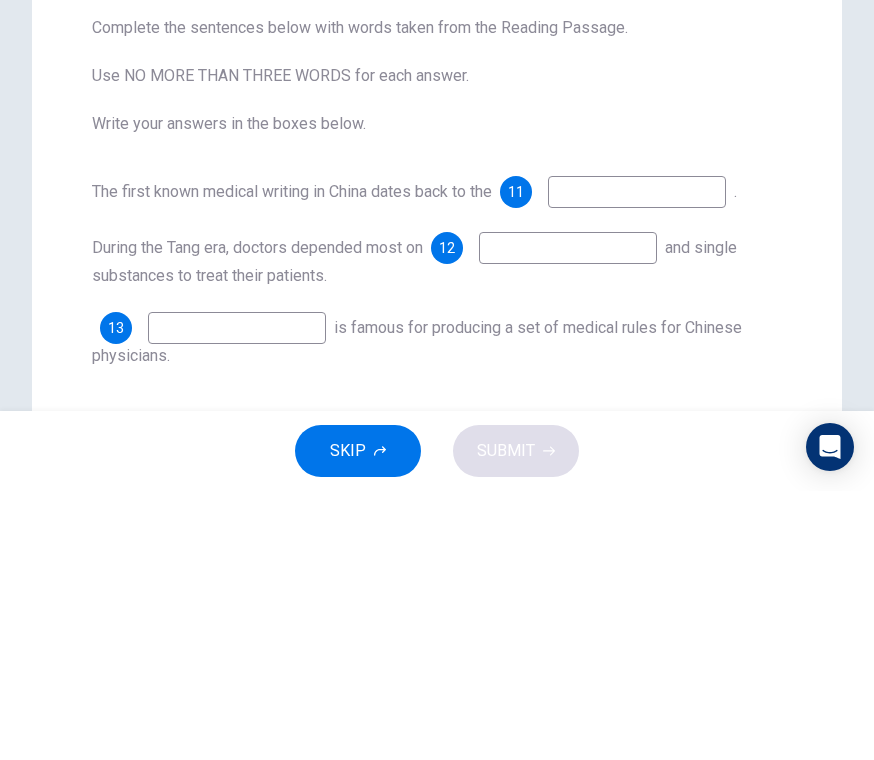 click at bounding box center [637, 461] 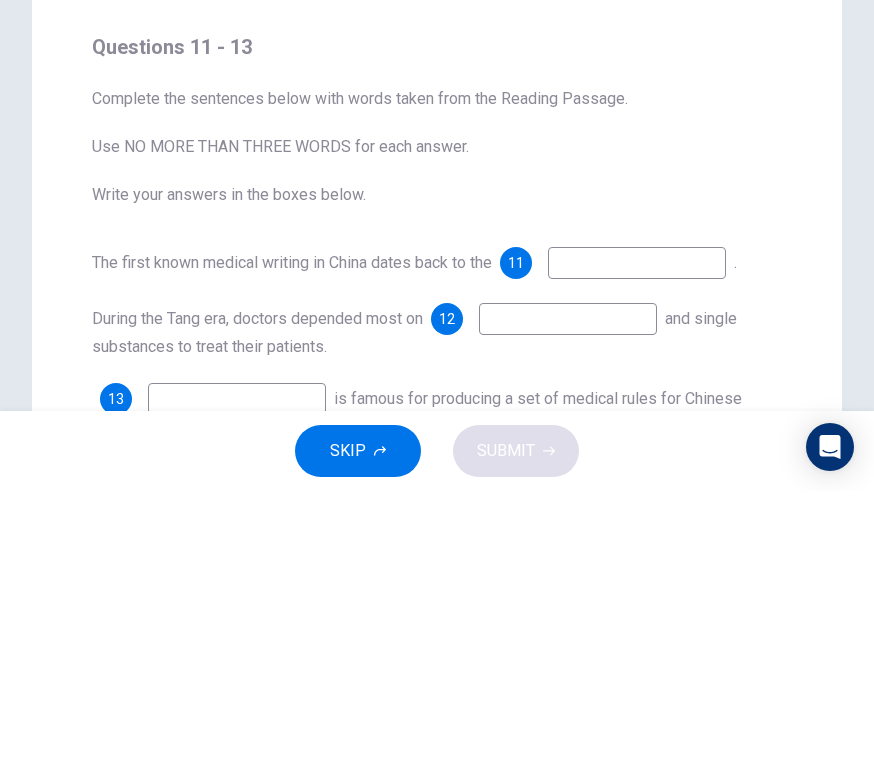 scroll, scrollTop: 0, scrollLeft: 0, axis: both 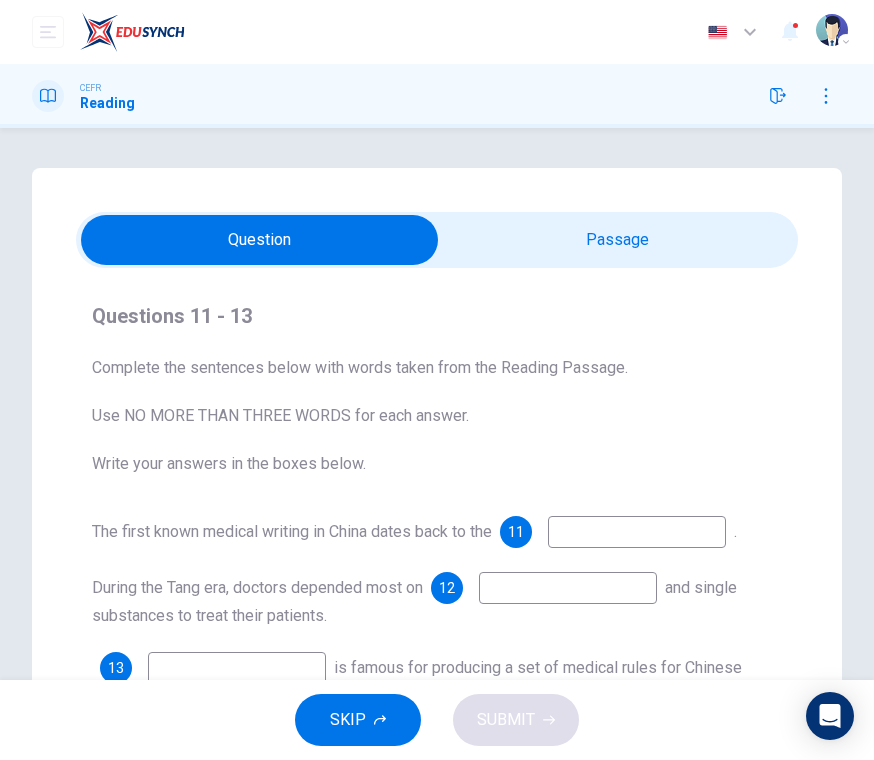 click at bounding box center (637, 532) 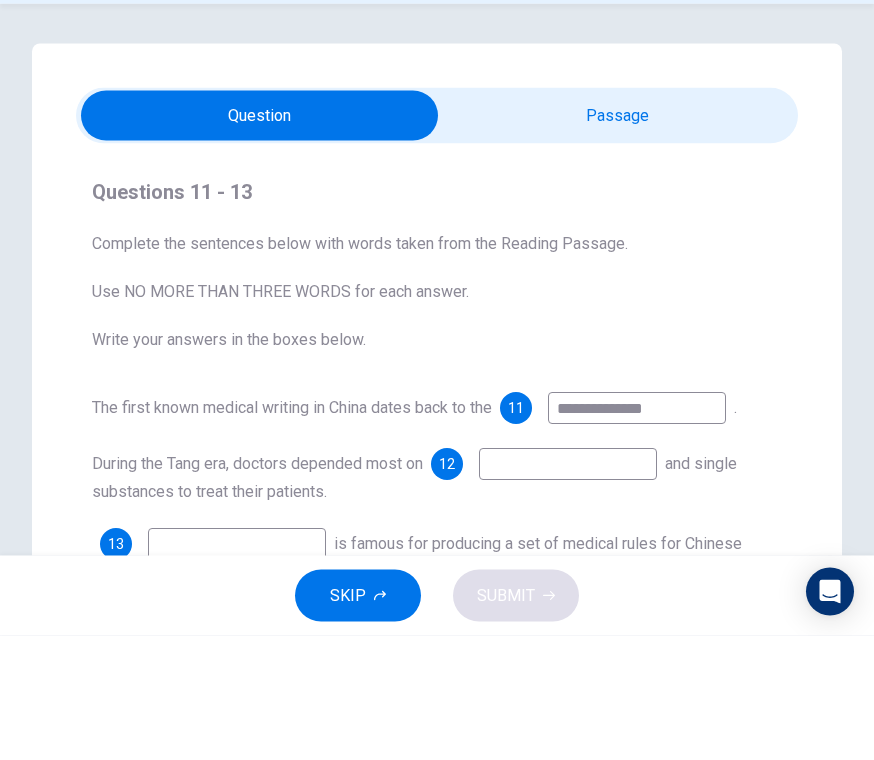 type on "**********" 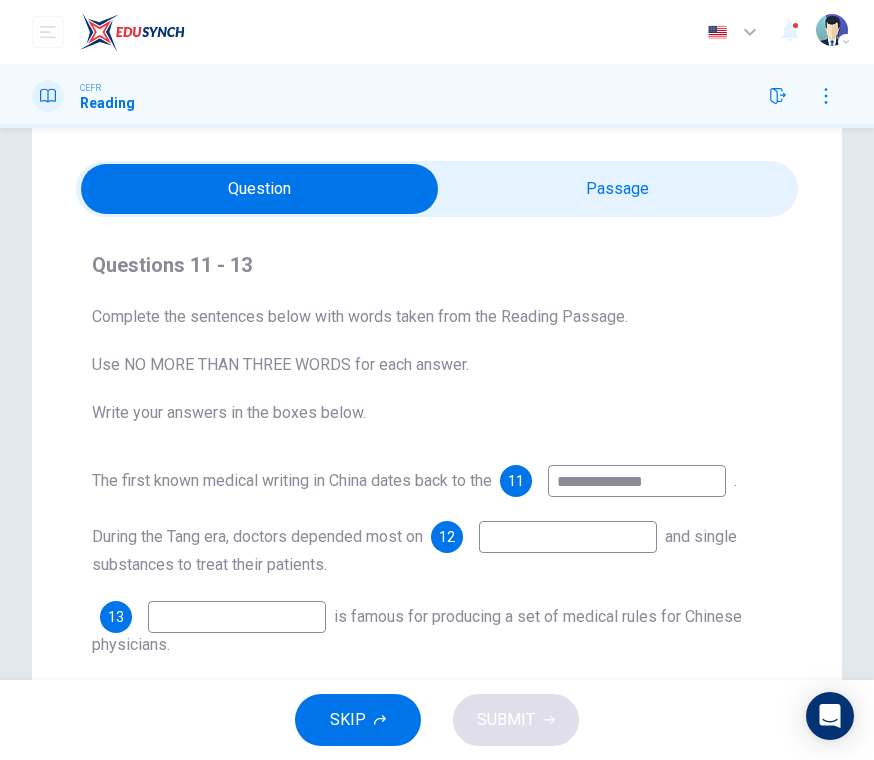 scroll, scrollTop: 49, scrollLeft: 0, axis: vertical 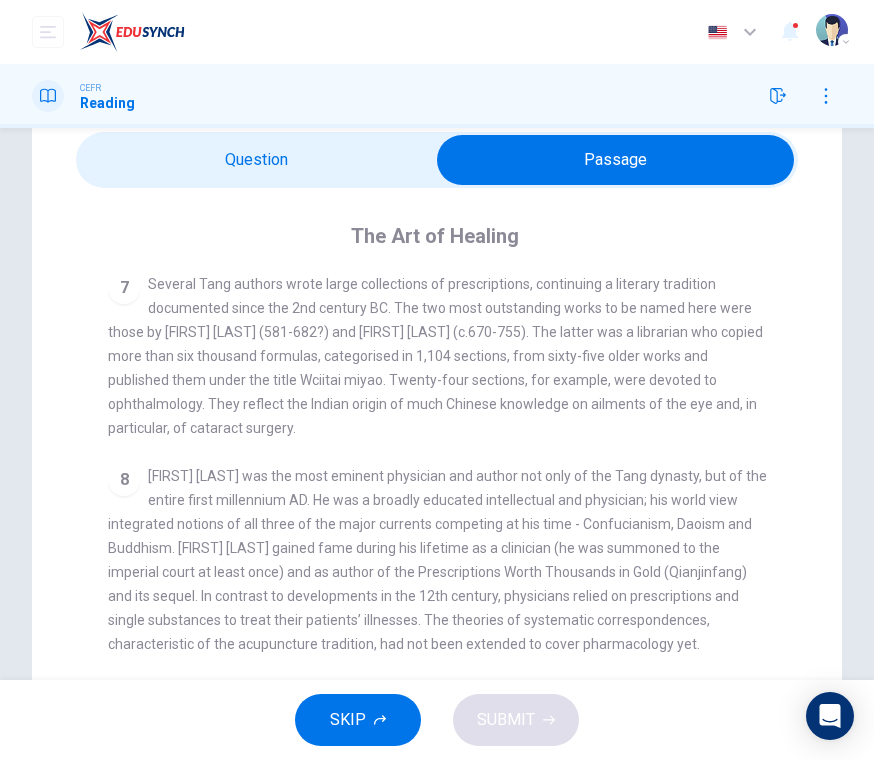 click on "Sun Simiao was the most eminent physician and author not only of the Tang dynasty, but of the entire first millennium AD. He was a broadly educated intellectual and physician; his world view integrated notions of all three of the major currents competing at his time - Confucianism, Daoism and Buddhism. Sun Simiao gained fame during his lifetime as a clinician (he was summoned to the imperial court at least once) and as author of the Prescriptions Worth Thousands in Gold (Qianjinfang) and its sequel. In contrast to developments in the 12th century, physicians relied on prescriptions and single substances to treat their patients’ illnesses. The theories of systematic correspondences, characteristic of the acupuncture tradition, had not been extended to cover pharmacology yet." at bounding box center (437, 560) 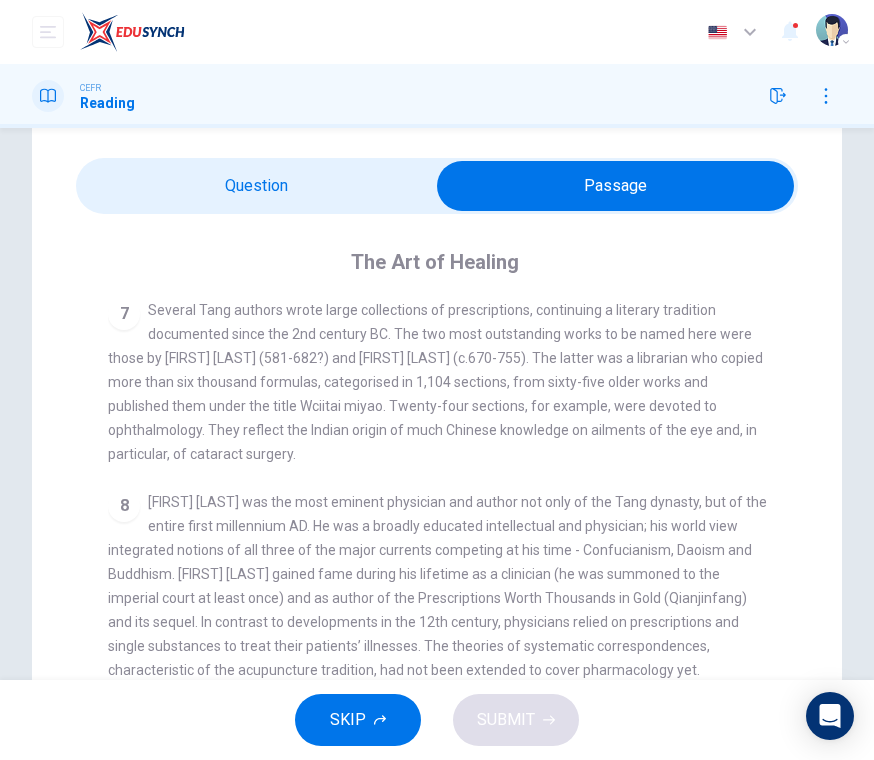 click on "Sun Simiao was the most eminent physician and author not only of the Tang dynasty, but of the entire first millennium AD. He was a broadly educated intellectual and physician; his world view integrated notions of all three of the major currents competing at his time - Confucianism, Daoism and Buddhism. Sun Simiao gained fame during his lifetime as a clinician (he was summoned to the imperial court at least once) and as author of the Prescriptions Worth Thousands in Gold (Qianjinfang) and its sequel. In contrast to developments in the 12th century, physicians relied on prescriptions and single substances to treat their patients’ illnesses. The theories of systematic correspondences, characteristic of the acupuncture tradition, had not been extended to cover pharmacology yet." at bounding box center [437, 586] 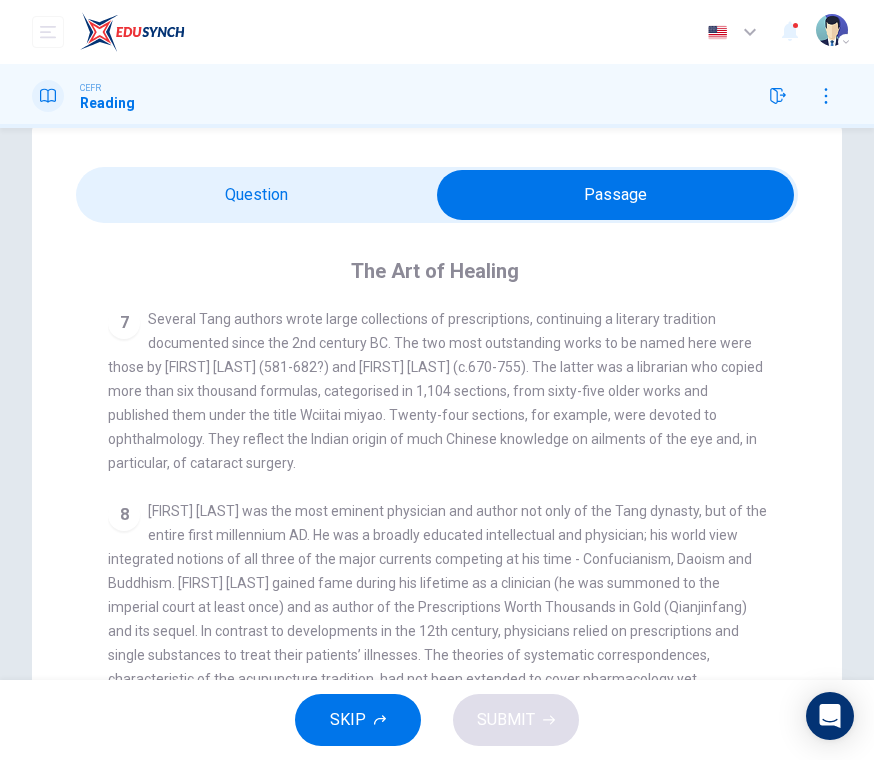 scroll, scrollTop: 58, scrollLeft: 0, axis: vertical 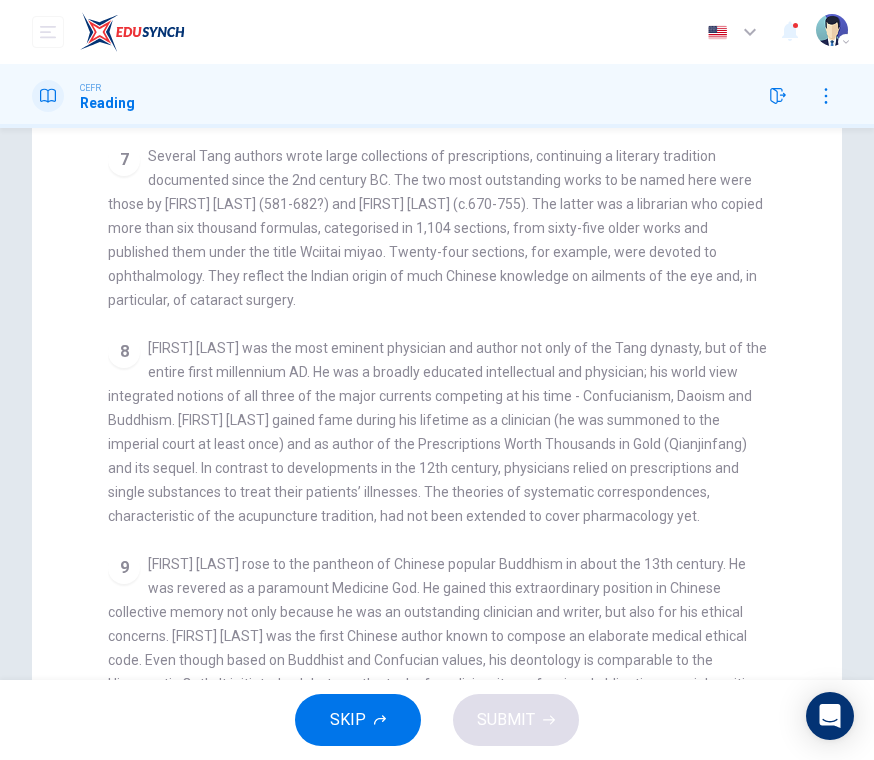 click on "[PERSON] rose to the pantheon of Chinese popular Buddhism in about the 13th century. He was revered as a paramount Medicine God. He gained this extraordinary position in Chinese collective memory not only because he was an outstanding clinician and writer, but also for his ethical concerns. [PERSON] was the first Chinese author known to compose an elaborate medical ethical code. Even though based on Buddhist and Confucian values, his deontology is comparable to the Hippocratic Oath. It initiated a debate on the task of medicine, its professional obligations, social position and moral justification that continued until the arrival of Western medicine in the 19th century." at bounding box center (437, 636) 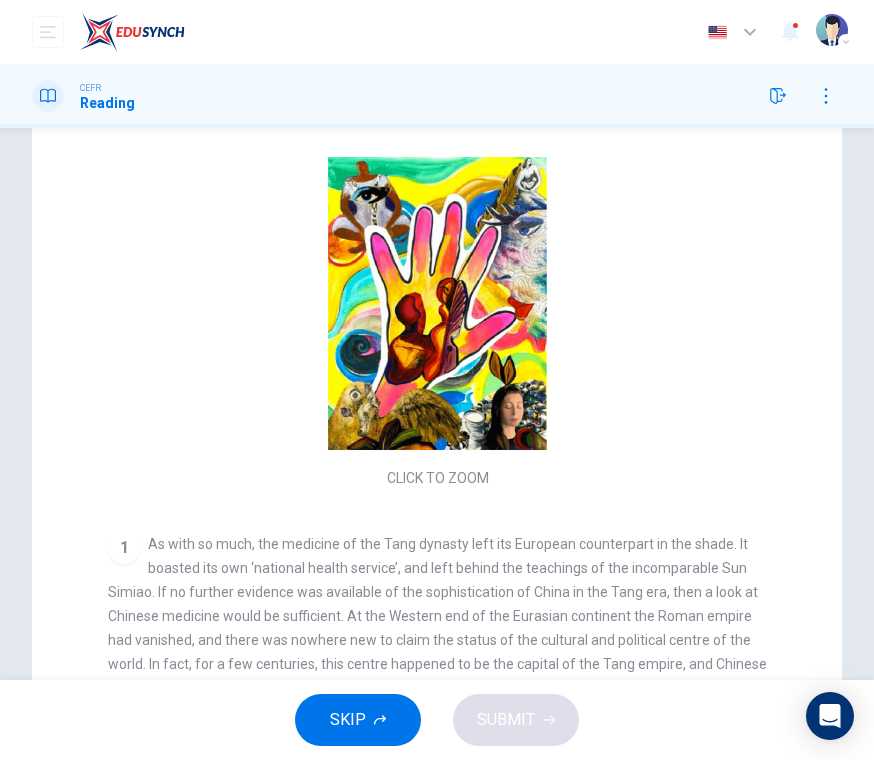 scroll, scrollTop: 0, scrollLeft: 0, axis: both 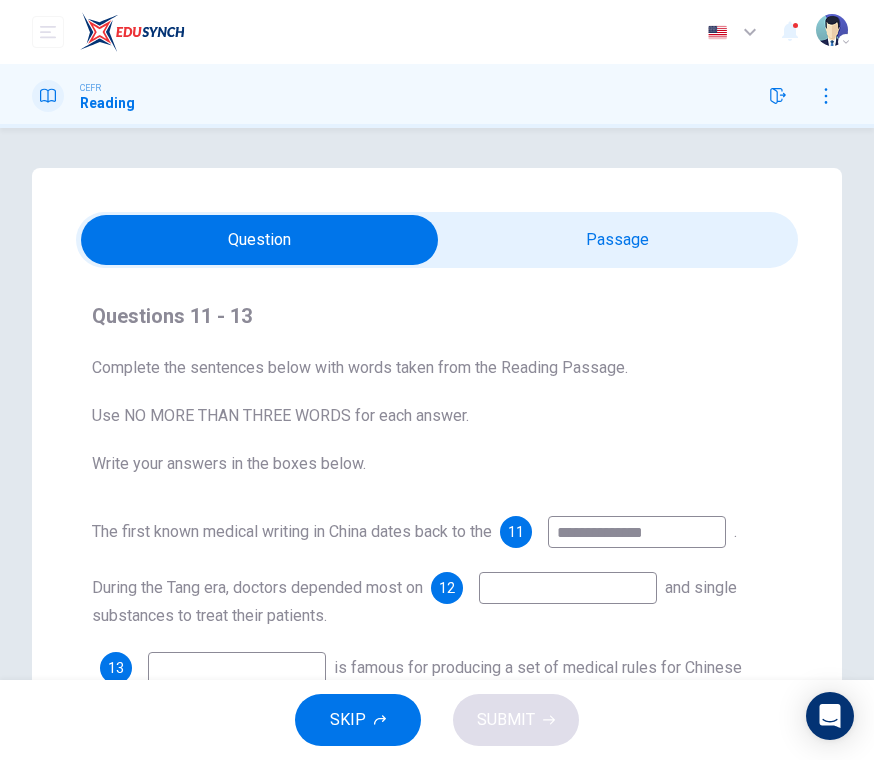 click at bounding box center [568, 588] 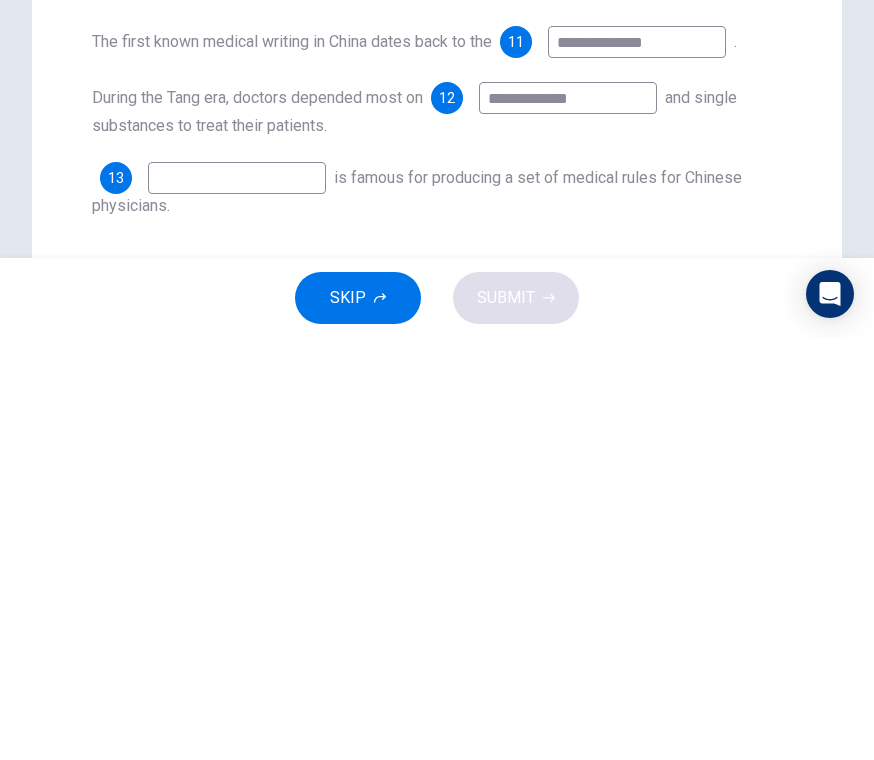 scroll, scrollTop: 73, scrollLeft: 0, axis: vertical 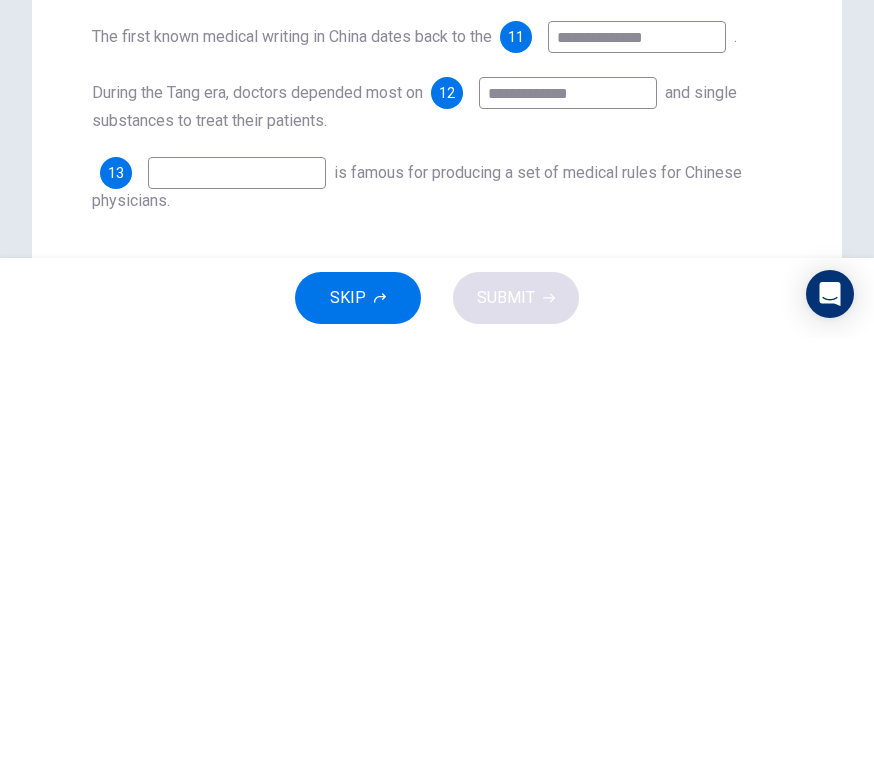 type on "**********" 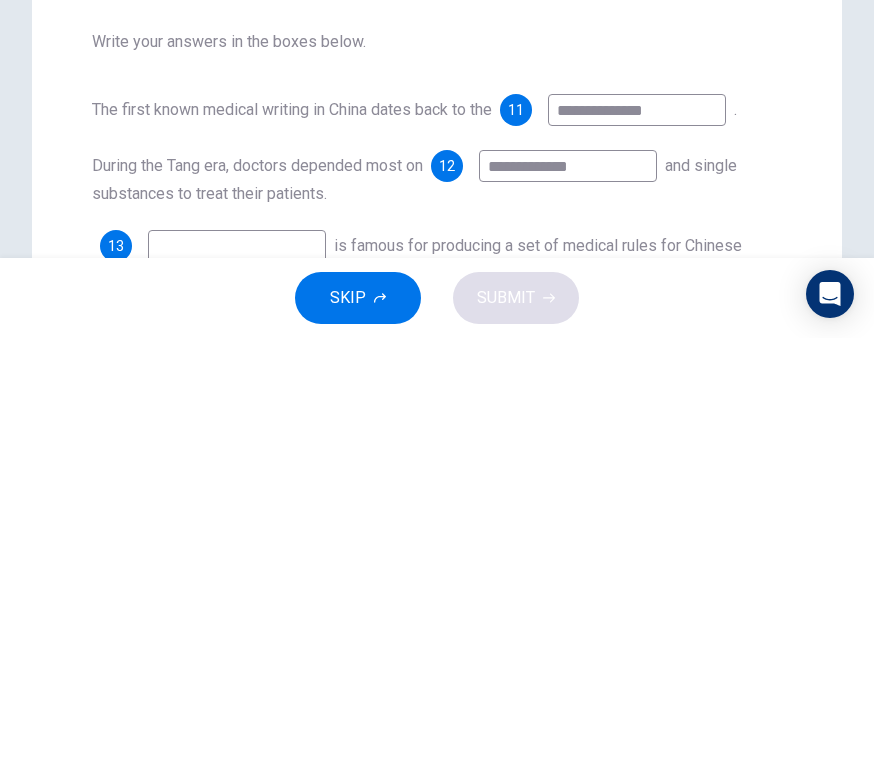 scroll, scrollTop: 0, scrollLeft: 0, axis: both 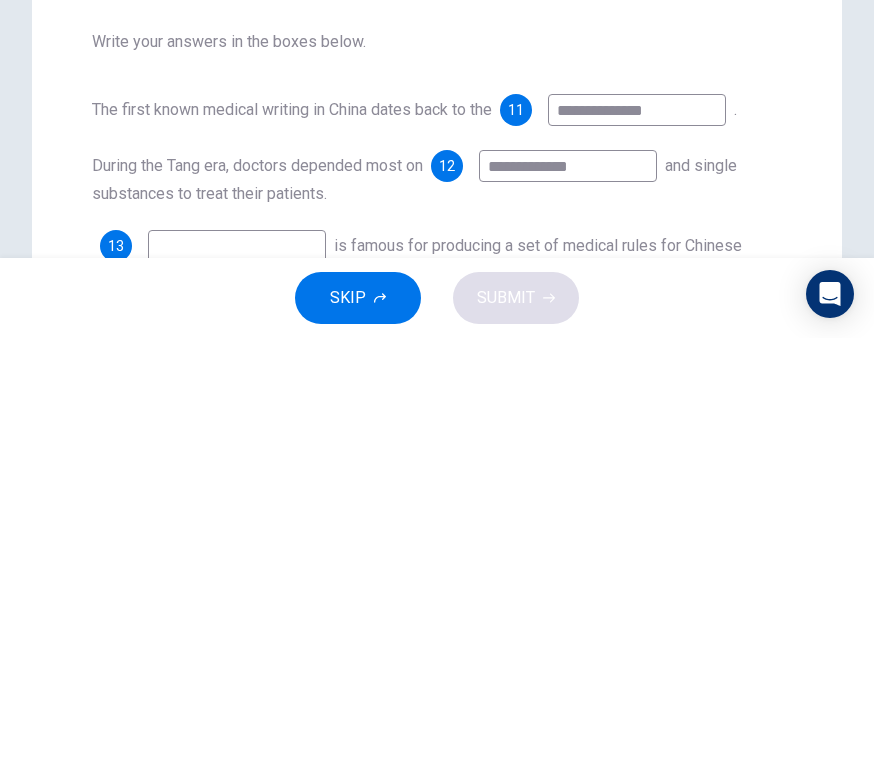 click on "**********" at bounding box center [437, 570] 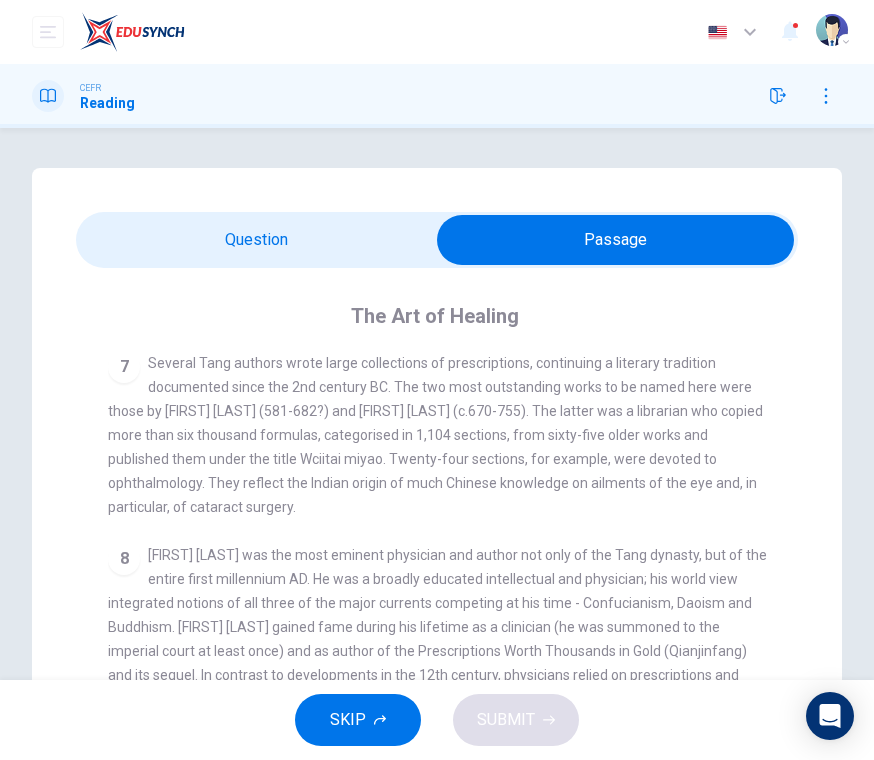 scroll, scrollTop: 1421, scrollLeft: 0, axis: vertical 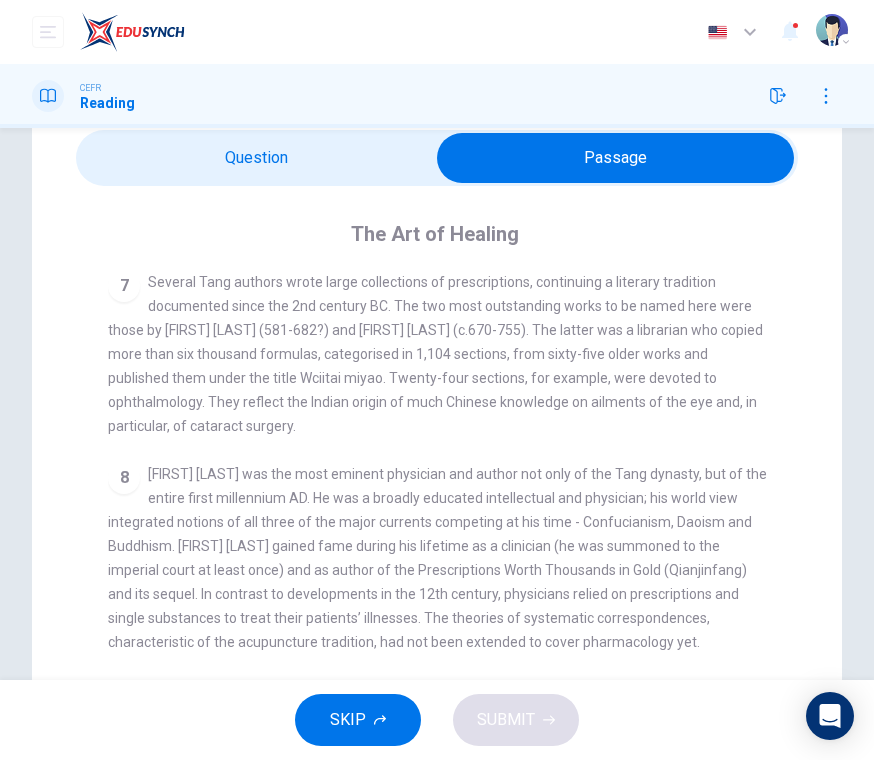 click on "Sun Simiao was the most eminent physician and author not only of the Tang dynasty, but of the entire first millennium AD. He was a broadly educated intellectual and physician; his world view integrated notions of all three of the major currents competing at his time - Confucianism, Daoism and Buddhism. Sun Simiao gained fame during his lifetime as a clinician (he was summoned to the imperial court at least once) and as author of the Prescriptions Worth Thousands in Gold (Qianjinfang) and its sequel. In contrast to developments in the 12th century, physicians relied on prescriptions and single substances to treat their patients’ illnesses. The theories of systematic correspondences, characteristic of the acupuncture tradition, had not been extended to cover pharmacology yet." at bounding box center [437, 558] 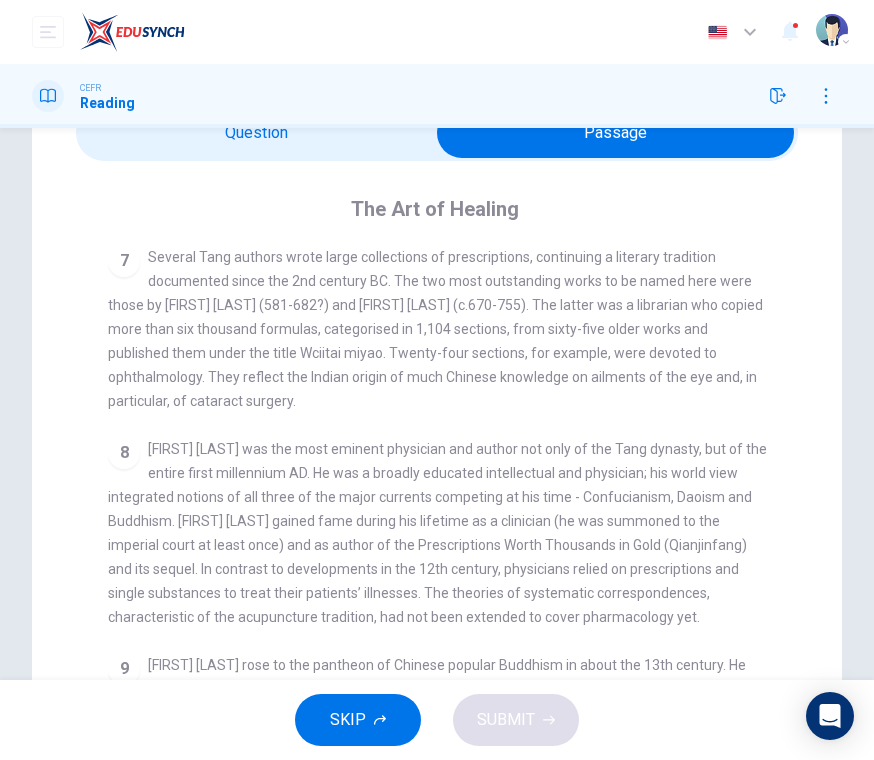 click on "[FIRST] [LAST] was the most eminent physician and author not only of the Tang dynasty, but of the entire first millennium AD. He was a broadly educated intellectual and physician; his world view integrated notions of all three of the major currents competing at his time - Confucianism, Daoism and Buddhism. [FIRST] [LAST] gained fame during his lifetime as a clinician (he was summoned to the imperial court at least once) and as author of the Prescriptions Worth Thousands in Gold (Qianjinfang) and its sequel. In contrast to developments in the 12th century, physicians relied on prescriptions and single substances to treat their patients’ illnesses. The theories of systematic correspondences, characteristic of the acupuncture tradition, had not been extended to cover pharmacology yet." at bounding box center [437, 533] 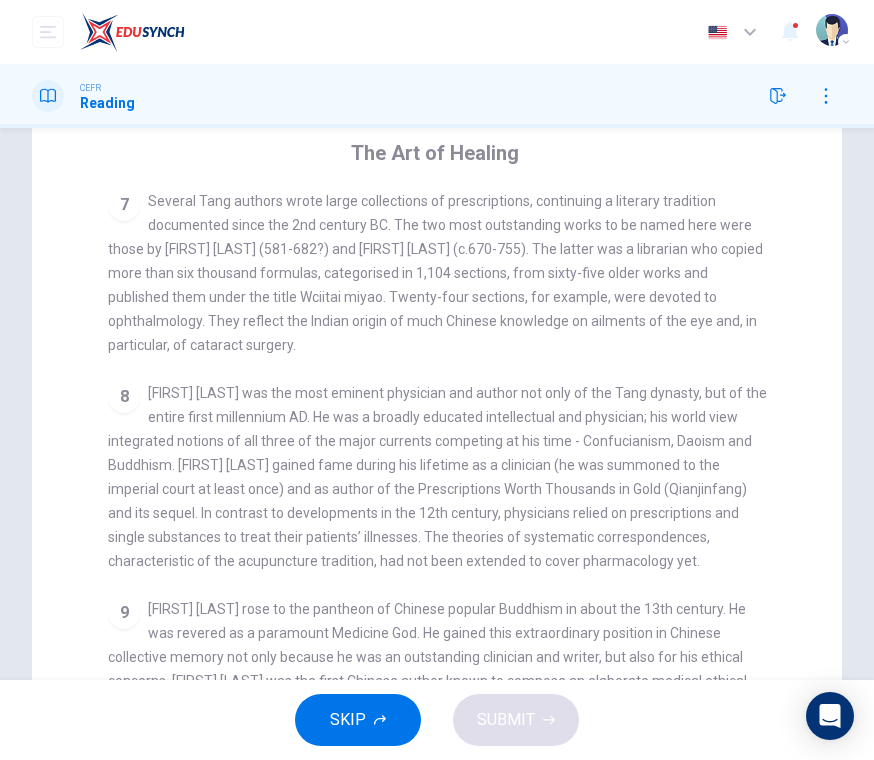 click on "[FIRST] [LAST] rose to the pantheon of Chinese popular Buddhism in about the 13th century. He was revered as a paramount Medicine God. He gained this extraordinary position in Chinese collective memory not only because he was an outstanding clinician and writer, but also for his ethical concerns. [FIRST] [LAST] was the first Chinese author known to compose an elaborate medical ethical code. Even though based on Buddhist and Confucian values, his deontology is comparable to the Hippocratic Oath. It initiated a debate on the task of medicine, its professional obligations, social position and moral justification that continued until the arrival of Western medicine in the 19th century." at bounding box center [434, 681] 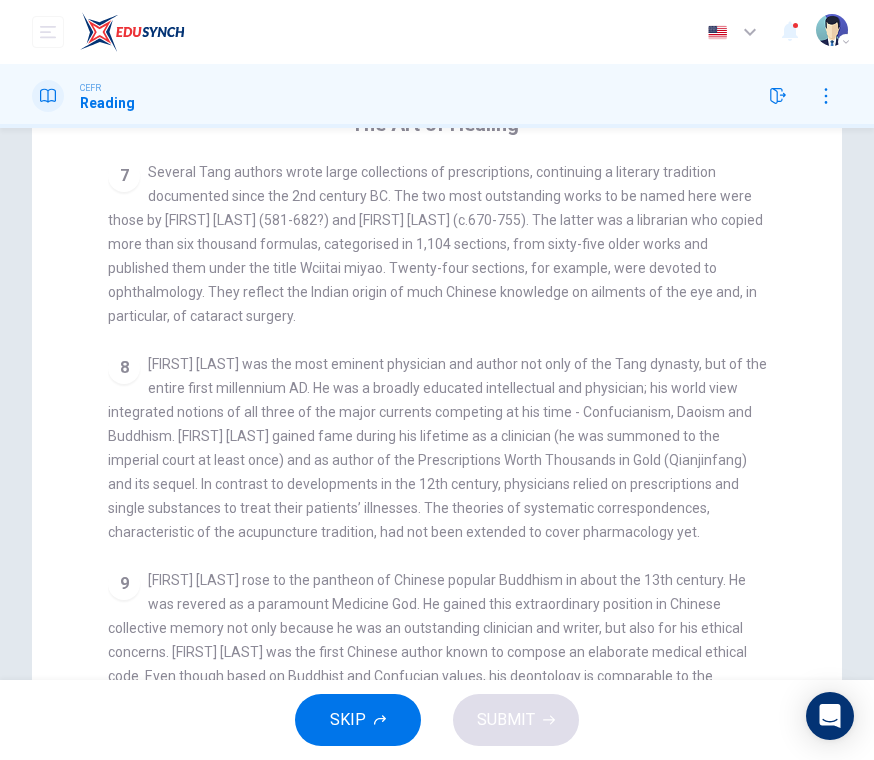 click on "[FIRST] [LAST] rose to the pantheon of Chinese popular Buddhism in about the 13th century. He was revered as a paramount Medicine God. He gained this extraordinary position in Chinese collective memory not only because he was an outstanding clinician and writer, but also for his ethical concerns. [FIRST] [LAST] was the first Chinese author known to compose an elaborate medical ethical code. Even though based on Buddhist and Confucian values, his deontology is comparable to the Hippocratic Oath. It initiated a debate on the task of medicine, its professional obligations, social position and moral justification that continued until the arrival of Western medicine in the 19th century." at bounding box center [434, 652] 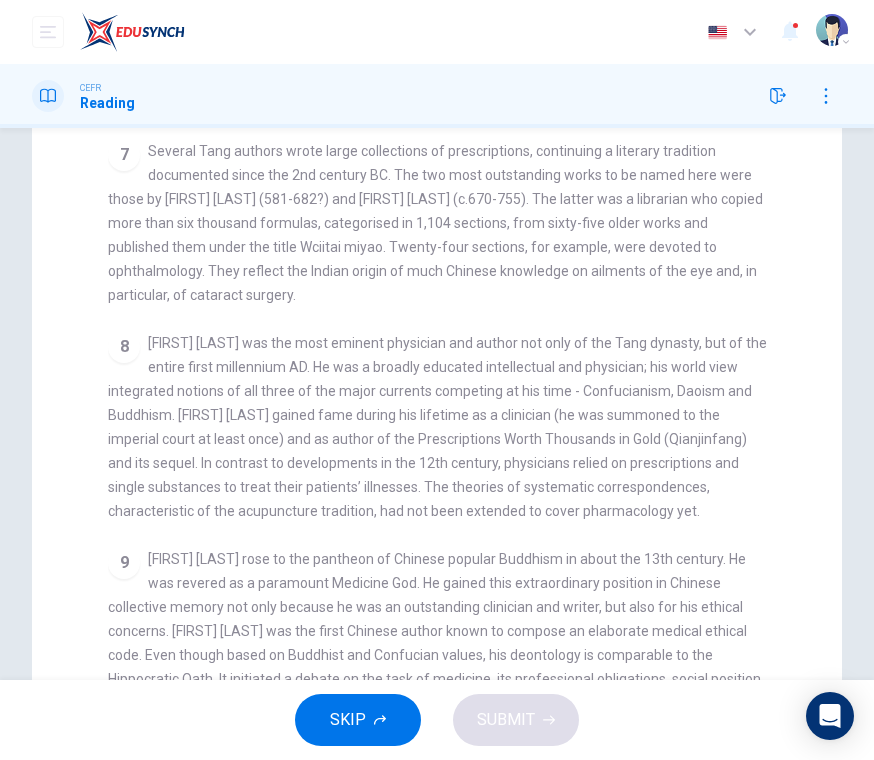 click on "[PERSON] rose to the pantheon of Chinese popular Buddhism in about the 13th century. He was revered as a paramount Medicine God. He gained this extraordinary position in Chinese collective memory not only because he was an outstanding clinician and writer, but also for his ethical concerns. [PERSON] was the first Chinese author known to compose an elaborate medical ethical code. Even though based on Buddhist and Confucian values, his deontology is comparable to the Hippocratic Oath. It initiated a debate on the task of medicine, its professional obligations, social position and moral justification that continued until the arrival of Western medicine in the 19th century." at bounding box center (437, 631) 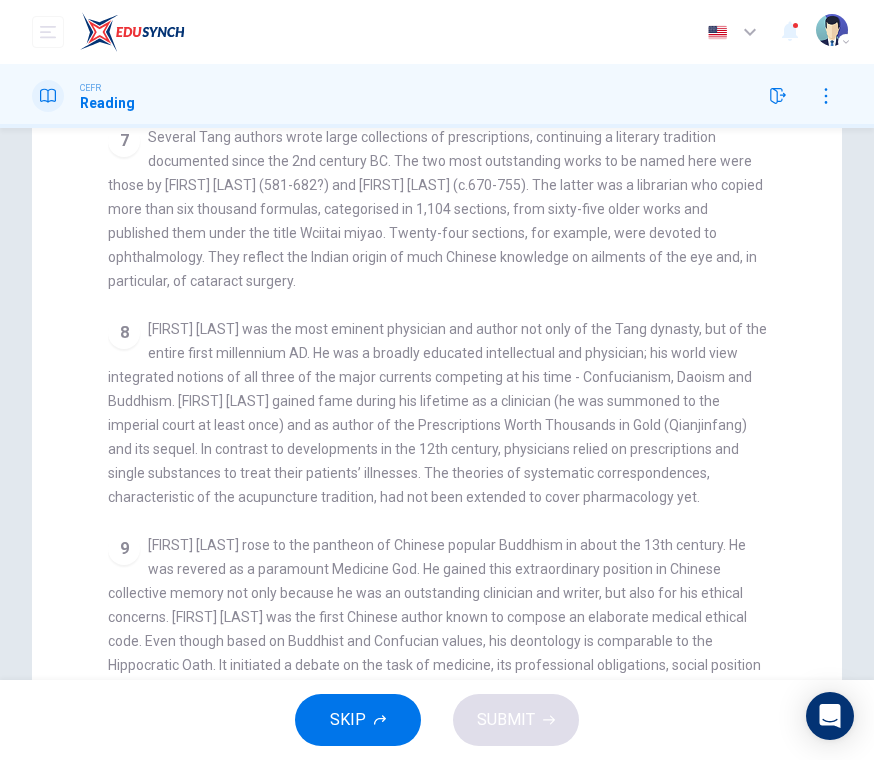 click on "[PERSON] rose to the pantheon of Chinese popular Buddhism in about the 13th century. He was revered as a paramount Medicine God. He gained this extraordinary position in Chinese collective memory not only because he was an outstanding clinician and writer, but also for his ethical concerns. [PERSON] was the first Chinese author known to compose an elaborate medical ethical code. Even though based on Buddhist and Confucian values, his deontology is comparable to the Hippocratic Oath. It initiated a debate on the task of medicine, its professional obligations, social position and moral justification that continued until the arrival of Western medicine in the 19th century." at bounding box center [437, 617] 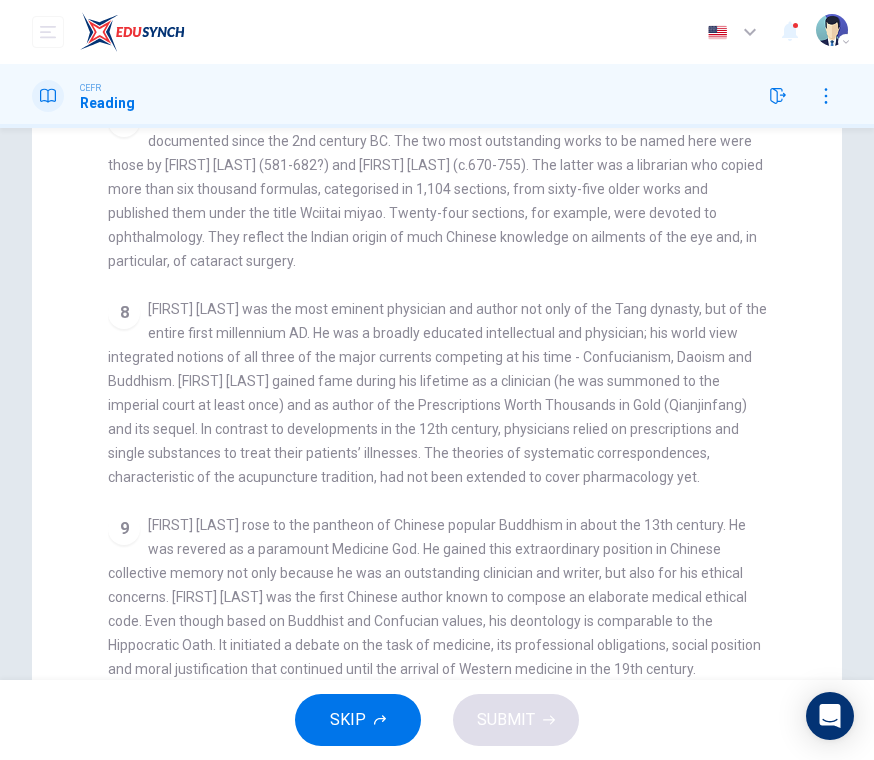 click on "[FIRST] [LAST] rose to the pantheon of Chinese popular Buddhism in about the 13th century. He was revered as a paramount Medicine God. He gained this extraordinary position in Chinese collective memory not only because he was an outstanding clinician and writer, but also for his ethical concerns. [FIRST] [LAST] was the first Chinese author known to compose an elaborate medical ethical code. Even though based on Buddhist and Confucian values, his deontology is comparable to the Hippocratic Oath. It initiated a debate on the task of medicine, its professional obligations, social position and moral justification that continued until the arrival of Western medicine in the 19th century." at bounding box center [434, 597] 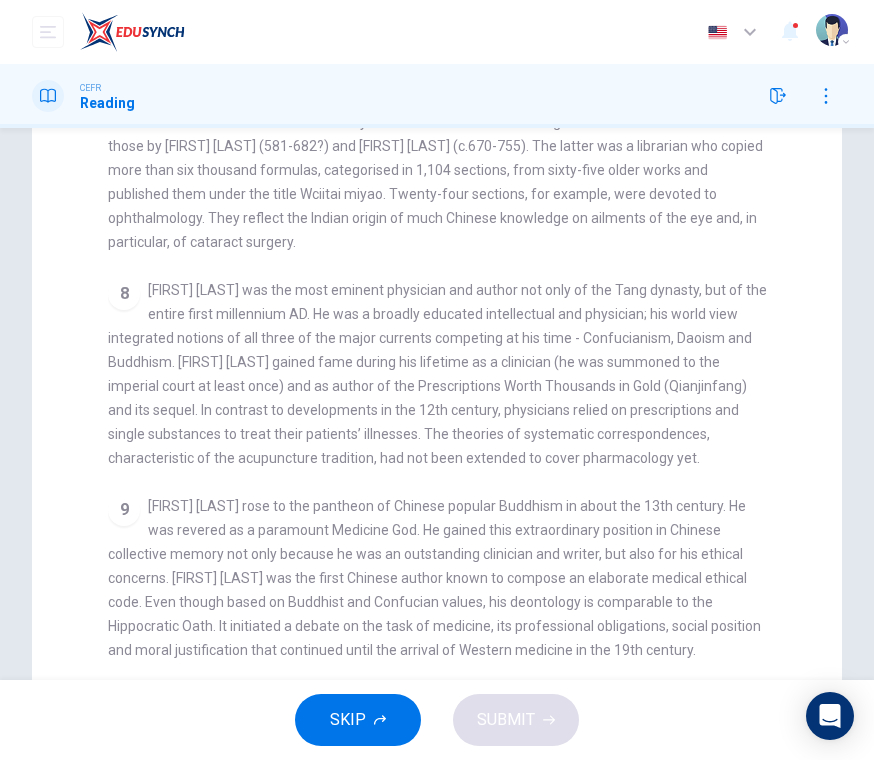 click on "[PERSON] rose to the pantheon of Chinese popular Buddhism in about the 13th century. He was revered as a paramount Medicine God. He gained this extraordinary position in Chinese collective memory not only because he was an outstanding clinician and writer, but also for his ethical concerns. [PERSON] was the first Chinese author known to compose an elaborate medical ethical code. Even though based on Buddhist and Confucian values, his deontology is comparable to the Hippocratic Oath. It initiated a debate on the task of medicine, its professional obligations, social position and moral justification that continued until the arrival of Western medicine in the 19th century." at bounding box center (437, 578) 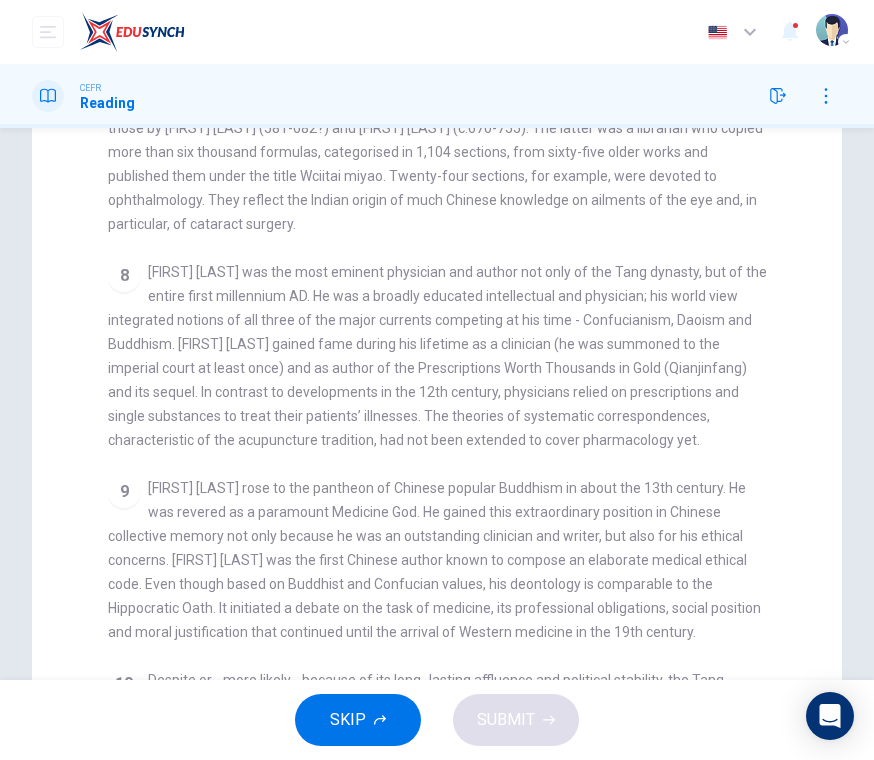 click on "[PERSON] rose to the pantheon of Chinese popular Buddhism in about the 13th century. He was revered as a paramount Medicine God. He gained this extraordinary position in Chinese collective memory not only because he was an outstanding clinician and writer, but also for his ethical concerns. [PERSON] was the first Chinese author known to compose an elaborate medical ethical code. Even though based on Buddhist and Confucian values, his deontology is comparable to the Hippocratic Oath. It initiated a debate on the task of medicine, its professional obligations, social position and moral justification that continued until the arrival of Western medicine in the 19th century." at bounding box center (437, 560) 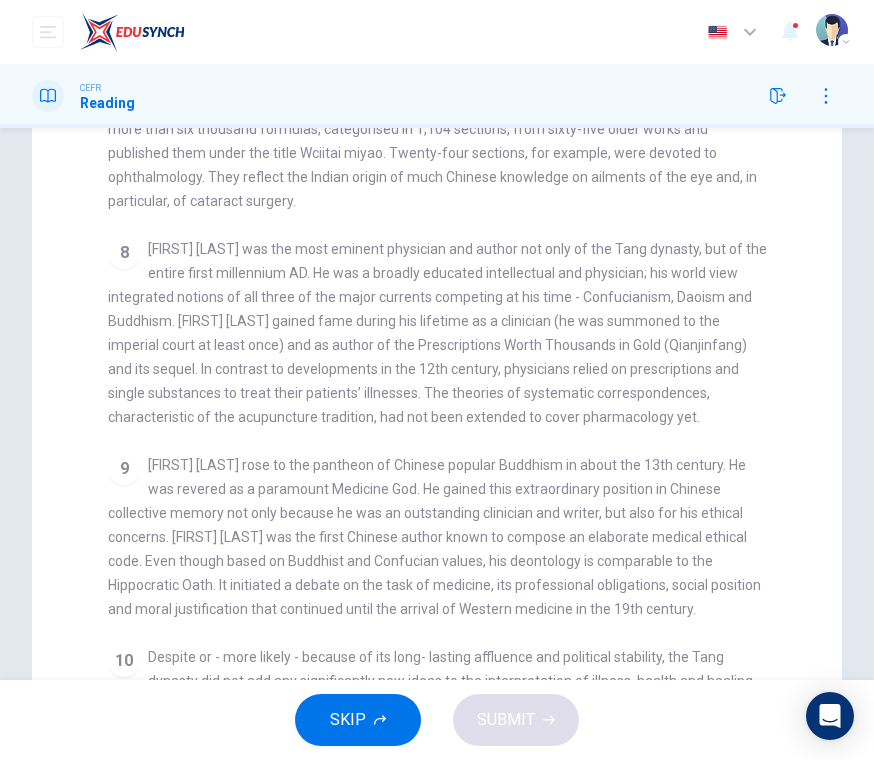 click on "CLICK TO ZOOM Click to Zoom 1 As with so much, the medicine of the Tang dynasty left its European counterpart in the shade. It boasted its own ‘national health service’, and left behind the teachings of the incomparable [FIRST] [LAST]. If no further evidence was available of the sophistication of China in the Tang era, then a look at Chinese medicine would be sufficient. At the Western end of the Eurasian continent the Roman empire had vanished, and there was nowhere new to claim the status of the cultural and political centre of the world. In fact, for a few centuries, this centre happened to be the capital of the Tang empire, and Chinese medicine under the Tang was far ahead of its European counterpart. The organisational context of health and healing was structured to a degree that had no precedence in Chinese history and found no parallel elsewhere. 2 3 4 5 6 7 8 9 10" at bounding box center [450, 407] 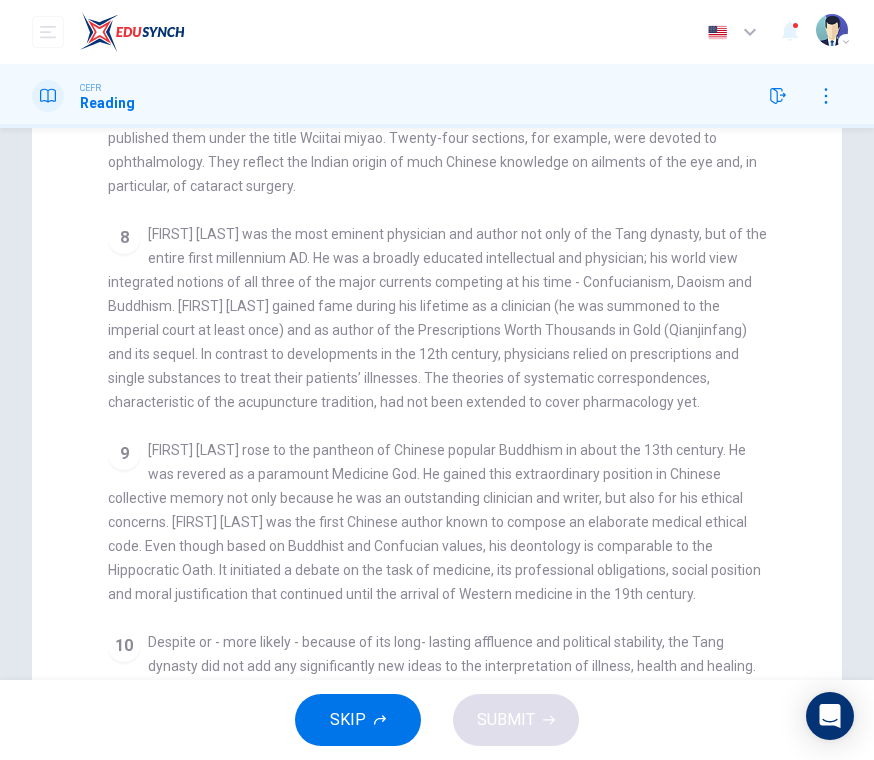 click on "10 Despite or - more likely - because of its long- lasting affluence and political stability, the Tang dynasty did not add any significantly new ideas to the interpretation of illness, health and healing. Medical thought reflects human anxieties; changes in medical thought always occur in the context of new existential fears or of fundamentally changed social circumstances. Nevertheless, medicine was a most fascinating ingredient of Tang civilisation and it left a rich legacy to subsequent centuries." at bounding box center (437, 690) 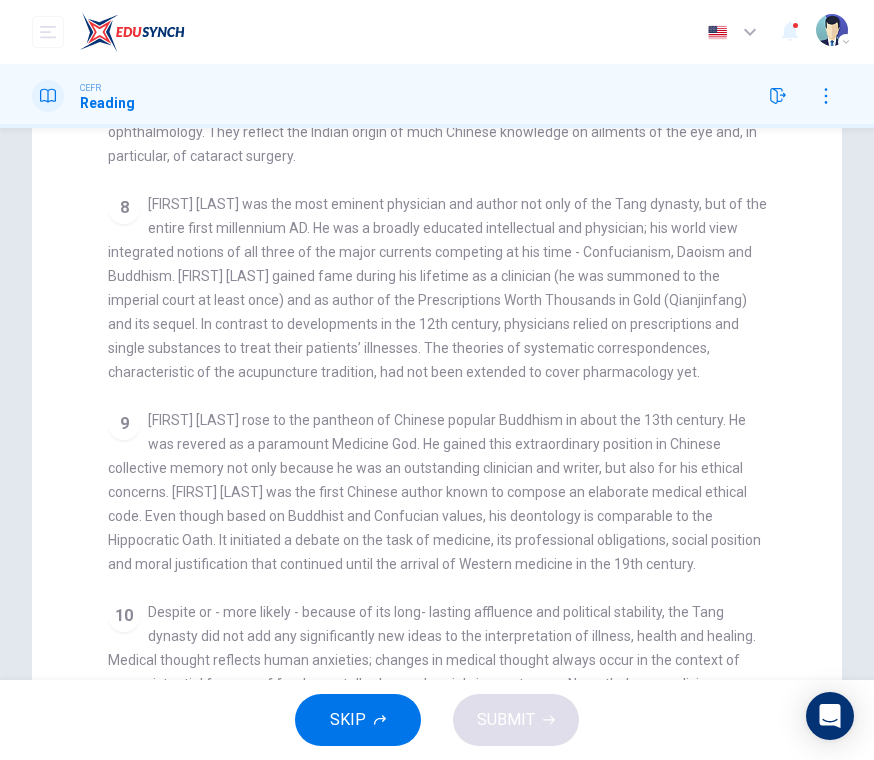 click on "10 Despite or - more likely - because of its long- lasting affluence and political stability, the Tang dynasty did not add any significantly new ideas to the interpretation of illness, health and healing. Medical thought reflects human anxieties; changes in medical thought always occur in the context of new existential fears or of fundamentally changed social circumstances. Nevertheless, medicine was a most fascinating ingredient of Tang civilisation and it left a rich legacy to subsequent centuries." at bounding box center (437, 660) 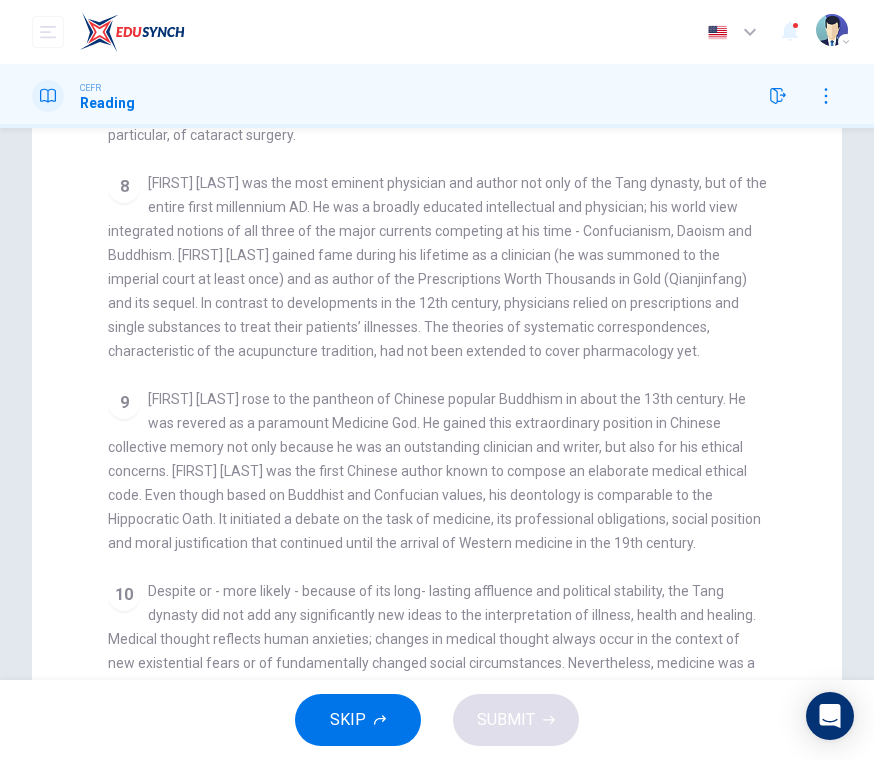 click on "Despite or - more likely - because of its long- lasting affluence and political stability, the Tang dynasty did not add any significantly new ideas to the interpretation of illness, health and healing. Medical thought reflects human anxieties; changes in medical thought always occur in the context of new existential fears or of fundamentally changed social circumstances. Nevertheless, medicine was a most fascinating ingredient of Tang civilisation and it left a rich legacy to subsequent centuries." at bounding box center (432, 639) 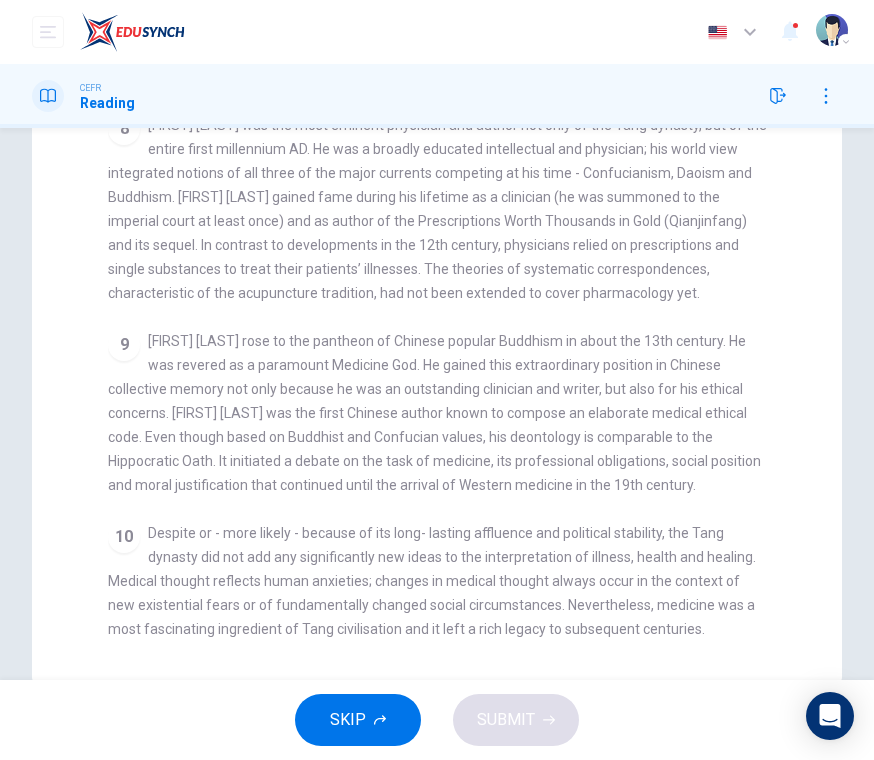 scroll, scrollTop: 432, scrollLeft: 0, axis: vertical 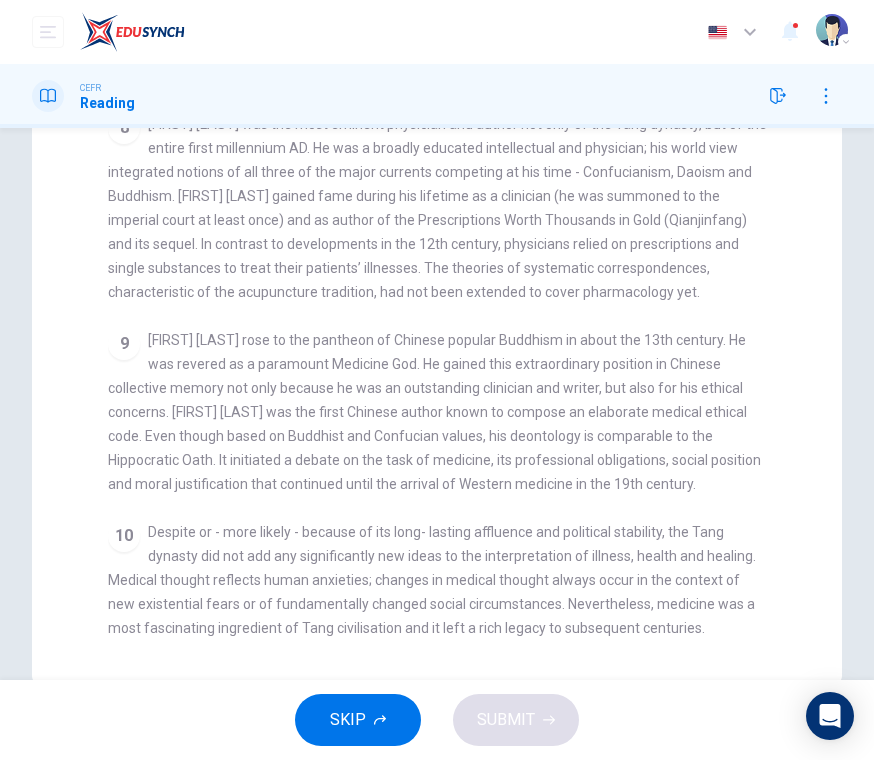 click on "CLICK TO ZOOM Click to Zoom 1 As with so much, the medicine of the Tang dynasty left its European counterpart in the shade. It boasted its own ‘national health service’, and left behind the teachings of the incomparable [FIRST] [LAST]. If no further evidence was available of the sophistication of China in the Tang era, then a look at Chinese medicine would be sufficient. At the Western end of the Eurasian continent the Roman empire had vanished, and there was nowhere new to claim the status of the cultural and political centre of the world. In fact, for a few centuries, this centre happened to be the capital of the Tang empire, and Chinese medicine under the Tang was far ahead of its European counterpart. The organisational context of health and healing was structured to a degree that had no precedence in Chinese history and found no parallel elsewhere. 2 3 4 5 6 7 8 9 10" at bounding box center (450, 282) 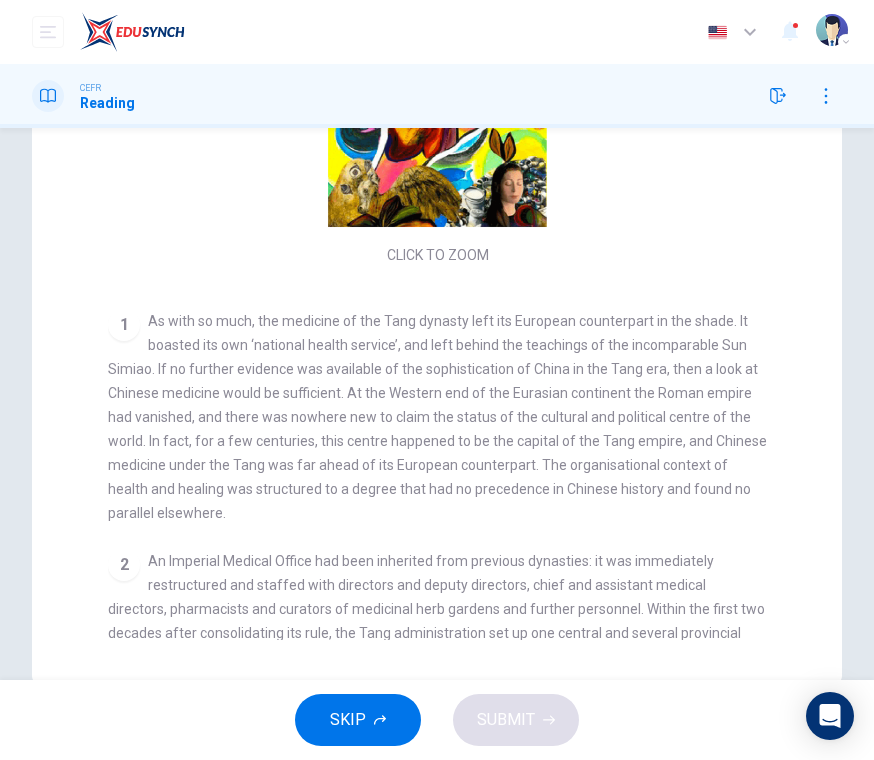 scroll, scrollTop: 0, scrollLeft: 0, axis: both 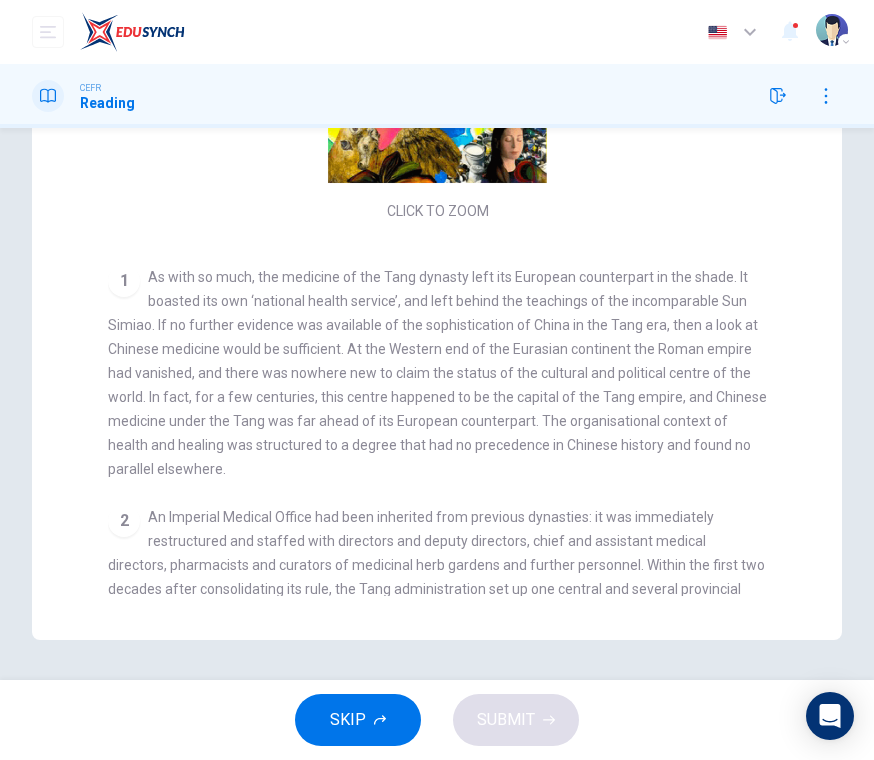 click on "CLICK TO ZOOM Click to Zoom 1 As with so much, the medicine of the Tang dynasty left its European counterpart in the shade. It boasted its own ‘national health service’, and left behind the teachings of the incomparable [FIRST] [LAST]. If no further evidence was available of the sophistication of China in the Tang era, then a look at Chinese medicine would be sufficient. At the Western end of the Eurasian continent the Roman empire had vanished, and there was nowhere new to claim the status of the cultural and political centre of the world. In fact, for a few centuries, this centre happened to be the capital of the Tang empire, and Chinese medicine under the Tang was far ahead of its European counterpart. The organisational context of health and healing was structured to a degree that had no precedence in Chinese history and found no parallel elsewhere. 2 3 4 5 6 7 8 9 10" at bounding box center (450, 238) 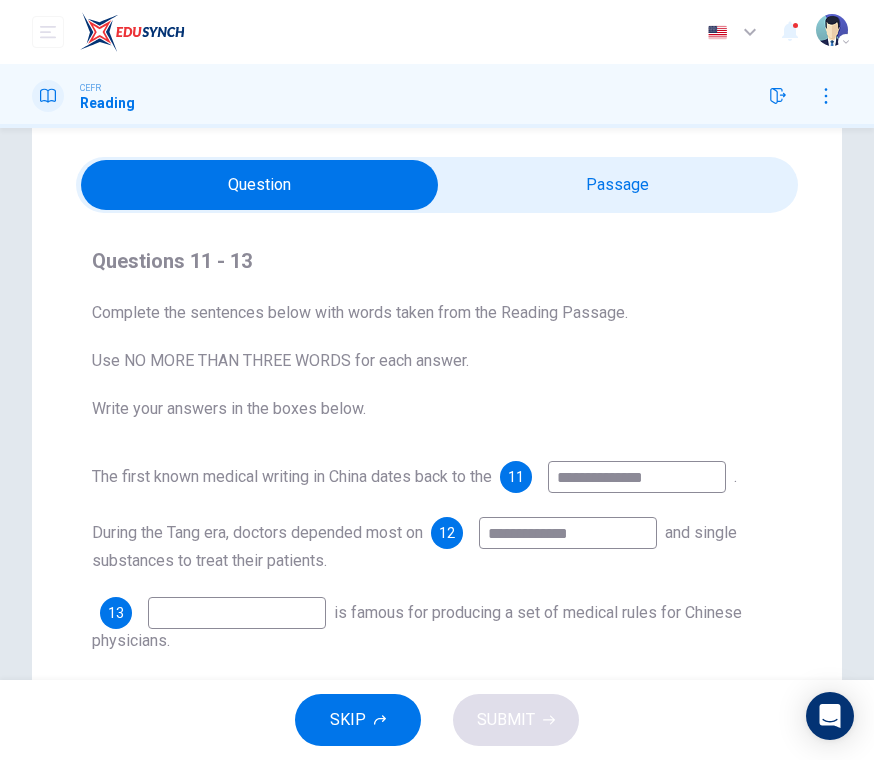 scroll, scrollTop: 106, scrollLeft: 0, axis: vertical 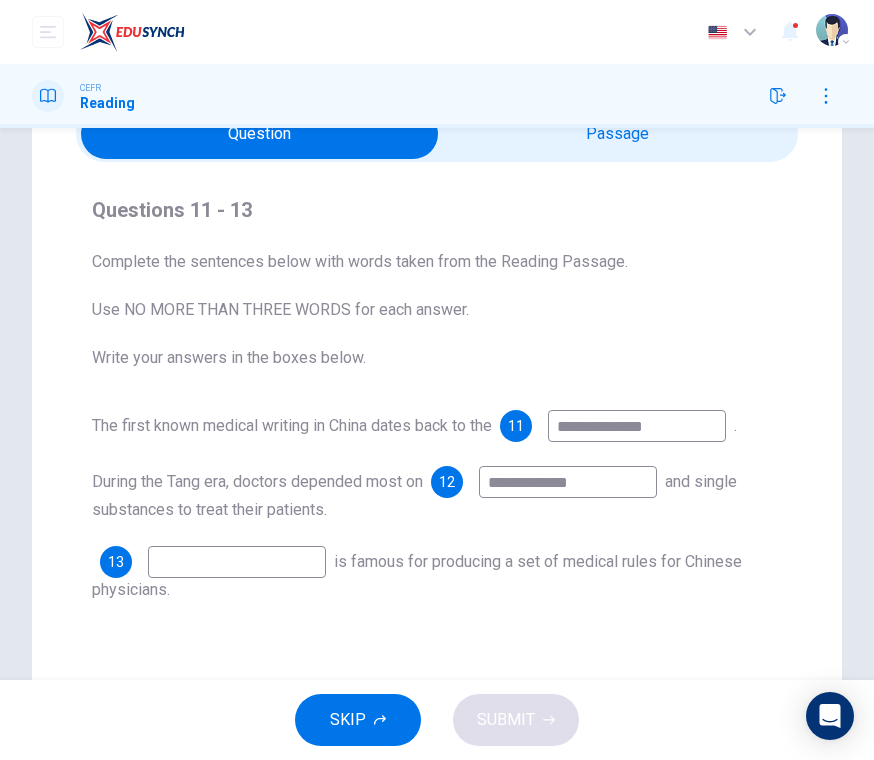 click at bounding box center (237, 562) 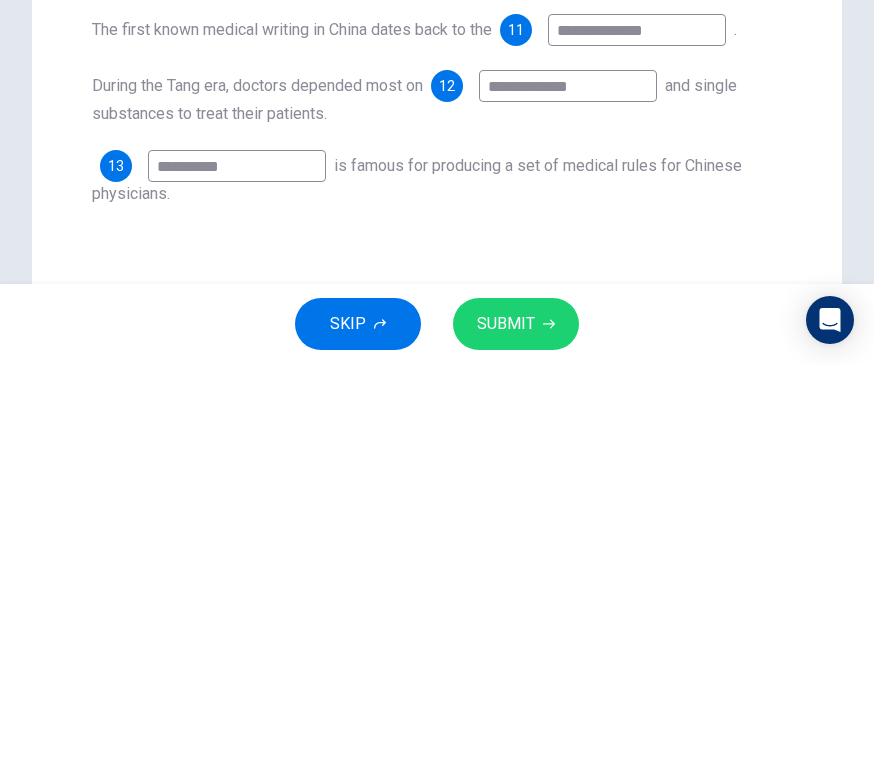 type on "**********" 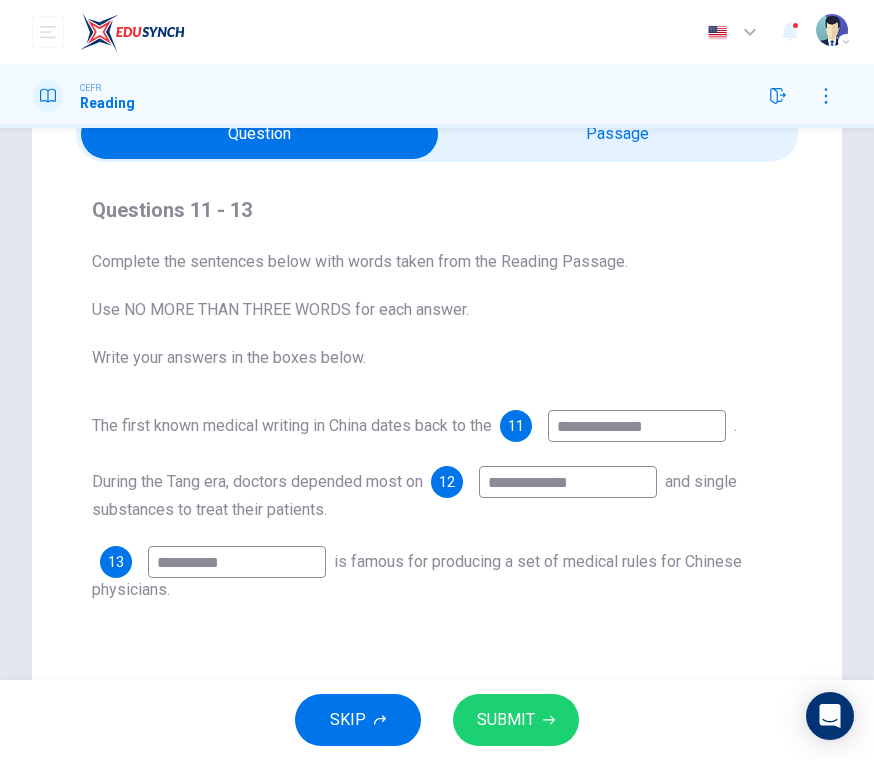 click on "SUBMIT" at bounding box center (506, 720) 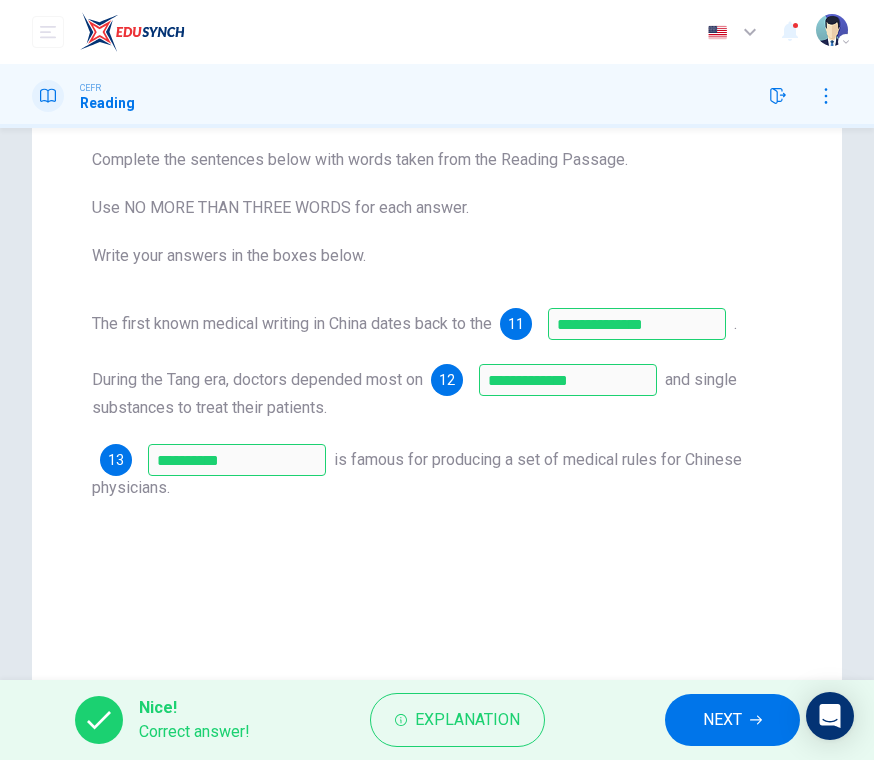 scroll, scrollTop: 244, scrollLeft: 0, axis: vertical 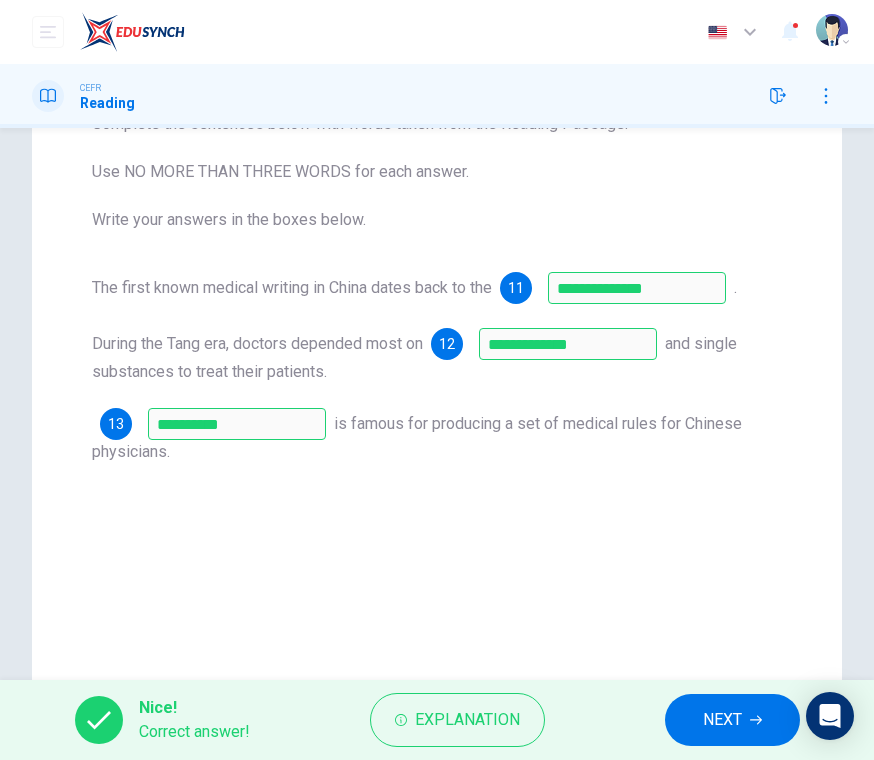 click on "NEXT" at bounding box center [722, 720] 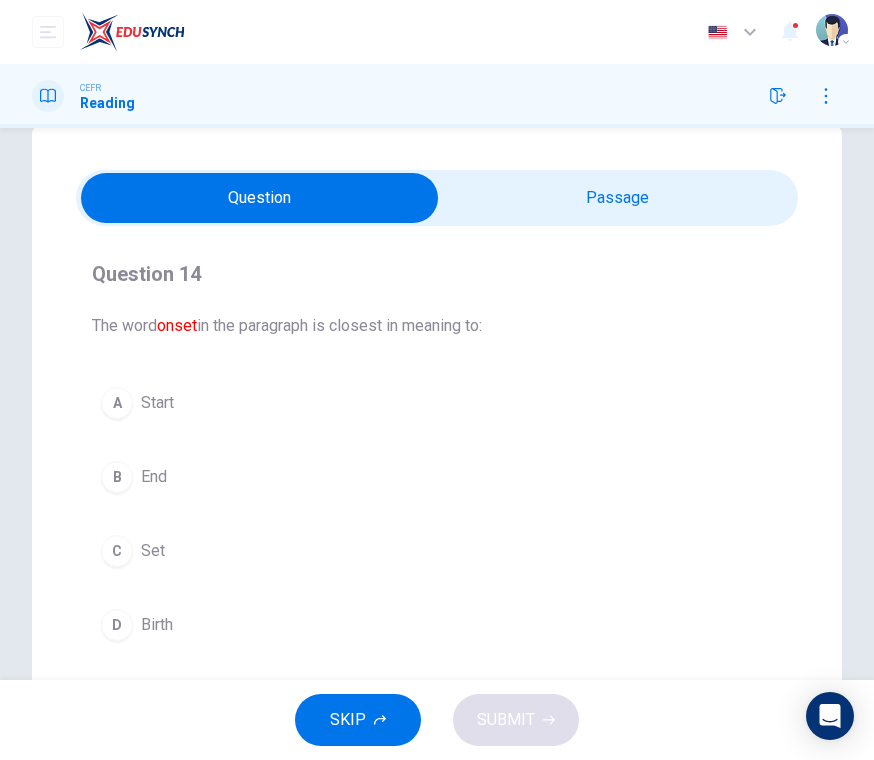 scroll, scrollTop: 50, scrollLeft: 0, axis: vertical 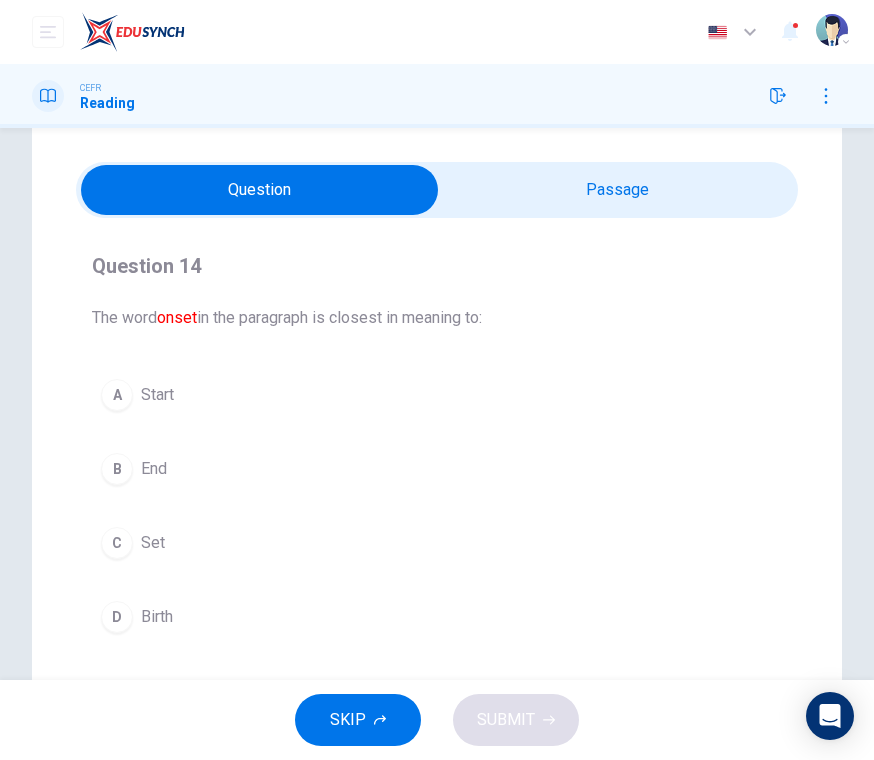 click on "D" at bounding box center [117, 617] 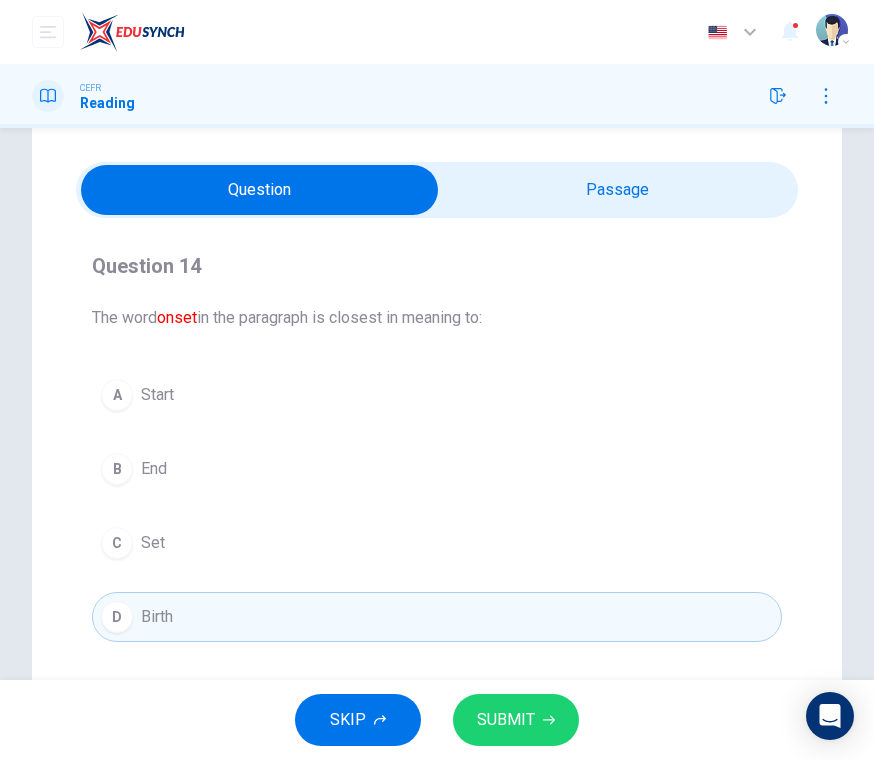 click on "SUBMIT" at bounding box center (506, 720) 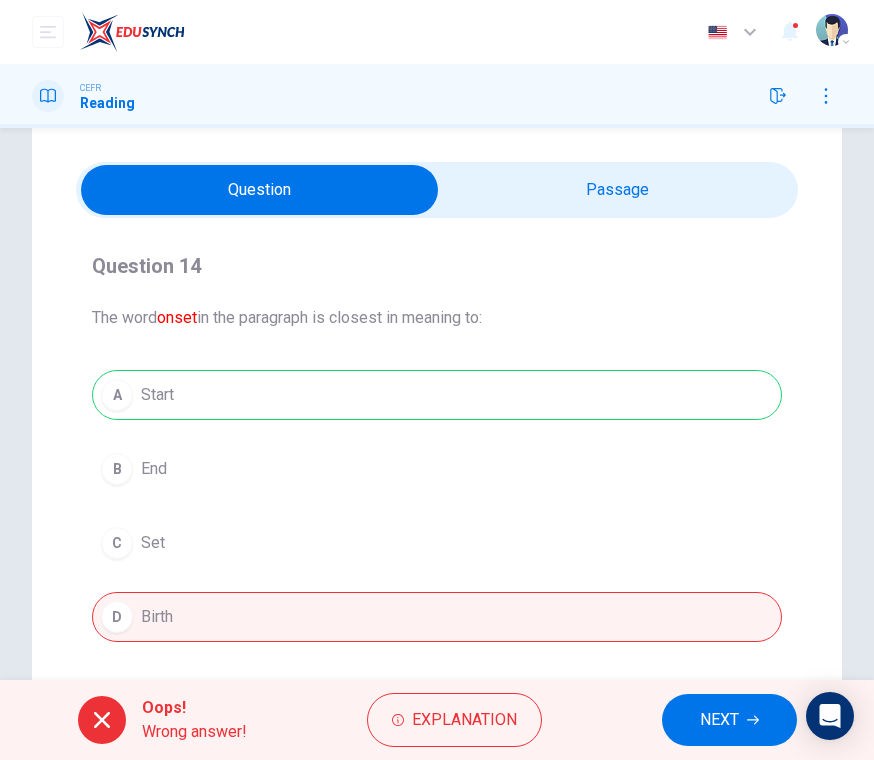 click on "Explanation" at bounding box center (464, 720) 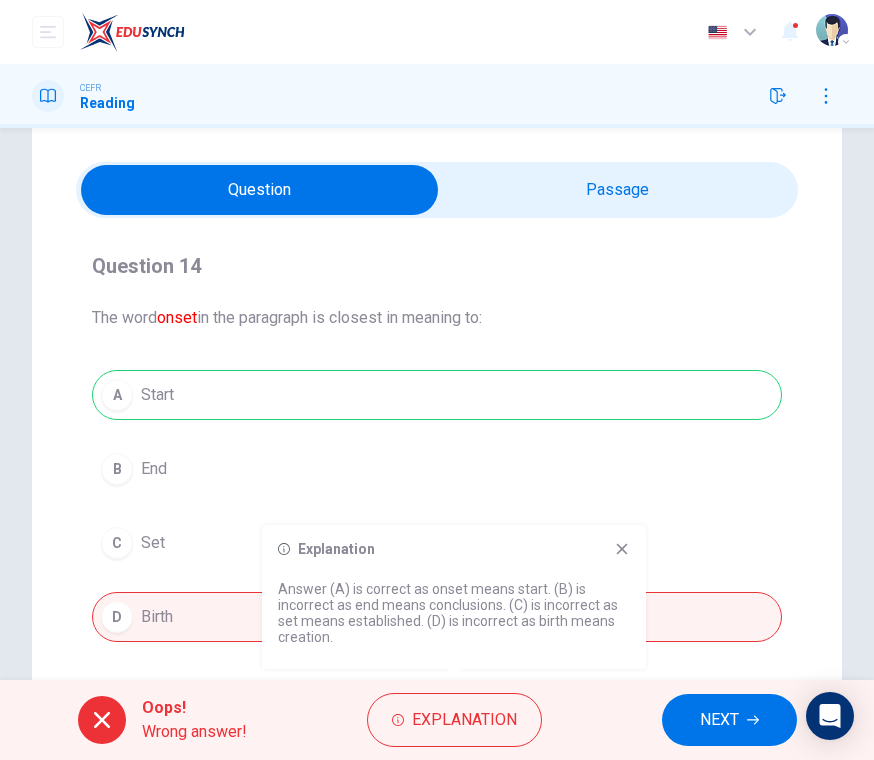 click 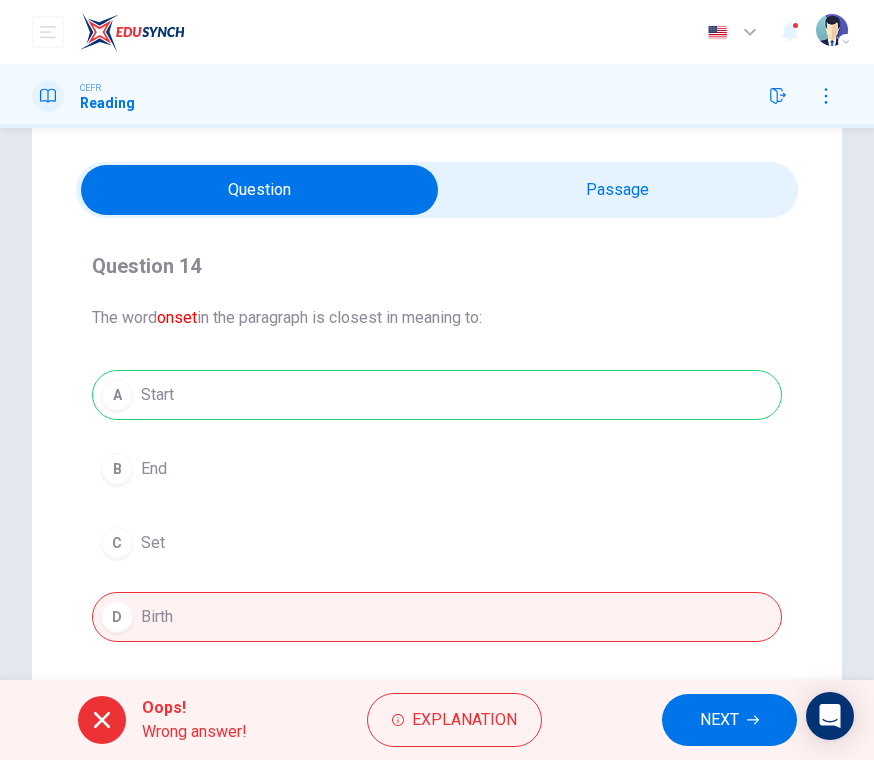 click on "NEXT" at bounding box center [719, 720] 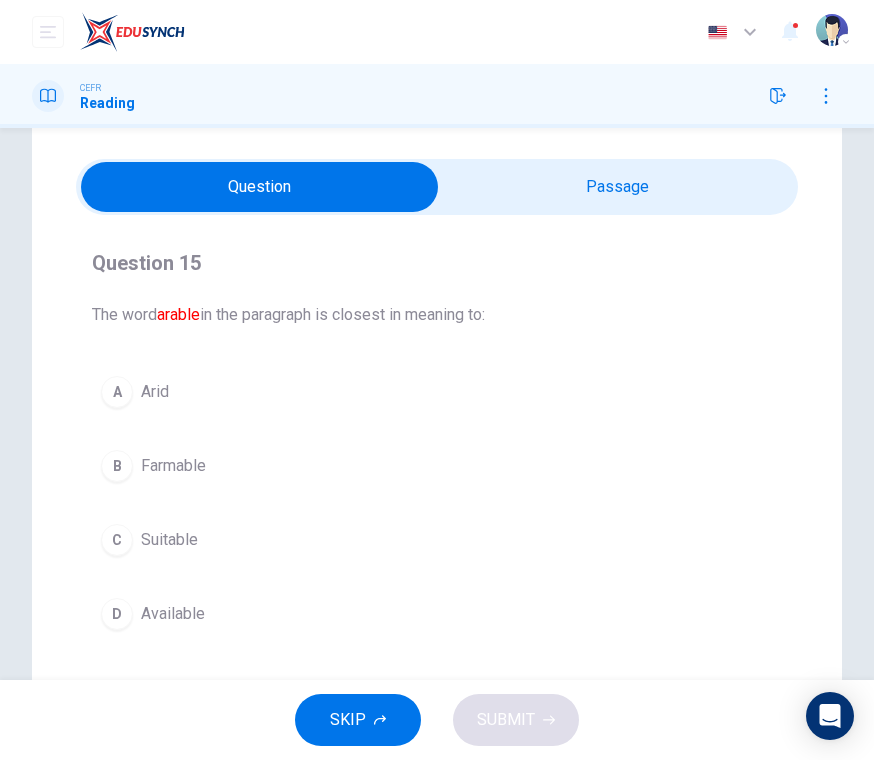 scroll, scrollTop: 52, scrollLeft: 0, axis: vertical 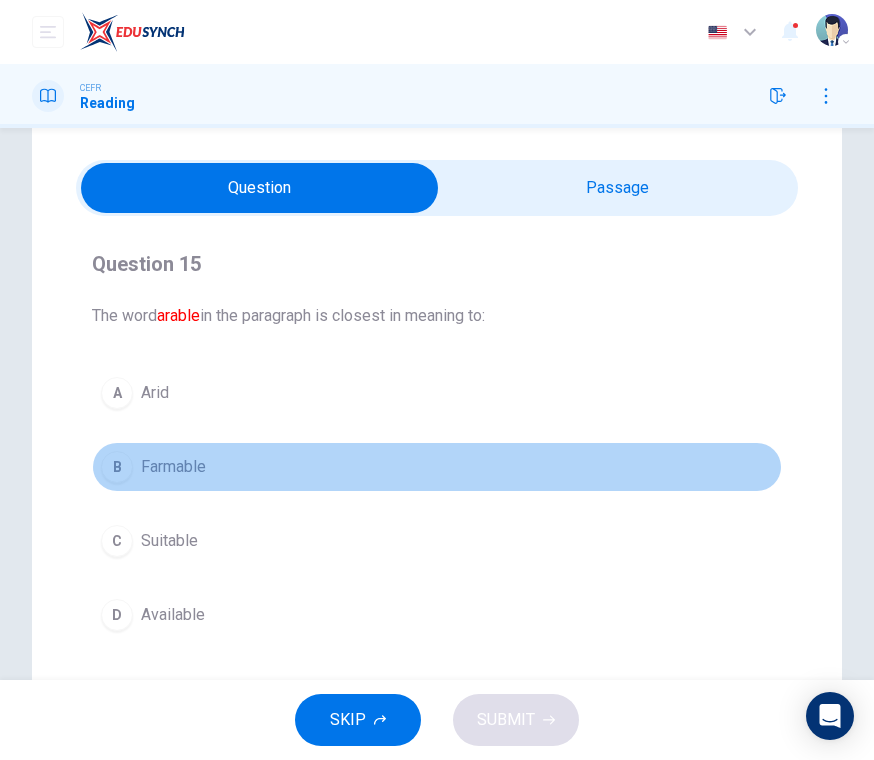 click on "B" at bounding box center [117, 467] 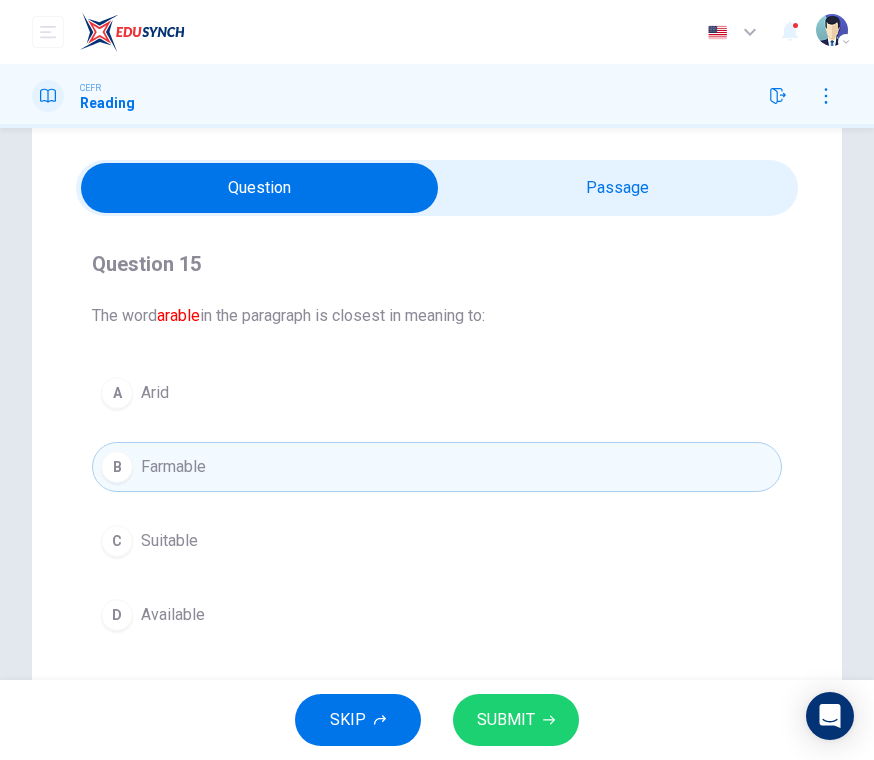 click on "SUBMIT" at bounding box center [516, 720] 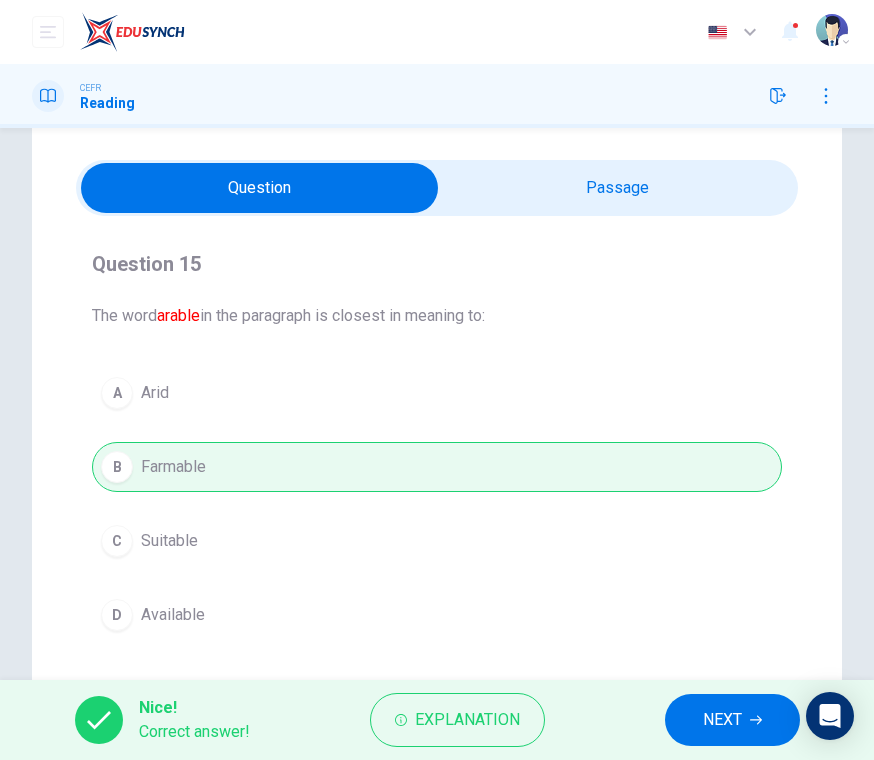 click on "NEXT" at bounding box center (722, 720) 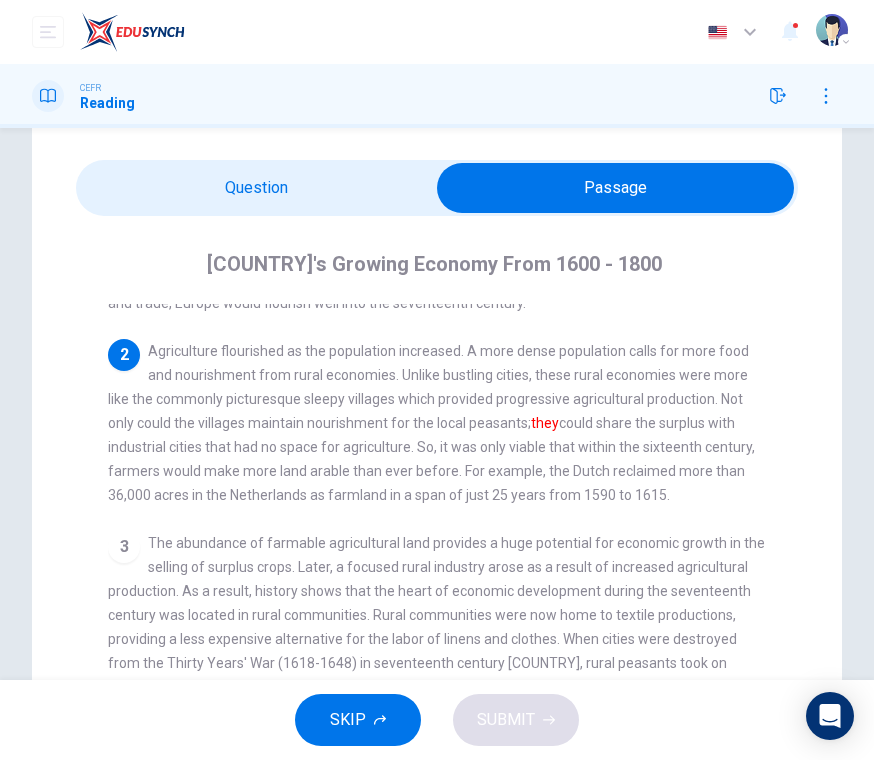 scroll, scrollTop: 86, scrollLeft: 0, axis: vertical 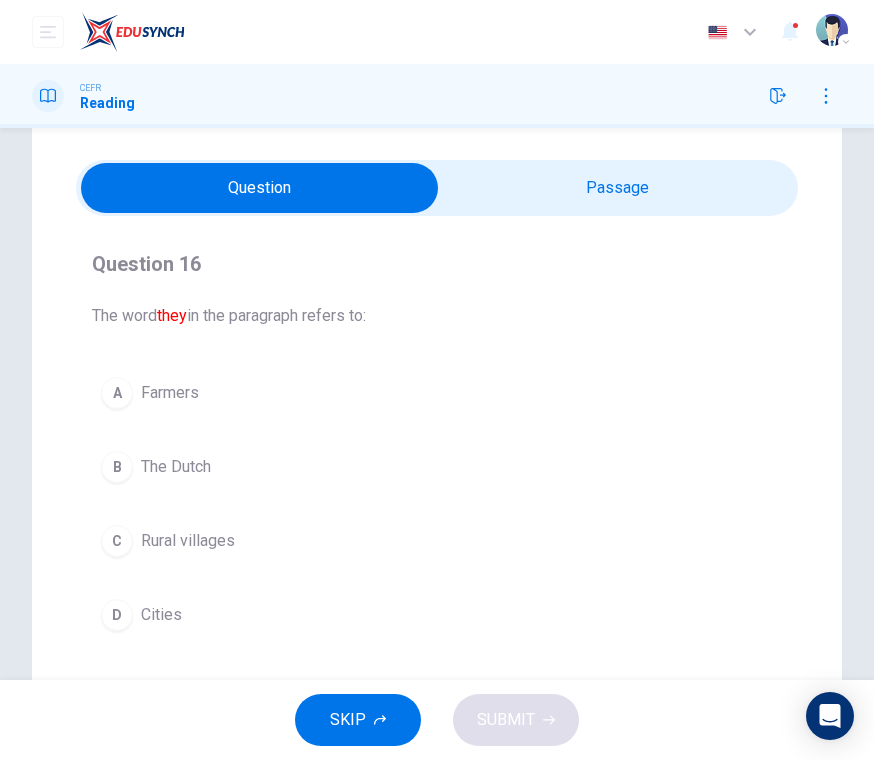 click on "A" at bounding box center [117, 393] 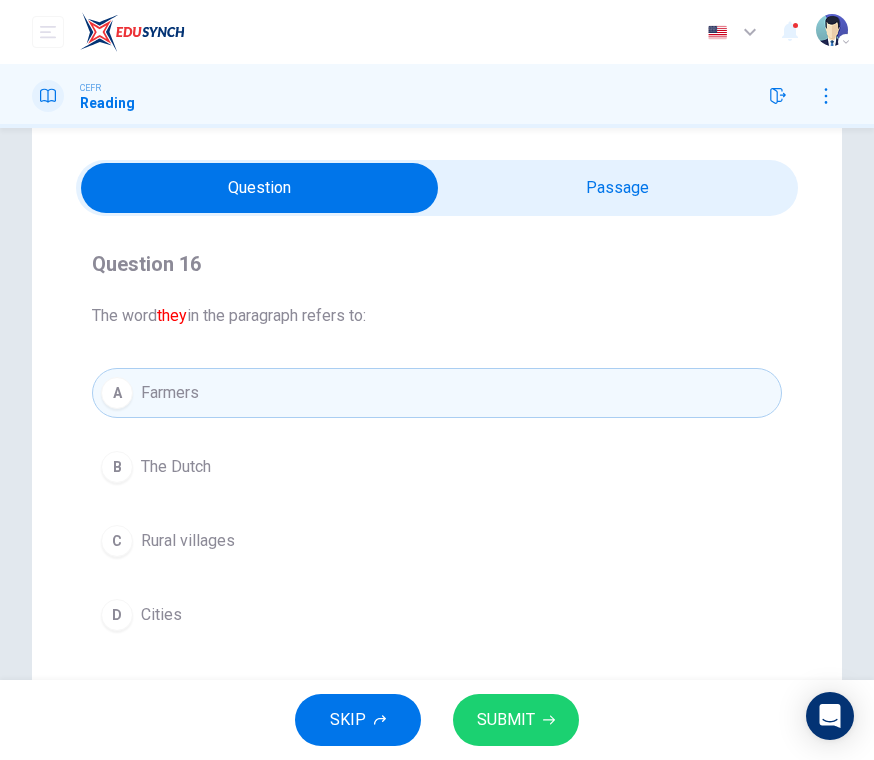 click on "SUBMIT" at bounding box center [506, 720] 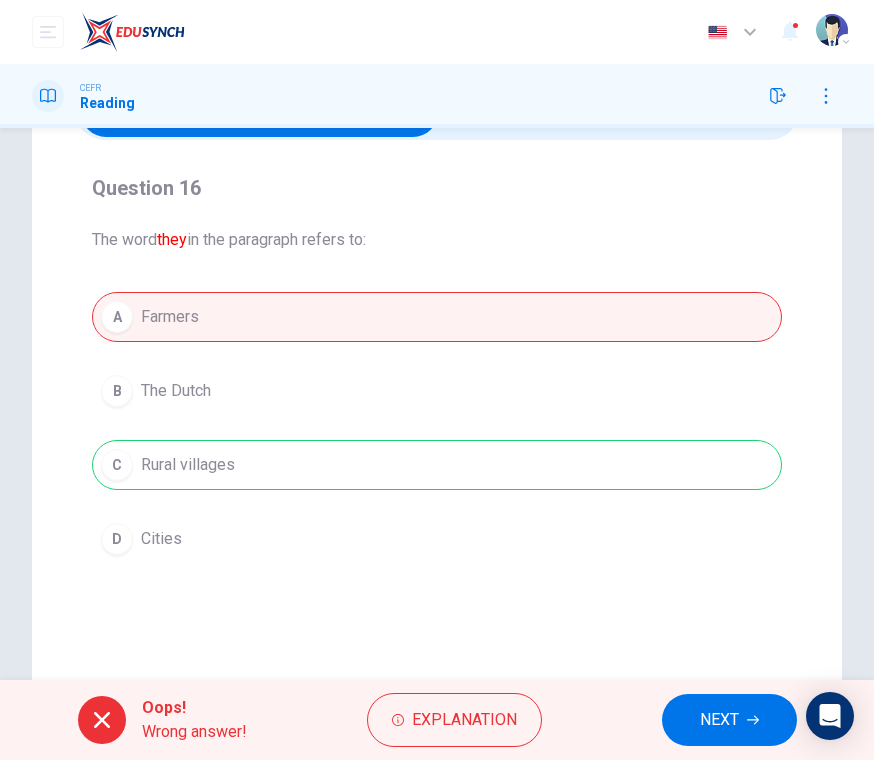scroll, scrollTop: 134, scrollLeft: 0, axis: vertical 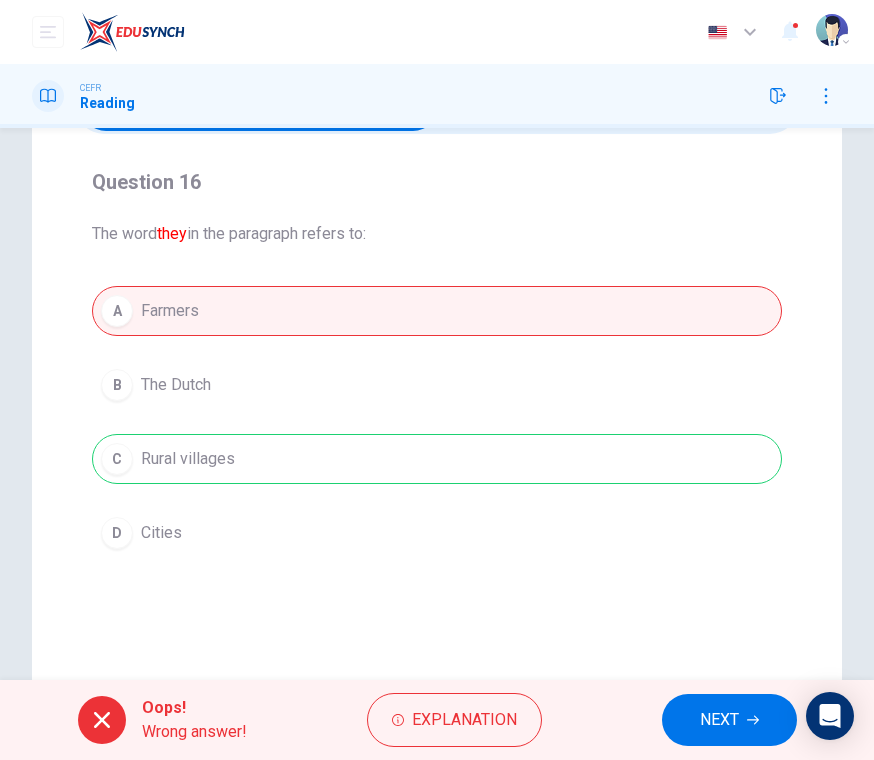 click on "NEXT" at bounding box center [719, 720] 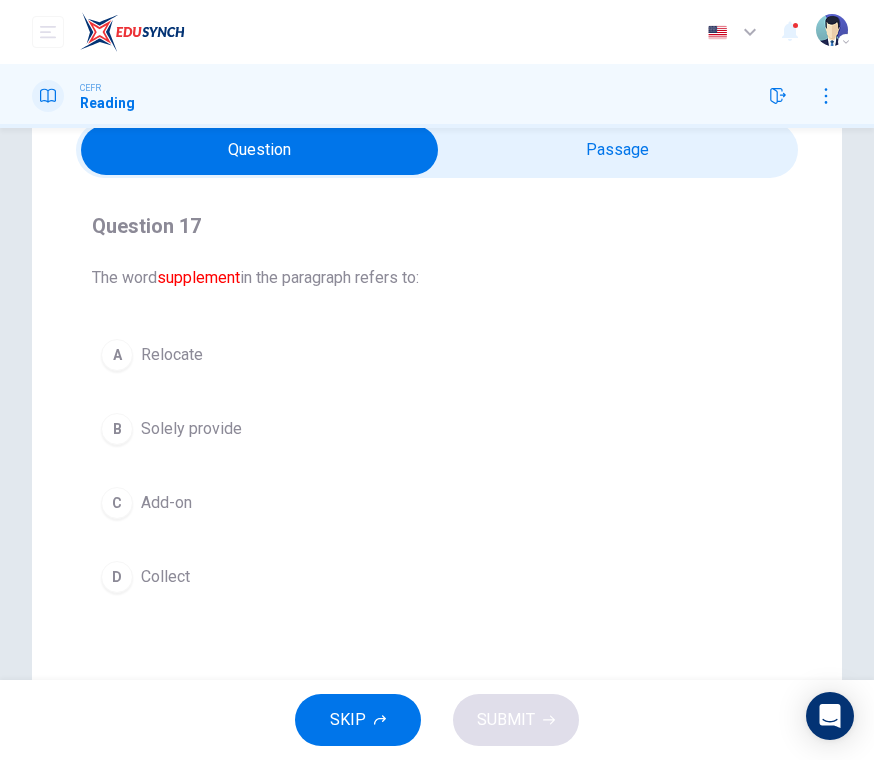 scroll, scrollTop: 65, scrollLeft: 0, axis: vertical 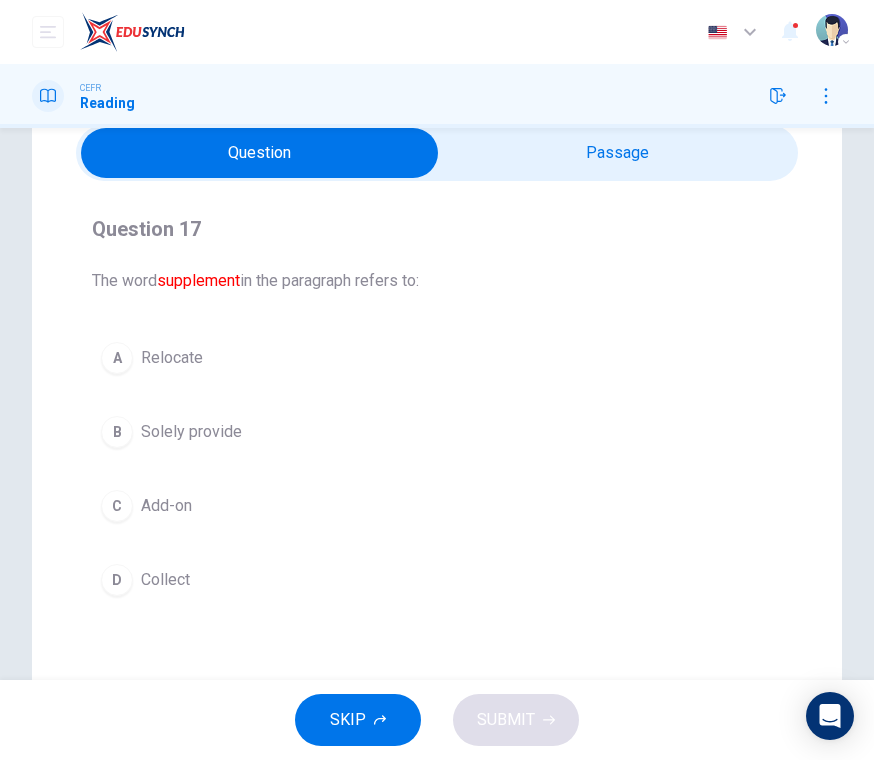 click on "C" at bounding box center (117, 506) 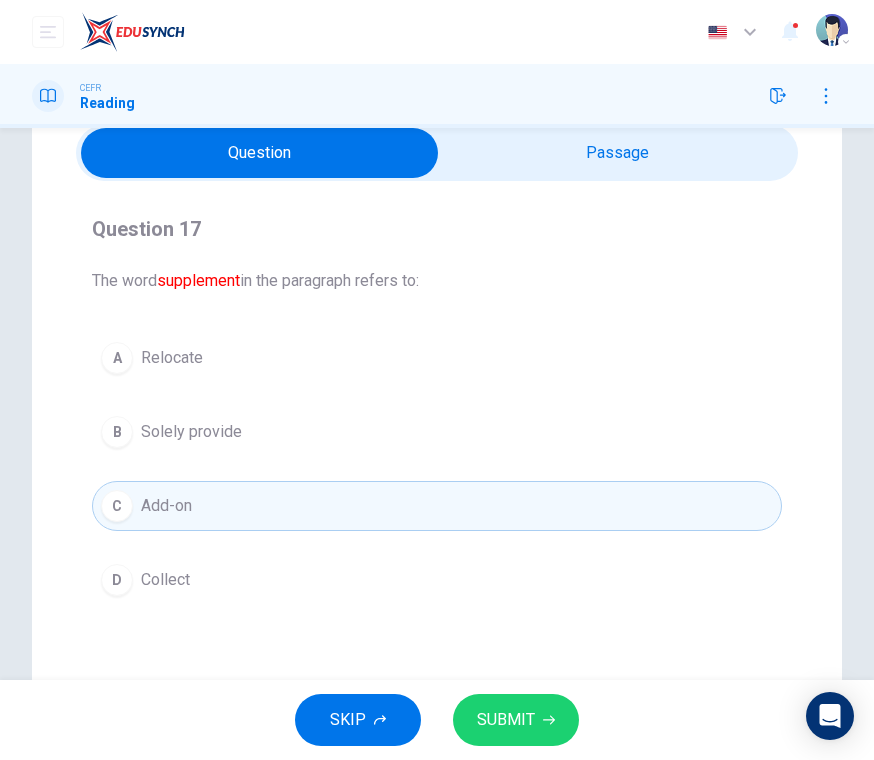 click on "SUBMIT" at bounding box center (506, 720) 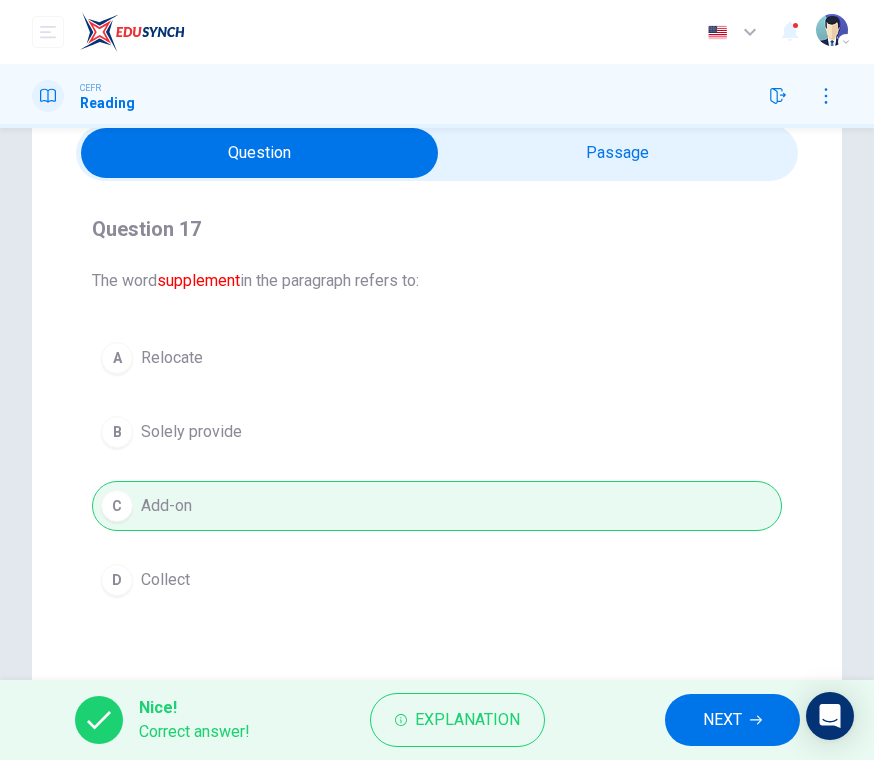 click on "NEXT" at bounding box center (722, 720) 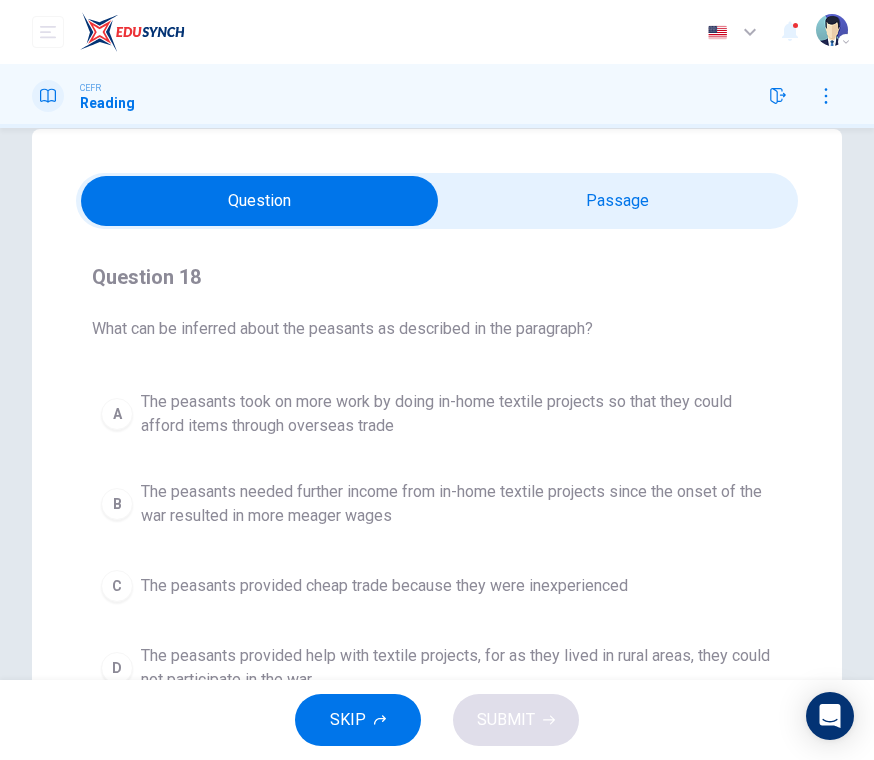 scroll, scrollTop: 34, scrollLeft: 0, axis: vertical 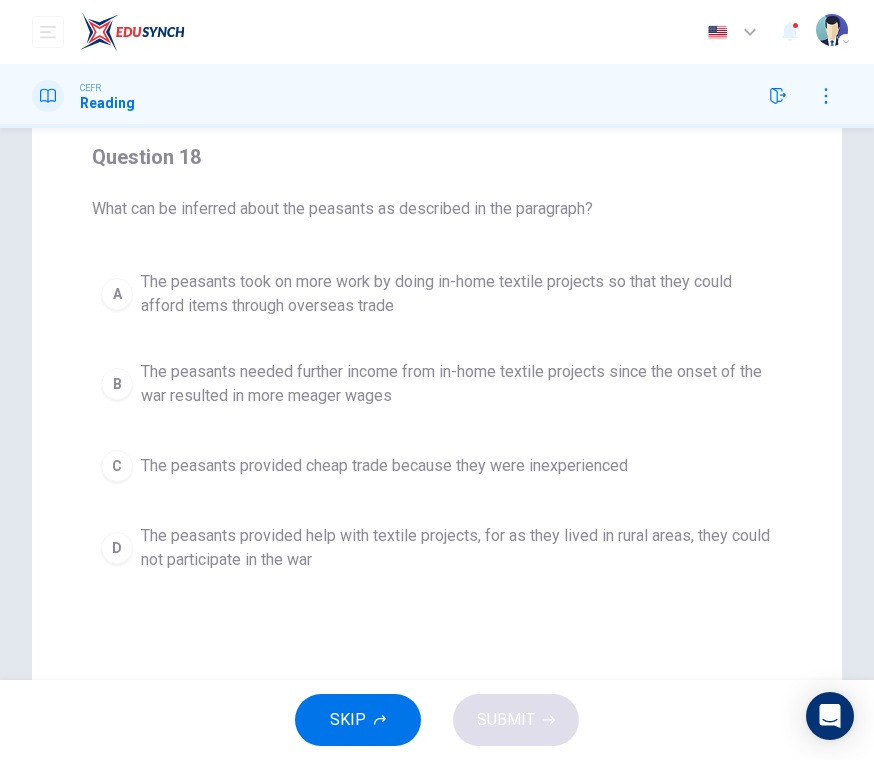 click on "B" at bounding box center (117, 384) 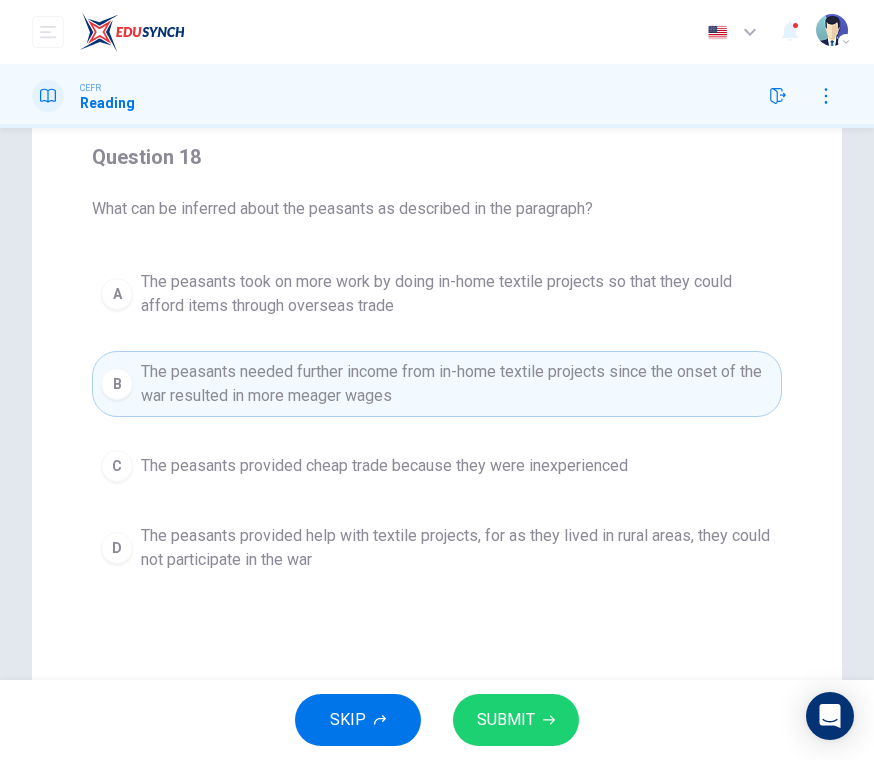 click on "SUBMIT" at bounding box center [516, 720] 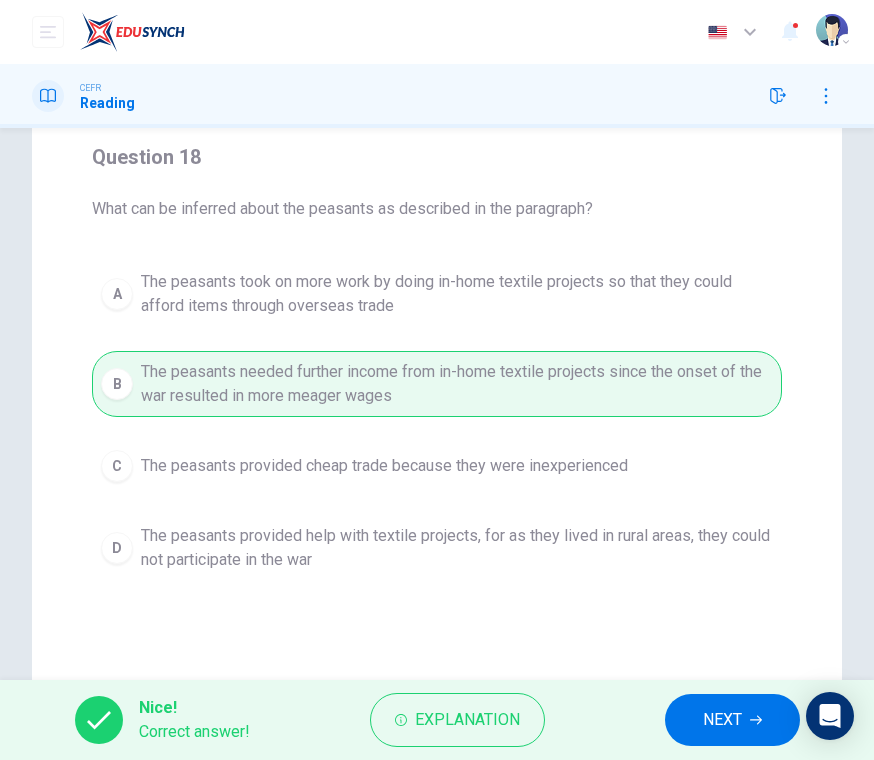 click on "NEXT" at bounding box center (722, 720) 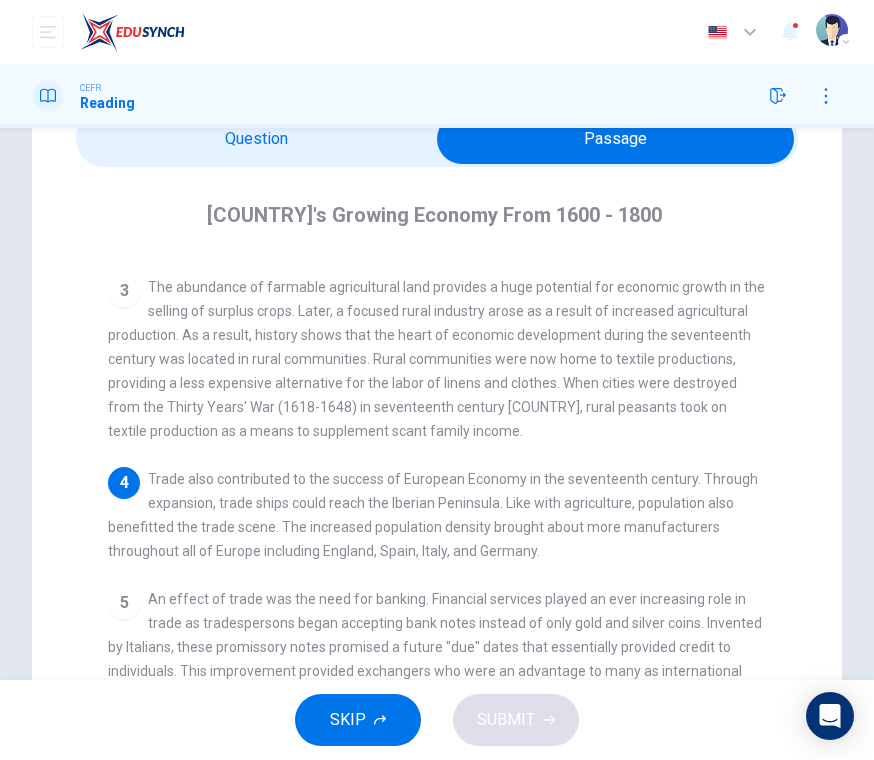 scroll, scrollTop: 103, scrollLeft: 0, axis: vertical 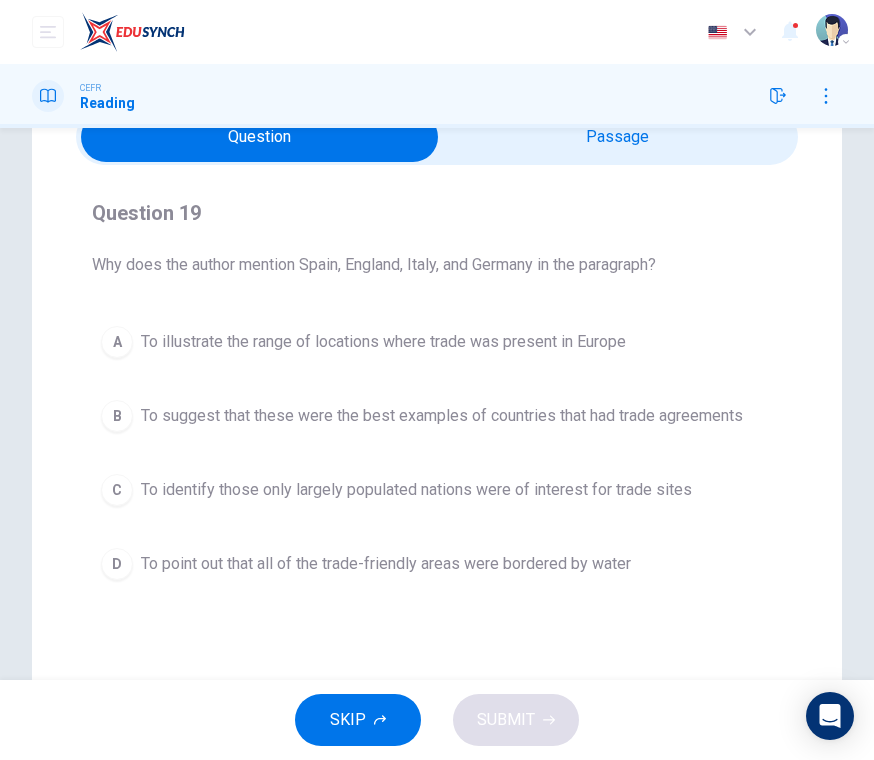 click on "C" at bounding box center (117, 490) 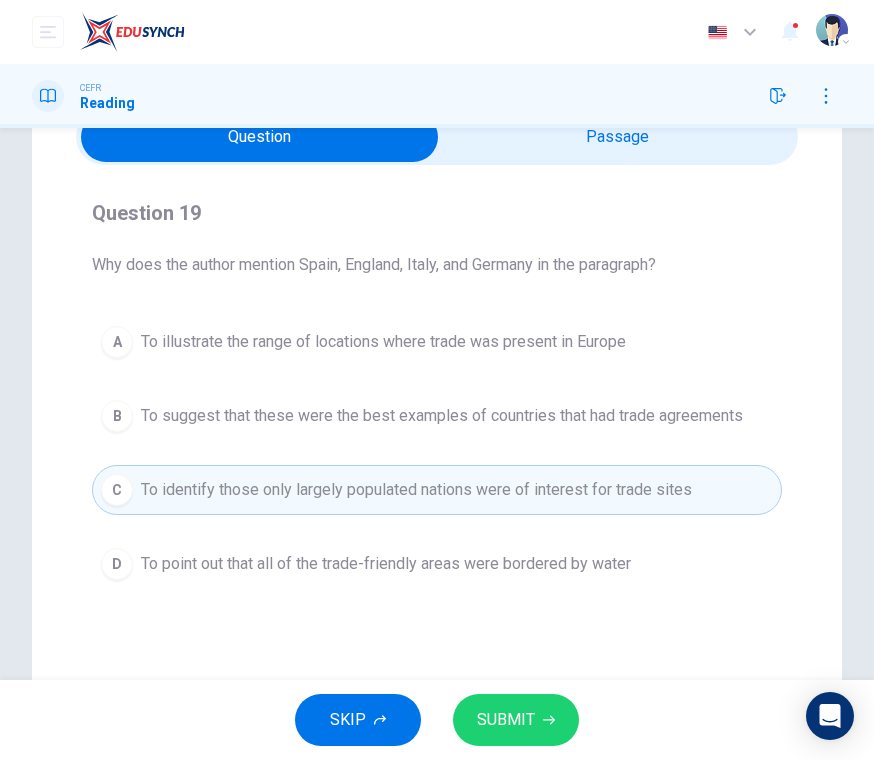 click on "SUBMIT" at bounding box center [506, 720] 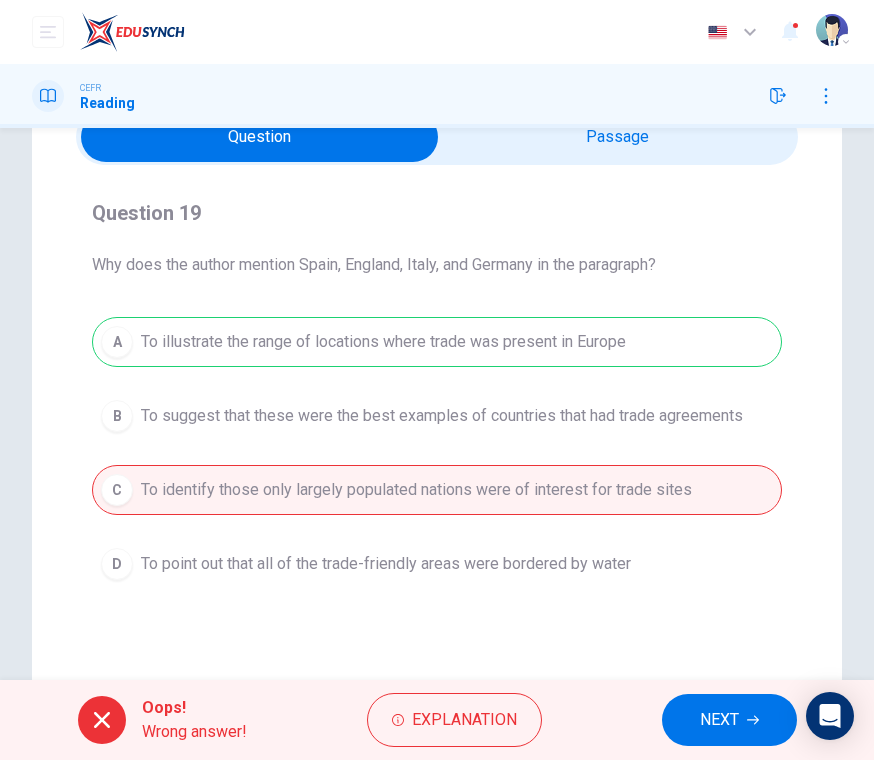 click on "NEXT" at bounding box center (729, 720) 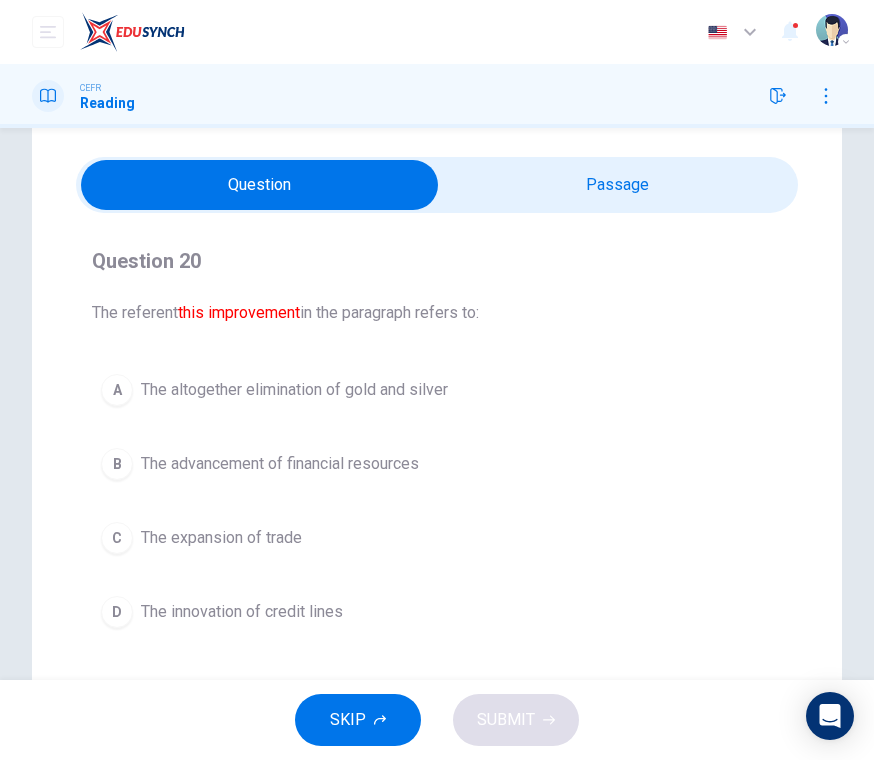scroll, scrollTop: 49, scrollLeft: 0, axis: vertical 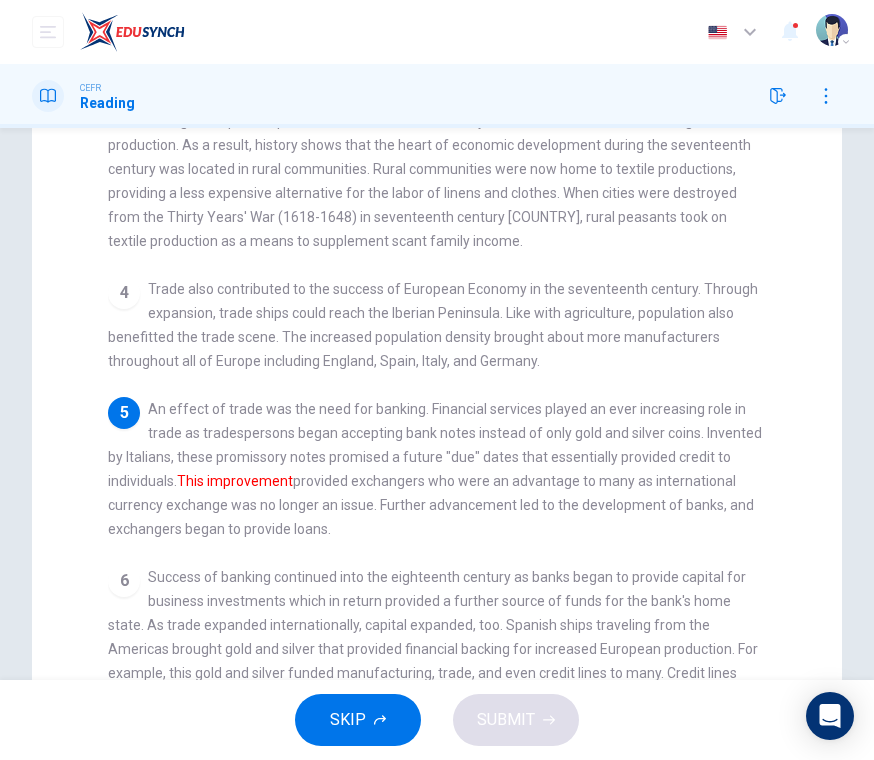 click on "1 Europe's Medieval Period was stanch with a poor to moderate economy due to the onset of voluntary poverty that stemmed from religious roots. Yet the fifteenth century brought hope for Europeans as nations began to rise out of the 1000-year-long Medieval Ages. Fostered by agriculture and trade, Europe would flourish well into the seventeenth century. 2 3 The abundance of farmable agricultural land provides a huge potential for economic growth in the selling of surplus crops. Later, a focused rural industry arose as a result of increased agricultural production. As a result, history shows that the heart of economic development during the seventeenth century was located in rural communities. Rural communities were now home to textile productions, providing a less expensive alternative for the labor of linens and clothes. When cities were destroyed from the Thirty Years' War (1618-1648) in seventeenth century Germany, rural peasants took on textile production as a means to supplement scant family income. 4 5 6" at bounding box center (450, 423) 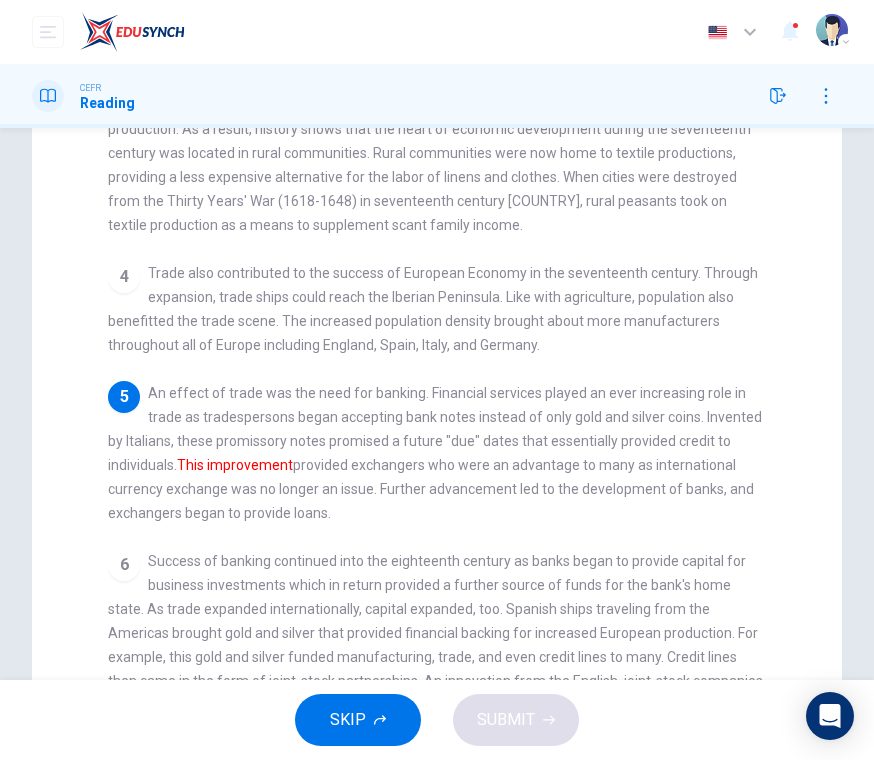 click on "1 Europe's Medieval Period was stanch with a poor to moderate economy due to the onset of voluntary poverty that stemmed from religious roots. Yet the fifteenth century brought hope for Europeans as nations began to rise out of the 1000-year-long Medieval Ages. Fostered by agriculture and trade, Europe would flourish well into the seventeenth century. 2 3 The abundance of farmable agricultural land provides a huge potential for economic growth in the selling of surplus crops. Later, a focused rural industry arose as a result of increased agricultural production. As a result, history shows that the heart of economic development during the seventeenth century was located in rural communities. Rural communities were now home to textile productions, providing a less expensive alternative for the labor of linens and clothes. When cities were destroyed from the Thirty Years' War (1618-1648) in seventeenth century Germany, rural peasants took on textile production as a means to supplement scant family income. 4 5 6" at bounding box center [450, 407] 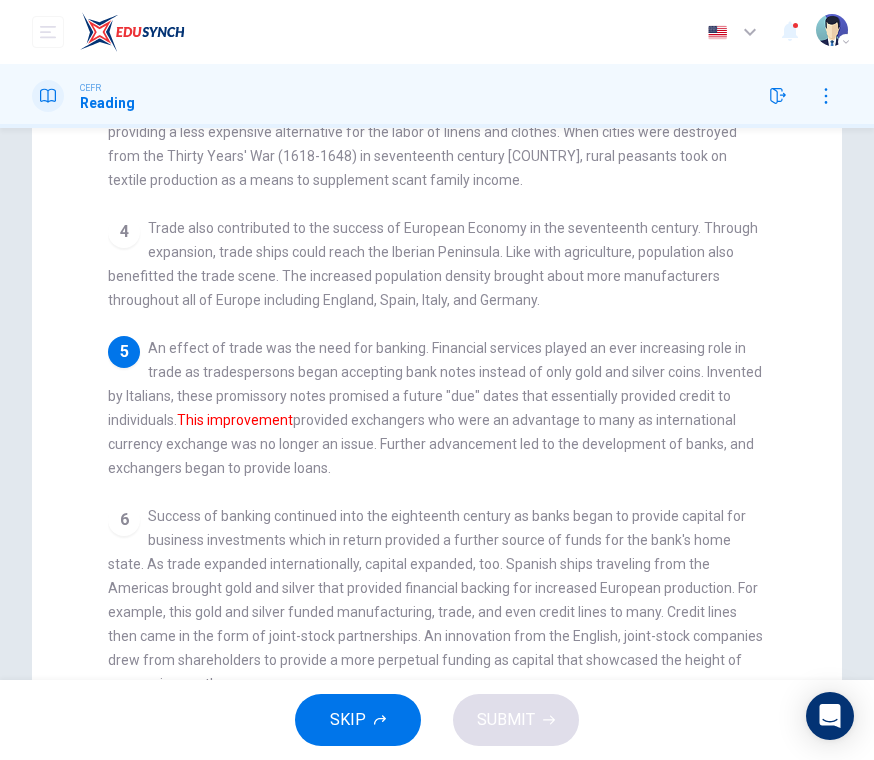 scroll, scrollTop: 355, scrollLeft: 0, axis: vertical 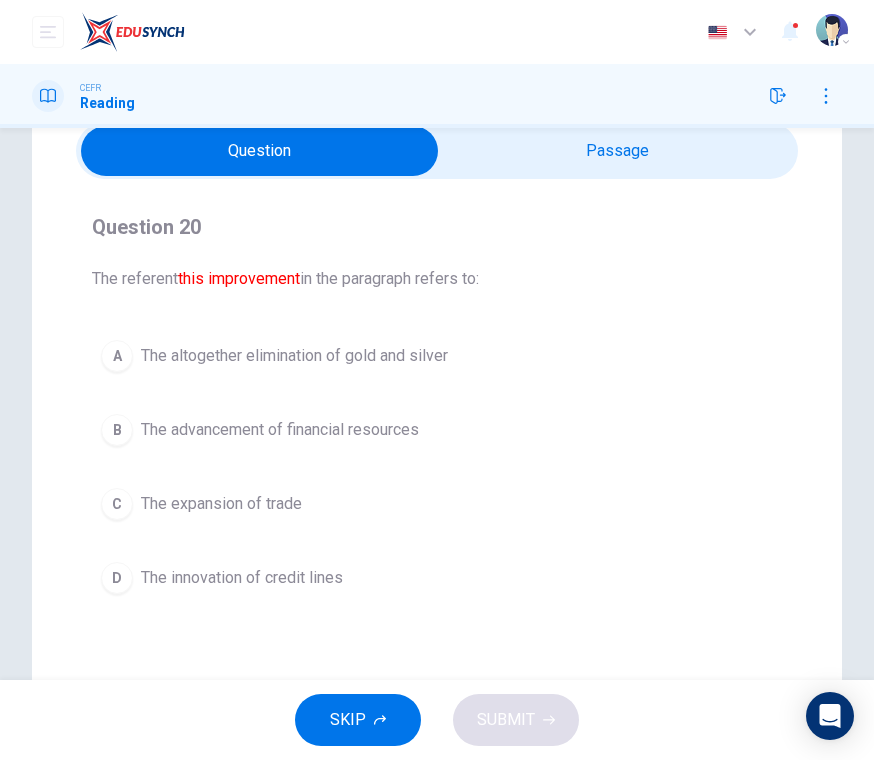click on "D" at bounding box center [117, 578] 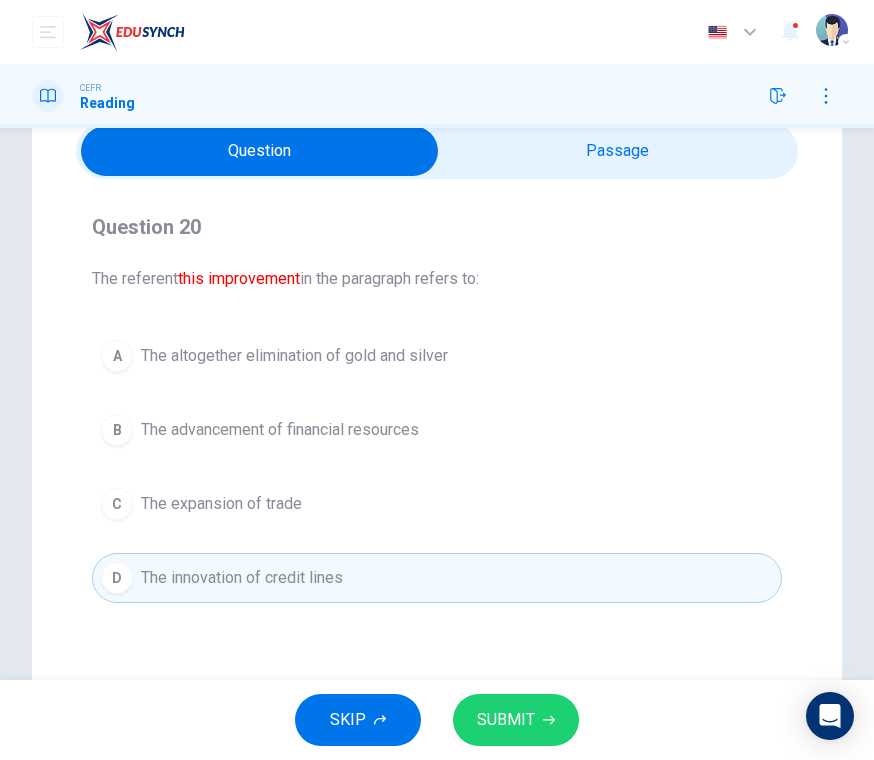 click on "SUBMIT" at bounding box center (506, 720) 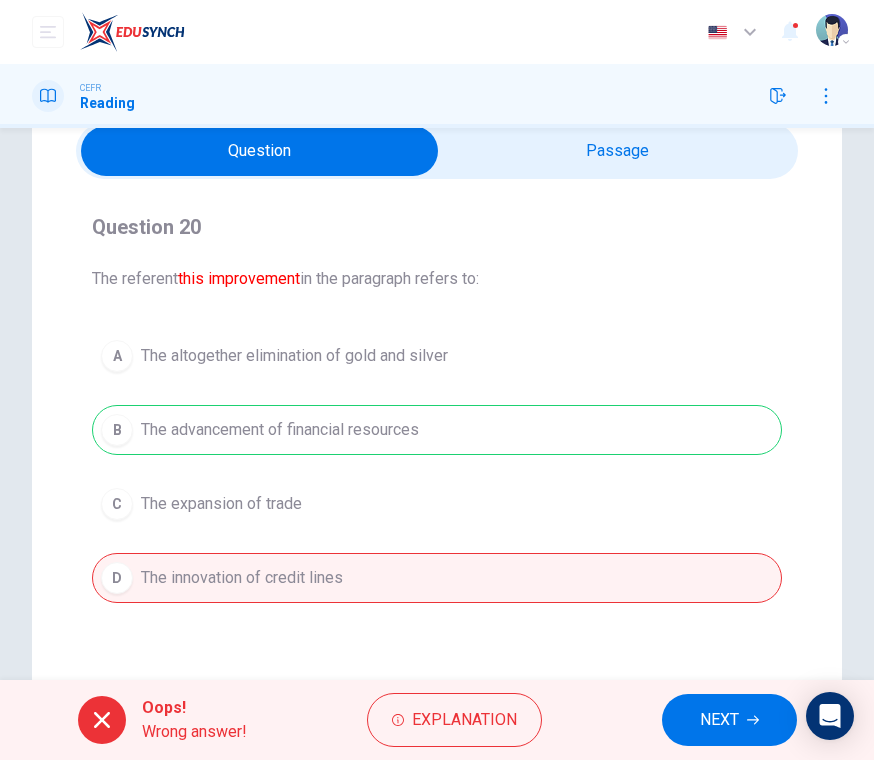 click on "NEXT" at bounding box center [719, 720] 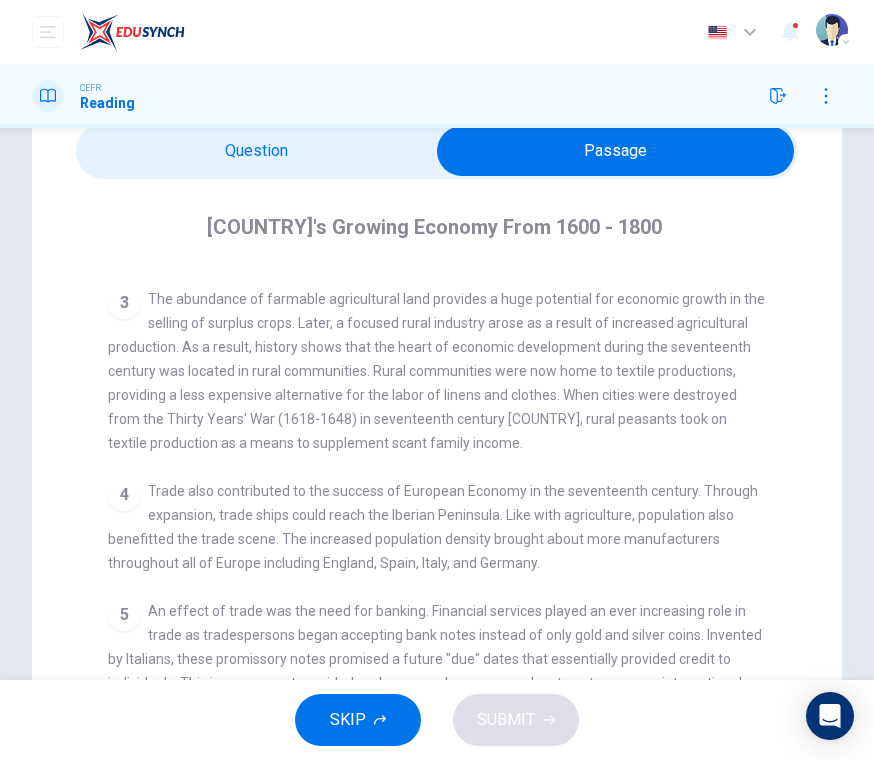 scroll, scrollTop: 292, scrollLeft: 0, axis: vertical 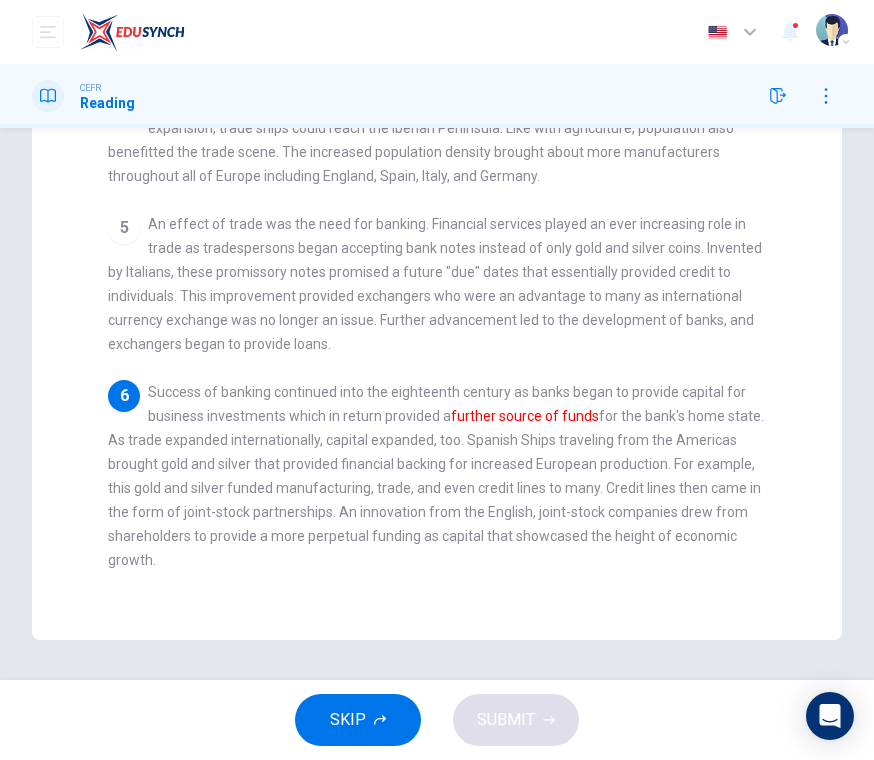 click on "Success of banking continued into the eighteenth century as banks began to provide capital for business investments which in return provided a  further source of funds  for the bank's home state. As trade expanded internationally, capital expanded, too. Spanish Ships traveling from the Americas brought gold and silver that provided financial backing for increased European production. For example, this gold and silver funded manufacturing, trade, and even credit lines to many. Credit lines then came in the form of joint-stock partnerships. An innovation from the English, joint-stock companies drew from shareholders to provide a more perpetual funding as capital that showcased the height of economic growth." at bounding box center (436, 476) 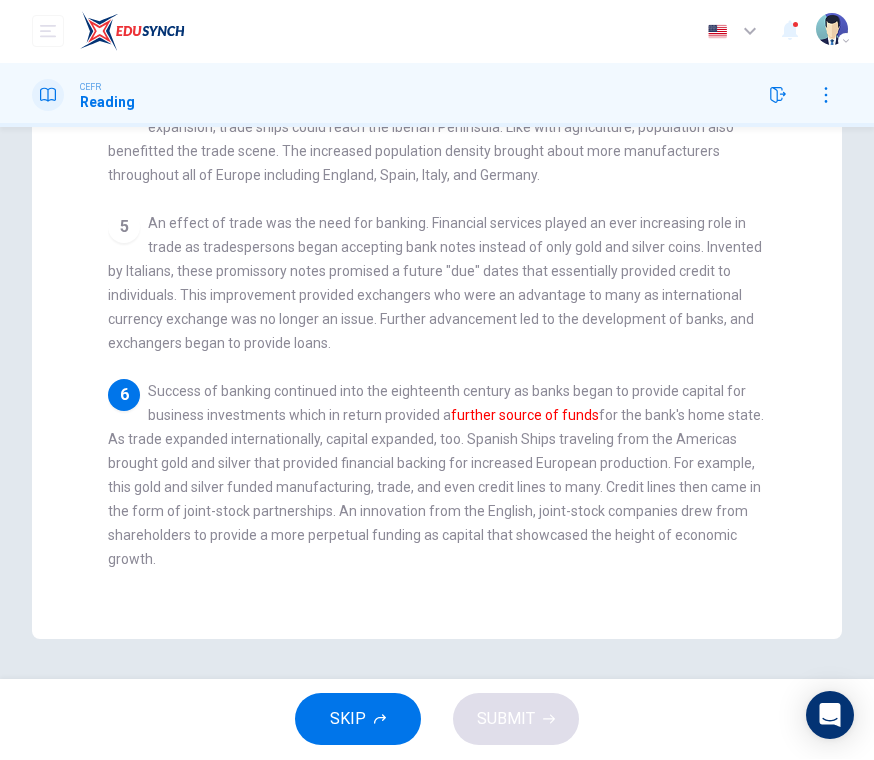 scroll, scrollTop: 292, scrollLeft: 0, axis: vertical 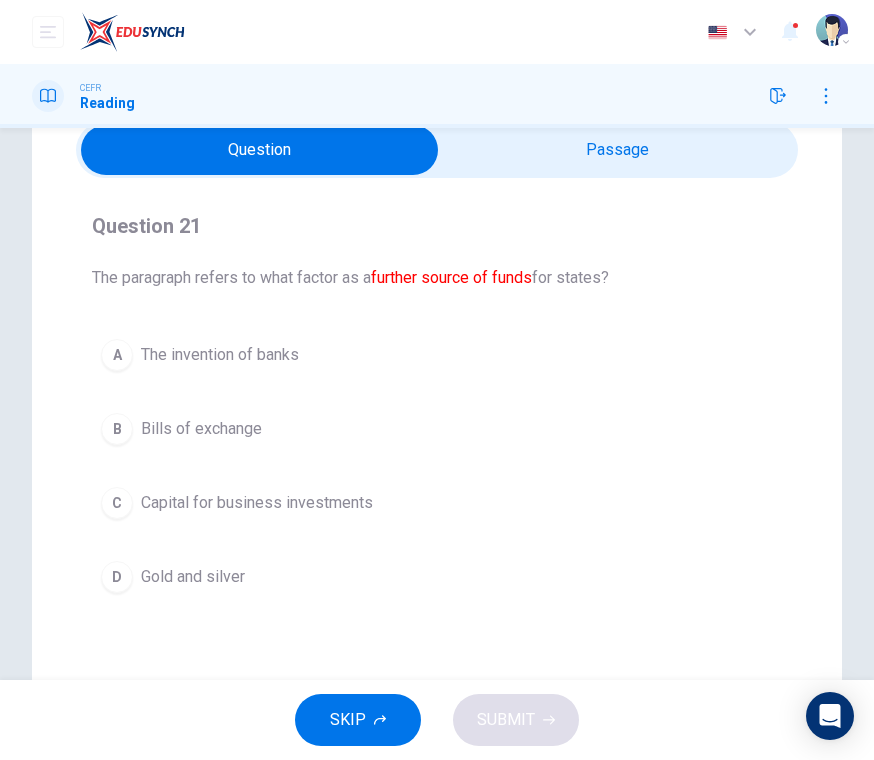 click on "Gold and silver" at bounding box center [193, 577] 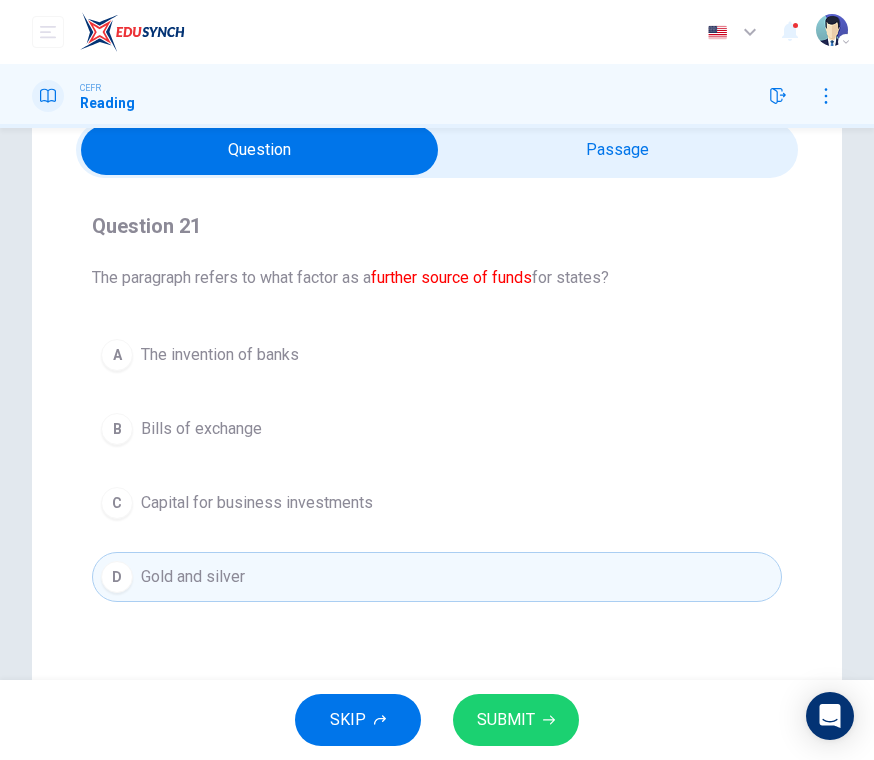 click on "SUBMIT" at bounding box center (516, 720) 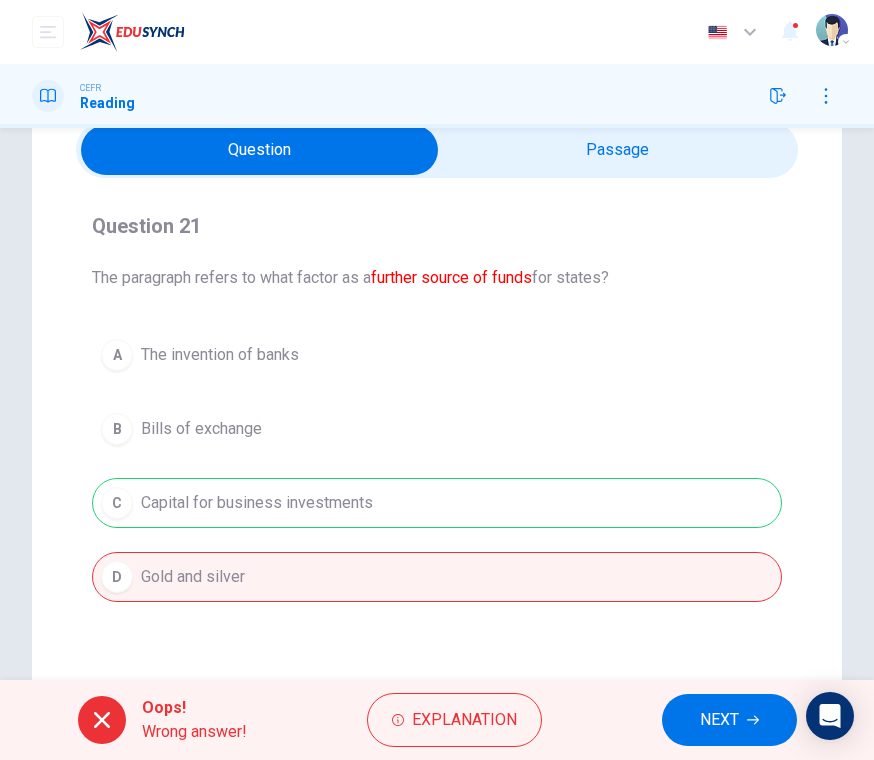 click on "NEXT" at bounding box center [719, 720] 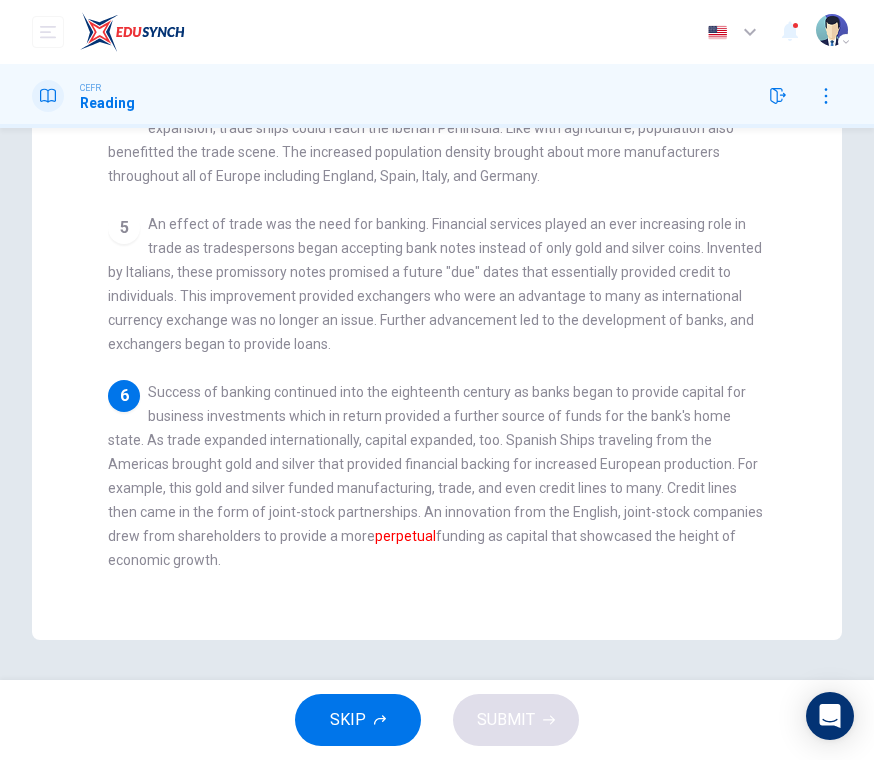 scroll, scrollTop: 476, scrollLeft: 0, axis: vertical 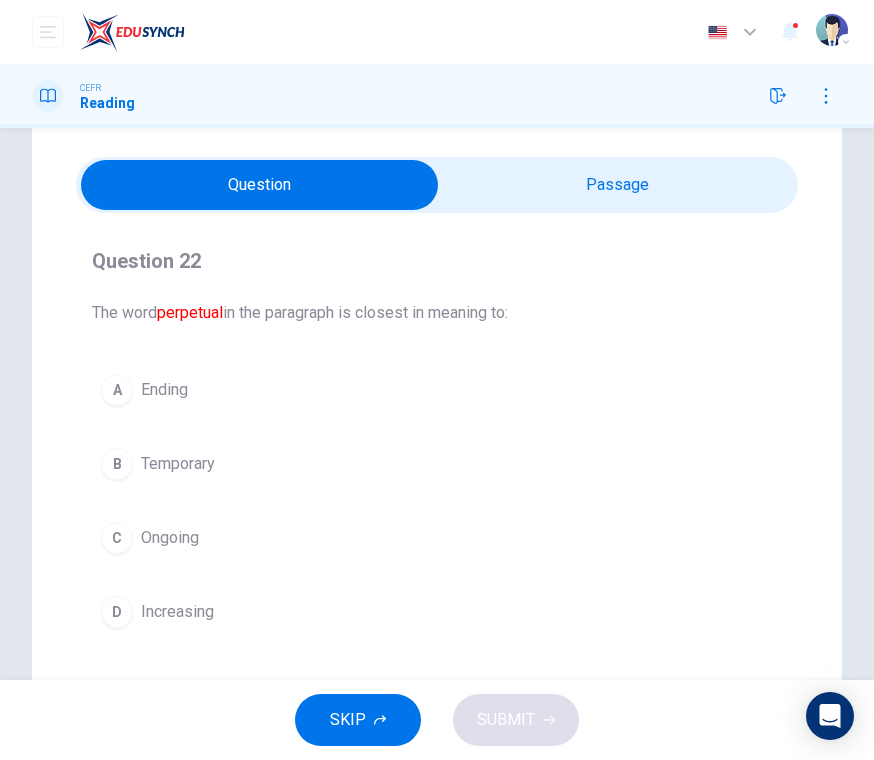 click on "C" at bounding box center [117, 538] 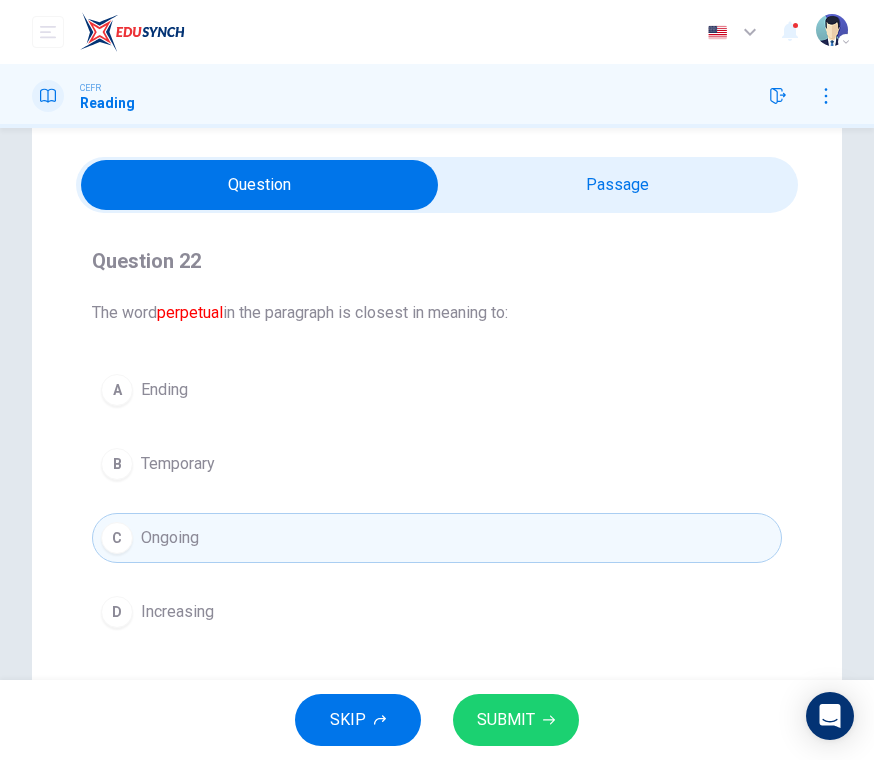 click 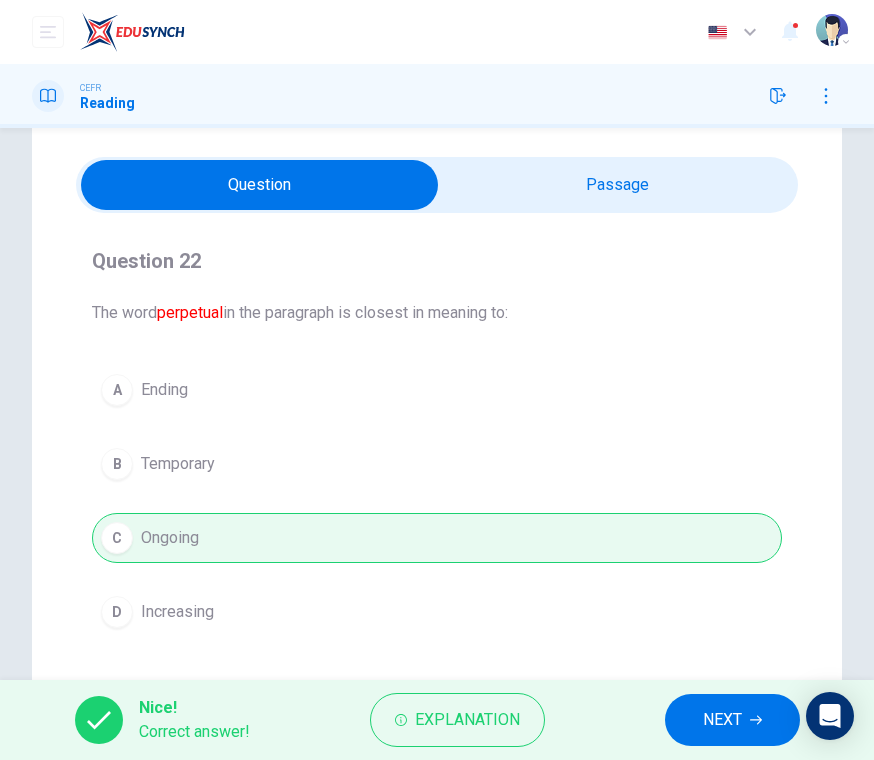 click on "NEXT" at bounding box center (722, 720) 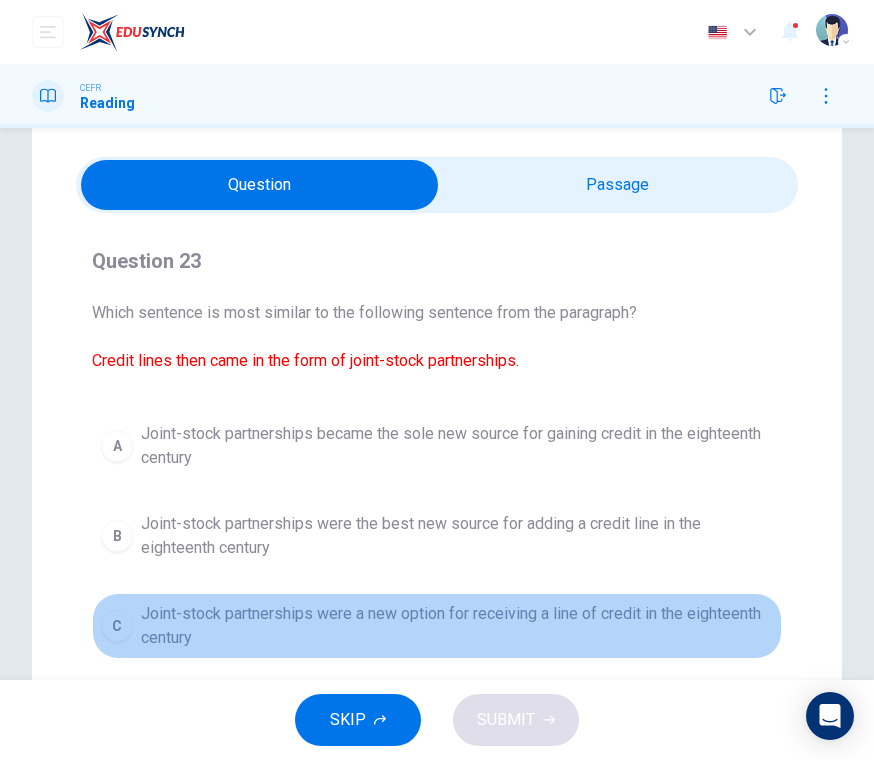 click on "C" at bounding box center [117, 626] 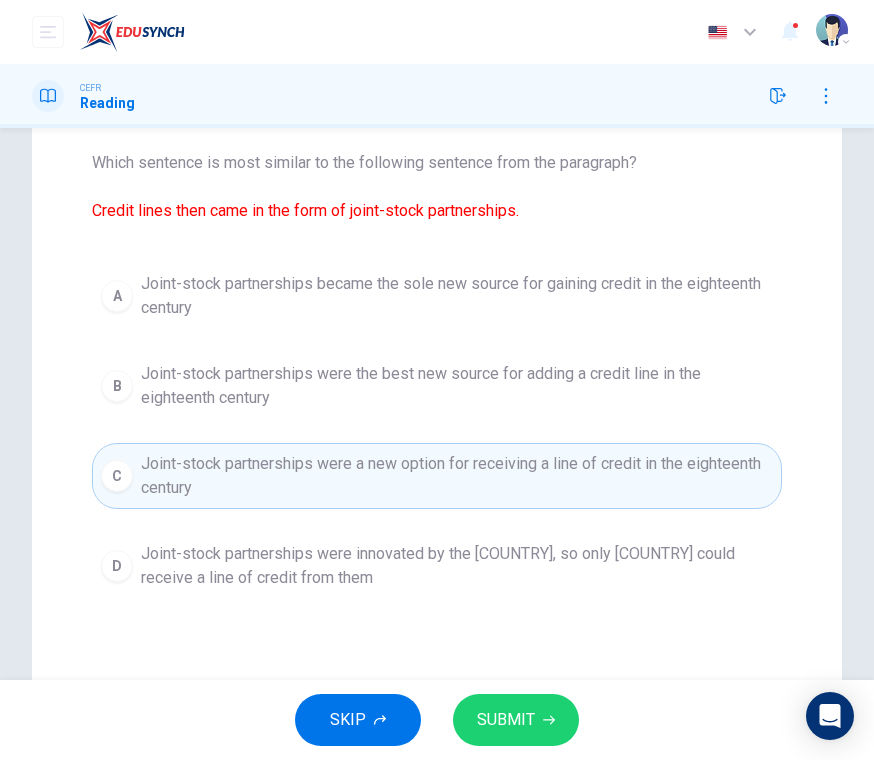scroll, scrollTop: 216, scrollLeft: 0, axis: vertical 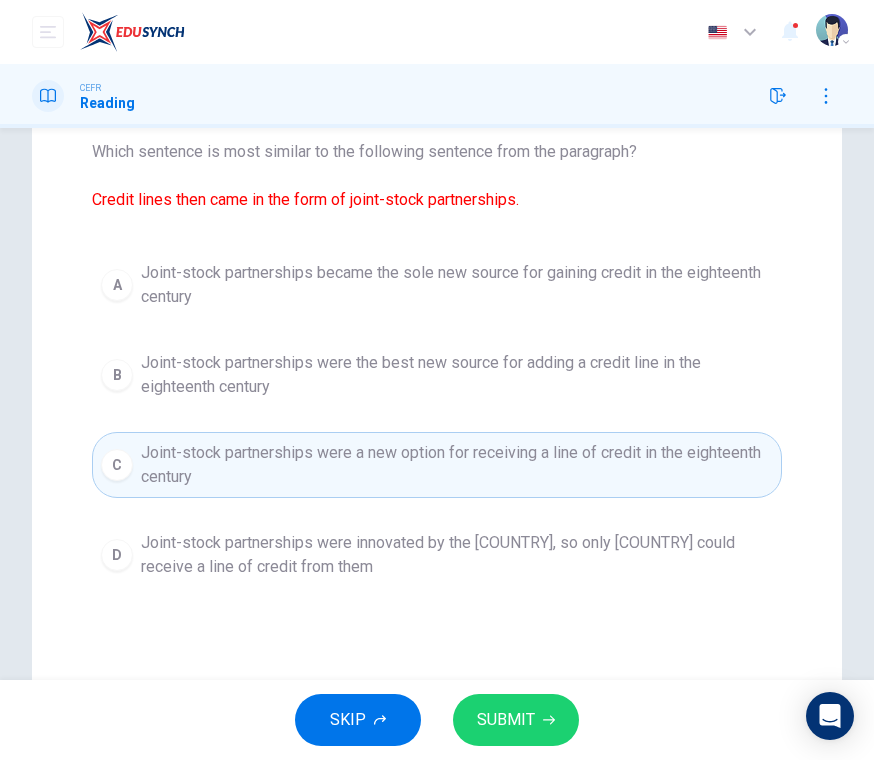 click on "SUBMIT" at bounding box center (516, 720) 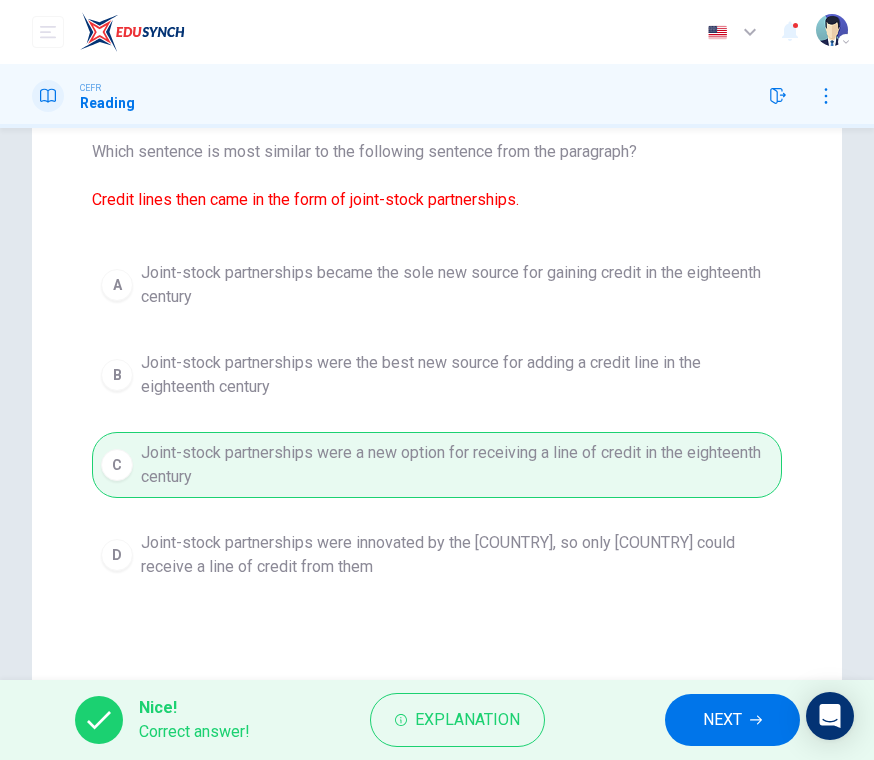 click on "NEXT" at bounding box center (732, 720) 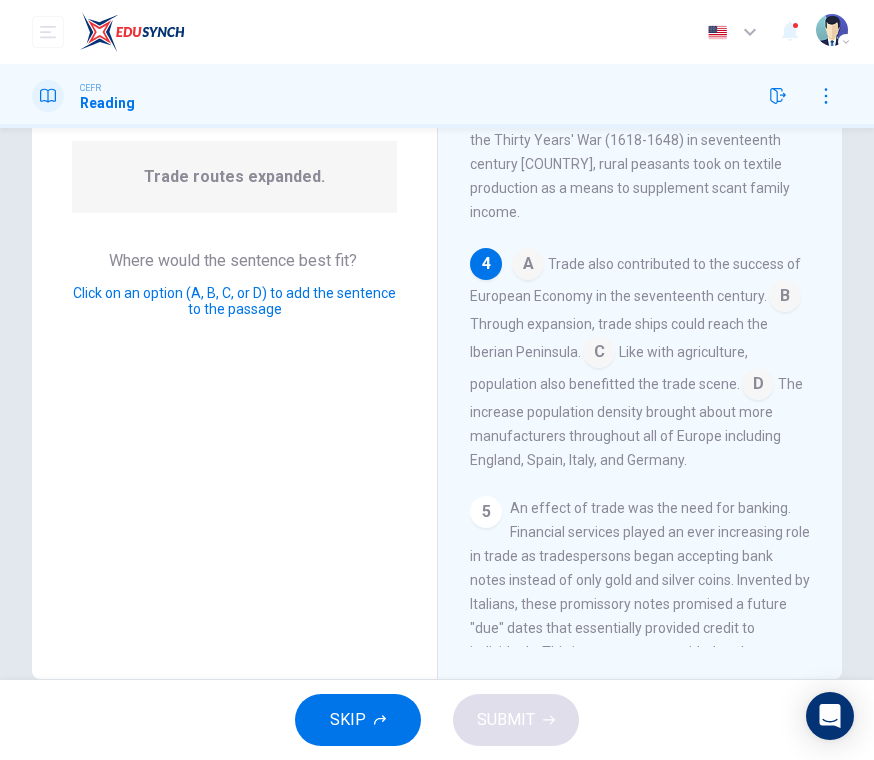 scroll, scrollTop: 761, scrollLeft: 0, axis: vertical 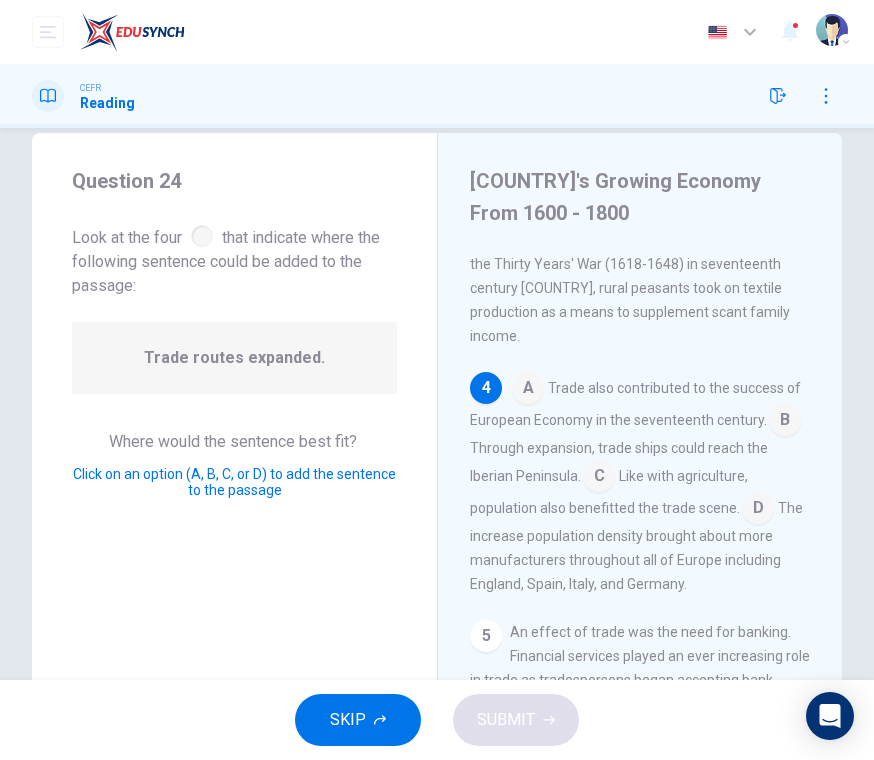 click at bounding box center (785, 422) 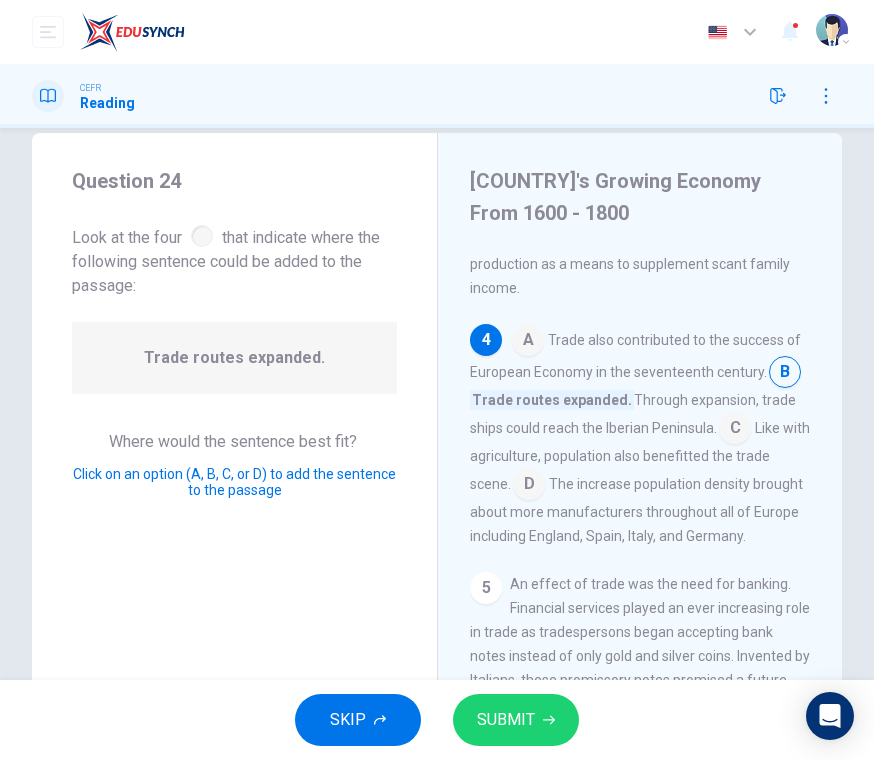 scroll, scrollTop: 968, scrollLeft: 0, axis: vertical 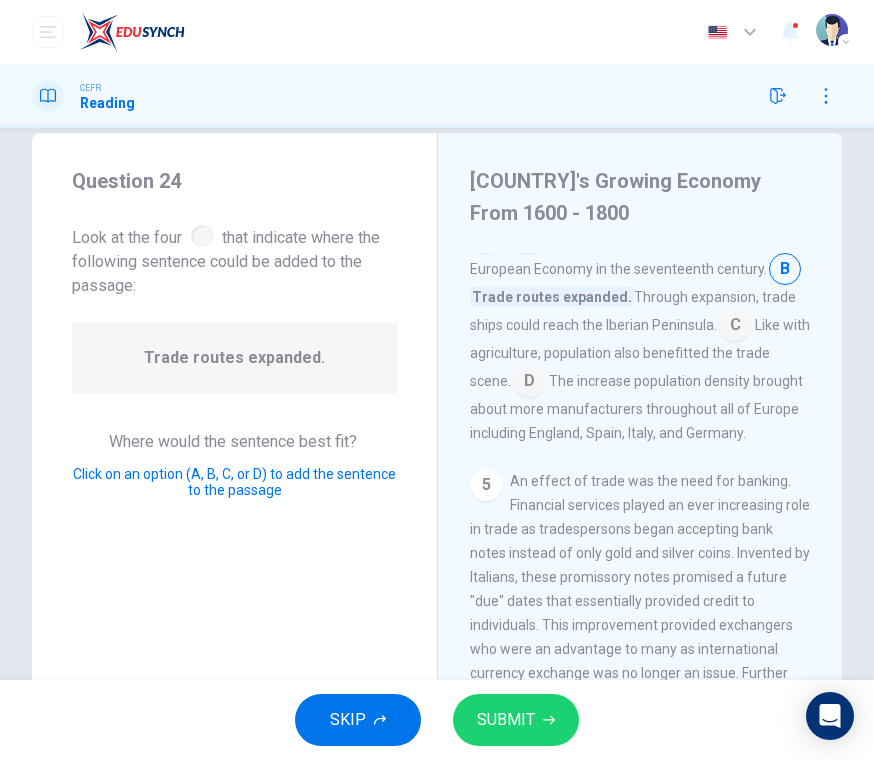 click on "SUBMIT" at bounding box center [516, 720] 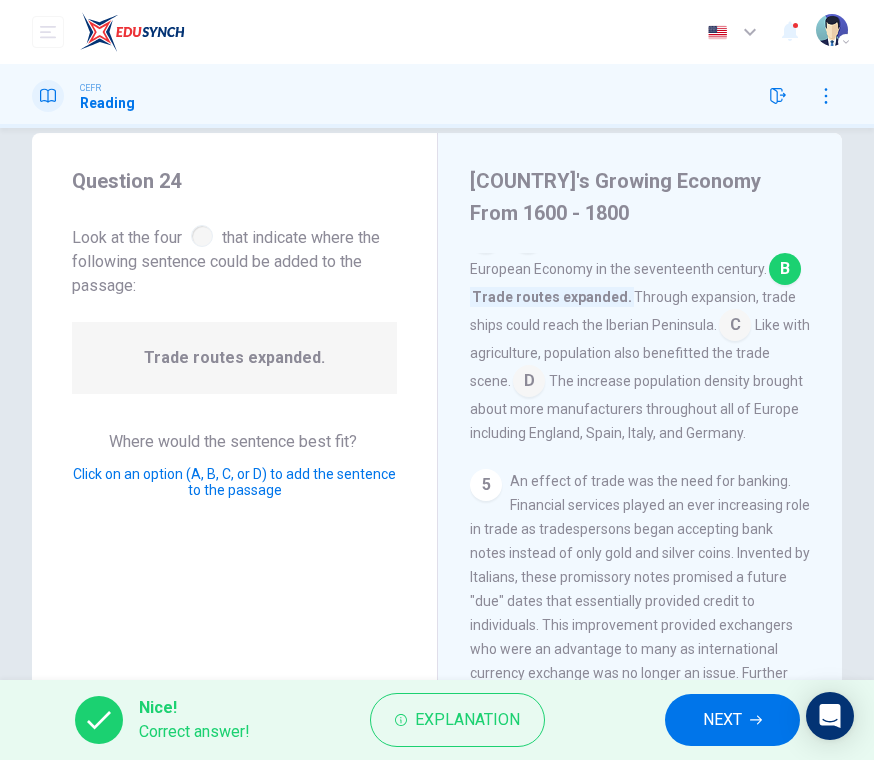 click on "NEXT" at bounding box center [732, 720] 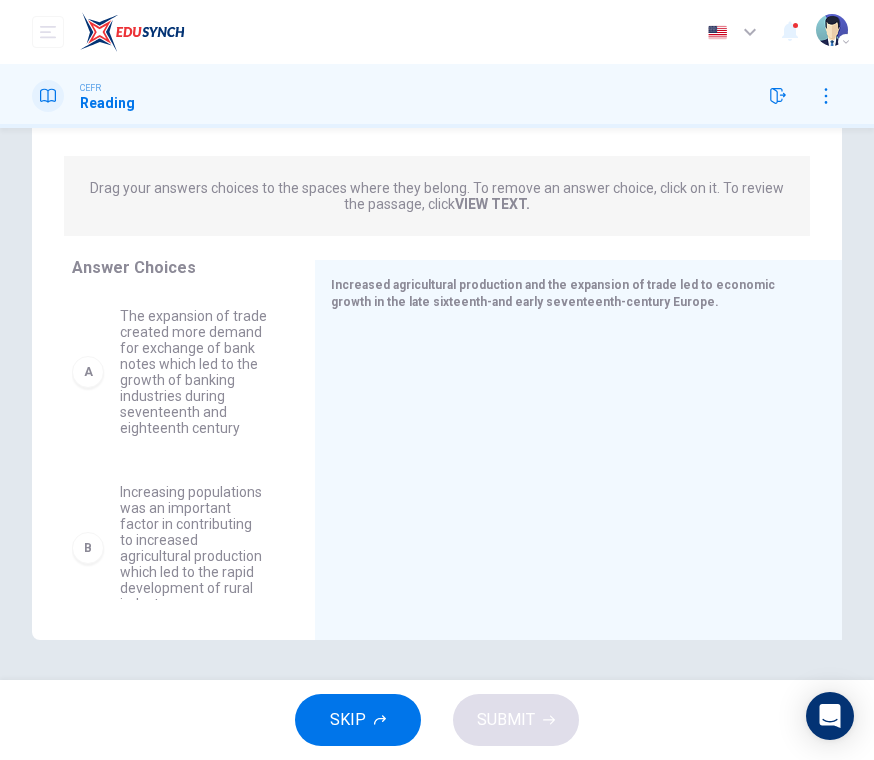 scroll, scrollTop: 245, scrollLeft: 0, axis: vertical 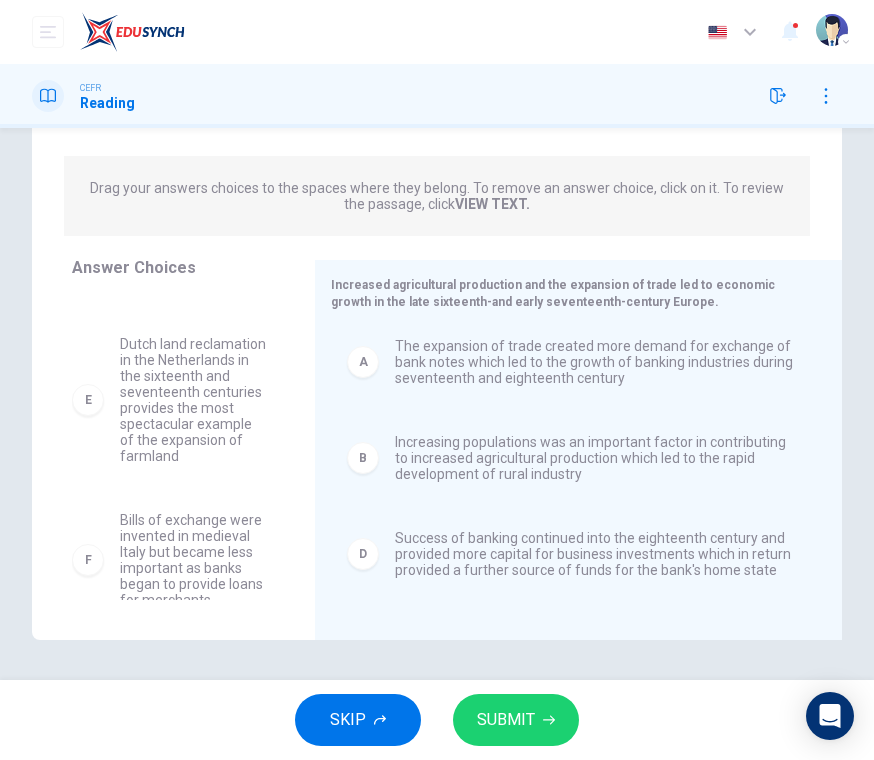click on "SUBMIT" at bounding box center (516, 720) 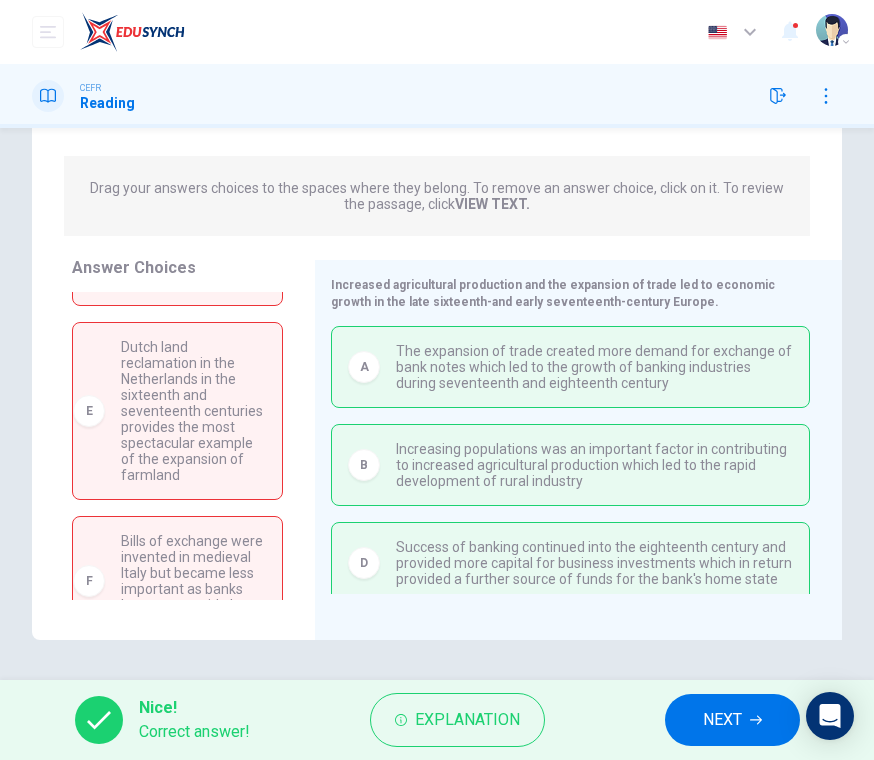 scroll, scrollTop: 0, scrollLeft: 0, axis: both 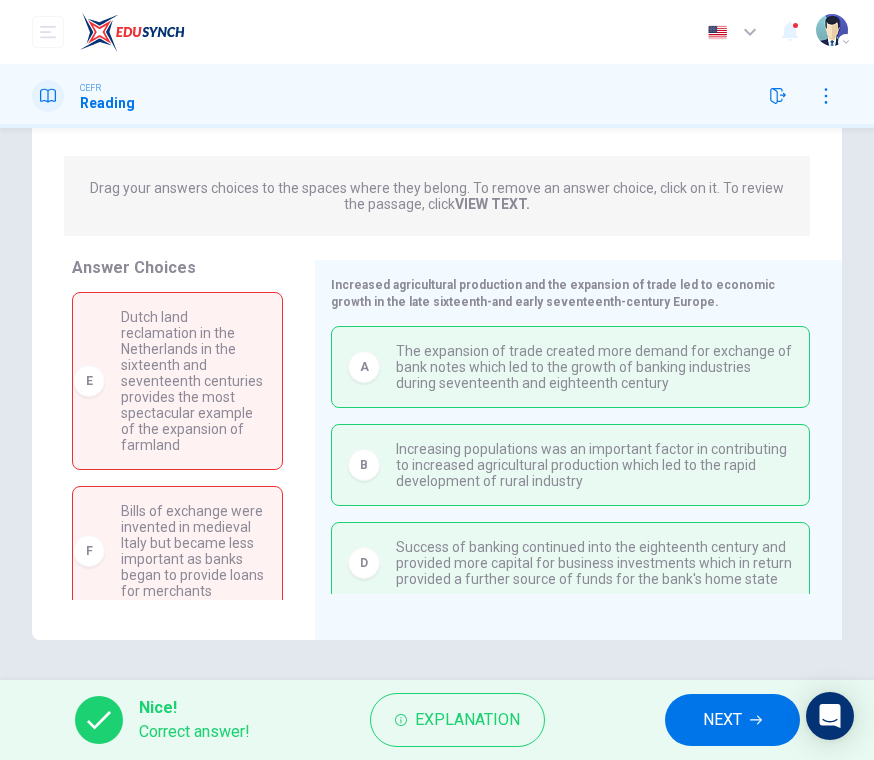 click on "NEXT" at bounding box center [722, 720] 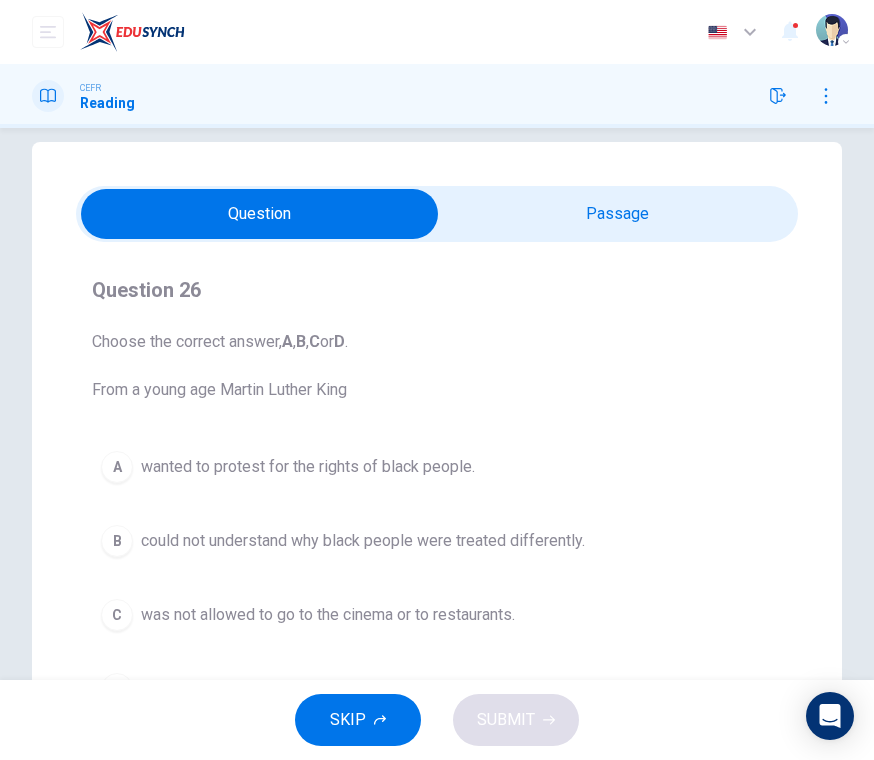 scroll, scrollTop: 24, scrollLeft: 0, axis: vertical 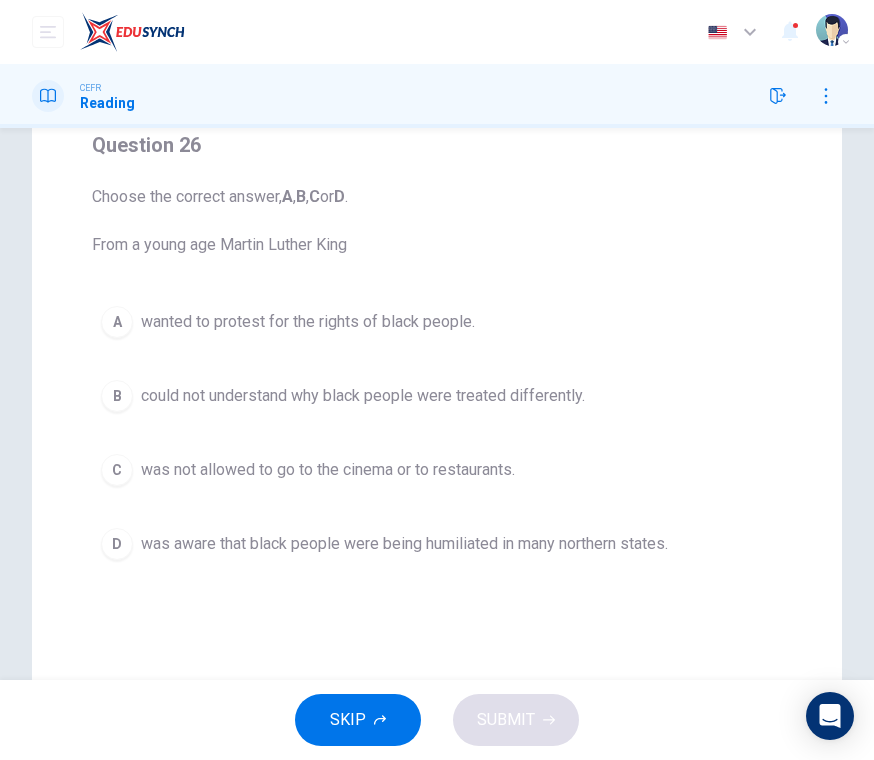 click on "D" at bounding box center (117, 544) 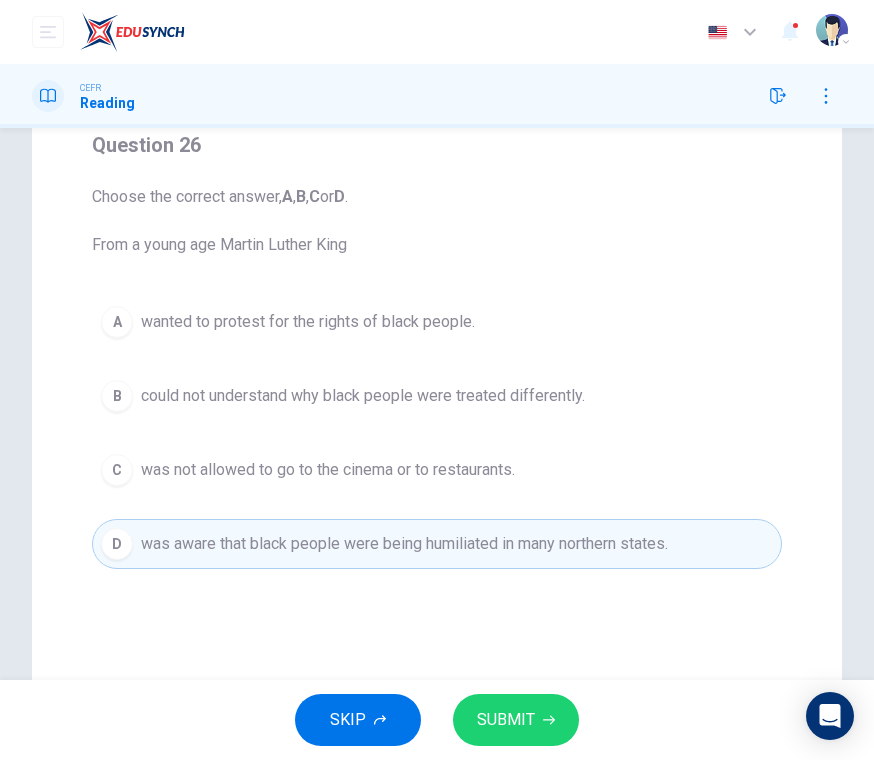 click on "SUBMIT" at bounding box center [506, 720] 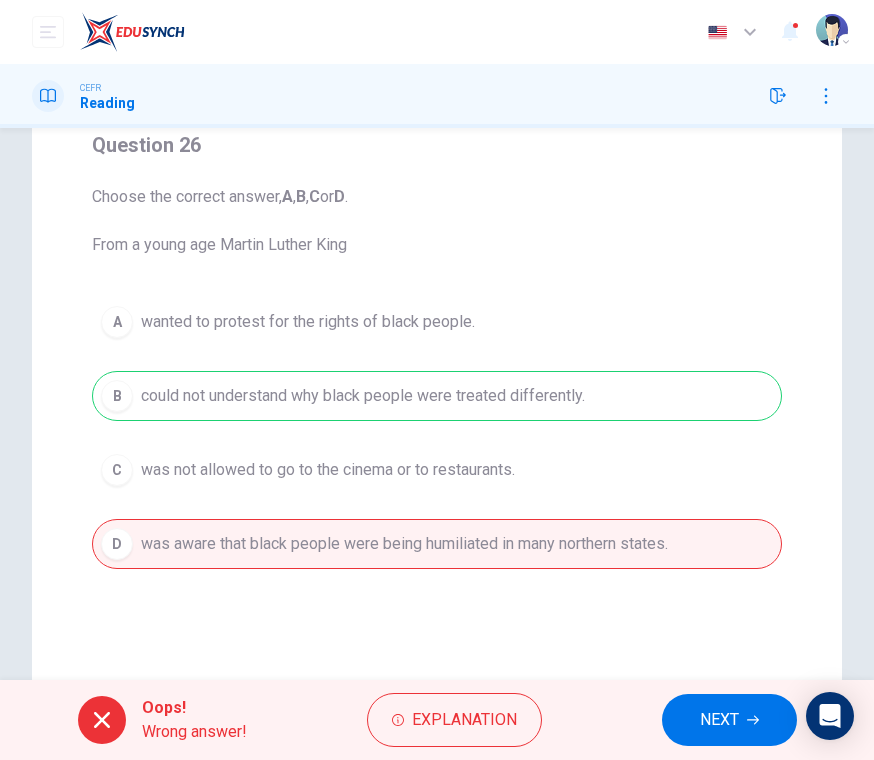click on "NEXT" at bounding box center (719, 720) 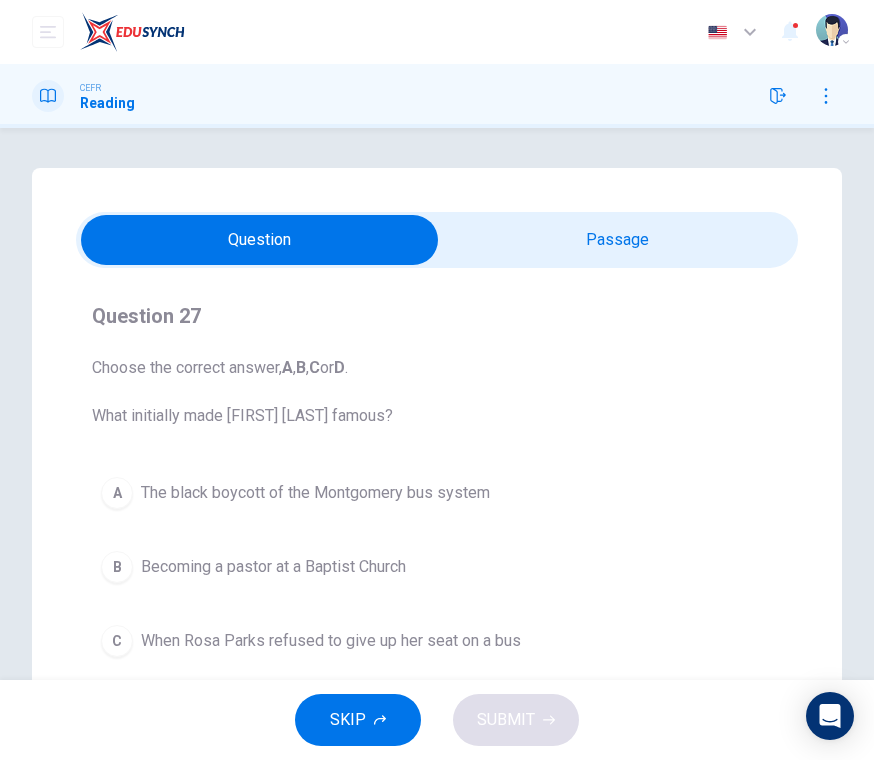 scroll, scrollTop: 0, scrollLeft: 0, axis: both 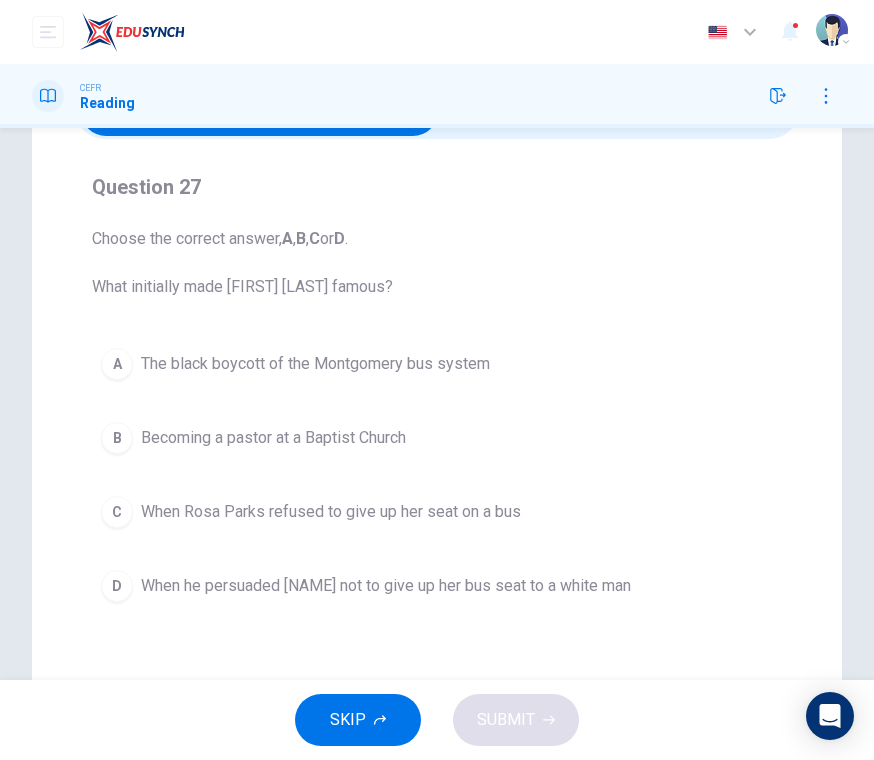 click on "A The black boycott of the [CITY] bus system" at bounding box center [437, 364] 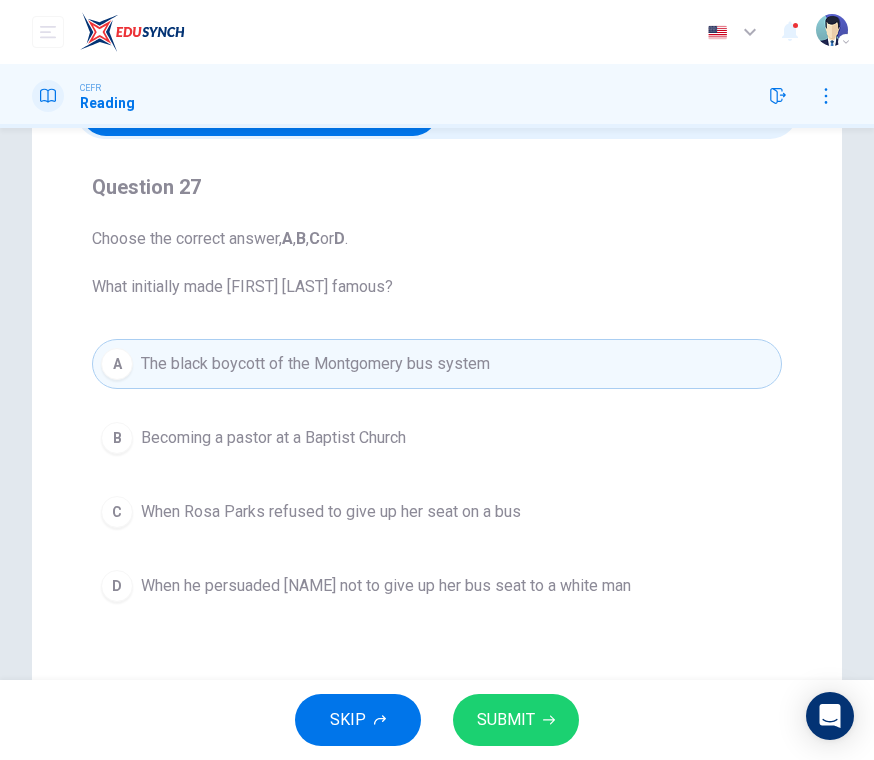 click on "SUBMIT" at bounding box center [506, 720] 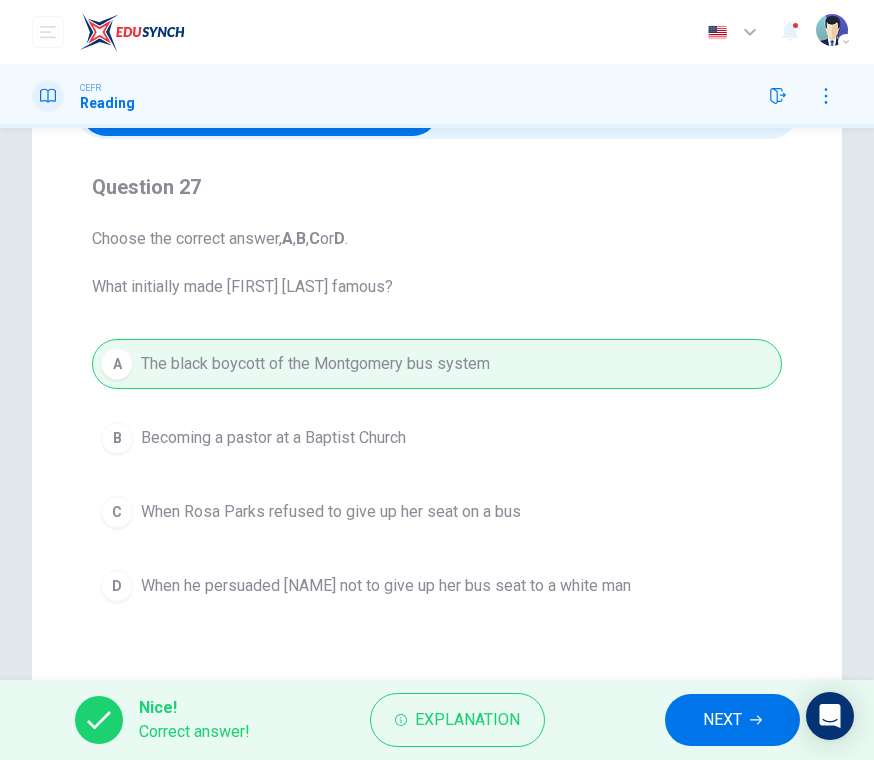 click on "NEXT" at bounding box center [722, 720] 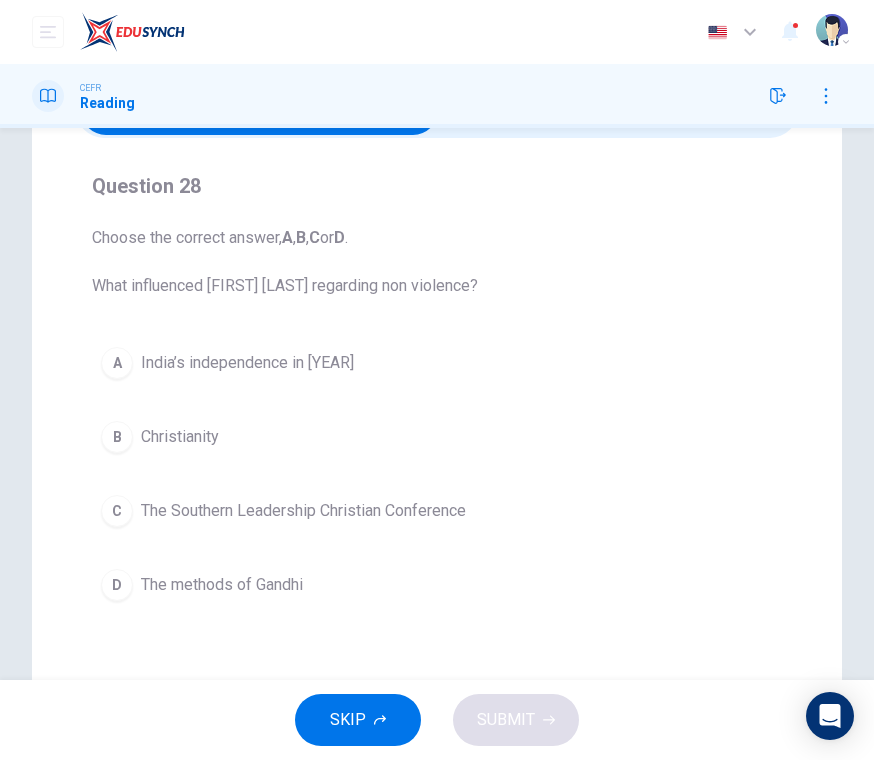 scroll, scrollTop: 105, scrollLeft: 0, axis: vertical 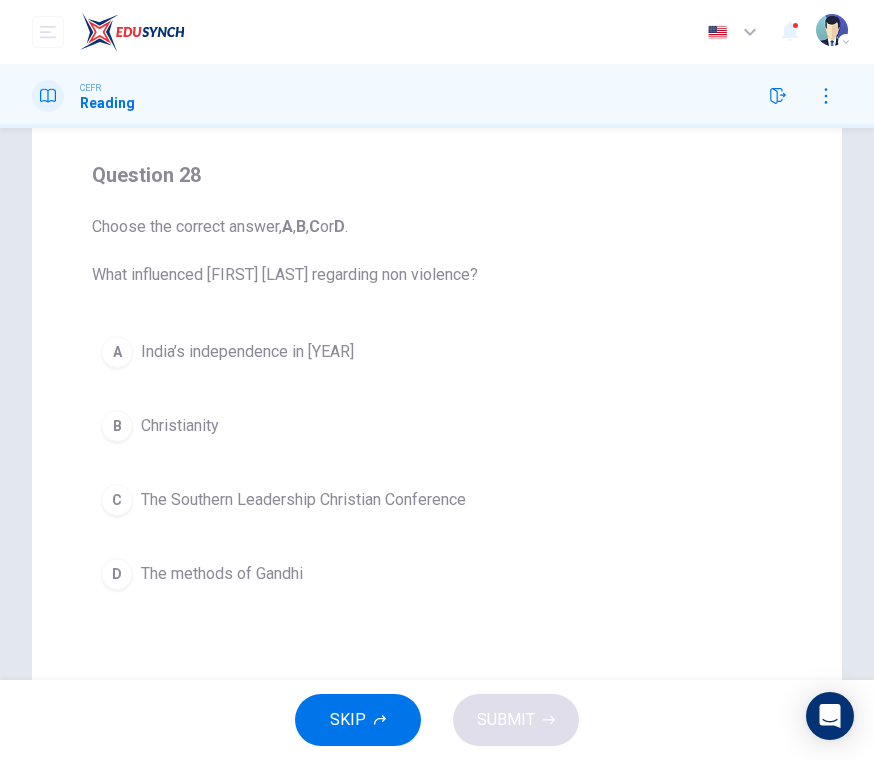 click on "D" at bounding box center [117, 574] 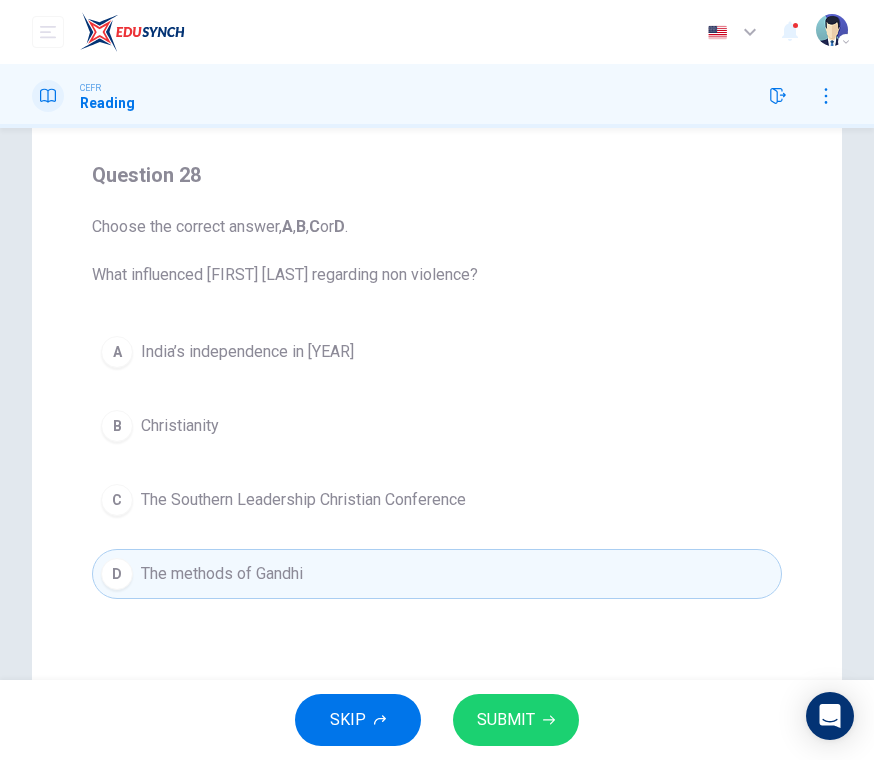 click on "SUBMIT" at bounding box center [506, 720] 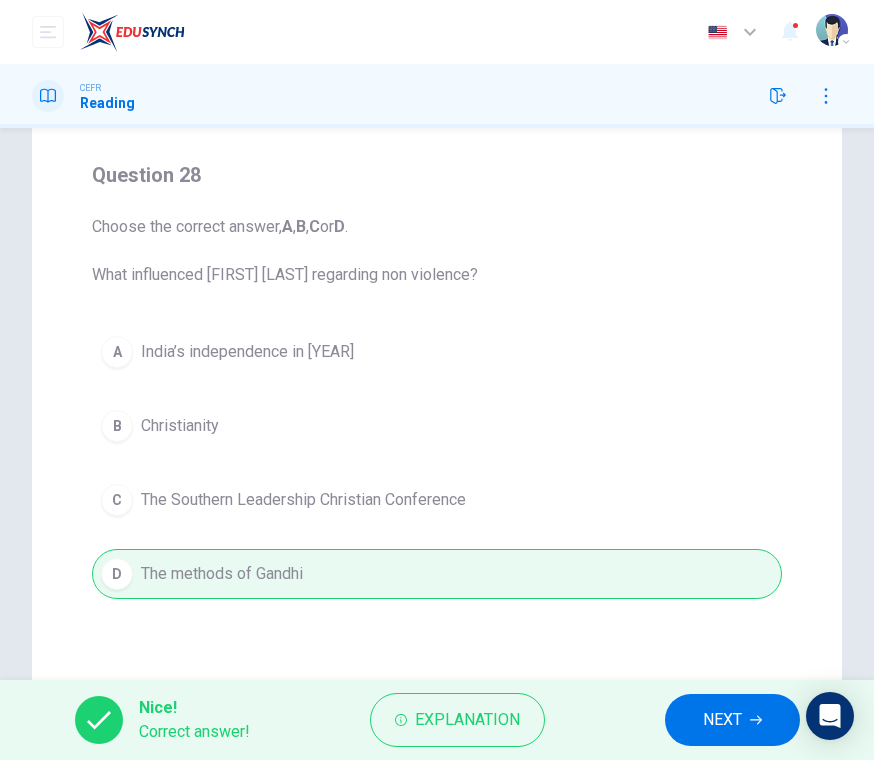 click on "NEXT" at bounding box center (722, 720) 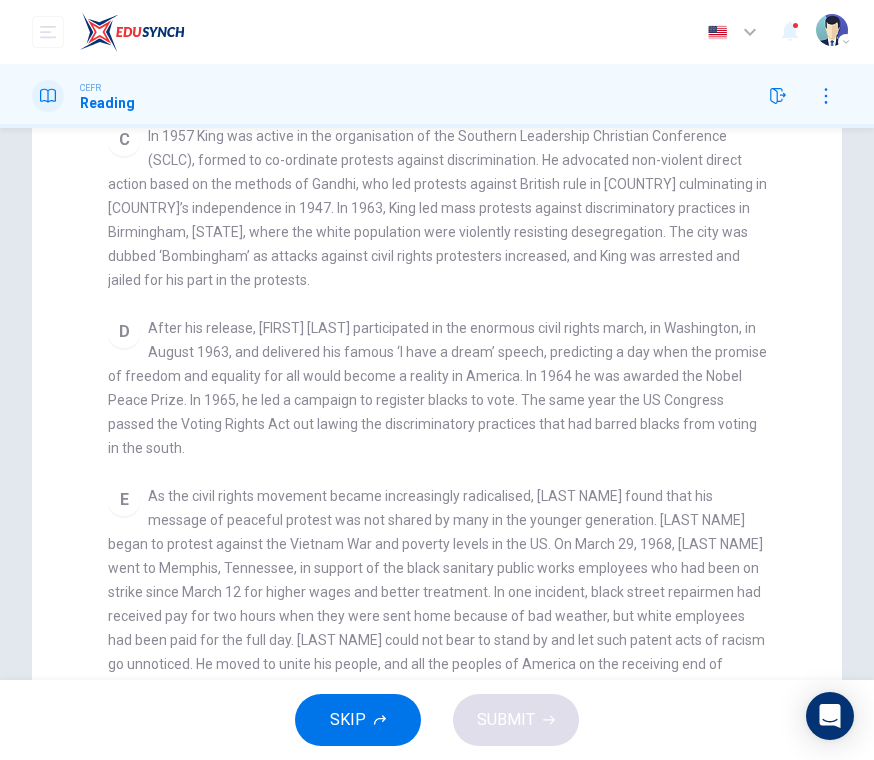scroll, scrollTop: 254, scrollLeft: 0, axis: vertical 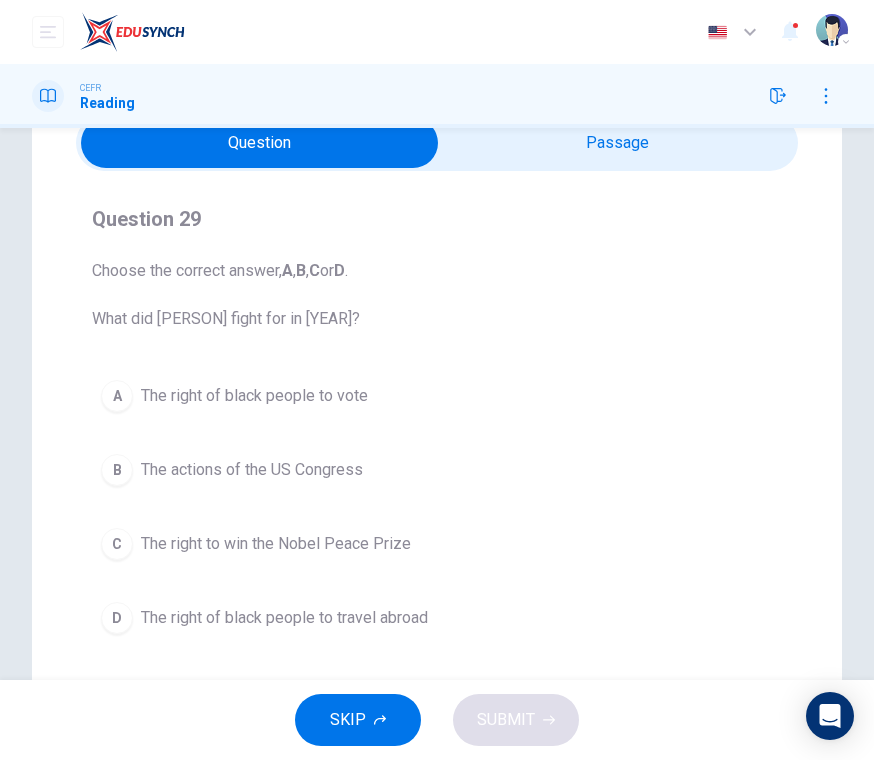 click on "A" at bounding box center [117, 396] 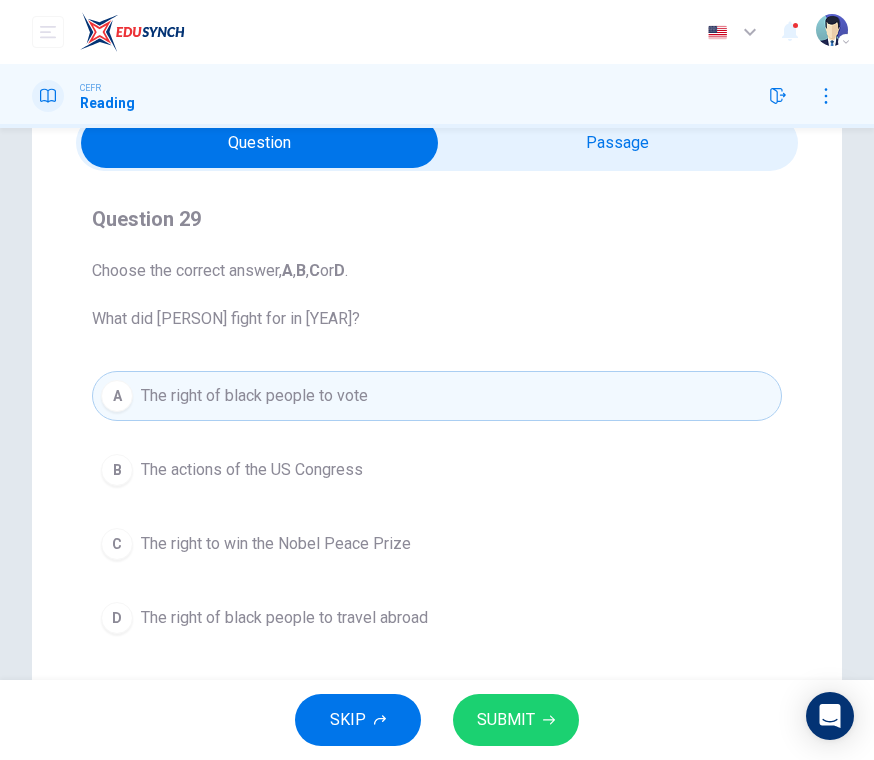click on "SUBMIT" at bounding box center (506, 720) 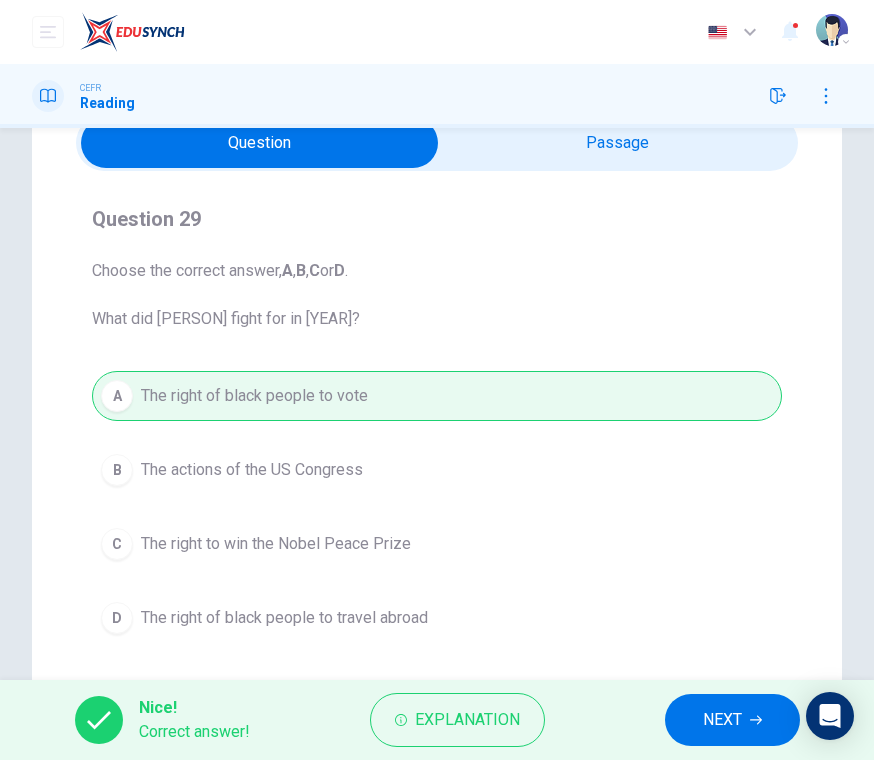 click on "NEXT" at bounding box center [722, 720] 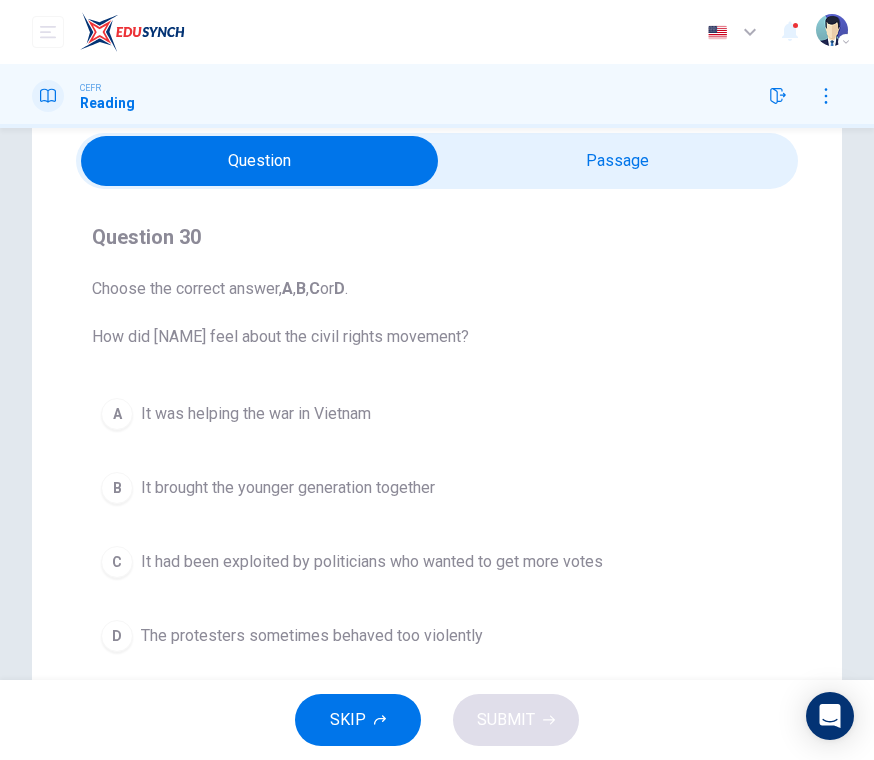 scroll, scrollTop: 78, scrollLeft: 0, axis: vertical 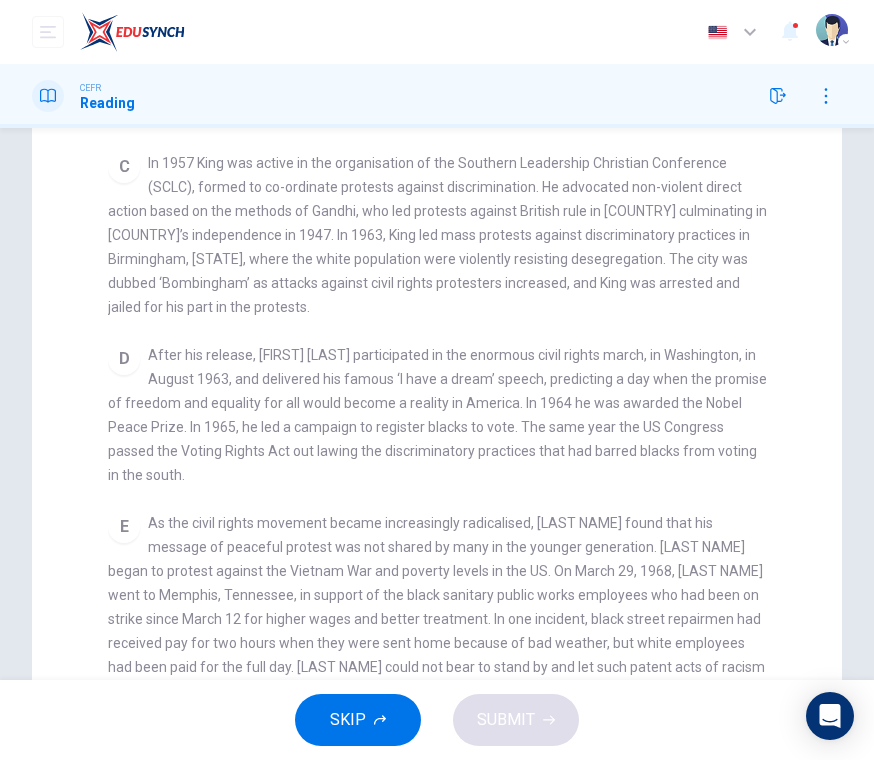 click on "CLICK TO ZOOM Click to Zoom A B Returning to the South to become pastor of a Baptist Church in [CITY], [STATE], [NAME] first achieved national renown when he helped mobilise the black boycott of the [CITY] bus system in 1955. This was organised after [NAME], a black woman, refused to give up her seat on the bus to a white man – in the segregated south, black people could only sit at the back of the bus. The 382-day boycott led the bus company to change its regulations, and the Supreme Court declared such segregation unconstitutional. C D E F On his trip to [CITY], [NAME] was booked into room 306 at the [NAME] Motel, owned by [NAME]. [NAME] was shot at 6:01 p.m. April 4, 1968 while he was standing on the motel’s second-floor balcony. [NAME] was rushed to St. Joseph’s Hospital, where doctors opened his chest and performed manual heart massage. He was pronounced dead at 7:05 p.m. [NAME]’s autopsy revealed that although he was only 39 years old, he had the heart of a 60-year old man." at bounding box center (450, 489) 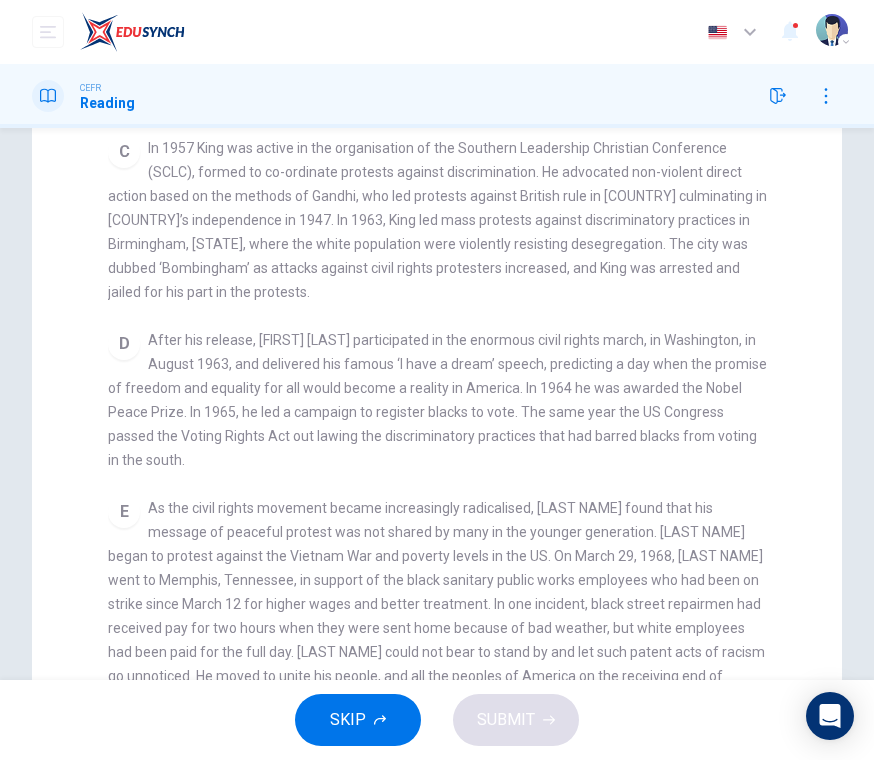 click on "CLICK TO ZOOM Click to Zoom A B Returning to the South to become pastor of a Baptist Church in [CITY], [STATE], [NAME] first achieved national renown when he helped mobilise the black boycott of the [CITY] bus system in 1955. This was organised after [NAME], a black woman, refused to give up her seat on the bus to a white man – in the segregated south, black people could only sit at the back of the bus. The 382-day boycott led the bus company to change its regulations, and the Supreme Court declared such segregation unconstitutional. C D E F On his trip to [CITY], [NAME] was booked into room 306 at the [NAME] Motel, owned by [NAME]. [NAME] was shot at 6:01 p.m. April 4, 1968 while he was standing on the motel’s second-floor balcony. [NAME] was rushed to St. Joseph’s Hospital, where doctors opened his chest and performed manual heart massage. He was pronounced dead at 7:05 p.m. [NAME]’s autopsy revealed that although he was only 39 years old, he had the heart of a 60-year old man." at bounding box center (450, 474) 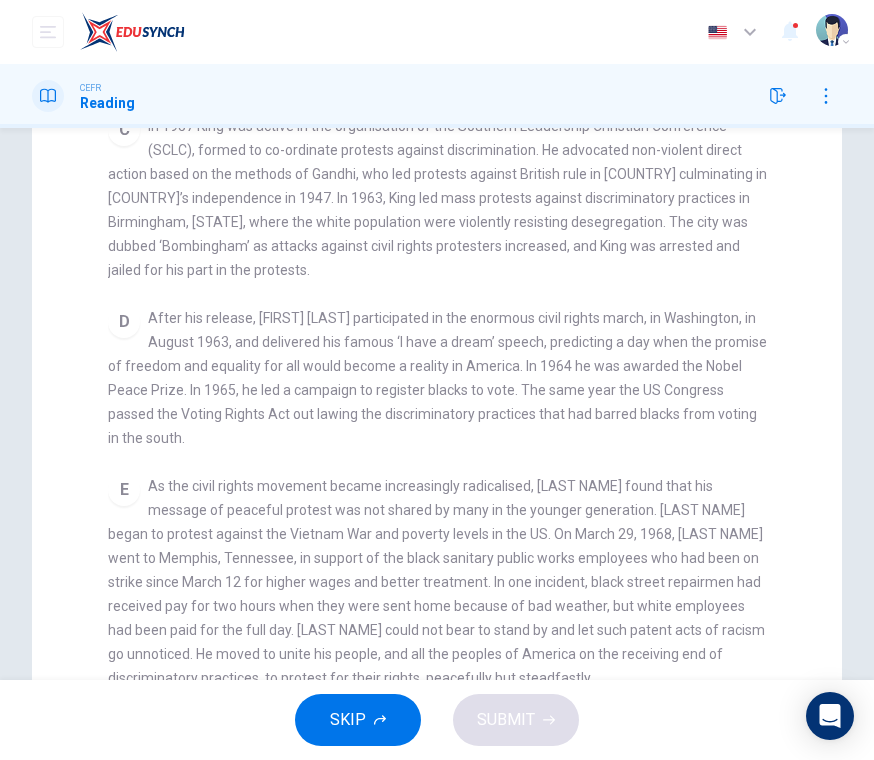 click on "CLICK TO ZOOM Click to Zoom A B Returning to the South to become pastor of a Baptist Church in [CITY], [STATE], [NAME] first achieved national renown when he helped mobilise the black boycott of the [CITY] bus system in 1955. This was organised after [NAME], a black woman, refused to give up her seat on the bus to a white man – in the segregated south, black people could only sit at the back of the bus. The 382-day boycott led the bus company to change its regulations, and the Supreme Court declared such segregation unconstitutional. C D E F On his trip to [CITY], [NAME] was booked into room 306 at the [NAME] Motel, owned by [NAME]. [NAME] was shot at 6:01 p.m. April 4, 1968 while he was standing on the motel’s second-floor balcony. [NAME] was rushed to St. Joseph’s Hospital, where doctors opened his chest and performed manual heart massage. He was pronounced dead at 7:05 p.m. [NAME]’s autopsy revealed that although he was only 39 years old, he had the heart of a 60-year old man." at bounding box center (450, 452) 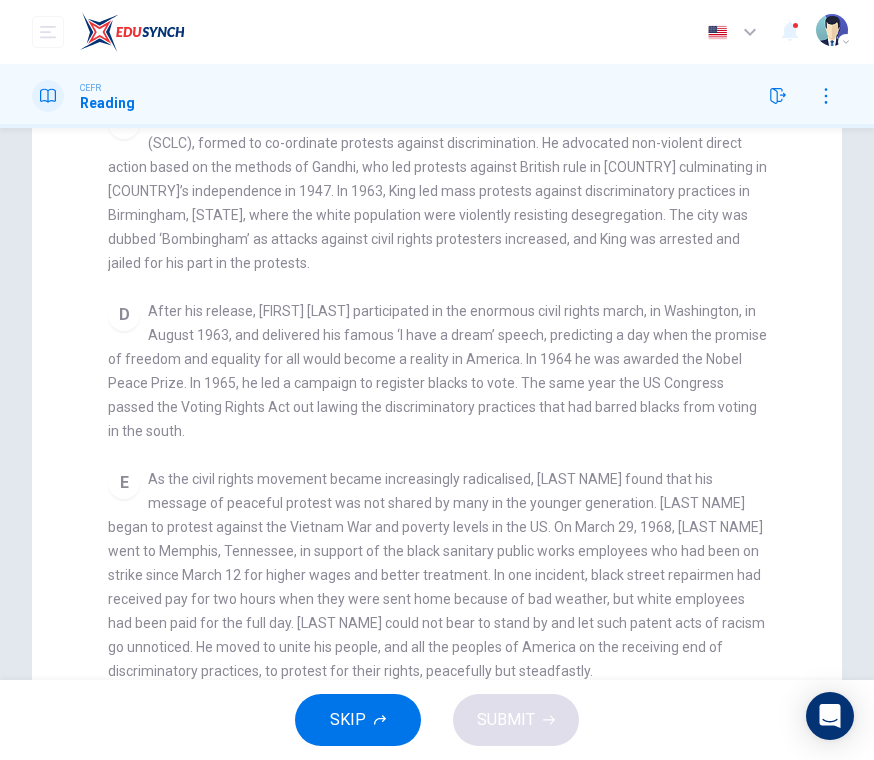 click on "CLICK TO ZOOM Click to Zoom A B Returning to the South to become pastor of a Baptist Church in [CITY], [STATE], [NAME] first achieved national renown when he helped mobilise the black boycott of the [CITY] bus system in 1955. This was organised after [NAME], a black woman, refused to give up her seat on the bus to a white man – in the segregated south, black people could only sit at the back of the bus. The 382-day boycott led the bus company to change its regulations, and the Supreme Court declared such segregation unconstitutional. C D E F On his trip to [CITY], [NAME] was booked into room 306 at the [NAME] Motel, owned by [NAME]. [NAME] was shot at 6:01 p.m. April 4, 1968 while he was standing on the motel’s second-floor balcony. [NAME] was rushed to St. Joseph’s Hospital, where doctors opened his chest and performed manual heart massage. He was pronounced dead at 7:05 p.m. [NAME]’s autopsy revealed that although he was only 39 years old, he had the heart of a 60-year old man." at bounding box center (450, 445) 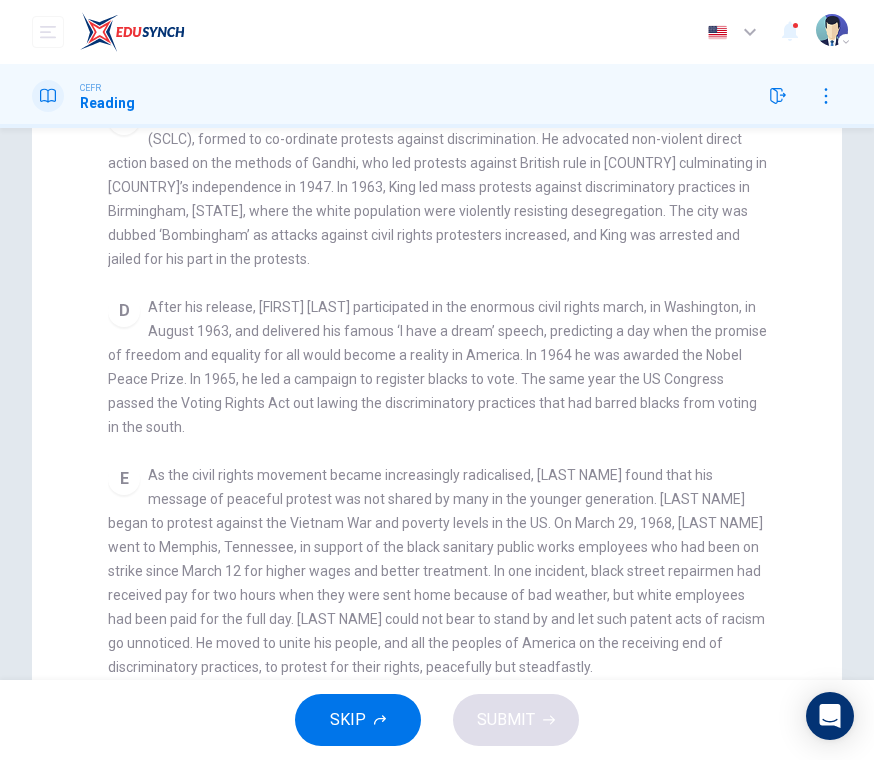 click on "CLICK TO ZOOM Click to Zoom A B Returning to the South to become pastor of a Baptist Church in [CITY], [STATE], [NAME] first achieved national renown when he helped mobilise the black boycott of the [CITY] bus system in 1955. This was organised after [NAME], a black woman, refused to give up her seat on the bus to a white man – in the segregated south, black people could only sit at the back of the bus. The 382-day boycott led the bus company to change its regulations, and the Supreme Court declared such segregation unconstitutional. C D E F On his trip to [CITY], [NAME] was booked into room 306 at the [NAME] Motel, owned by [NAME]. [NAME] was shot at 6:01 p.m. April 4, 1968 while he was standing on the motel’s second-floor balcony. [NAME] was rushed to St. Joseph’s Hospital, where doctors opened his chest and performed manual heart massage. He was pronounced dead at 7:05 p.m. [NAME]’s autopsy revealed that although he was only 39 years old, he had the heart of a 60-year old man." at bounding box center [450, 441] 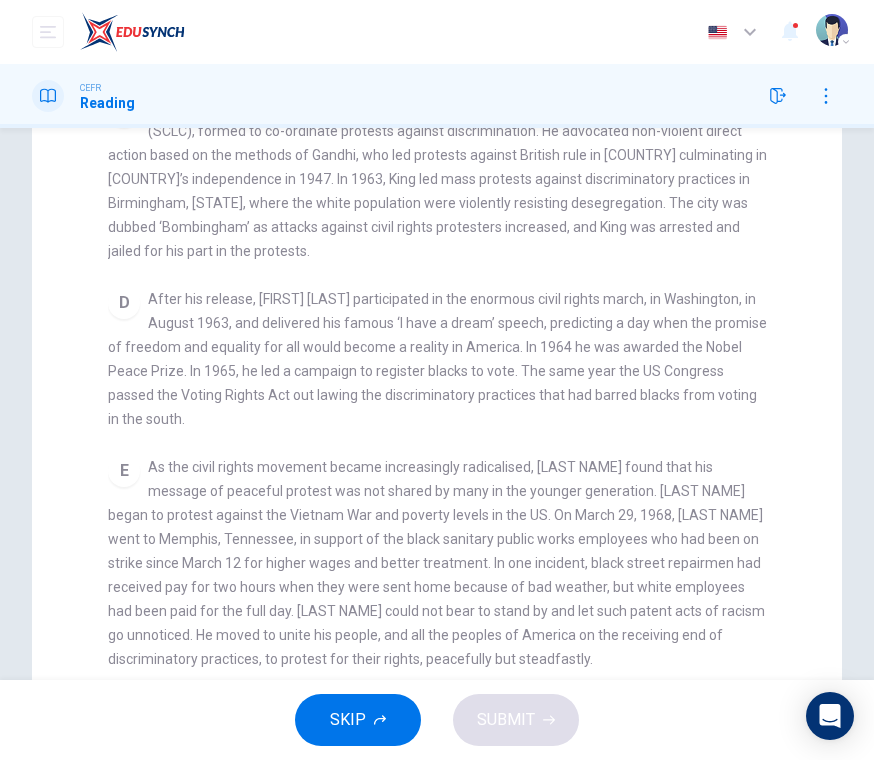 click on "CLICK TO ZOOM Click to Zoom A B Returning to the South to become pastor of a Baptist Church in [CITY], [STATE], [NAME] first achieved national renown when he helped mobilise the black boycott of the [CITY] bus system in 1955. This was organised after [NAME], a black woman, refused to give up her seat on the bus to a white man – in the segregated south, black people could only sit at the back of the bus. The 382-day boycott led the bus company to change its regulations, and the Supreme Court declared such segregation unconstitutional. C D E F On his trip to [CITY], [NAME] was booked into room 306 at the [NAME] Motel, owned by [NAME]. [NAME] was shot at 6:01 p.m. April 4, 1968 while he was standing on the motel’s second-floor balcony. [NAME] was rushed to St. Joseph’s Hospital, where doctors opened his chest and performed manual heart massage. He was pronounced dead at 7:05 p.m. [NAME]’s autopsy revealed that although he was only 39 years old, he had the heart of a 60-year old man." at bounding box center (450, 433) 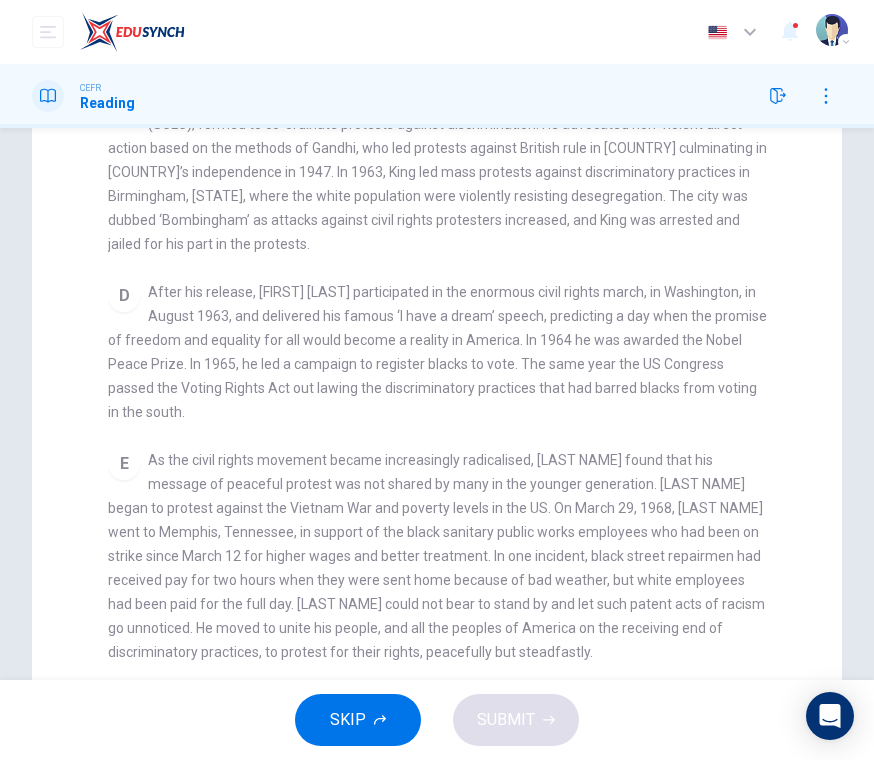 click on "CLICK TO ZOOM Click to Zoom A B Returning to the South to become pastor of a Baptist Church in [CITY], [STATE], [NAME] first achieved national renown when he helped mobilise the black boycott of the [CITY] bus system in 1955. This was organised after [NAME], a black woman, refused to give up her seat on the bus to a white man – in the segregated south, black people could only sit at the back of the bus. The 382-day boycott led the bus company to change its regulations, and the Supreme Court declared such segregation unconstitutional. C D E F On his trip to [CITY], [NAME] was booked into room 306 at the [NAME] Motel, owned by [NAME]. [NAME] was shot at 6:01 p.m. April 4, 1968 while he was standing on the motel’s second-floor balcony. [NAME] was rushed to St. Joseph’s Hospital, where doctors opened his chest and performed manual heart massage. He was pronounced dead at 7:05 p.m. [NAME]’s autopsy revealed that although he was only 39 years old, he had the heart of a 60-year old man." at bounding box center [450, 426] 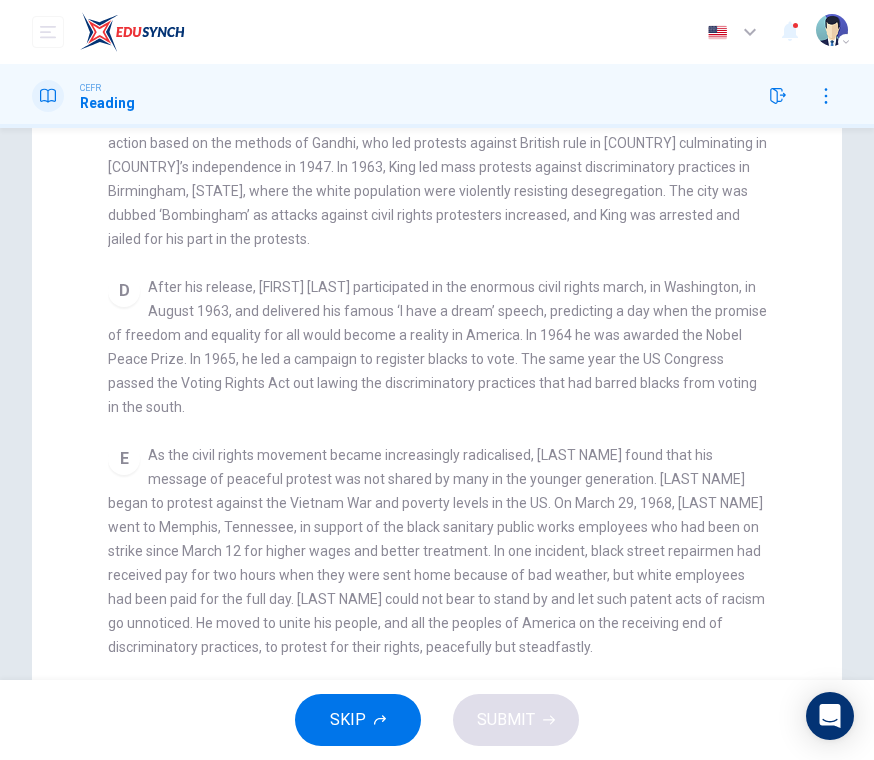 click on "CLICK TO ZOOM Click to Zoom A B Returning to the South to become pastor of a Baptist Church in [CITY], [STATE], [NAME] first achieved national renown when he helped mobilise the black boycott of the [CITY] bus system in 1955. This was organised after [NAME], a black woman, refused to give up her seat on the bus to a white man – in the segregated south, black people could only sit at the back of the bus. The 382-day boycott led the bus company to change its regulations, and the Supreme Court declared such segregation unconstitutional. C D E F On his trip to [CITY], [NAME] was booked into room 306 at the [NAME] Motel, owned by [NAME]. [NAME] was shot at 6:01 p.m. April 4, 1968 while he was standing on the motel’s second-floor balcony. [NAME] was rushed to St. Joseph’s Hospital, where doctors opened his chest and performed manual heart massage. He was pronounced dead at 7:05 p.m. [NAME]’s autopsy revealed that although he was only 39 years old, he had the heart of a 60-year old man." at bounding box center (450, 421) 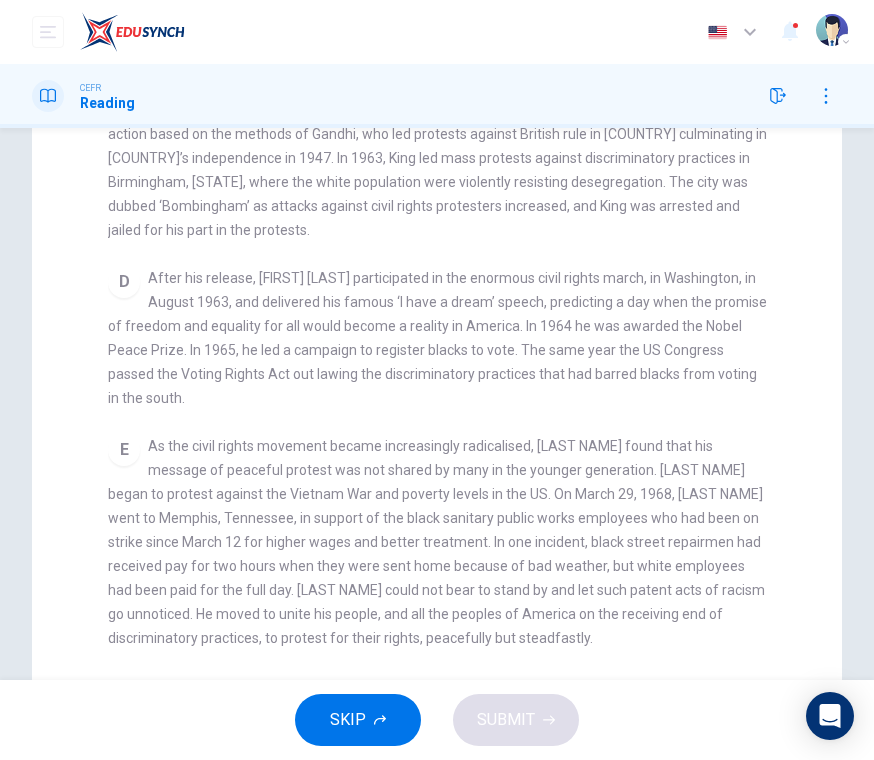 click on "CLICK TO ZOOM Click to Zoom A B Returning to the South to become pastor of a Baptist Church in [CITY], [STATE], [NAME] first achieved national renown when he helped mobilise the black boycott of the [CITY] bus system in 1955. This was organised after [NAME], a black woman, refused to give up her seat on the bus to a white man – in the segregated south, black people could only sit at the back of the bus. The 382-day boycott led the bus company to change its regulations, and the Supreme Court declared such segregation unconstitutional. C D E F On his trip to [CITY], [NAME] was booked into room 306 at the [NAME] Motel, owned by [NAME]. [NAME] was shot at 6:01 p.m. April 4, 1968 while he was standing on the motel’s second-floor balcony. [NAME] was rushed to St. Joseph’s Hospital, where doctors opened his chest and performed manual heart massage. He was pronounced dead at 7:05 p.m. [NAME]’s autopsy revealed that although he was only 39 years old, he had the heart of a 60-year old man." at bounding box center (450, 412) 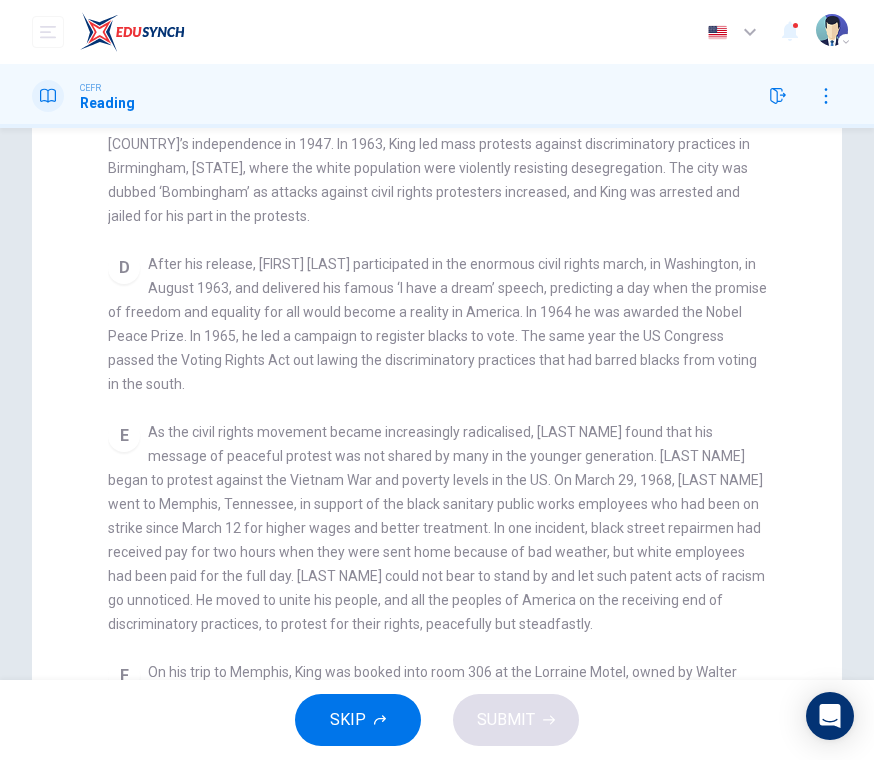 click on "CLICK TO ZOOM Click to Zoom A B Returning to the South to become pastor of a Baptist Church in [CITY], [STATE], [NAME] first achieved national renown when he helped mobilise the black boycott of the [CITY] bus system in 1955. This was organised after [NAME], a black woman, refused to give up her seat on the bus to a white man – in the segregated south, black people could only sit at the back of the bus. The 382-day boycott led the bus company to change its regulations, and the Supreme Court declared such segregation unconstitutional. C D E F On his trip to [CITY], [NAME] was booked into room 306 at the [NAME] Motel, owned by [NAME]. [NAME] was shot at 6:01 p.m. April 4, 1968 while he was standing on the motel’s second-floor balcony. [NAME] was rushed to St. Joseph’s Hospital, where doctors opened his chest and performed manual heart massage. He was pronounced dead at 7:05 p.m. [NAME]’s autopsy revealed that although he was only 39 years old, he had the heart of a 60-year old man." at bounding box center (450, 398) 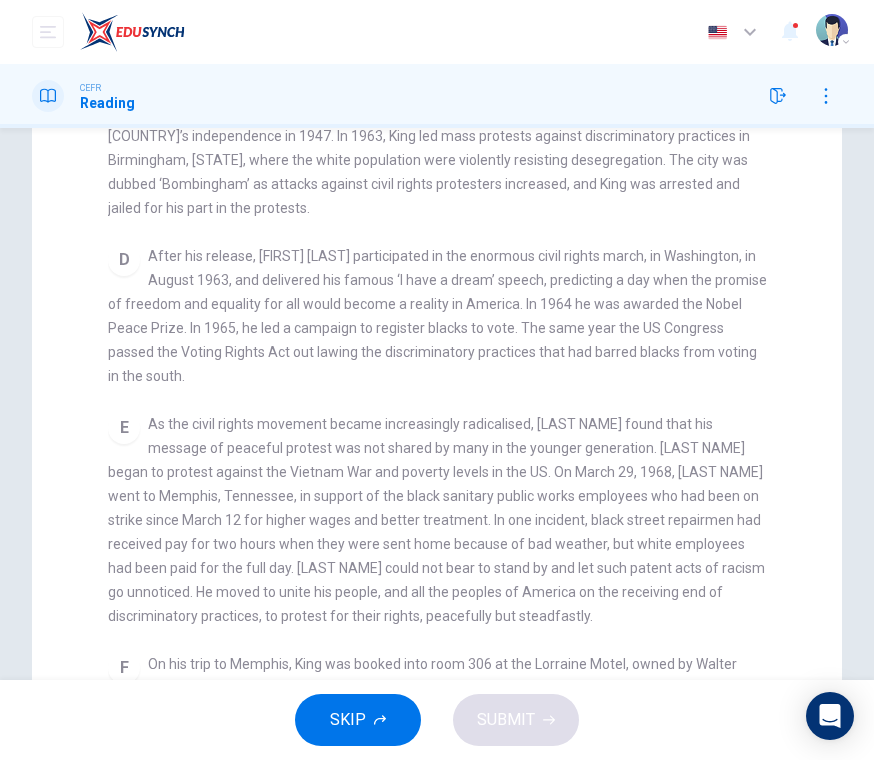 click on "CLICK TO ZOOM Click to Zoom A B Returning to the South to become pastor of a Baptist Church in [CITY], [STATE], [NAME] first achieved national renown when he helped mobilise the black boycott of the [CITY] bus system in 1955. This was organised after [NAME], a black woman, refused to give up her seat on the bus to a white man – in the segregated south, black people could only sit at the back of the bus. The 382-day boycott led the bus company to change its regulations, and the Supreme Court declared such segregation unconstitutional. C D E F On his trip to [CITY], [NAME] was booked into room 306 at the [NAME] Motel, owned by [NAME]. [NAME] was shot at 6:01 p.m. April 4, 1968 while he was standing on the motel’s second-floor balcony. [NAME] was rushed to St. Joseph’s Hospital, where doctors opened his chest and performed manual heart massage. He was pronounced dead at 7:05 p.m. [NAME]’s autopsy revealed that although he was only 39 years old, he had the heart of a 60-year old man." at bounding box center (450, 390) 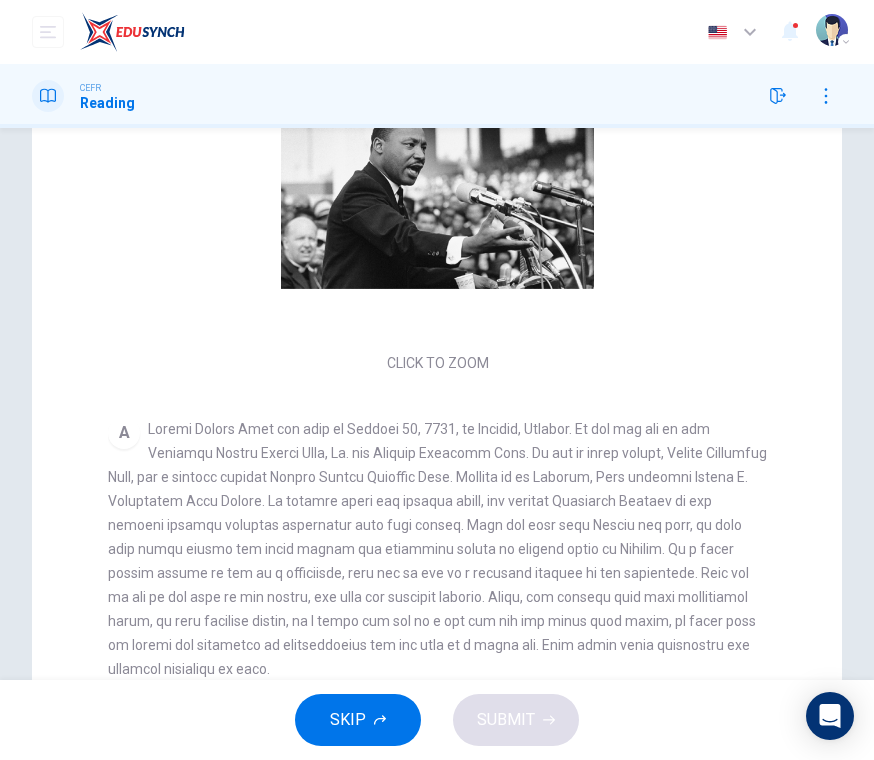 scroll, scrollTop: 0, scrollLeft: 0, axis: both 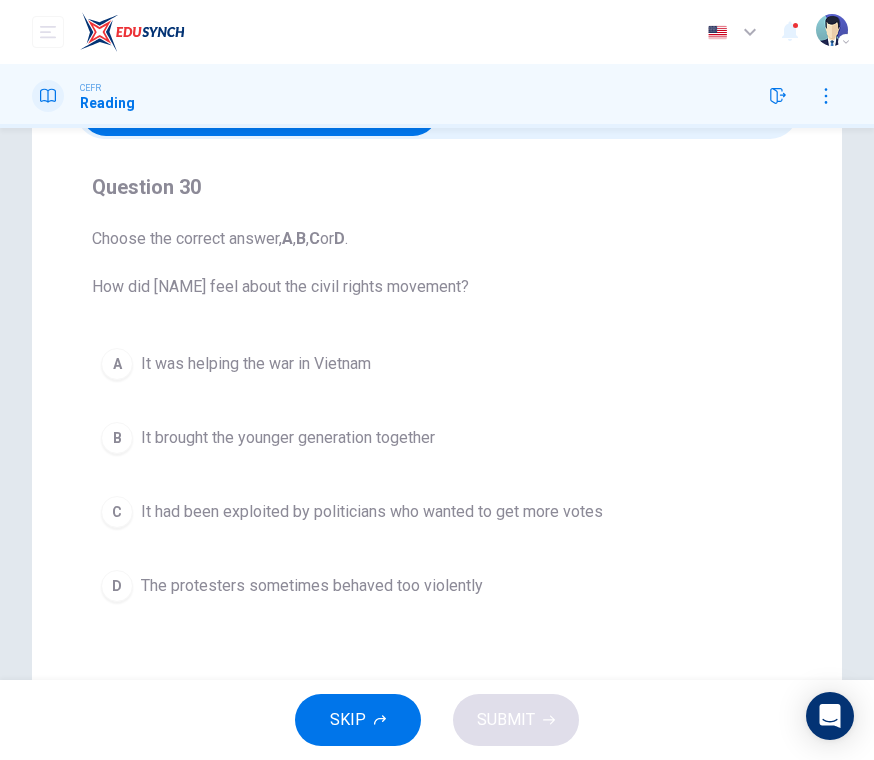 click on "B" at bounding box center [117, 438] 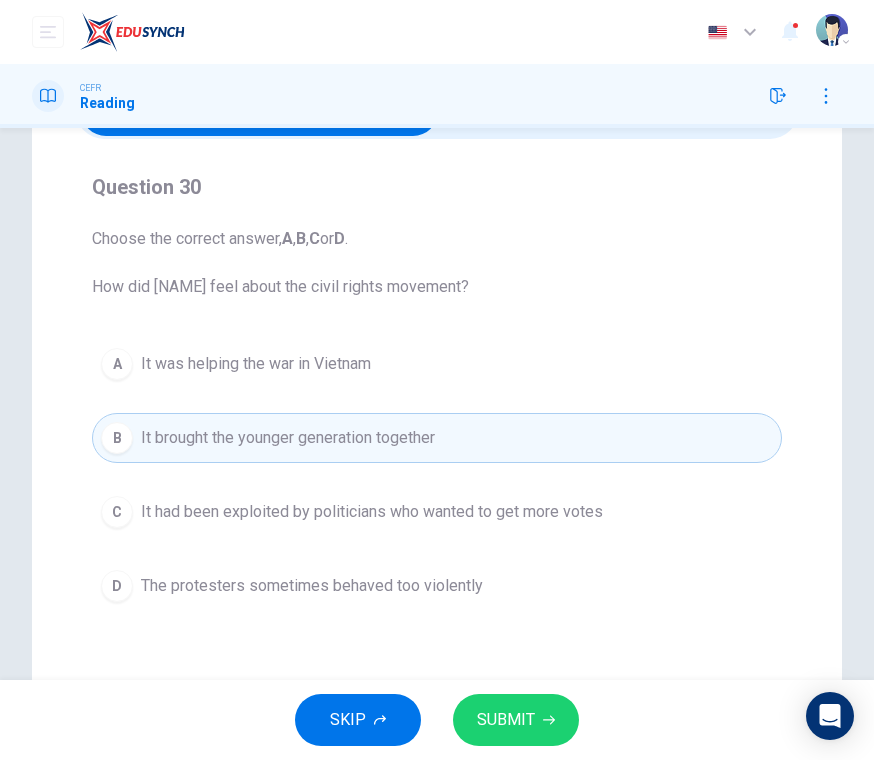 click on "SUBMIT" at bounding box center (506, 720) 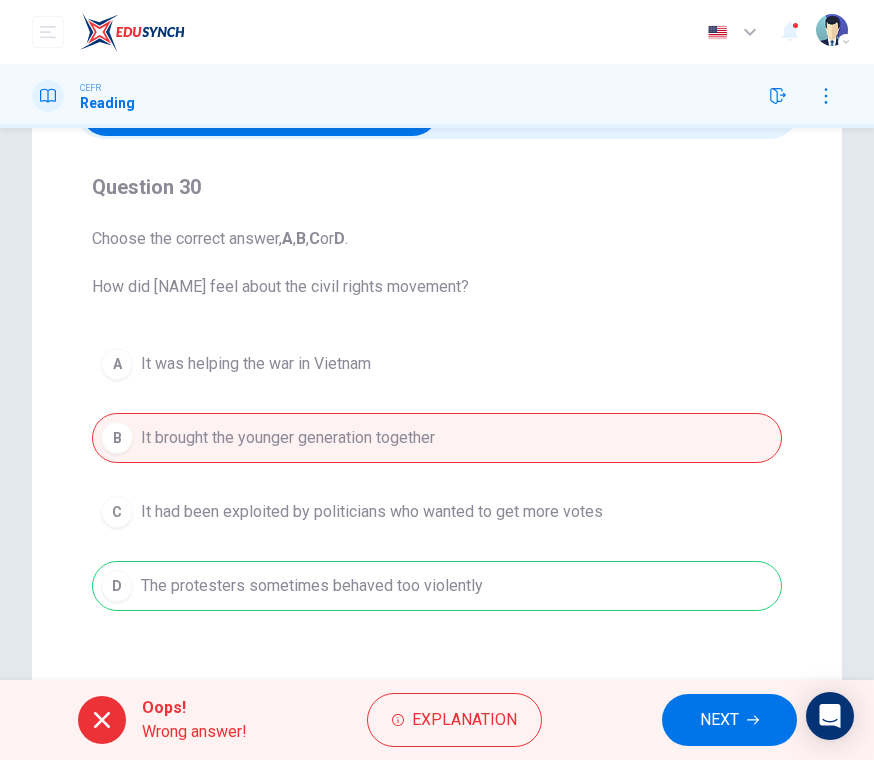 click on "NEXT" at bounding box center (719, 720) 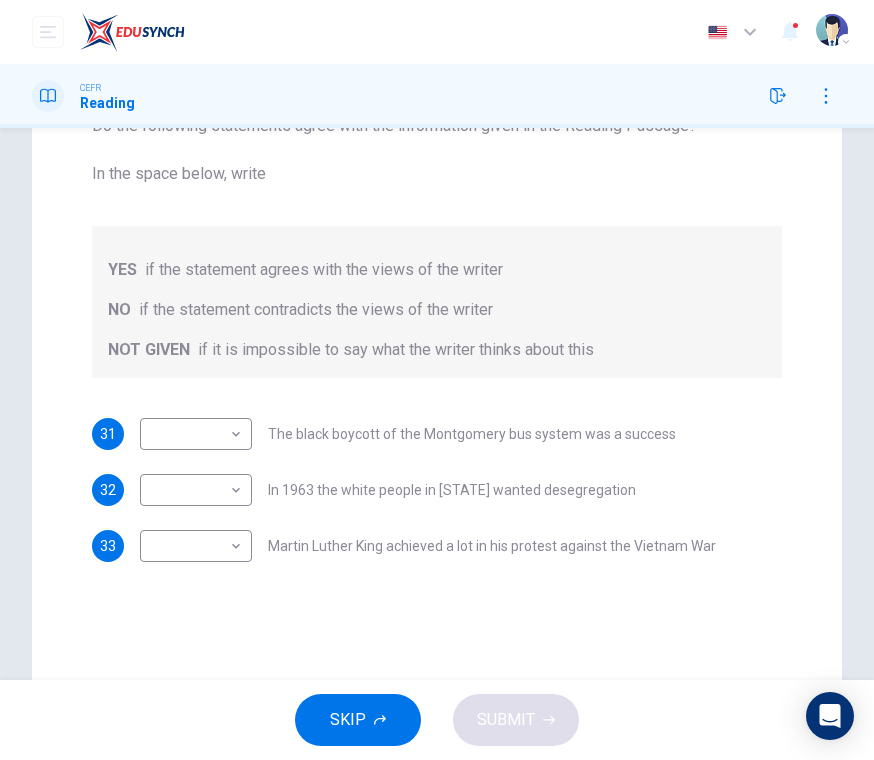 scroll, scrollTop: 238, scrollLeft: 0, axis: vertical 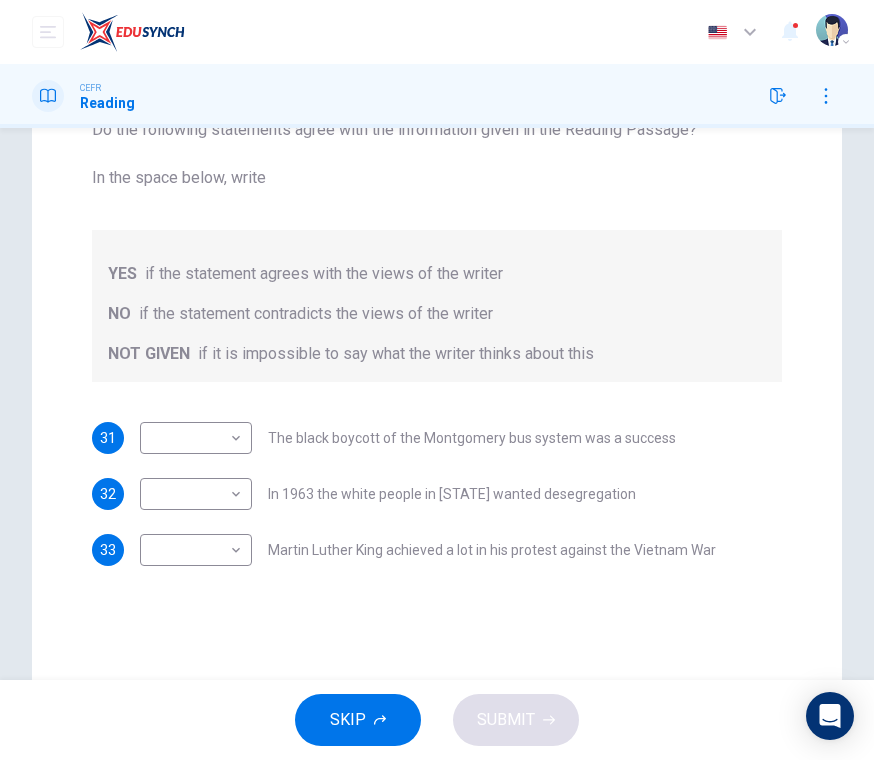 click on "This site uses cookies, as explained in our Privacy Policy. If you agree to the use of cookies, please click the Accept button and continue to browse our site. Privacy Policy Accept Dashboard Practice Start a test Analysis Buy a Test English ** ​ Surina Chew Kim Zhua CEFR Reading Questions 31 - 33 Do the following statements agree with the information given in the Reading Passage? In the space below, write YES if the statement agrees with the views of the writer NO if the statement contradicts the views of the writer NOT GIVEN if it is impossible to say what the writer thinks about this 31 ​ ​ The black boycott of the Montgomery bus system was a success 32 ​ ​ In 1963 the white people in [STATE] wanted desegregation 33 ​ ​ Martin Luther King achieved a lot in his protest against the Vietnam War Martin Luther King CLICK TO ZOOM Click to Zoom A B C D E F SKIP SUBMIT Dashboard Practice Start a test Analysis Pricing © Copyright 2025
Audio Timer 00:38:53 END SESSION" at bounding box center [437, 380] 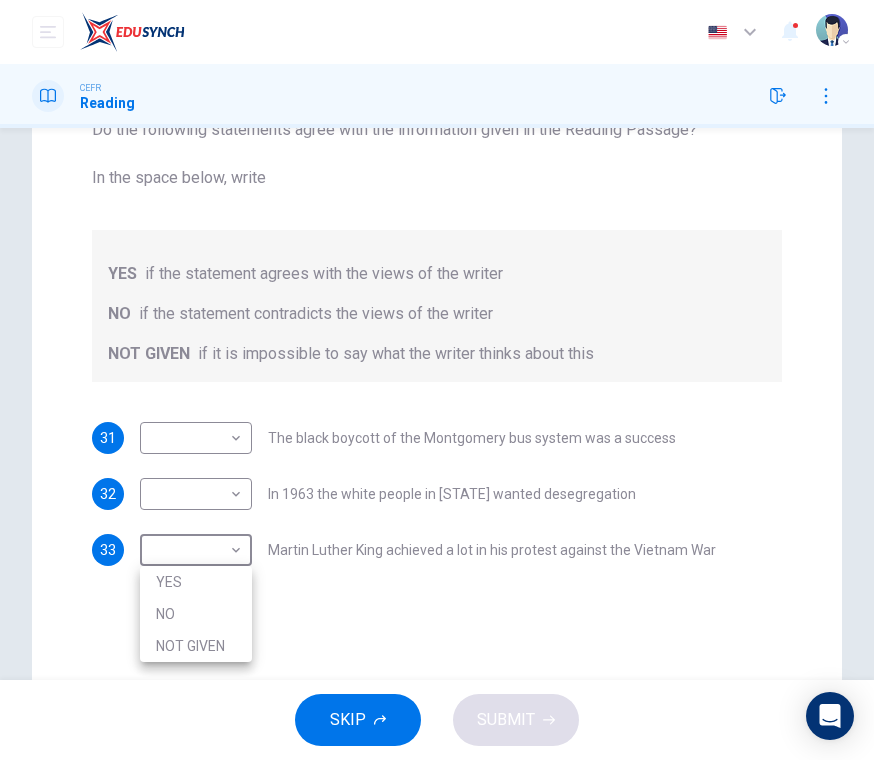 click on "YES" at bounding box center (196, 582) 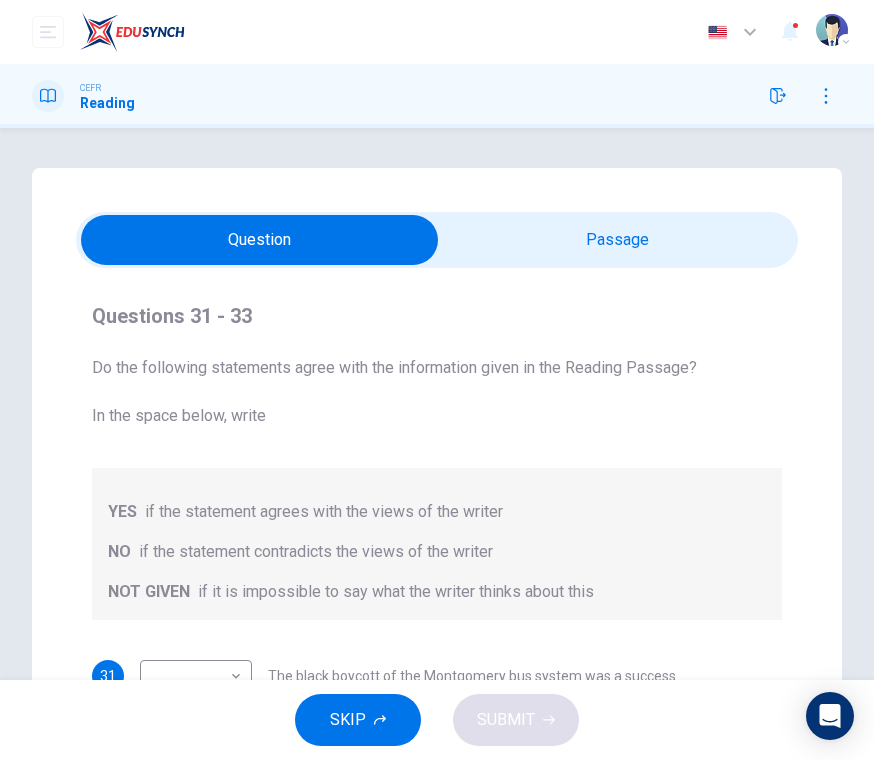 scroll, scrollTop: 0, scrollLeft: 0, axis: both 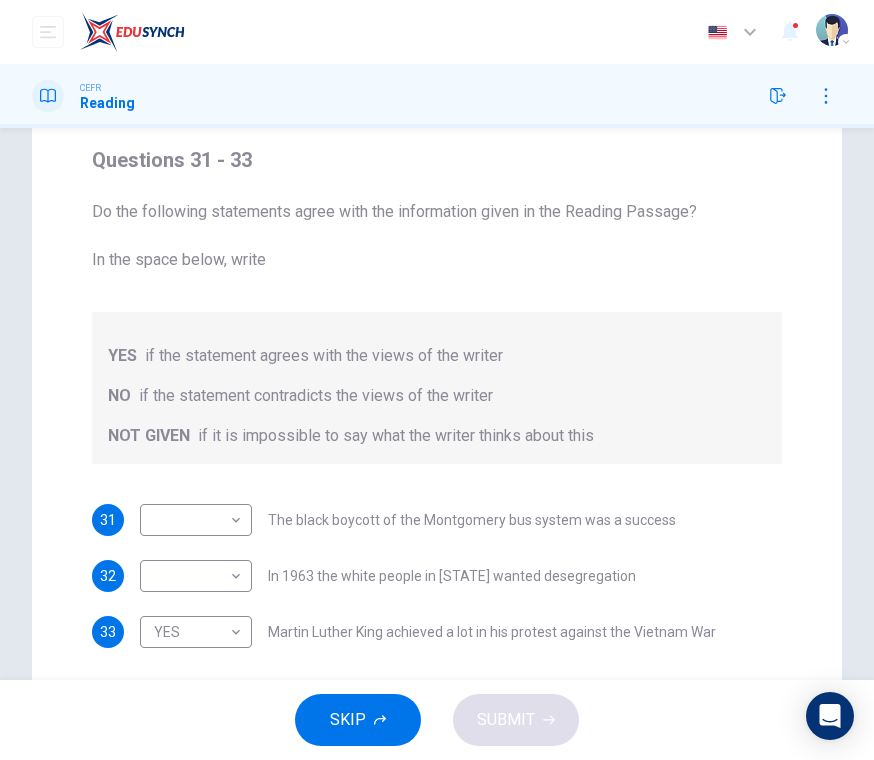 click on "This site uses cookies, as explained in our  Privacy Policy . If you agree to the use of cookies, please click the Accept button and continue to browse our site.   Privacy Policy Accept Dashboard Practice Start a test Analysis Buy a Test English ** ​ [FIRST] [LAST] CEFR Reading Questions 31 - 33 Do the following statements agree with the information given in the Reading Passage? In the space below, write YES if the statement agrees with the views of the writer NO if the statement contradicts the views of the writer NOT GIVEN if it is impossible to say what the writer thinks about this 31 ​ ​ The black boycott of the Montgomery bus system was a success 32 ​ ​ In 1963 the white people in Alabama wanted desegregation 33 YES *** ​ Martin Luther King achieved a lot in his protest against the Vietnam War Martin Luther King CLICK TO ZOOM Click to Zoom A B C D E F SKIP SUBMIT Dashboard Practice Start a test Analysis Pricing   Notifications © Copyright  2025
Audio Timer 00:39:41 END SESSION" at bounding box center (437, 380) 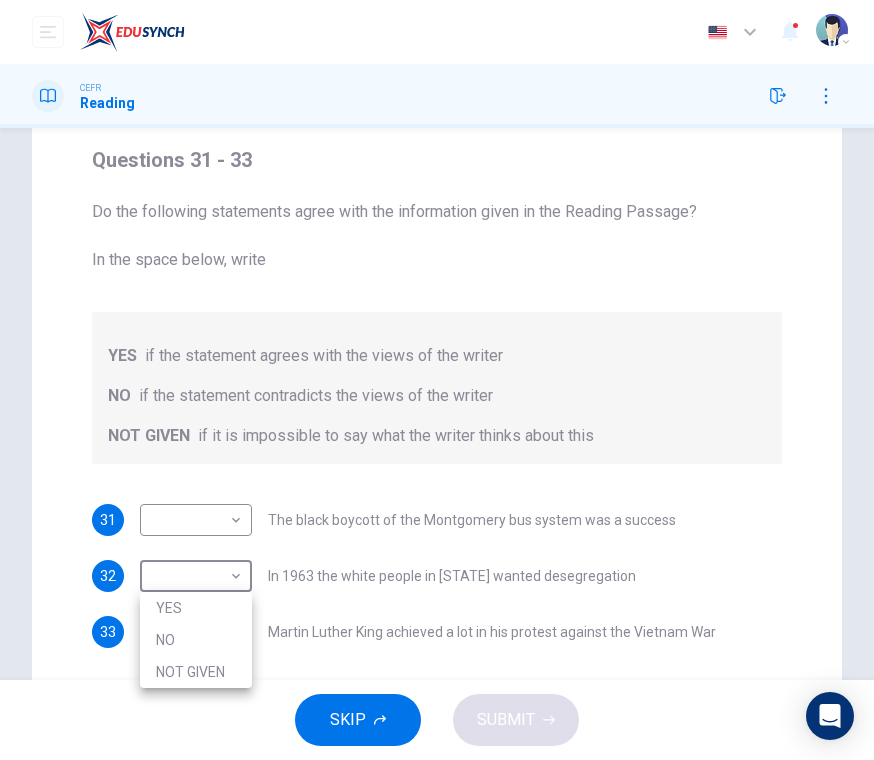 click on "NO" at bounding box center [196, 640] 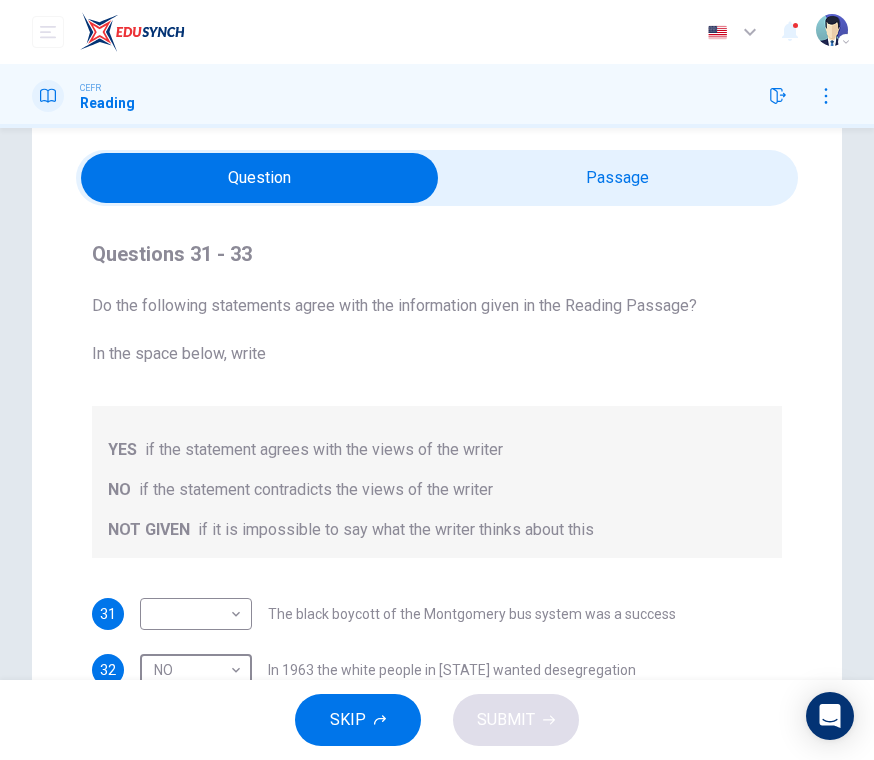 scroll, scrollTop: 53, scrollLeft: 0, axis: vertical 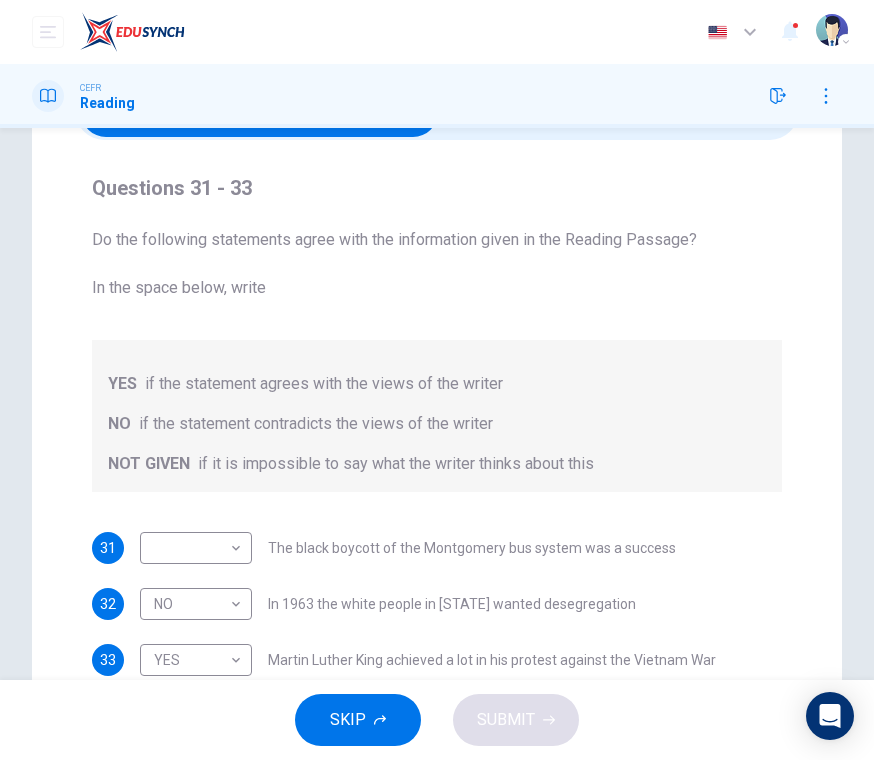 click on "This site uses cookies, as explained in our  Privacy Policy . If you agree to the use of cookies, please click the Accept button and continue to browse our site.   Privacy Policy Accept Dashboard Practice Start a test Analysis Buy a Test English ** ​ [FIRST] [LAST] CEFR Reading Questions 31 - 33 Do the following statements agree with the information given in the Reading Passage? In the space below, write YES if the statement agrees with the views of the writer NO if the statement contradicts the views of the writer NOT GIVEN if it is impossible to say what the writer thinks about this 31 ​ ​ The black boycott of the Montgomery bus system was a success 32 NO ** ​ In 1963 the white people in Alabama wanted desegregation 33 YES *** ​ Martin Luther King achieved a lot in his protest against the Vietnam War Martin Luther King CLICK TO ZOOM Click to Zoom A B C D E F SKIP SUBMIT Dashboard Practice Start a test Analysis Pricing   Notifications © Copyright  2025
Audio Timer 00:40:19" at bounding box center [437, 380] 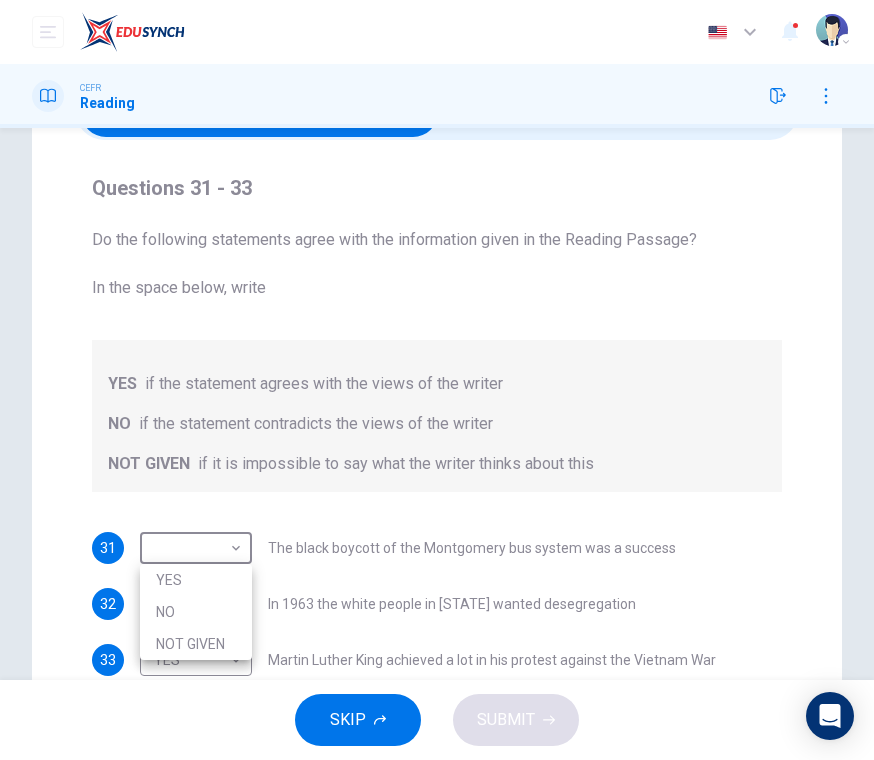 click on "NO" at bounding box center [196, 612] 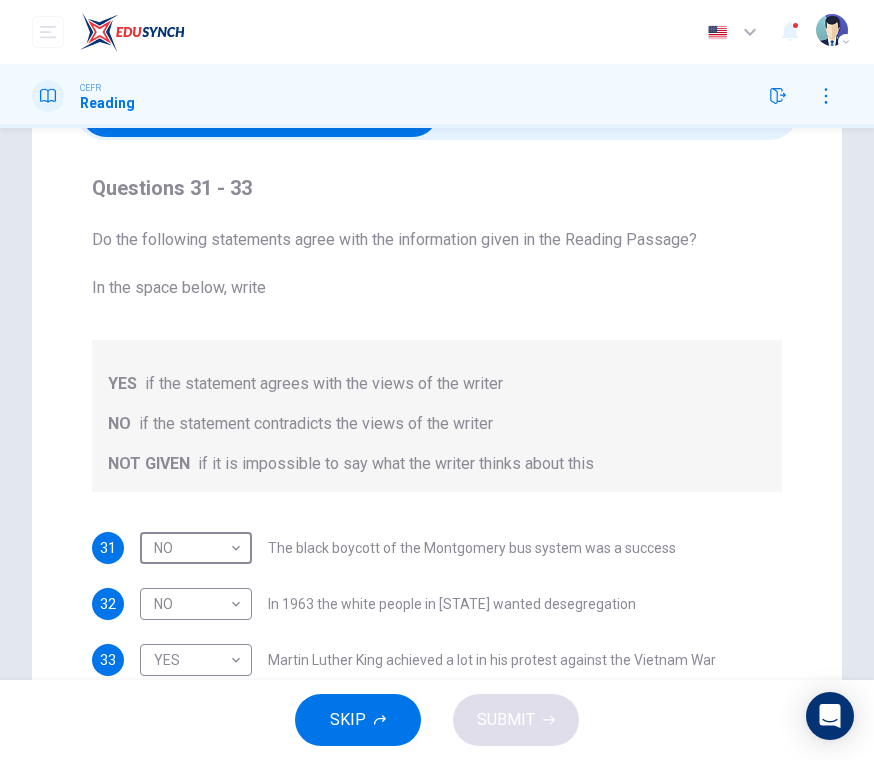 type on "**" 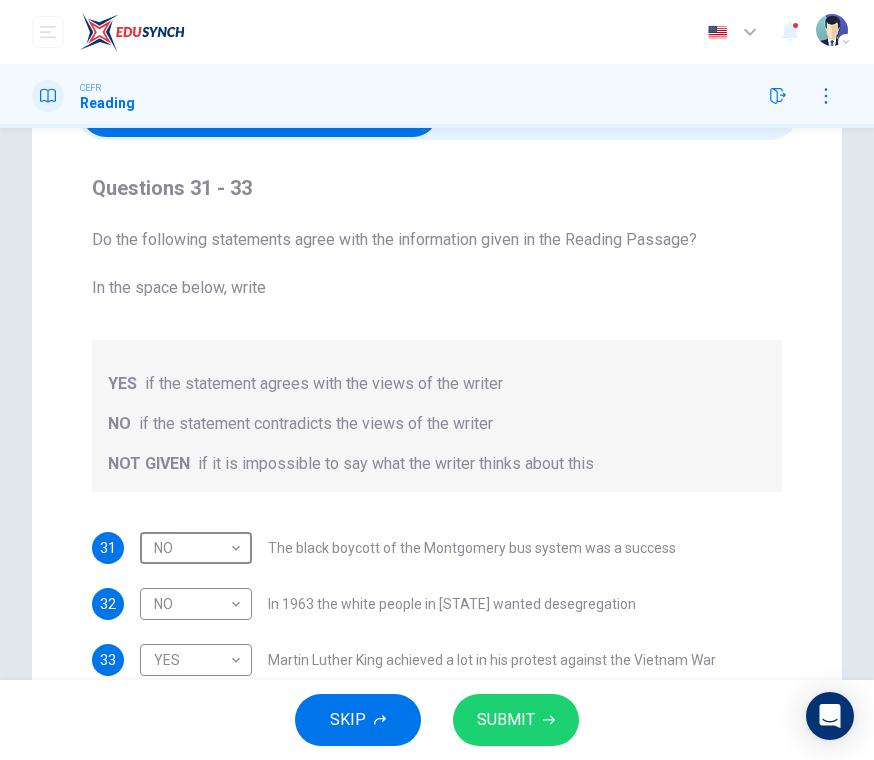 click on "SUBMIT" at bounding box center (516, 720) 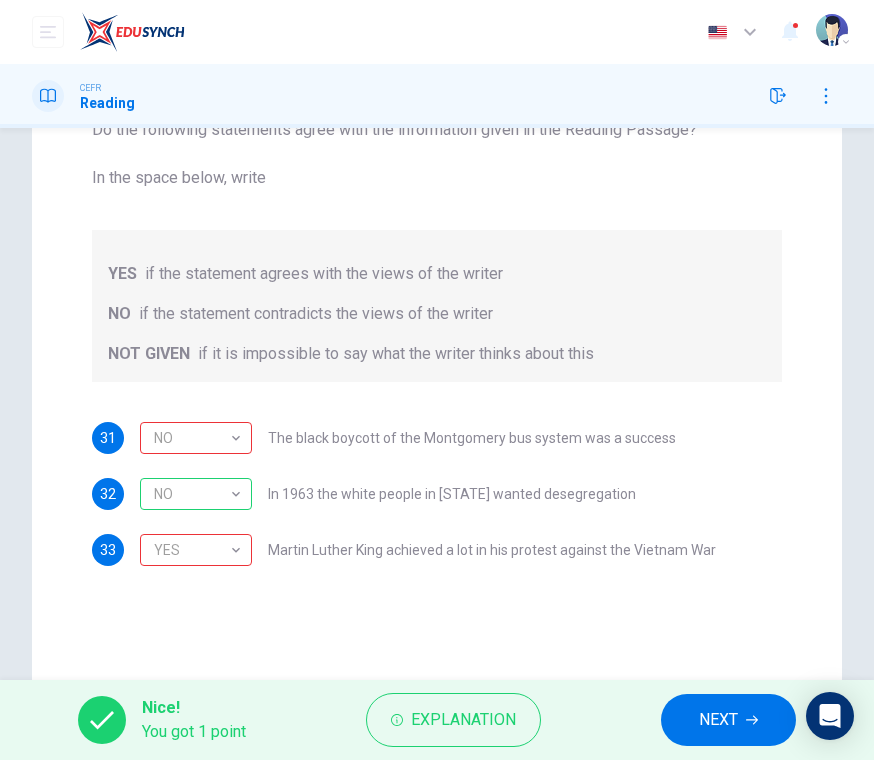 scroll, scrollTop: 243, scrollLeft: 0, axis: vertical 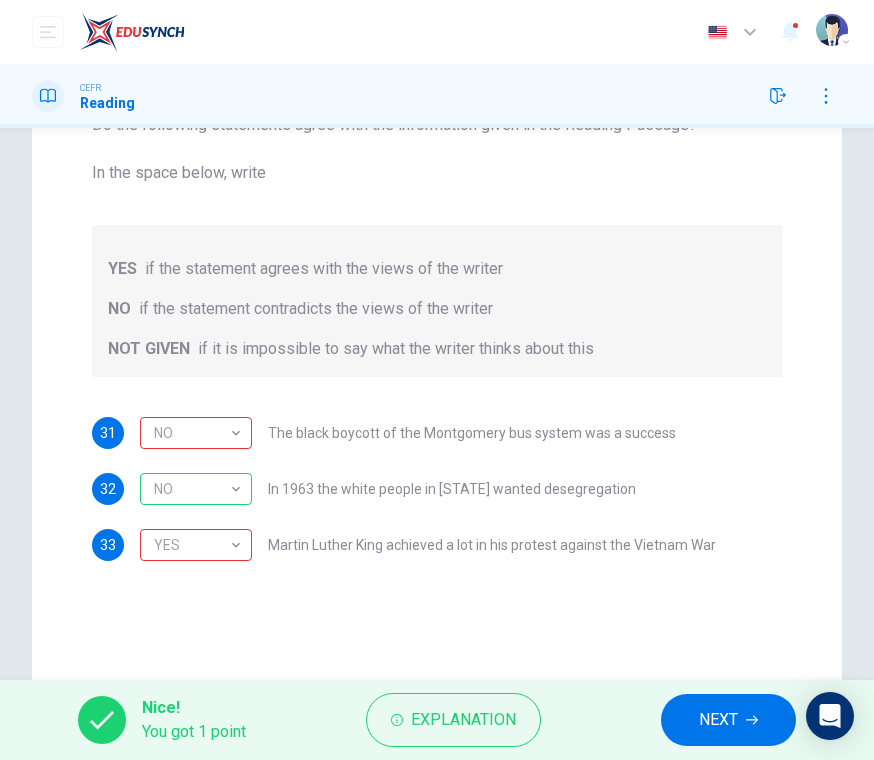 click on "NO" at bounding box center [192, 433] 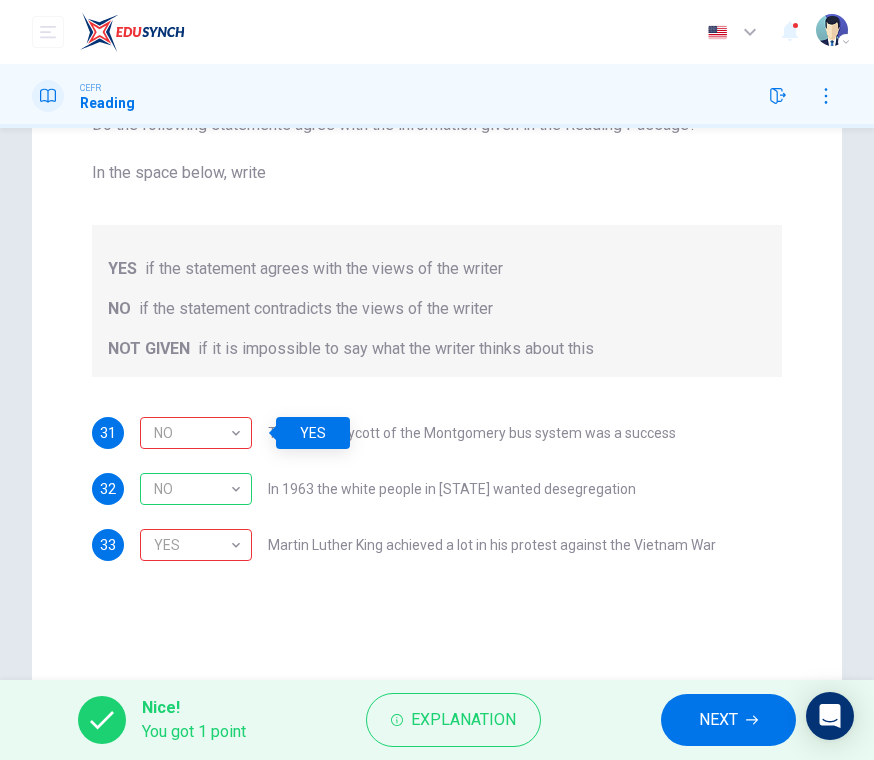 click on "NEXT" at bounding box center [718, 720] 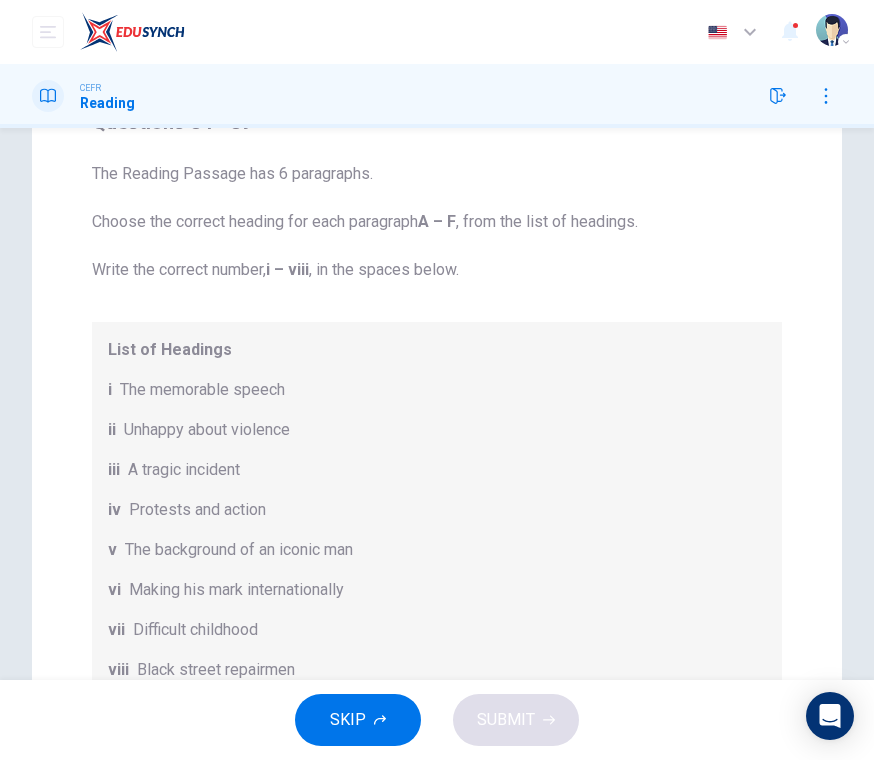 scroll, scrollTop: 141, scrollLeft: 0, axis: vertical 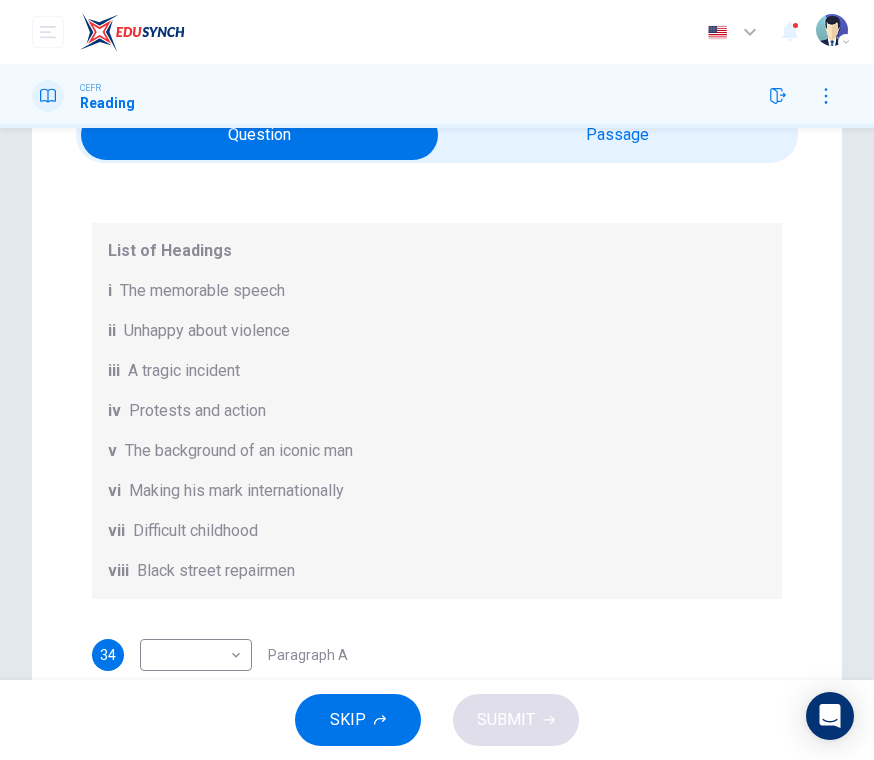 click on "Difficult childhood" at bounding box center [195, 531] 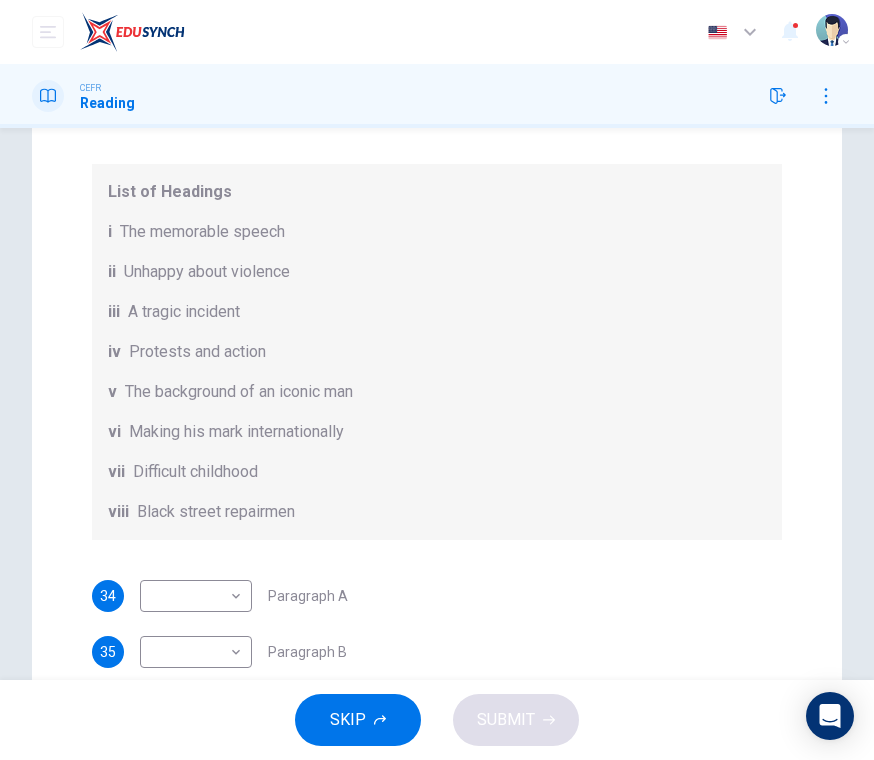 scroll, scrollTop: 170, scrollLeft: 0, axis: vertical 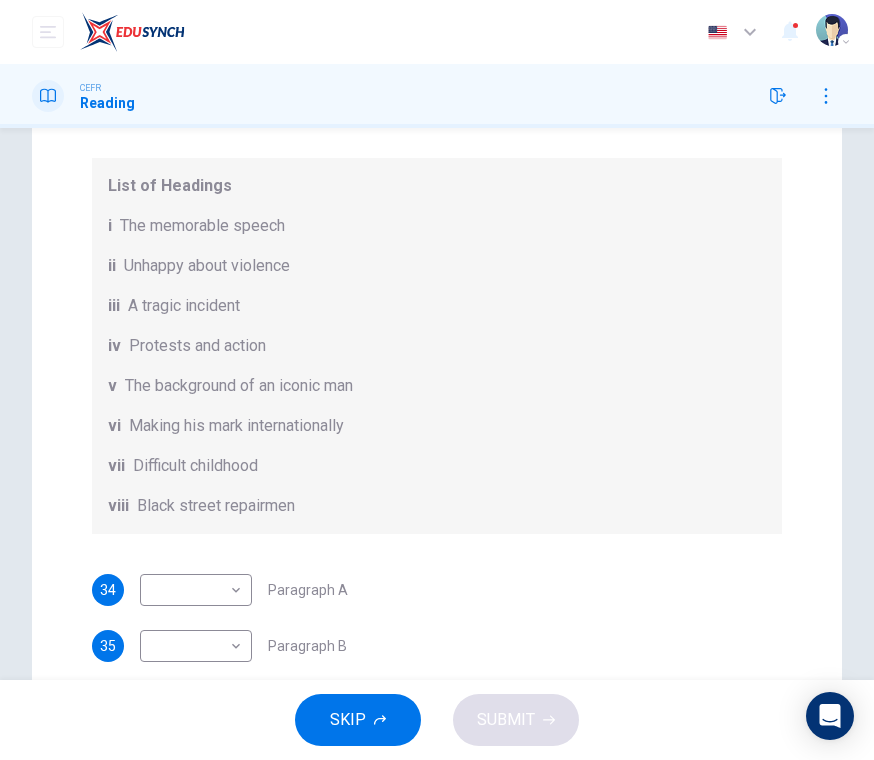 click on "This site uses cookies, as explained in our  Privacy Policy . If you agree to the use of cookies, please click the Accept button and continue to browse our site.   Privacy Policy Accept Dashboard Practice Start a test Analysis Buy a Test English ** ​ [FIRST] [LAST] CEFR Reading Questions 34 - 39 The Reading Passage has 6 paragraphs.
Choose the correct heading for each paragraph  A – F , from the list of headings.
Write the correct number,  i – viii , in the spaces below. List of Headings i The memorable speech ii Unhappy about violence iii A tragic incident iv Protests and action v The background of an iconic man vi Making his mark internationally vii Difficult childhood viii Black street repairmen 34 ​ ​ Paragraph A 35 ​ ​ Paragraph B 36 ​ ​ Paragraph C 37 ​ ​ Paragraph D 38 ​ ​ Paragraph E 39 ​ ​ Paragraph F Martin Luther King CLICK TO ZOOM Click to Zoom A B C D E F SKIP SUBMIT Dashboard Practice Start a test Analysis Pricing   Notifications © Copyright  2025" at bounding box center [437, 380] 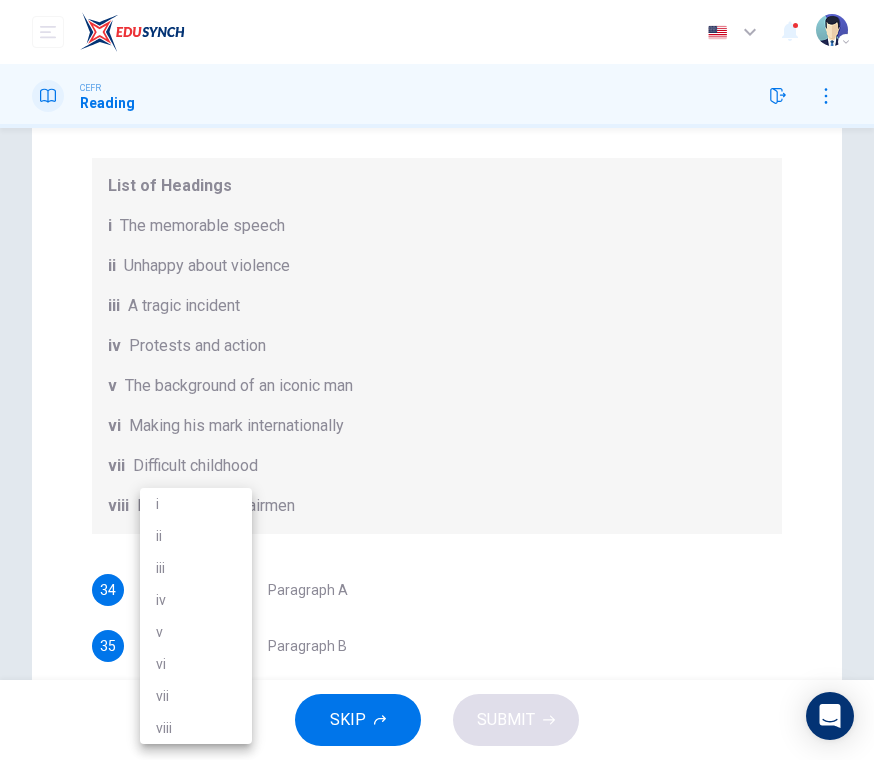 click on "vii" at bounding box center [196, 696] 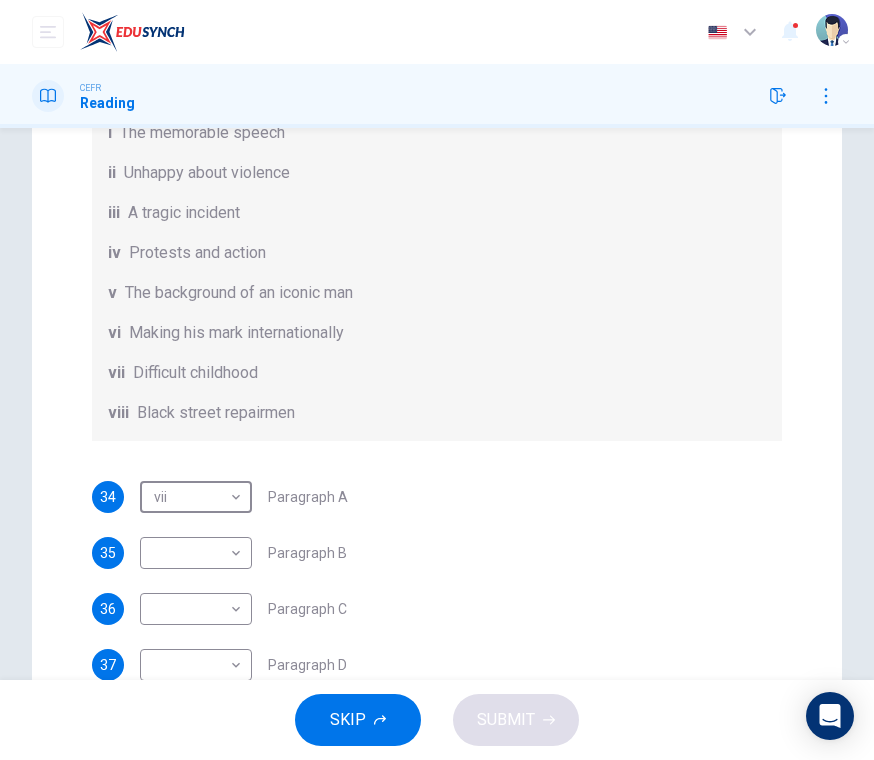scroll, scrollTop: 261, scrollLeft: 0, axis: vertical 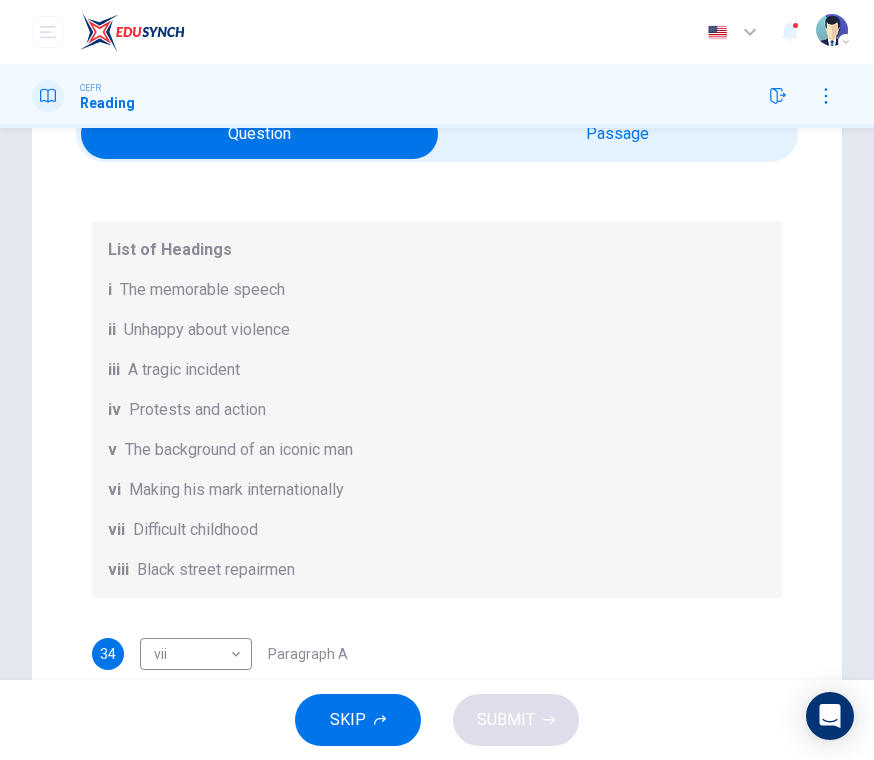 click on "viii Black street repairmen" at bounding box center (437, 570) 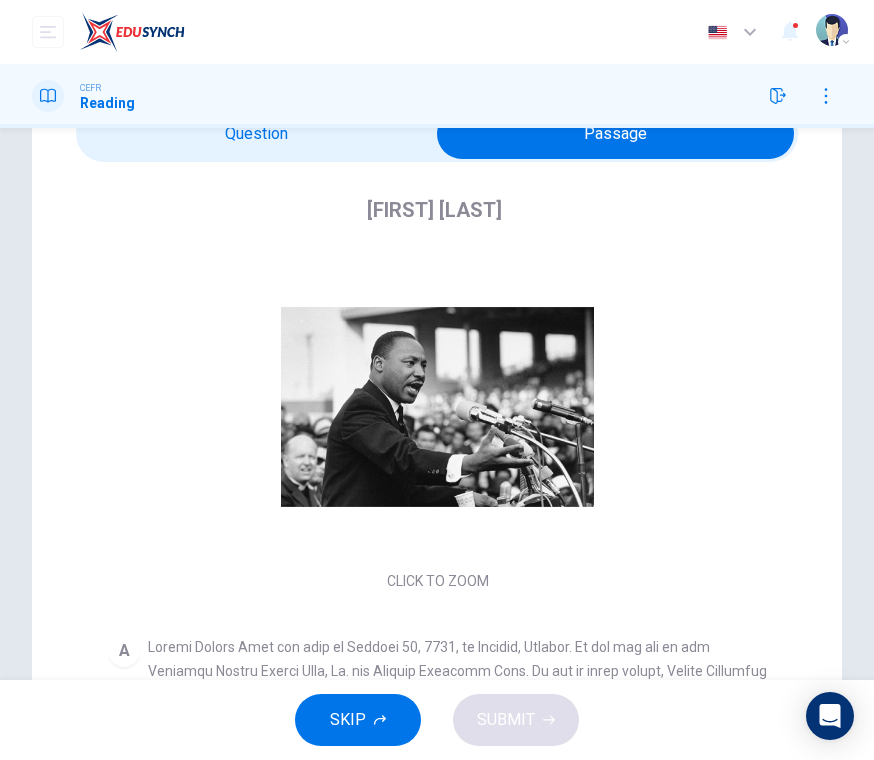 scroll, scrollTop: 0, scrollLeft: 0, axis: both 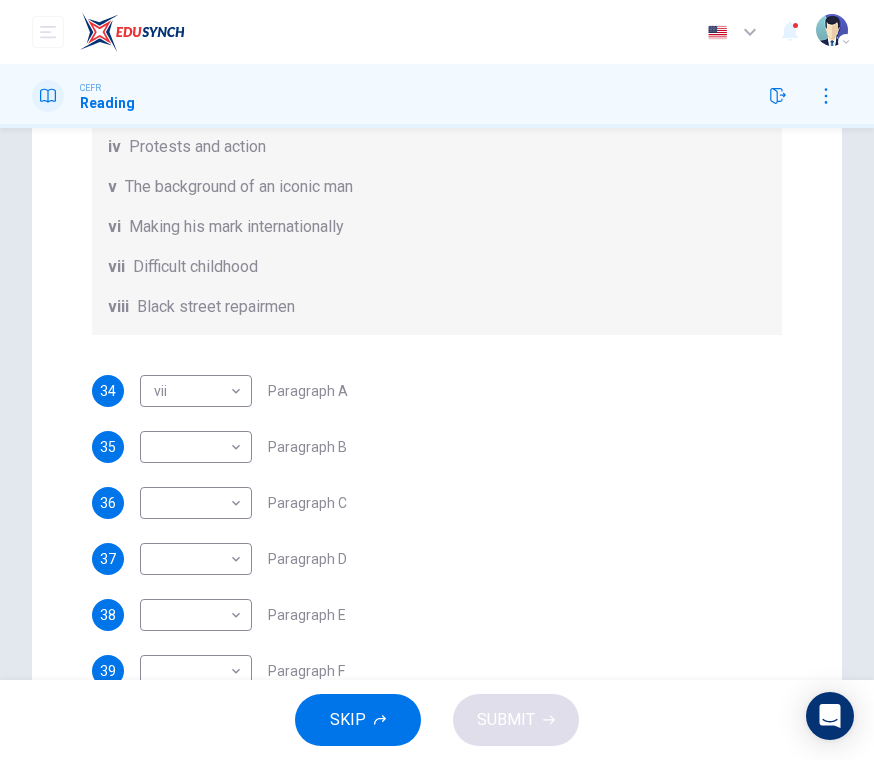 click on "This site uses cookies, as explained in our  Privacy Policy . If you agree to the use of cookies, please click the Accept button and continue to browse our site.   Privacy Policy Accept Dashboard Practice Start a test Analysis Buy a Test English ** ​ [PERSON] [PERSON] CEFR Reading Questions 34 - 39 The Reading Passage has 6 paragraphs.
Choose the correct heading for each paragraph  A – F , from the list of headings.
Write the correct number,  i – viii , in the spaces below. List of Headings i The memorable speech ii Unhappy about violence iii A tragic incident iv Protests and action v The background of an iconic man vi Making his mark internationally vii Difficult childhood viii Black street repairmen 34 vii *** ​ Paragraph A 35 ​ ​ Paragraph B 36 ​ ​ Paragraph C 37 ​ ​ Paragraph D 38 ​ ​ Paragraph E 39 ​ ​ Paragraph F Martin Luther King CLICK TO ZOOM Click to Zoom A B C D E F SKIP SUBMIT Dashboard Practice Start a test Analysis Pricing   Notifications © Copyright  2025" at bounding box center [437, 380] 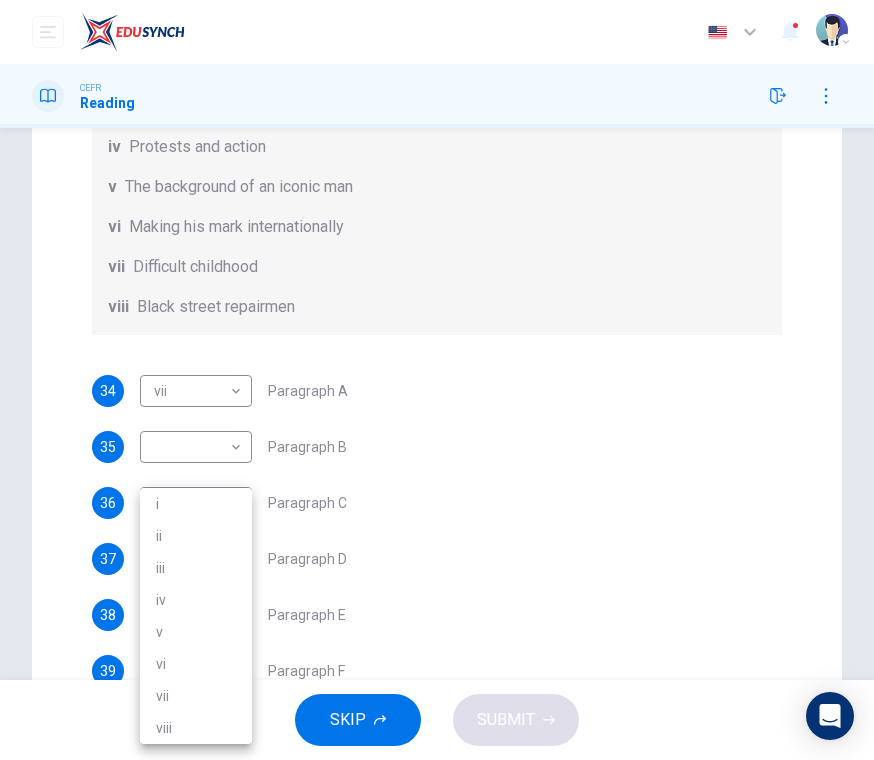 click at bounding box center [437, 380] 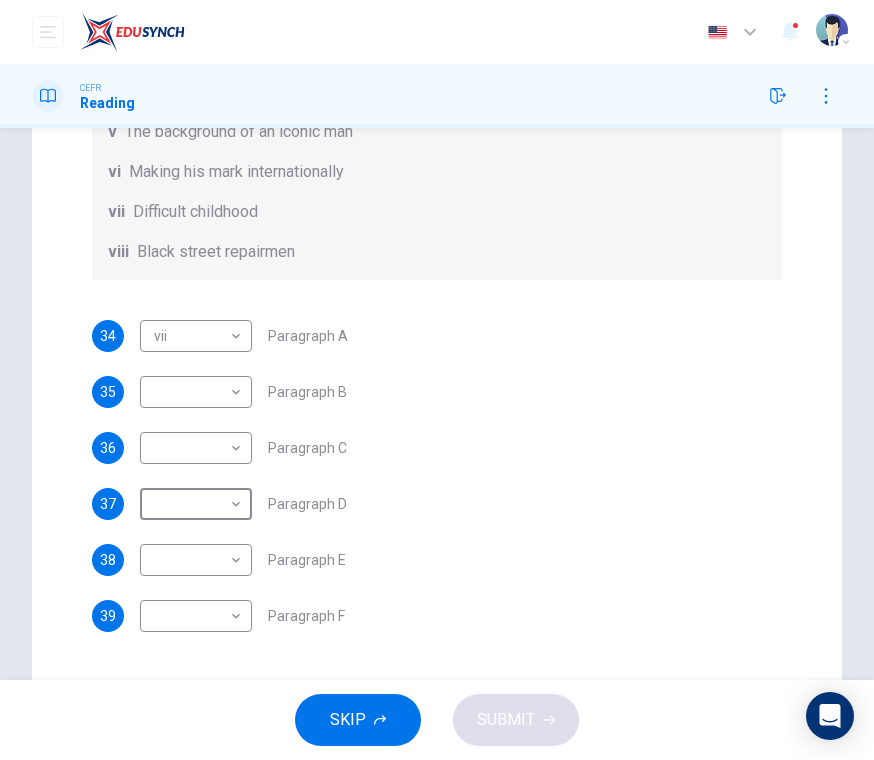 scroll, scrollTop: 428, scrollLeft: 0, axis: vertical 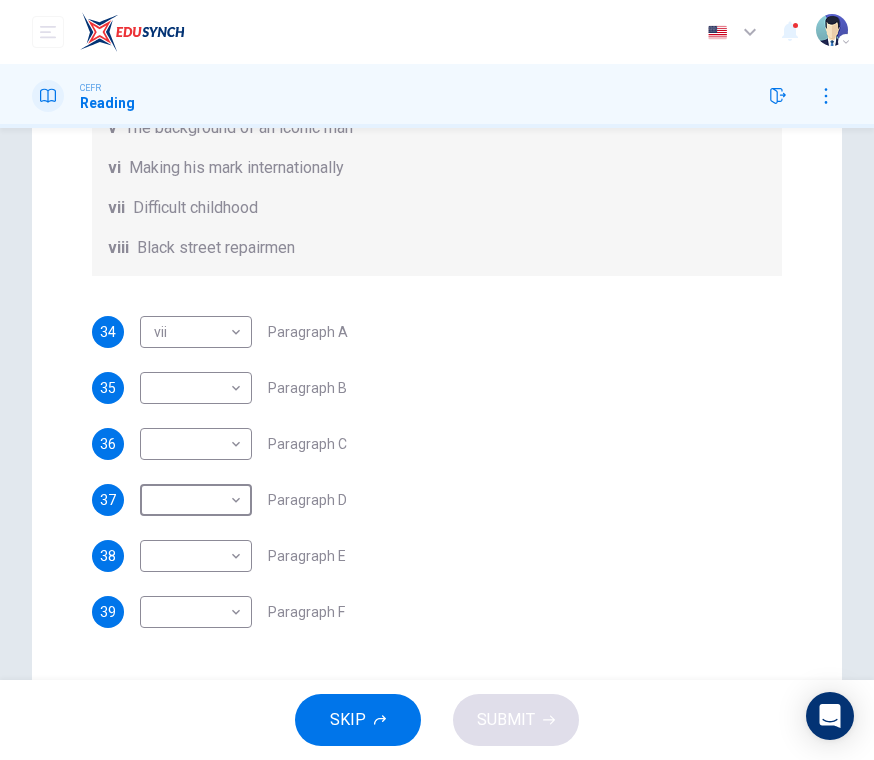 click on "This site uses cookies, as explained in our  Privacy Policy . If you agree to the use of cookies, please click the Accept button and continue to browse our site.   Privacy Policy Accept Dashboard Practice Start a test Analysis Buy a Test English ** ​ [PERSON] [PERSON] CEFR Reading Questions 34 - 39 The Reading Passage has 6 paragraphs.
Choose the correct heading for each paragraph  A – F , from the list of headings.
Write the correct number,  i – viii , in the spaces below. List of Headings i The memorable speech ii Unhappy about violence iii A tragic incident iv Protests and action v The background of an iconic man vi Making his mark internationally vii Difficult childhood viii Black street repairmen 34 vii *** ​ Paragraph A 35 ​ ​ Paragraph B 36 ​ ​ Paragraph C 37 ​ ​ Paragraph D 38 ​ ​ Paragraph E 39 ​ ​ Paragraph F Martin Luther King CLICK TO ZOOM Click to Zoom A B C D E F SKIP SUBMIT Dashboard Practice Start a test Analysis Pricing   Notifications © Copyright  2025" at bounding box center (437, 380) 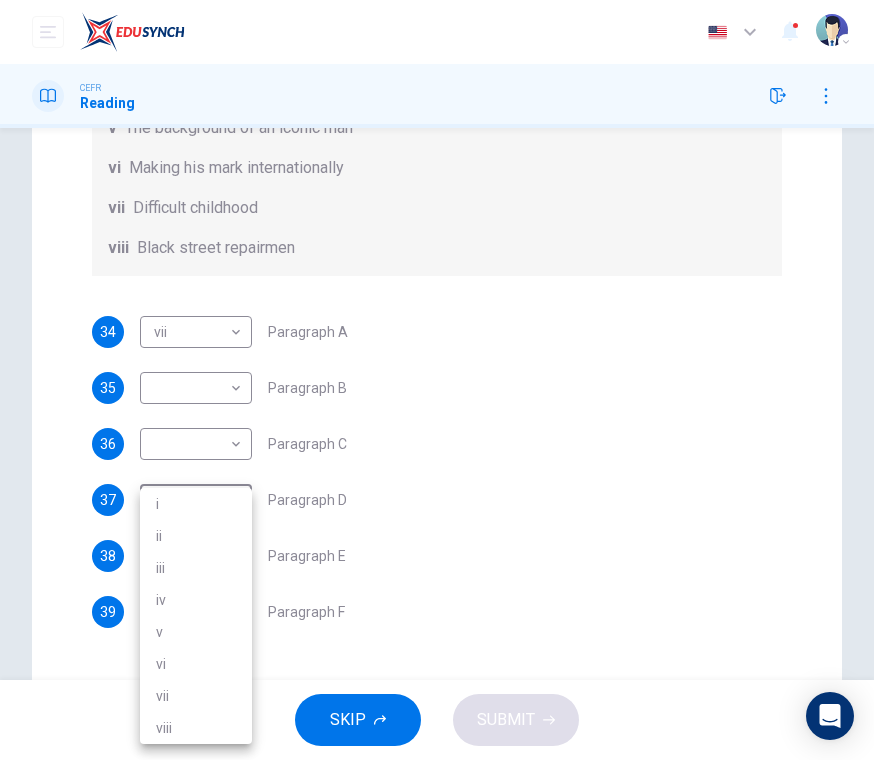 click on "i" at bounding box center [196, 504] 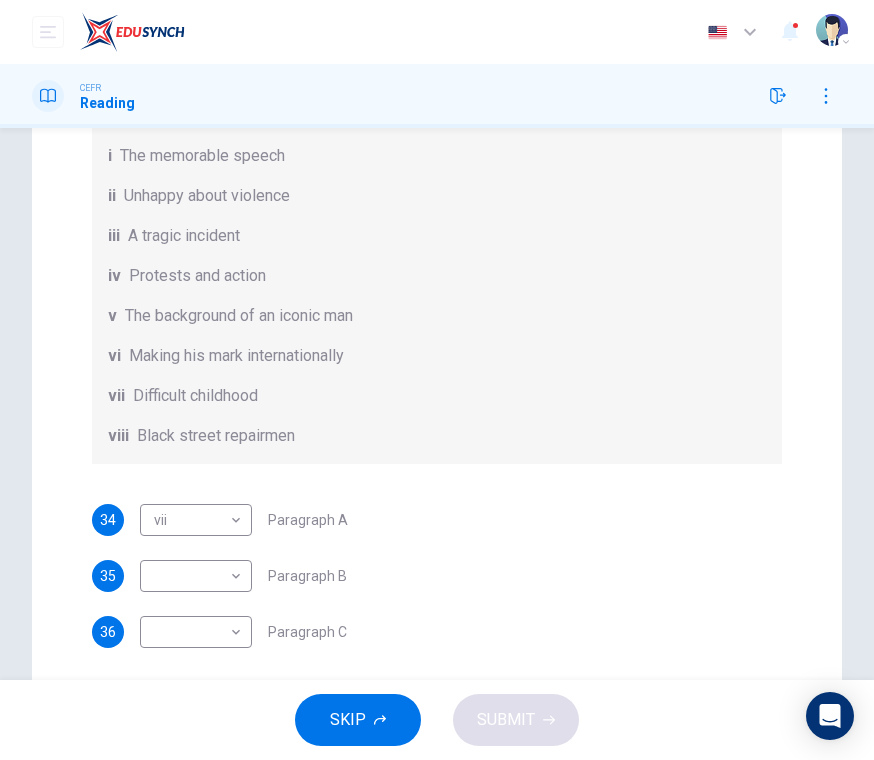 scroll, scrollTop: 0, scrollLeft: 0, axis: both 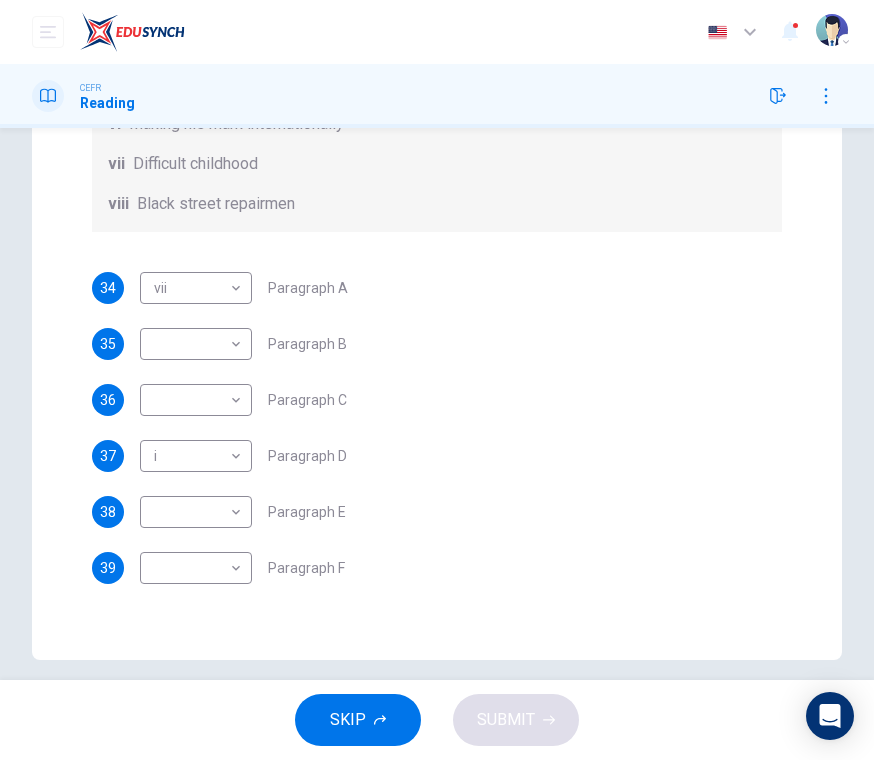 click on "This site uses cookies, as explained in our  Privacy Policy . If you agree to the use of cookies, please click the Accept button and continue to browse our site.   Privacy Policy Accept Dashboard Practice Start a test Analysis Buy a Test English ** ​ [FIRST] [LAST] CEFR Reading Questions 34 - 39 The Reading Passage has 6 paragraphs.
Choose the correct heading for each paragraph  A – F , from the list of headings.
Write the correct number,  i – viii , in the spaces below. List of Headings i The memorable speech ii Unhappy about violence iii A tragic incident iv Protests and action v The background of an iconic man vi Making his mark internationally vii Difficult childhood viii Black street repairmen 34 vii *** ​ Paragraph A 35 ​ ​ Paragraph B 36 ​ ​ Paragraph C 37 i * ​ Paragraph D 38 ​ ​ Paragraph E 39 ​ ​ Paragraph F Martin Luther King CLICK TO ZOOM Click to Zoom A B C D E F SKIP SUBMIT Dashboard Practice Start a test Analysis Pricing   Notifications © Copyright  2025" at bounding box center [437, 380] 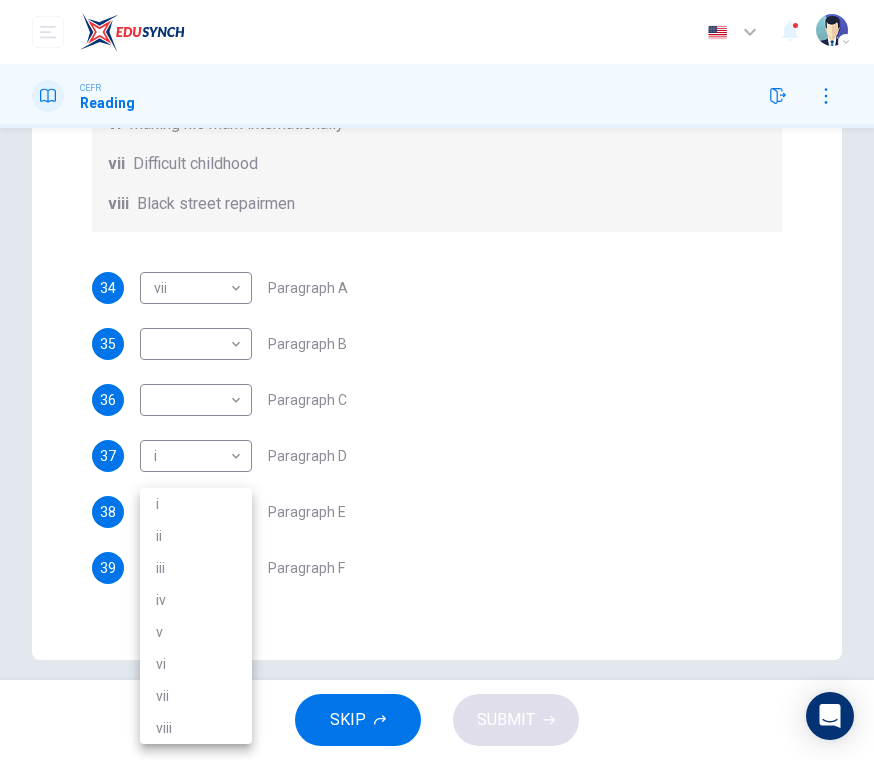 click on "i" at bounding box center [196, 504] 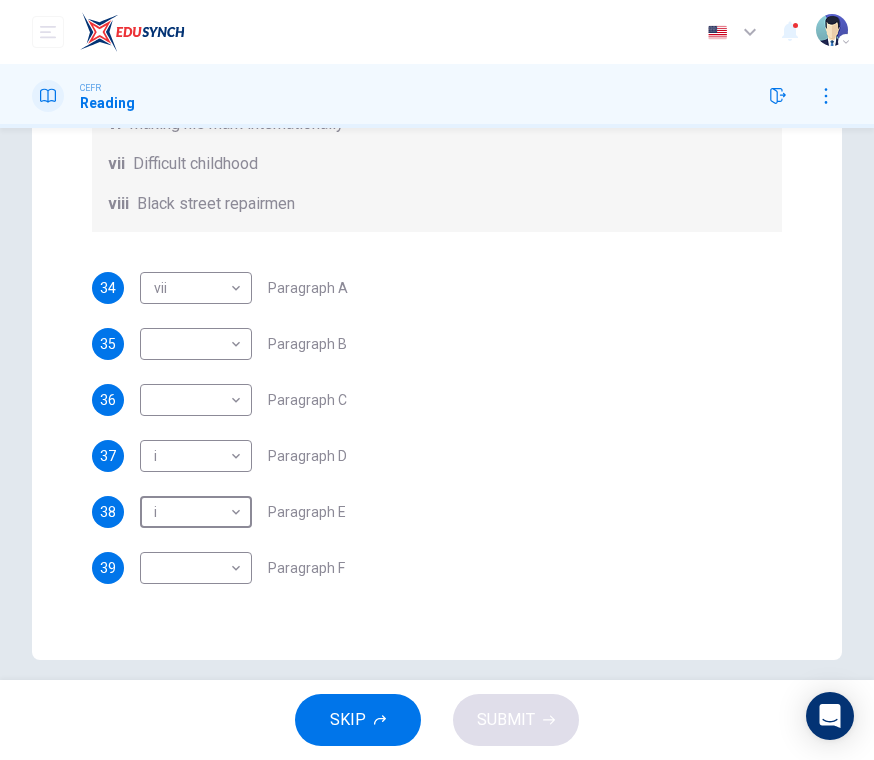 click on "This site uses cookies, as explained in our Privacy Policy. If you agree to the use of cookies, please click the Accept button and continue to browse our site. Privacy Policy Accept Dashboard Practice Start a test Analysis Buy a Test English ** ​ Surina Chew Kim Zhua CEFR Reading Questions 34 - 39 The Reading Passage has 6 paragraphs.
Choose the correct heading for each paragraph A – F , from the list of headings.
Write the correct number, i – viii , in the spaces below. List of Headings i The memorable speech ii Unhappy about violence iii A tragic incident iv Protests and action v The background of an iconic man vi Making his mark internationally vii Difficult childhood viii Black street repairmen 34 vii *** ​ Paragraph A 35 ​ ​ Paragraph B 36 ​ ​ Paragraph C 37 i * ​ Paragraph D 38 i * ​ Paragraph E 39 ​ ​ Paragraph F Martin Luther King CLICK TO ZOOM Click to Zoom A B C D E F SKIP SUBMIT Dashboard Practice Start a test Analysis Pricing   Notifications © Copyright  2025" at bounding box center (437, 380) 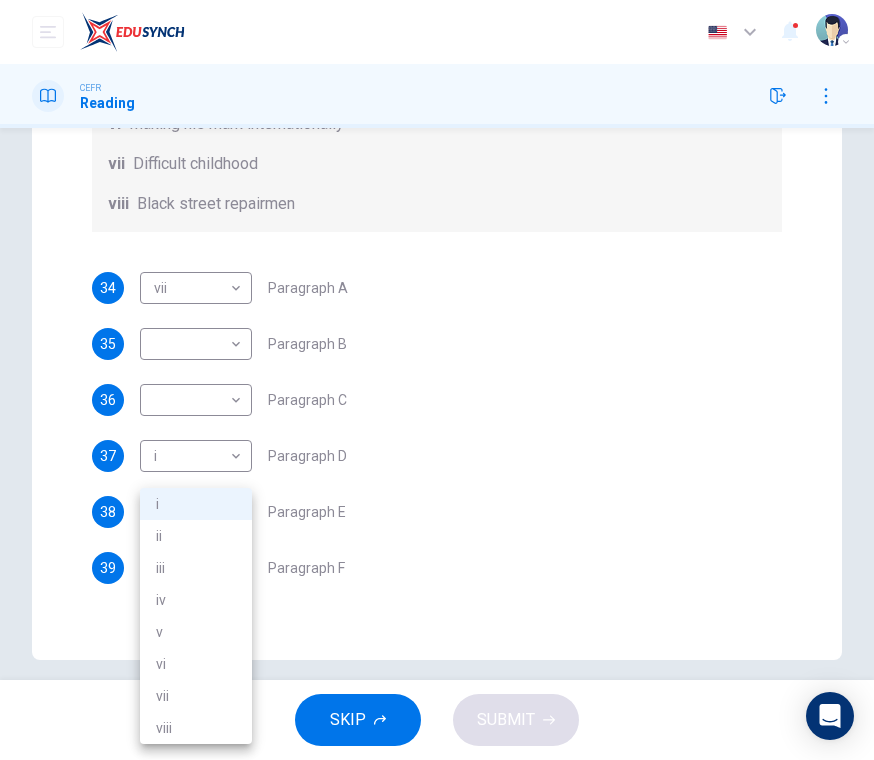 click at bounding box center (437, 380) 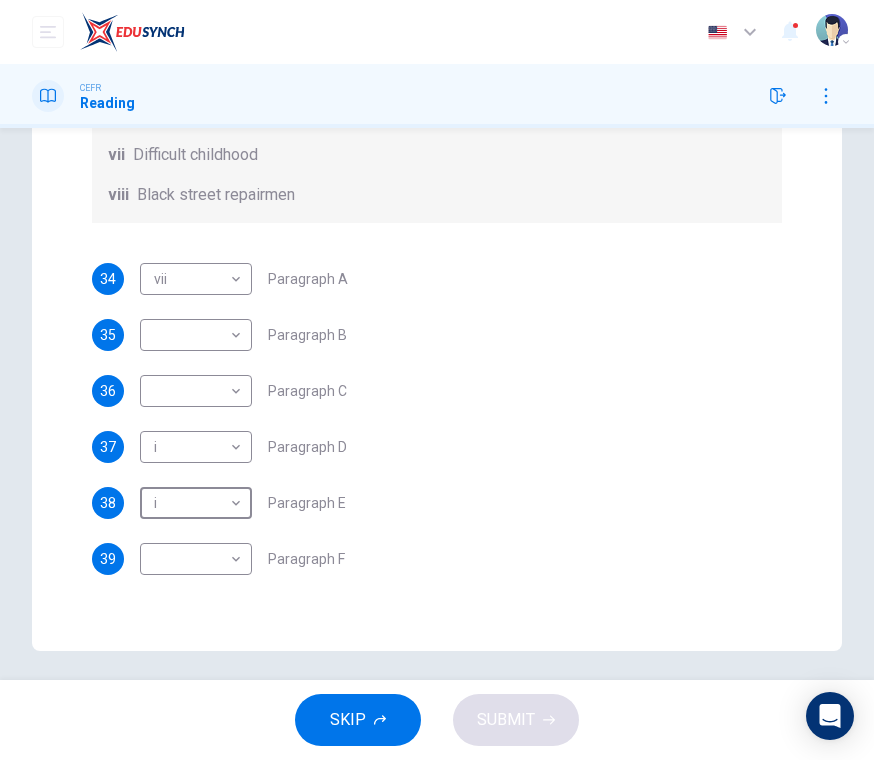 scroll, scrollTop: 487, scrollLeft: 0, axis: vertical 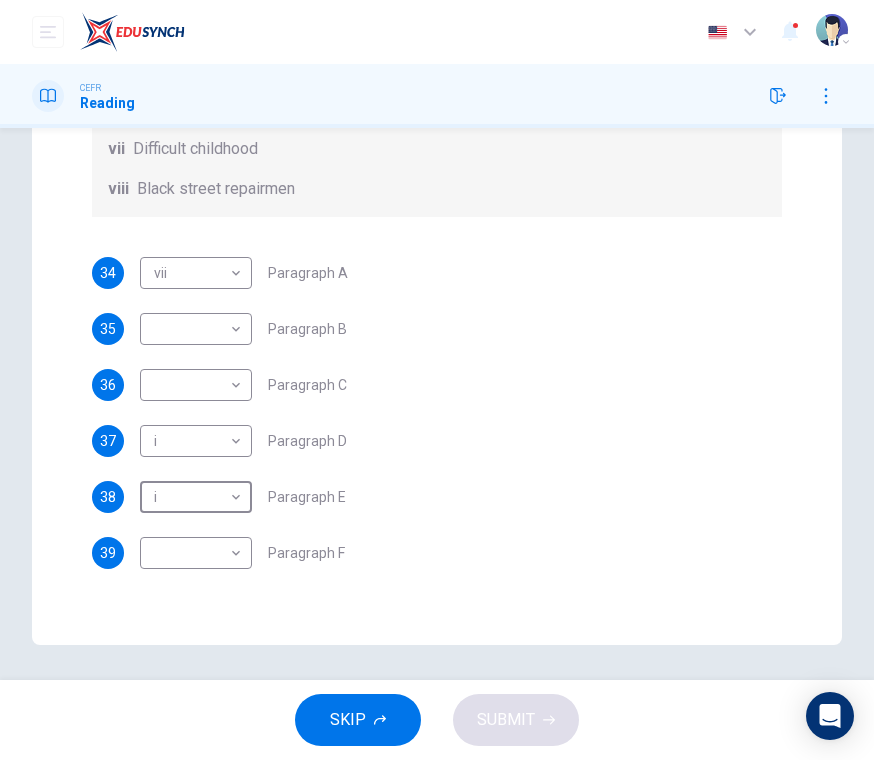 click on "This site uses cookies, as explained in our Privacy Policy. If you agree to the use of cookies, please click the Accept button and continue to browse our site. Privacy Policy Accept Dashboard Practice Start a test Analysis Buy a Test English ** ​ Surina Chew Kim Zhua CEFR Reading Questions 34 - 39 The Reading Passage has 6 paragraphs.
Choose the correct heading for each paragraph A – F , from the list of headings.
Write the correct number, i – viii , in the spaces below. List of Headings i The memorable speech ii Unhappy about violence iii A tragic incident iv Protests and action v The background of an iconic man vi Making his mark internationally vii Difficult childhood viii Black street repairmen 34 vii *** ​ Paragraph A 35 ​ ​ Paragraph B 36 ​ ​ Paragraph C 37 i * ​ Paragraph D 38 i * ​ Paragraph E 39 ​ ​ Paragraph F Martin Luther King CLICK TO ZOOM Click to Zoom A B C D E F SKIP SUBMIT Dashboard Practice Start a test Analysis Pricing   Notifications © Copyright  2025" at bounding box center [437, 380] 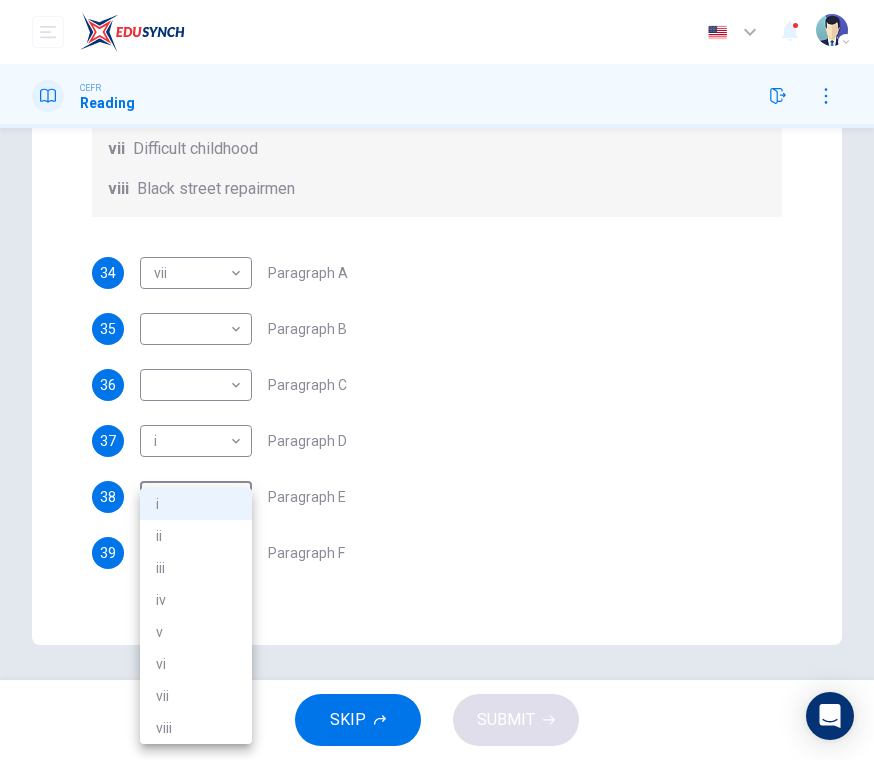 click on "vi" at bounding box center (196, 664) 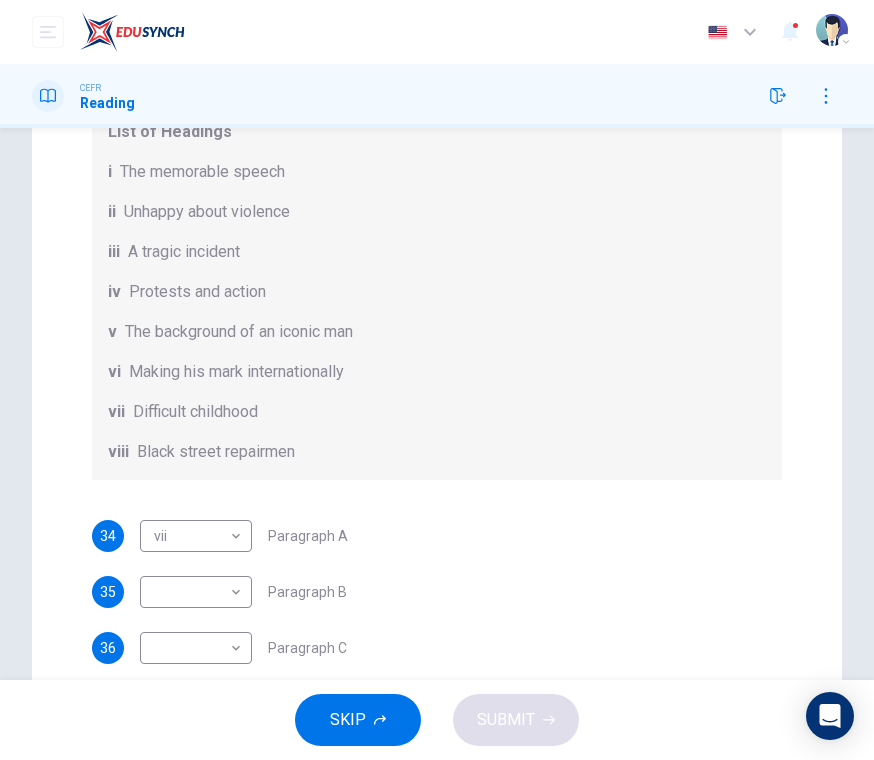 scroll, scrollTop: 222, scrollLeft: 0, axis: vertical 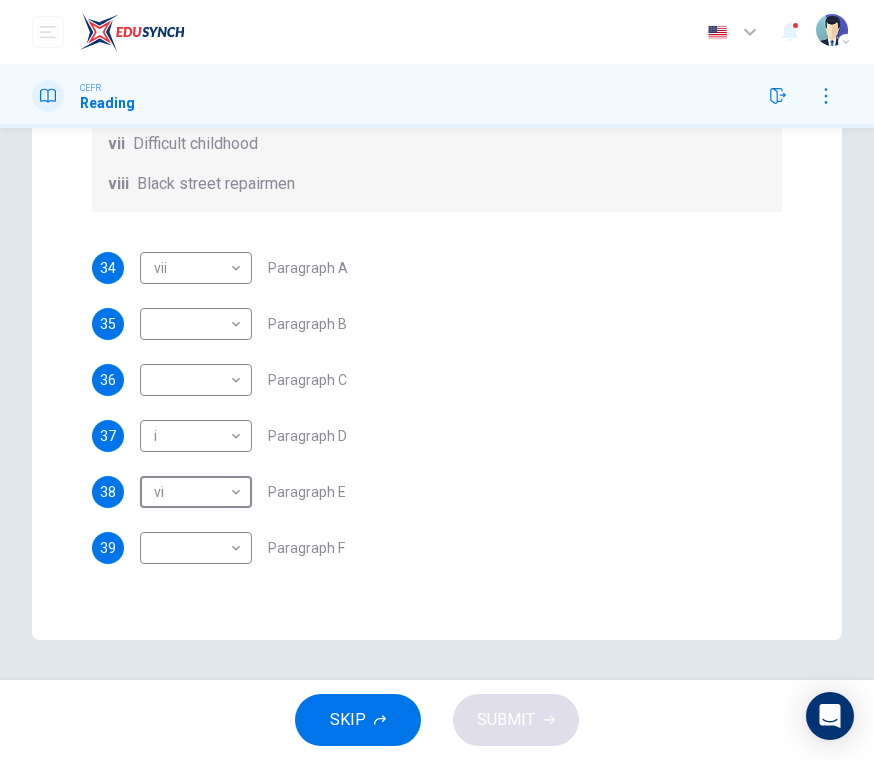 click on "This site uses cookies, as explained in our Privacy Policy. If you agree to the use of cookies, please click the Accept button and continue to browse our site. Privacy Policy Accept Dashboard Practice Start a test Analysis Buy a Test English ** ​ Surina Chew Kim Zhua CEFR Reading Questions 34 - 39 The Reading Passage has 6 paragraphs.
Choose the correct heading for each paragraph A – F , from the list of headings.
Write the correct number, i – viii , in the spaces below. List of Headings i The memorable speech ii Unhappy about violence iii A tragic incident iv Protests and action v The background of an iconic man vi Making his mark internationally vii Difficult childhood viii Black street repairmen 34 vii *** ​ Paragraph A 35 ​ ​ Paragraph B 36 ​ ​ Paragraph C 37 i * ​ Paragraph D 38 vi ** ​ Paragraph E 39 ​ ​ Paragraph F Martin Luther King CLICK TO ZOOM Click to Zoom A B C D E F SKIP SUBMIT Dashboard Practice Start a test Analysis Pricing © Copyright 2025" at bounding box center [437, 380] 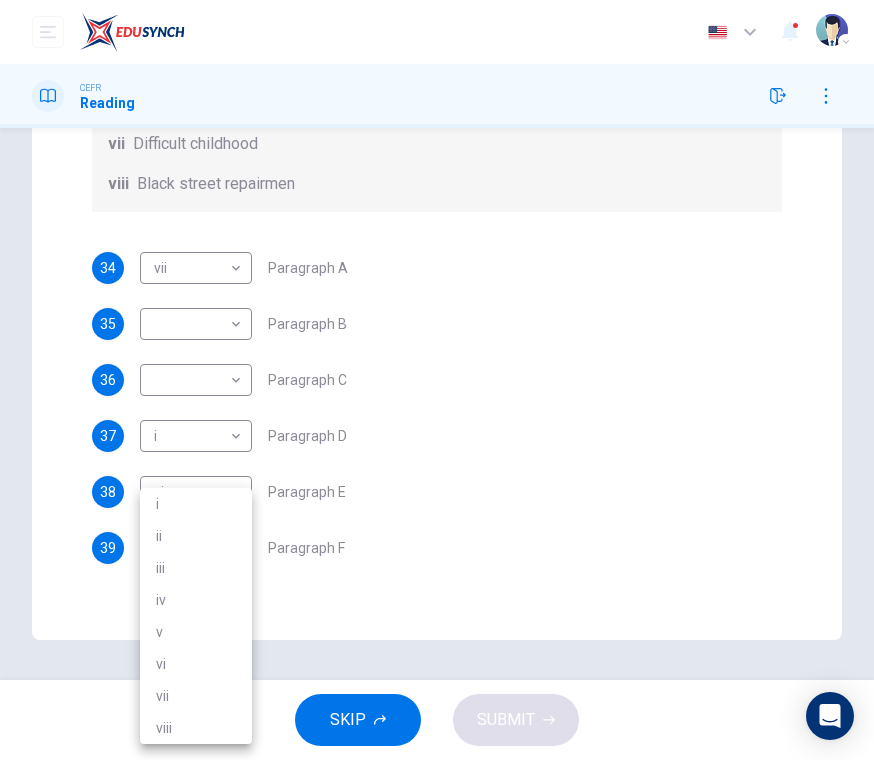 scroll, scrollTop: 492, scrollLeft: 0, axis: vertical 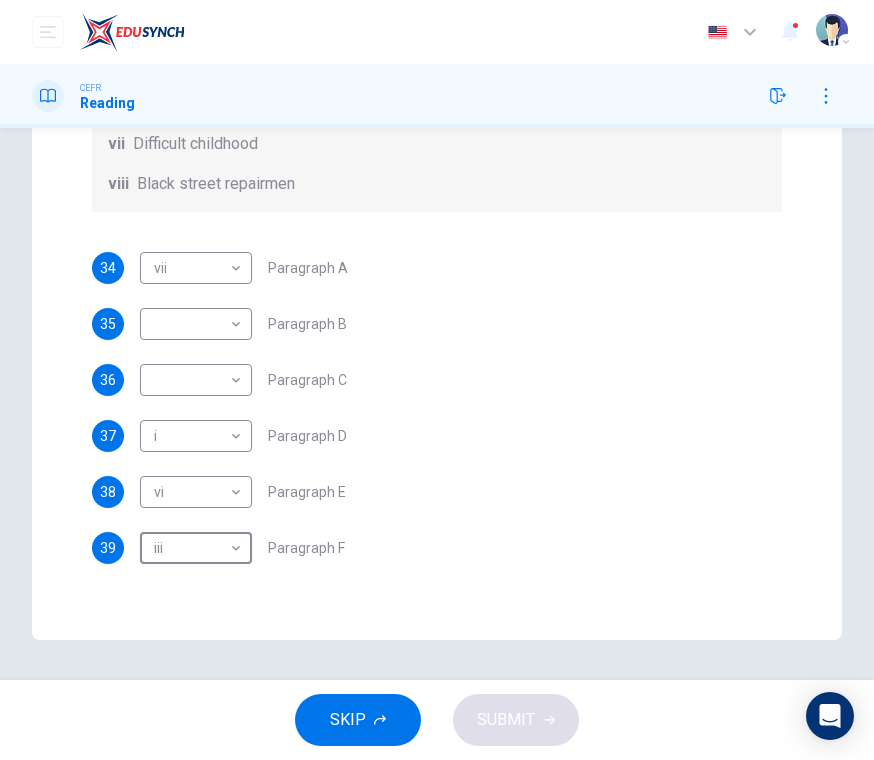 type on "***" 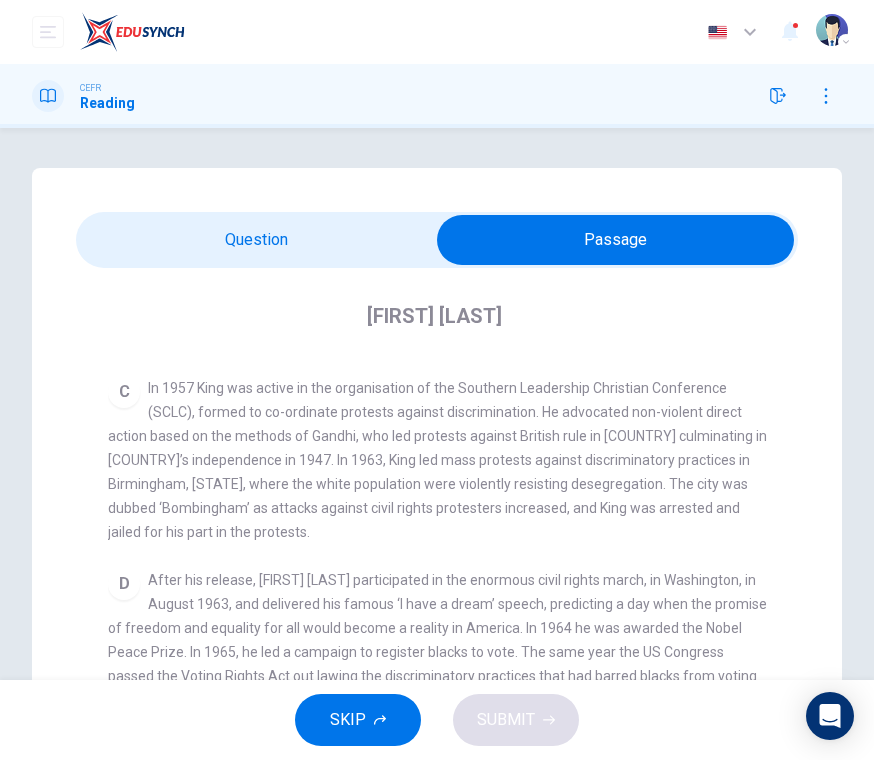 scroll, scrollTop: 0, scrollLeft: 0, axis: both 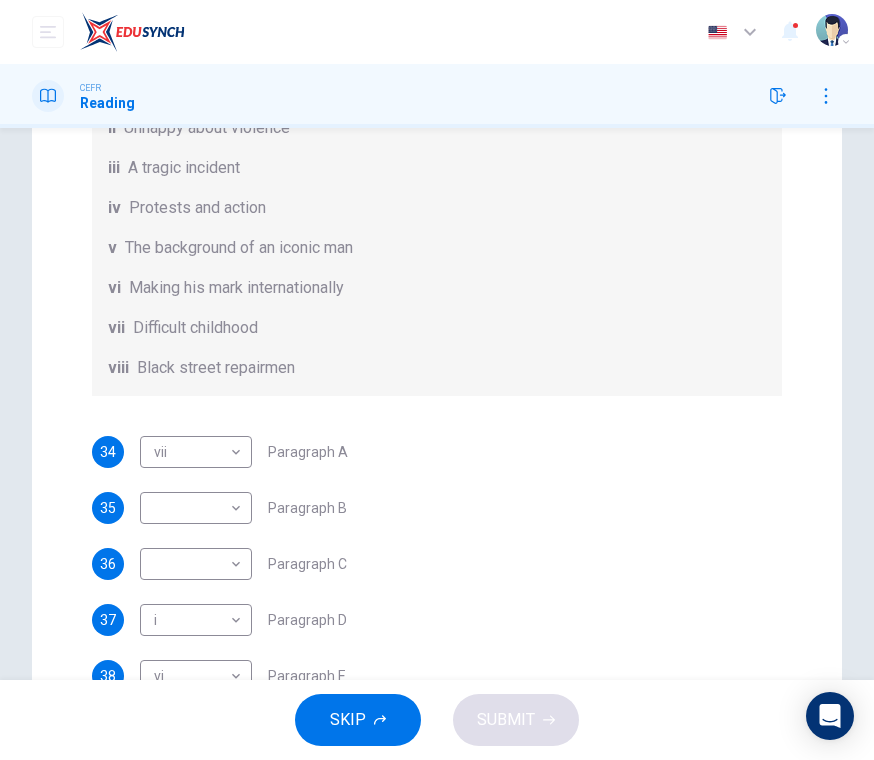 click on "This site uses cookies, as explained in our  Privacy Policy . If you agree to the use of cookies, please click the Accept button and continue to browse our site.   Privacy Policy Accept Dashboard Practice Start a test Analysis Buy a Test English ** ​ [NAME] [NAME] CEFR Reading Questions 34 - 39 The Reading Passage has 6 paragraphs.
Choose the correct heading for each paragraph  A – F , from the list of headings.
Write the correct number,  i – viii , in the spaces below. List of Headings i The memorable speech ii Unhappy about violence iii A tragic incident iv Protests and action v The background of an iconic man vi Making his mark internationally vii Difficult childhood viii Black street repairmen 34 vii *** ​ Paragraph A 35 ​ ​ Paragraph B 36 ​ ​ Paragraph C 37 i * ​ Paragraph D 38 vi ** ​ Paragraph E 39 iii *** ​ Paragraph F [NAME] CLICK TO ZOOM Click to Zoom A B C D E F SKIP SUBMIT Dashboard Practice Start a test Analysis Pricing   Notifications © Copyright  2025" at bounding box center (437, 380) 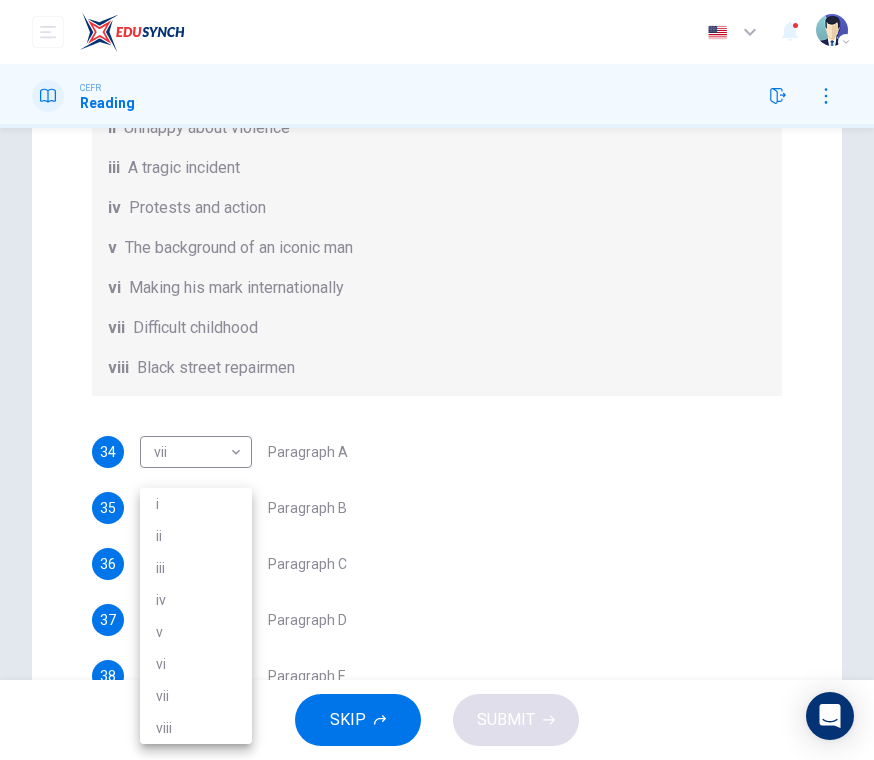 click on "ii" at bounding box center [196, 536] 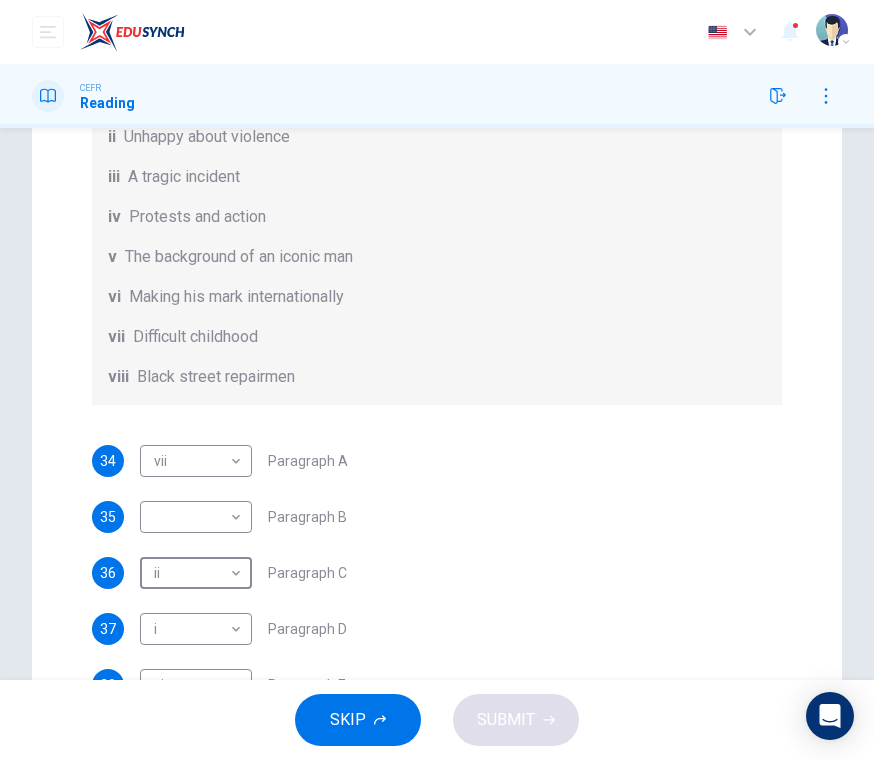 scroll, scrollTop: 180, scrollLeft: 0, axis: vertical 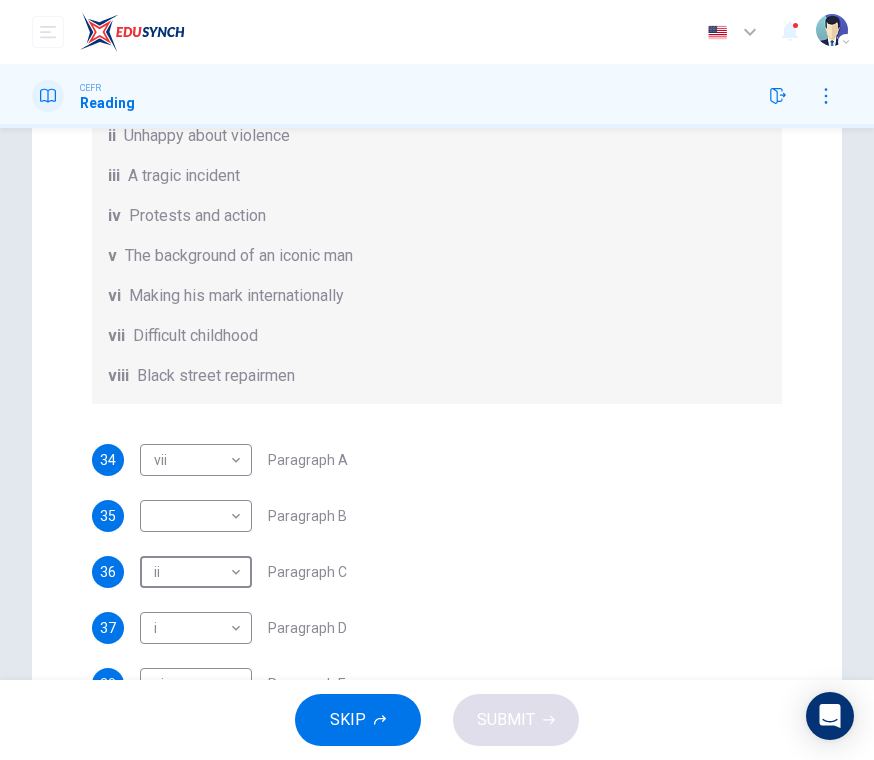 click on "This site uses cookies, as explained in our  Privacy Policy . If you agree to the use of cookies, please click the Accept button and continue to browse our site.   Privacy Policy Accept Dashboard Practice Start a test Analysis Buy a Test English ** ​ [NAME] [NAME] CEFR Reading Questions 34 - 39 The Reading Passage has 6 paragraphs.
Choose the correct heading for each paragraph  A – F , from the list of headings.
Write the correct number,  i – viii , in the spaces below. List of Headings i The memorable speech ii Unhappy about violence iii A tragic incident iv Protests and action v The background of an iconic man vi Making his mark internationally vii Difficult childhood viii Black street repairmen 34 vii *** ​ Paragraph A 35 ​ ​ Paragraph B 36 ​ ​ Paragraph C 37 i * ​ Paragraph D 38 vi ** ​ Paragraph E 39 iii *** ​ Paragraph F [NAME] CLICK TO ZOOM Click to Zoom A B C D E F SKIP SUBMIT Dashboard Practice Start a test Analysis Pricing   Notifications © Copyright  2025" at bounding box center [437, 380] 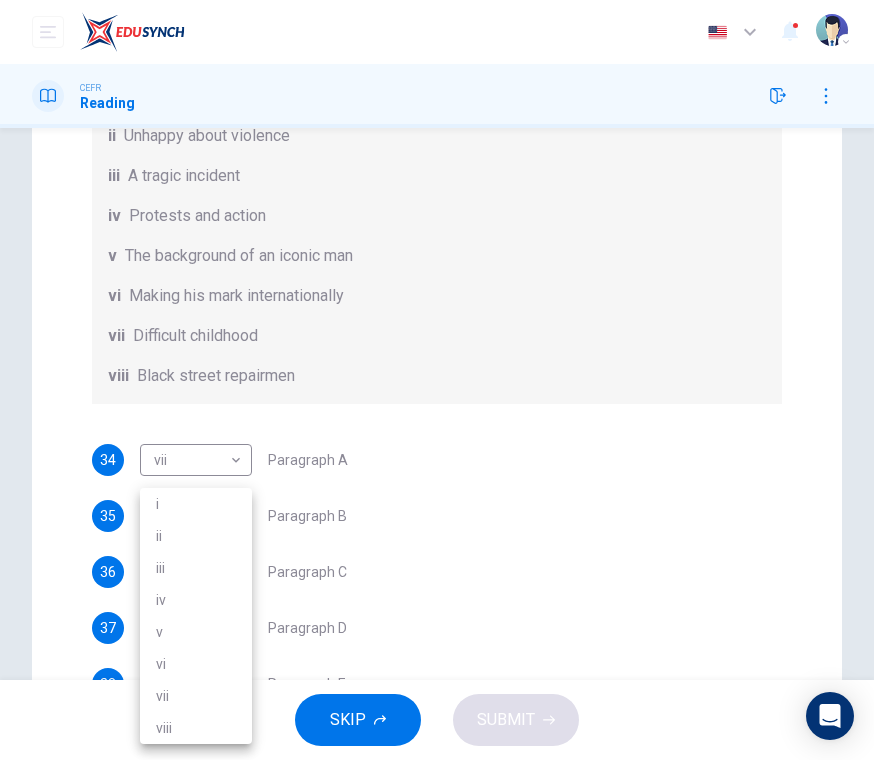 click on "iv" at bounding box center (196, 600) 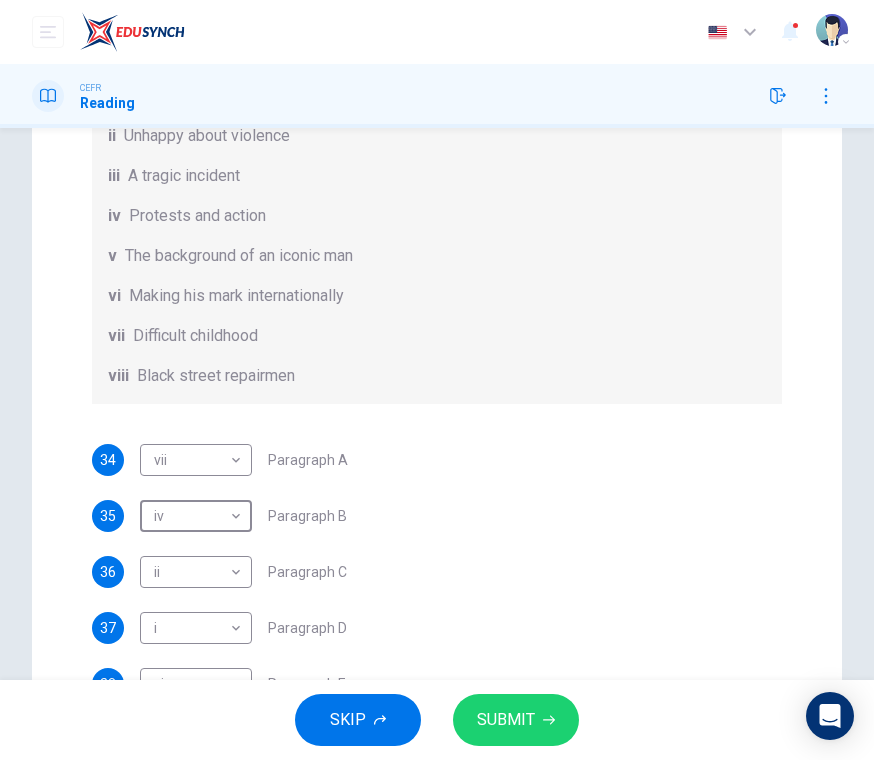 click on "SUBMIT" at bounding box center [516, 720] 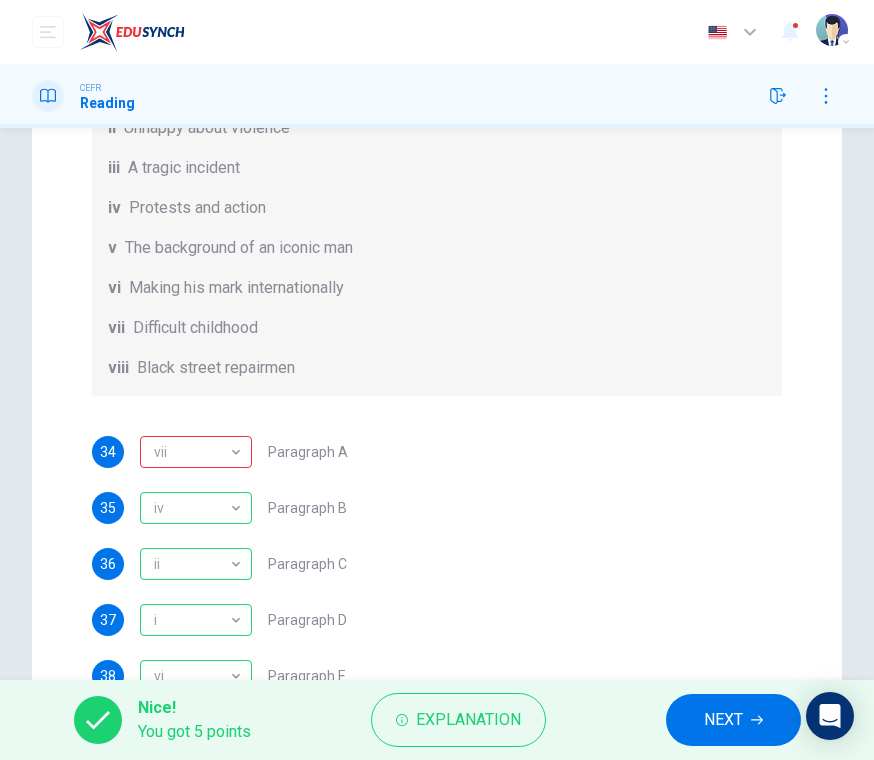 scroll, scrollTop: 188, scrollLeft: 0, axis: vertical 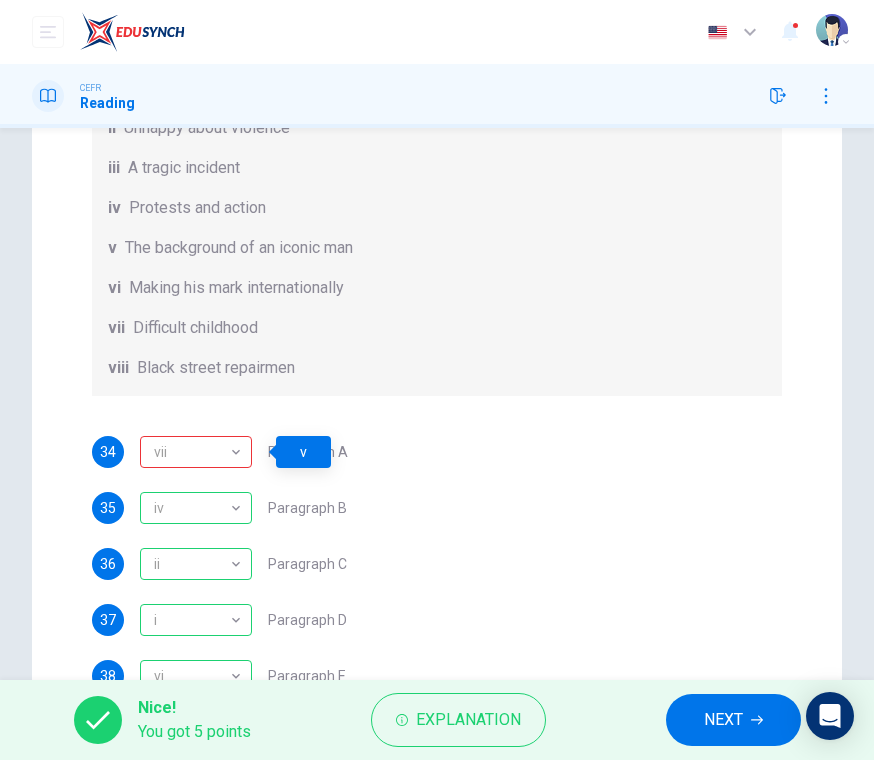 click on "NEXT" at bounding box center (723, 720) 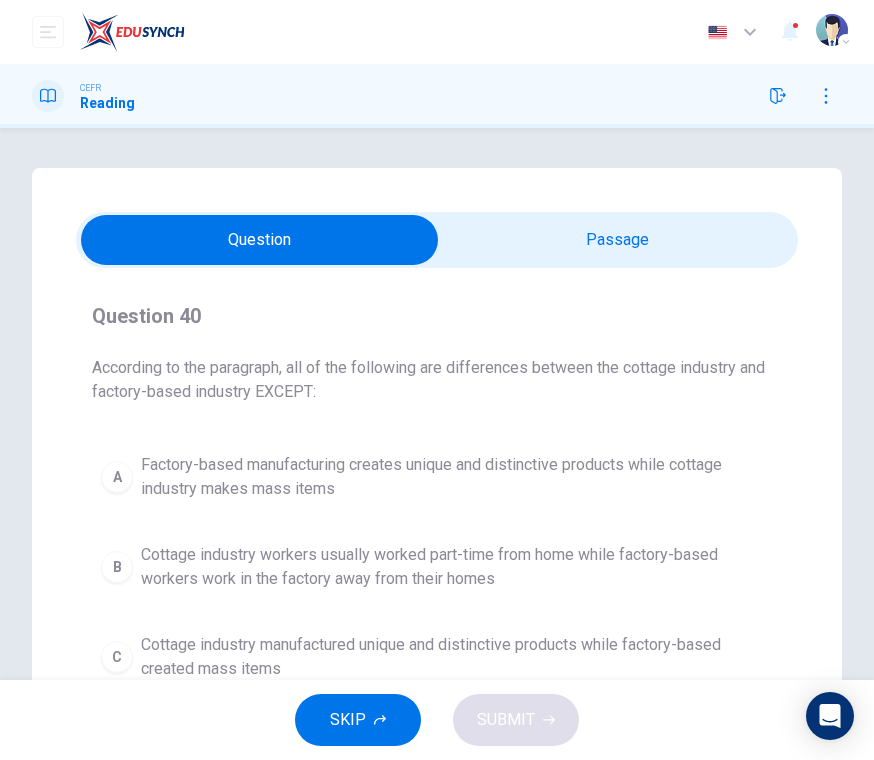 scroll, scrollTop: 0, scrollLeft: 0, axis: both 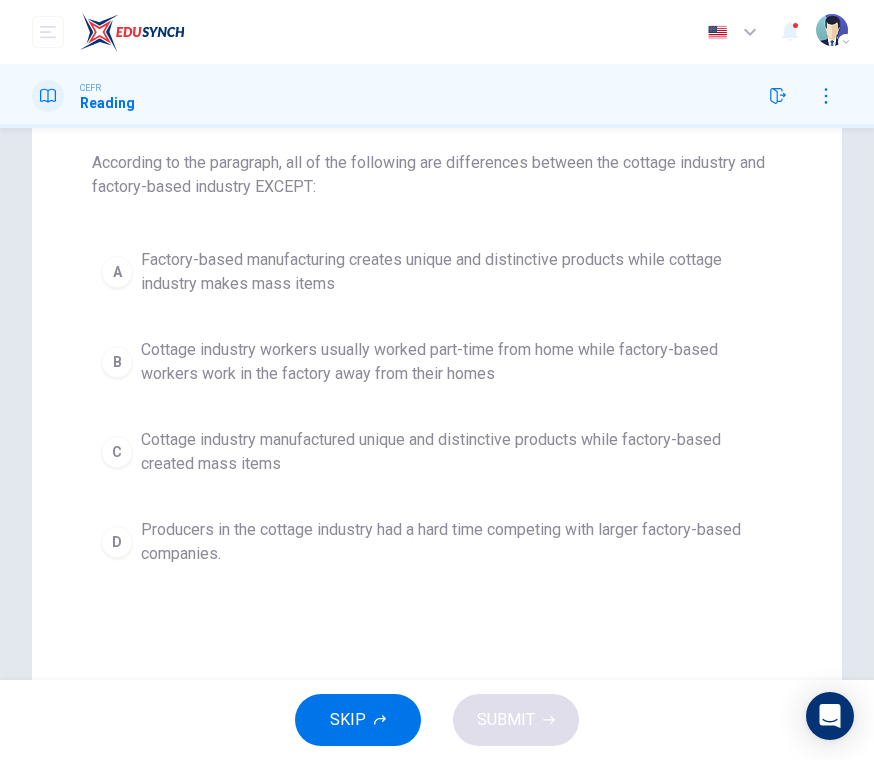 click on "A" at bounding box center (117, 272) 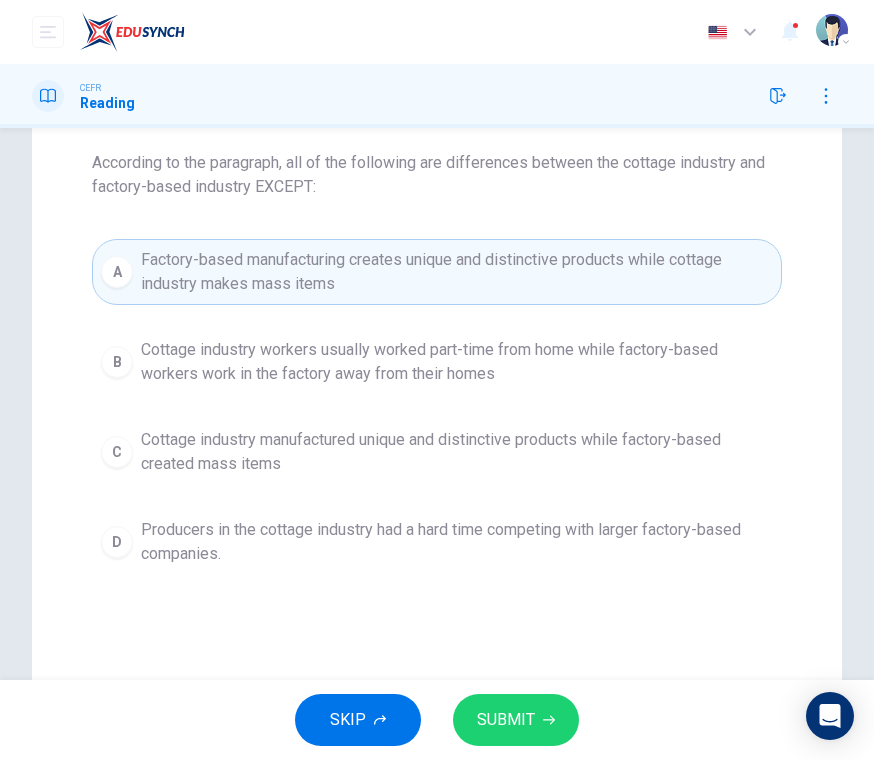 click on "SUBMIT" at bounding box center (506, 720) 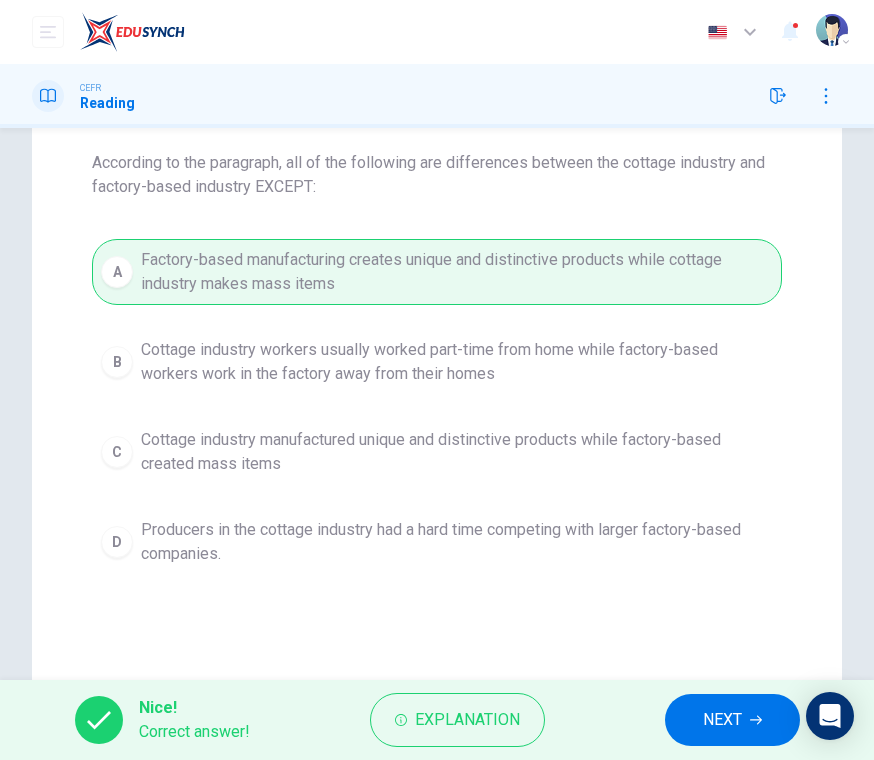 click on "NEXT" at bounding box center [732, 720] 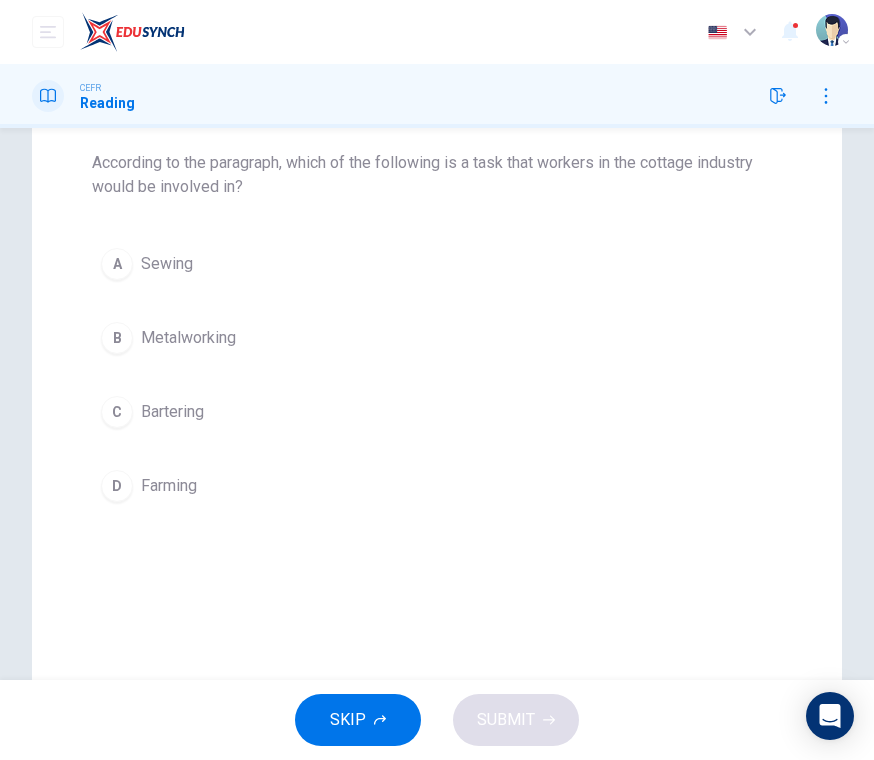 click on "A" at bounding box center (117, 264) 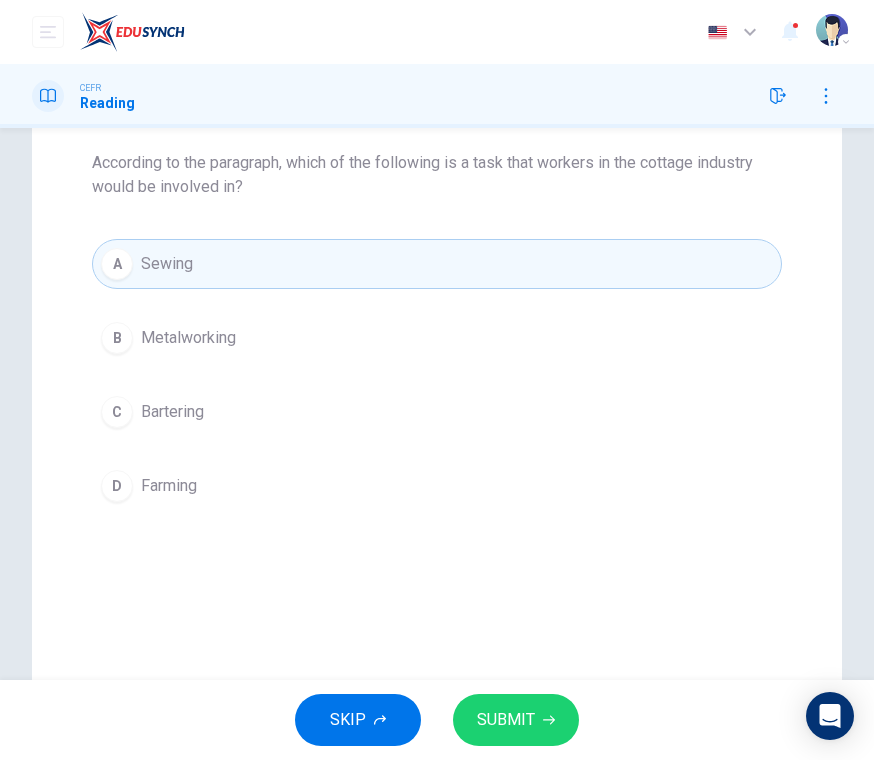 click on "SUBMIT" at bounding box center (516, 720) 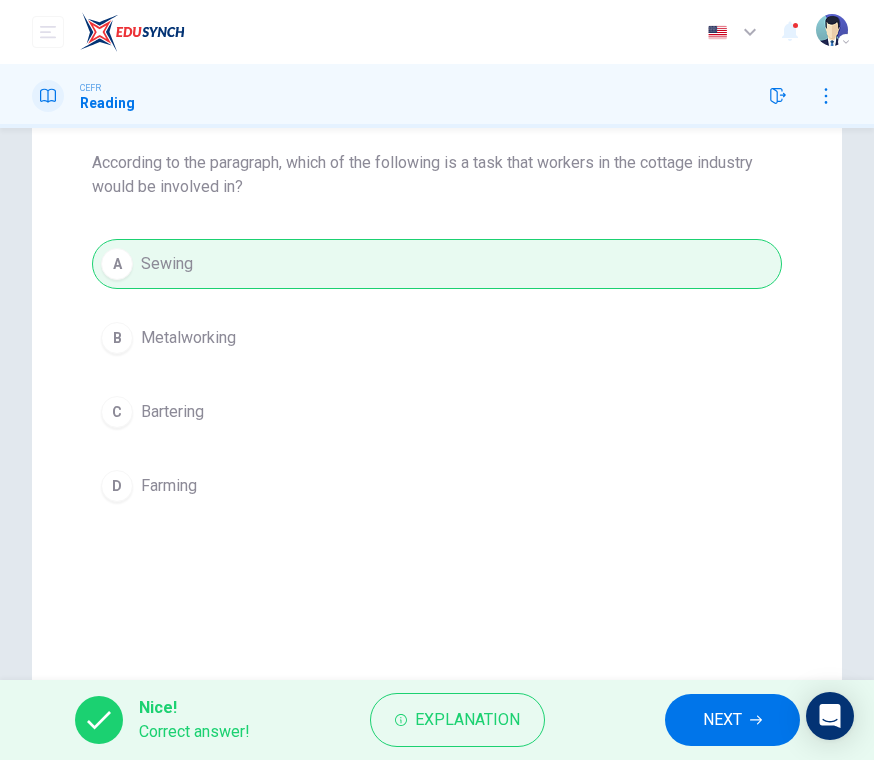 click on "NEXT" at bounding box center [732, 720] 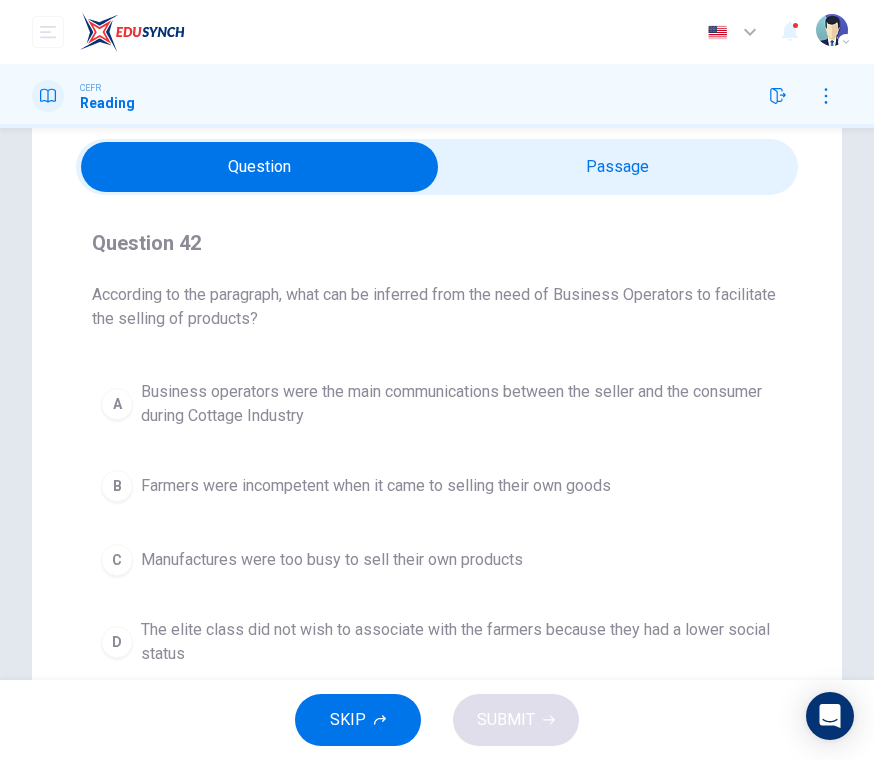 scroll, scrollTop: 72, scrollLeft: 0, axis: vertical 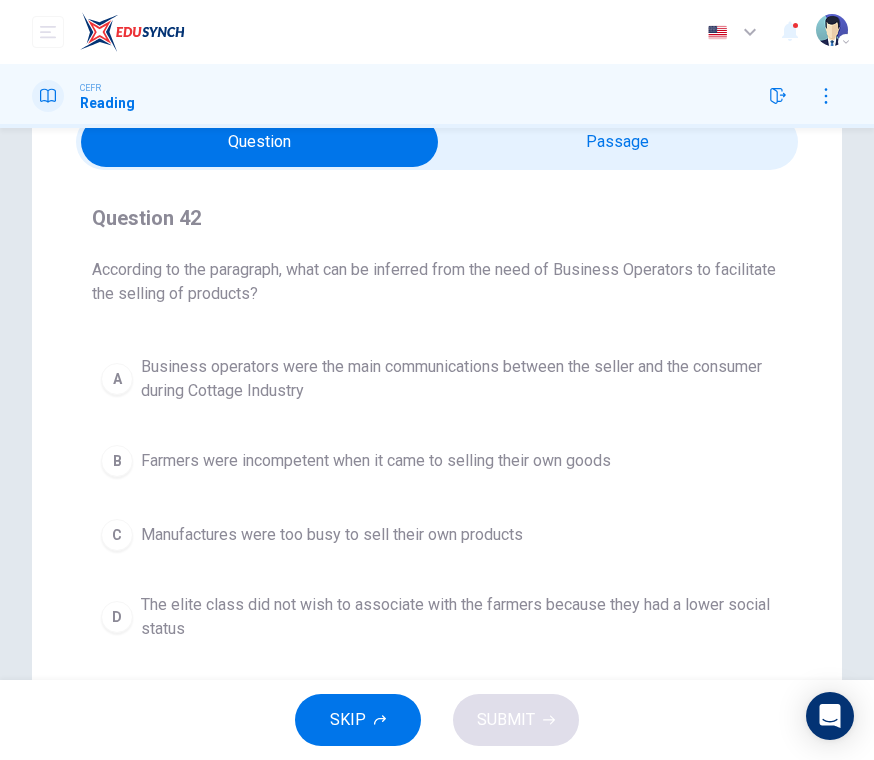 click on "A" at bounding box center [117, 379] 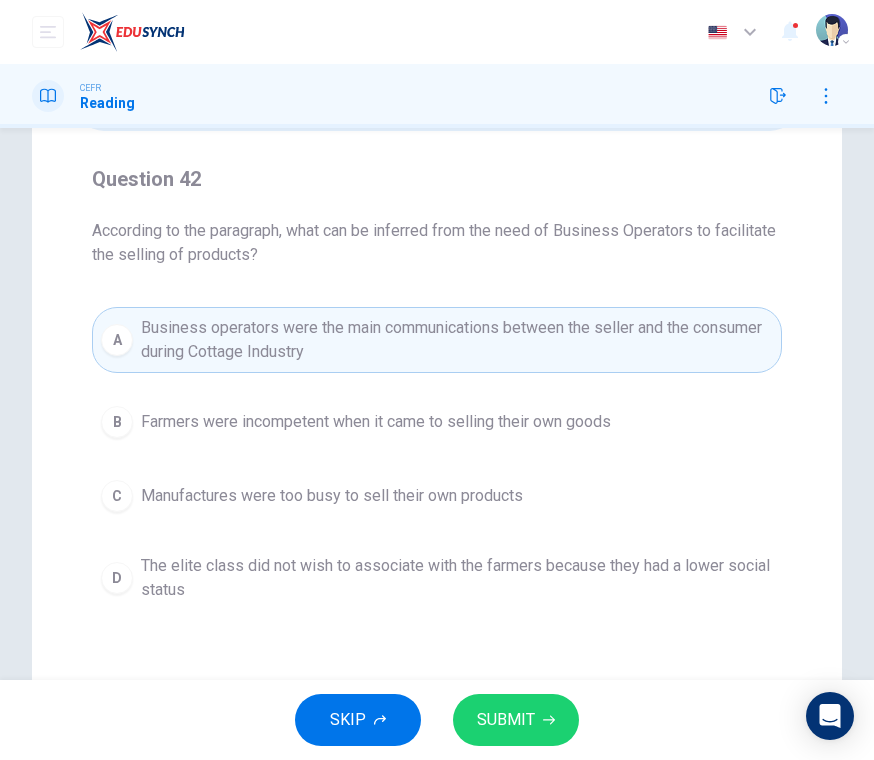 scroll, scrollTop: 138, scrollLeft: 0, axis: vertical 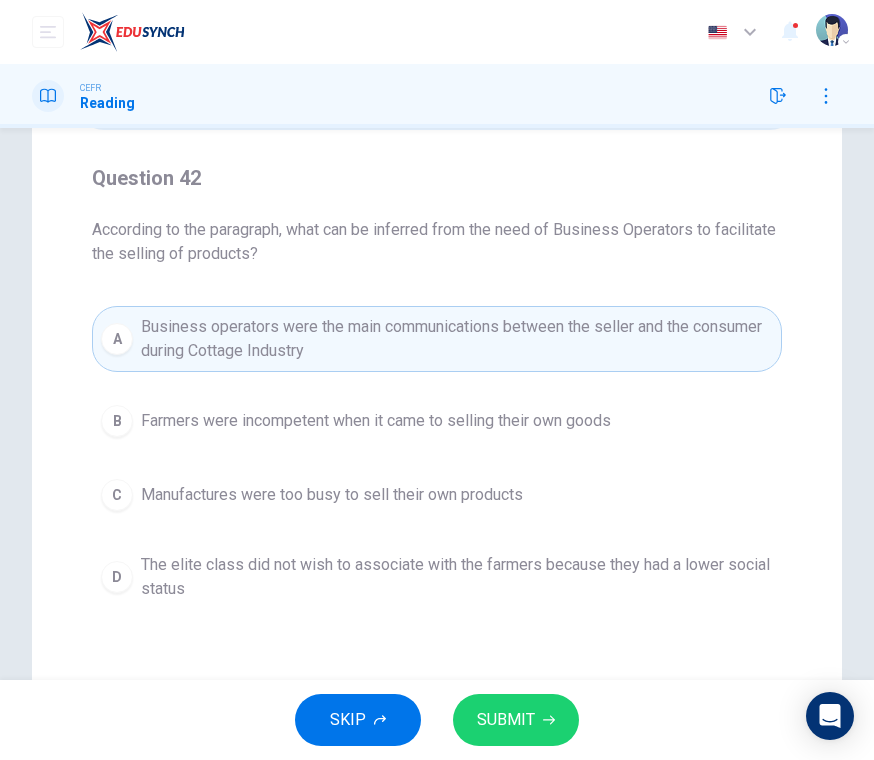 click on "SUBMIT" at bounding box center [516, 720] 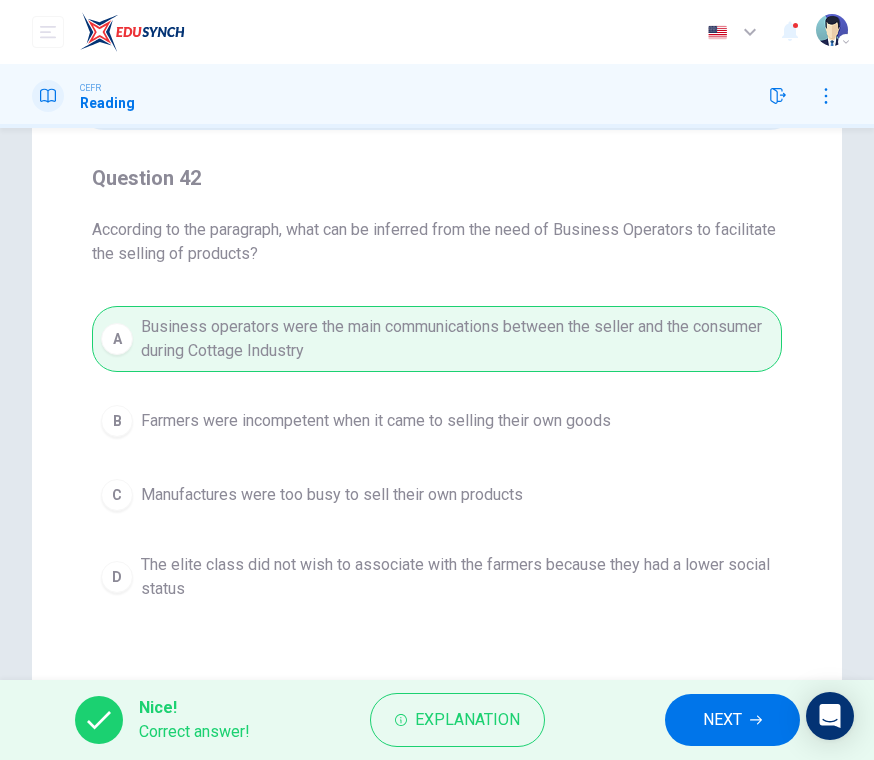 click on "NEXT" at bounding box center (732, 720) 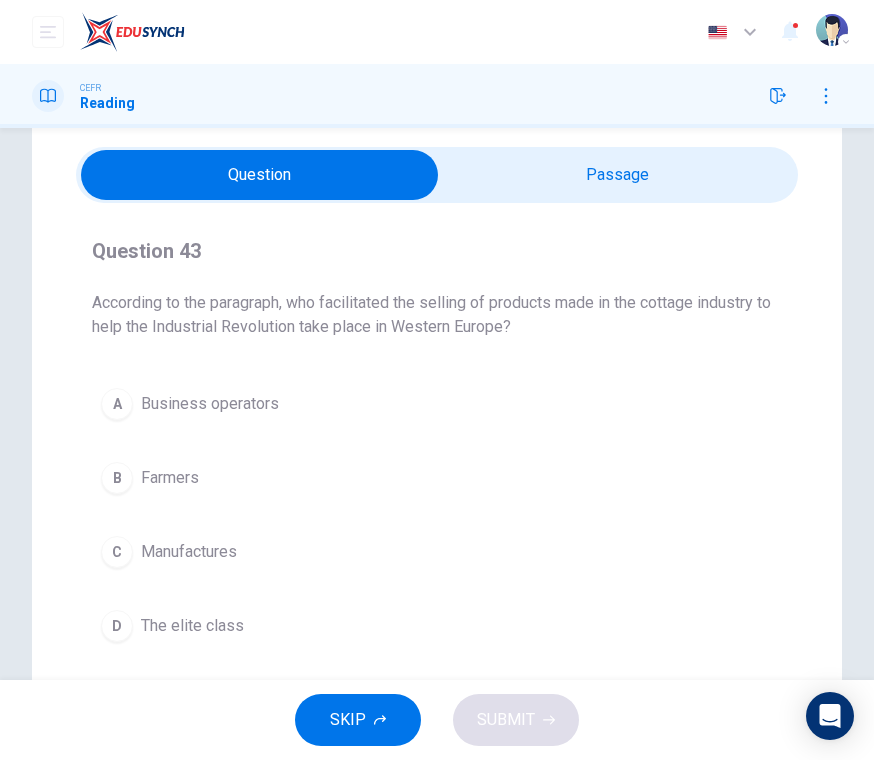 scroll, scrollTop: 49, scrollLeft: 0, axis: vertical 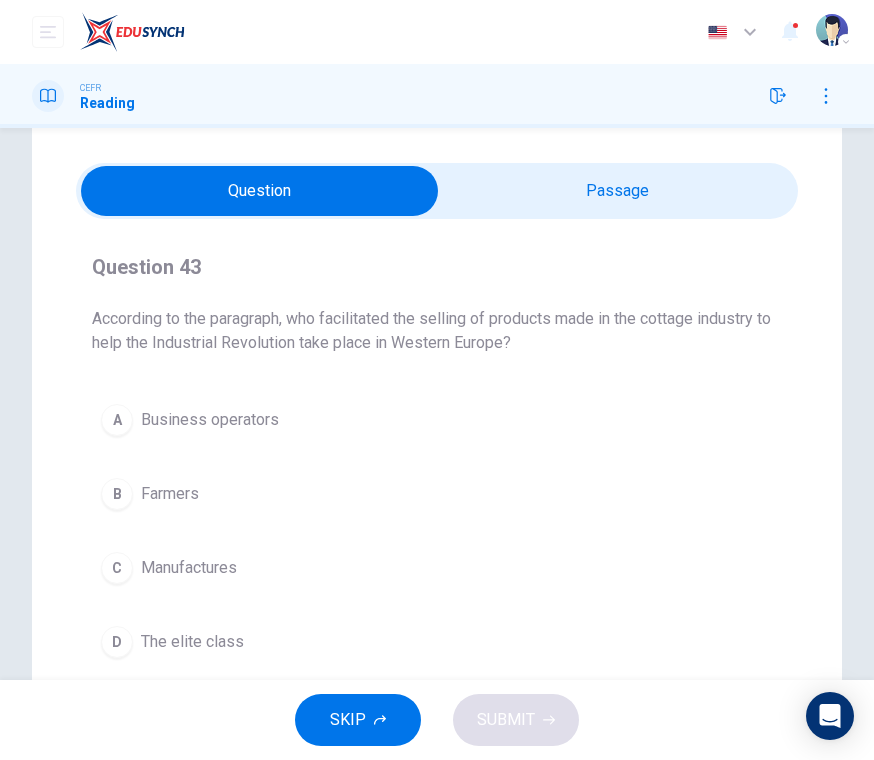 click on "Business operators" at bounding box center (210, 420) 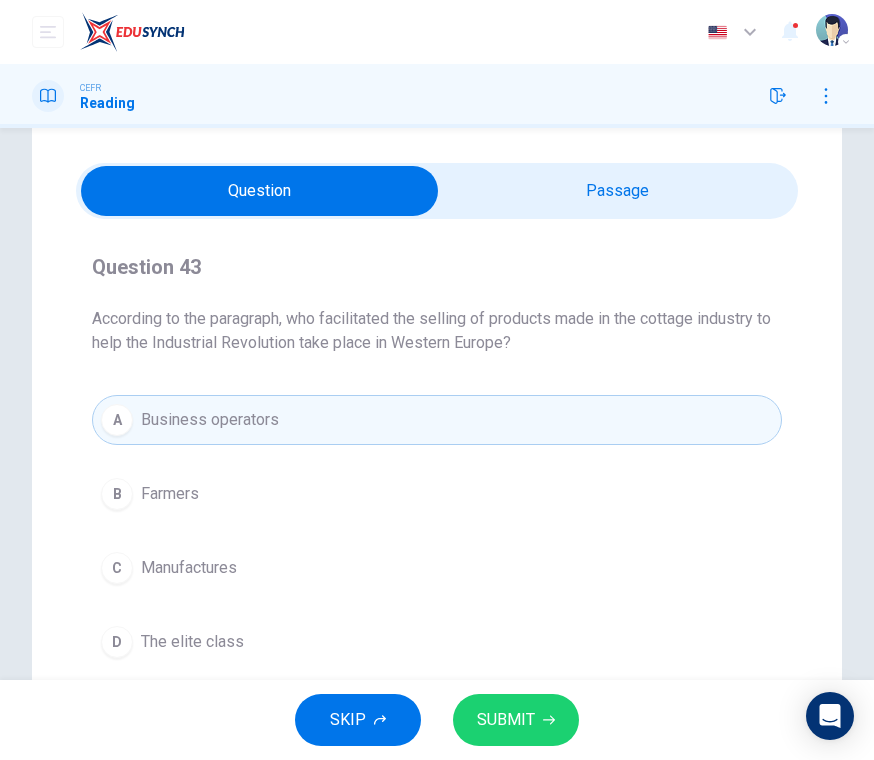 click on "SUBMIT" at bounding box center (516, 720) 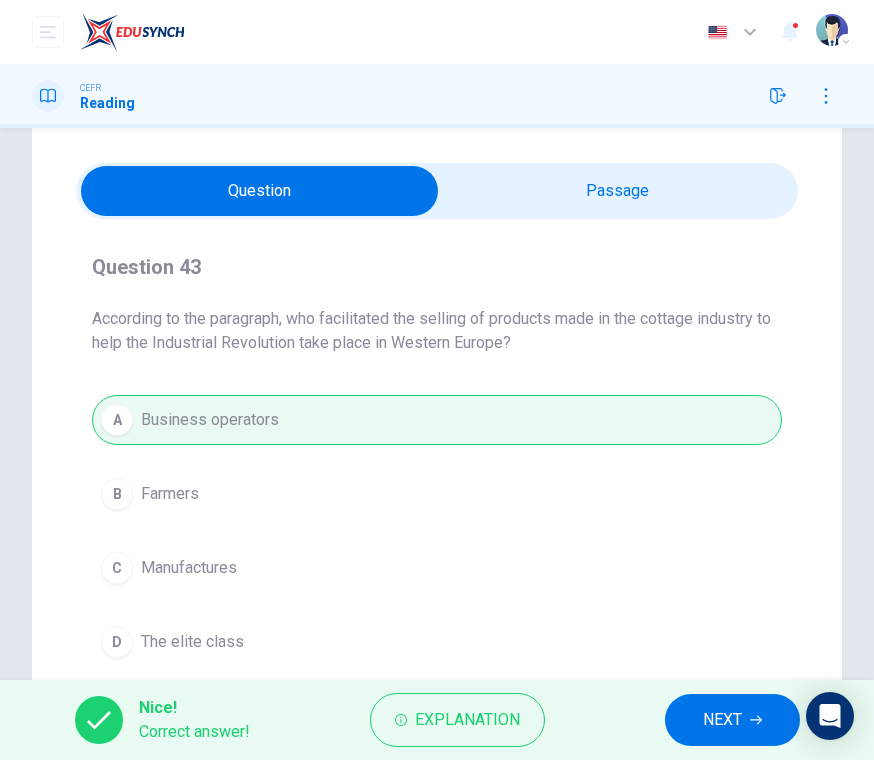 click on "NEXT" at bounding box center [722, 720] 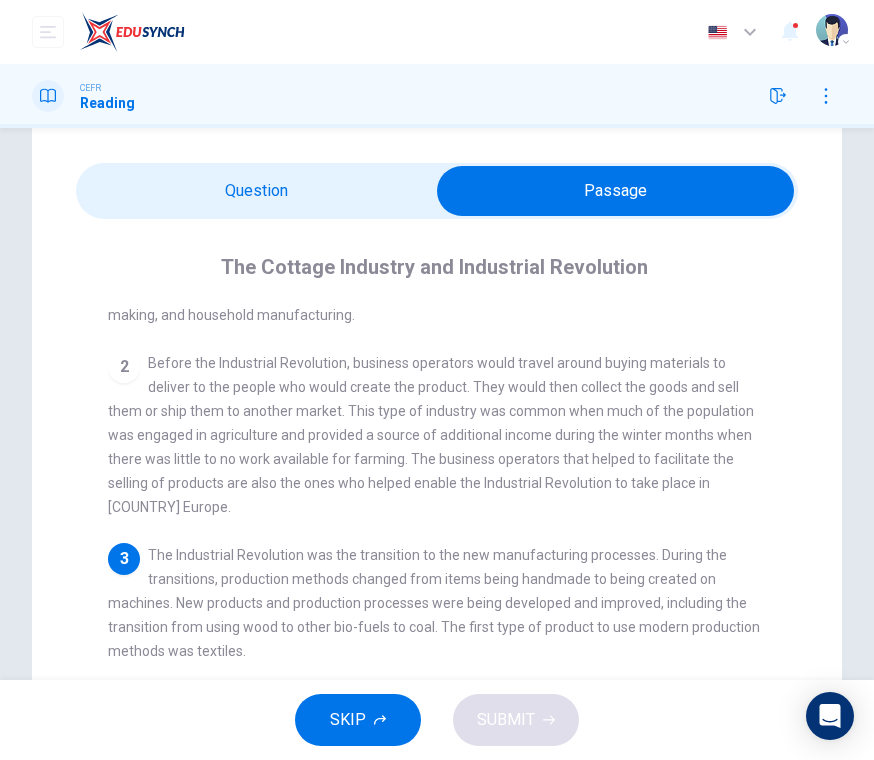 scroll, scrollTop: 100, scrollLeft: 0, axis: vertical 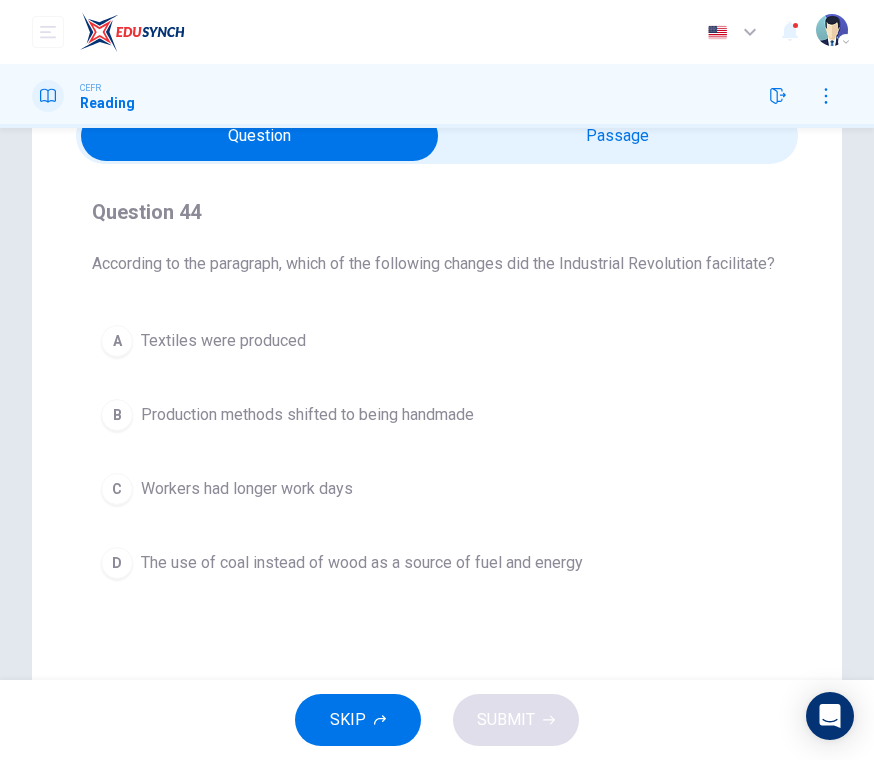 click on "D" at bounding box center (117, 563) 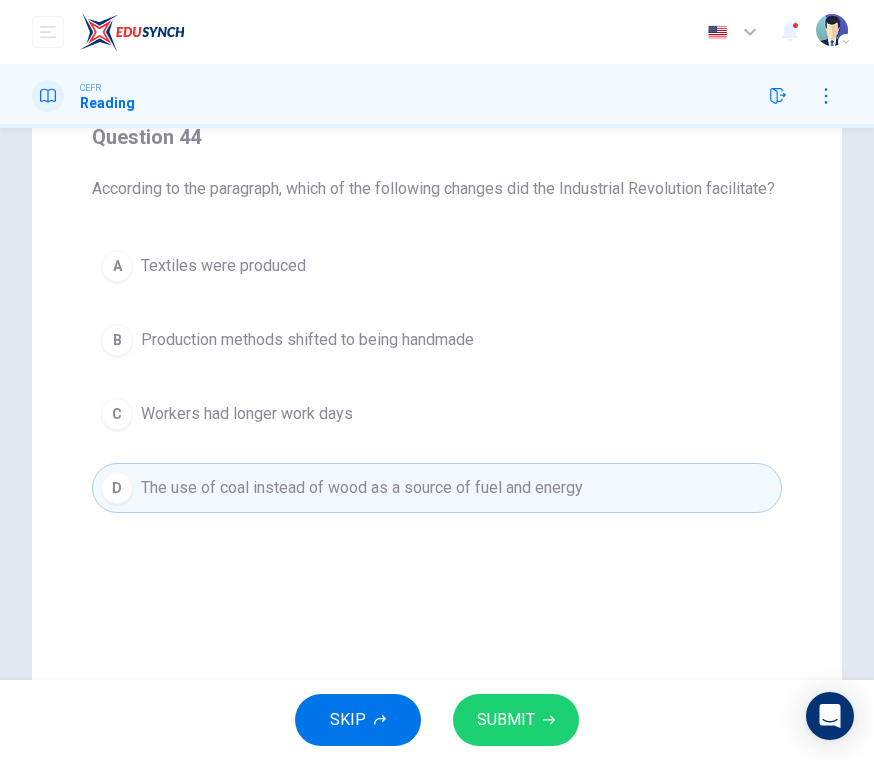 scroll, scrollTop: 191, scrollLeft: 0, axis: vertical 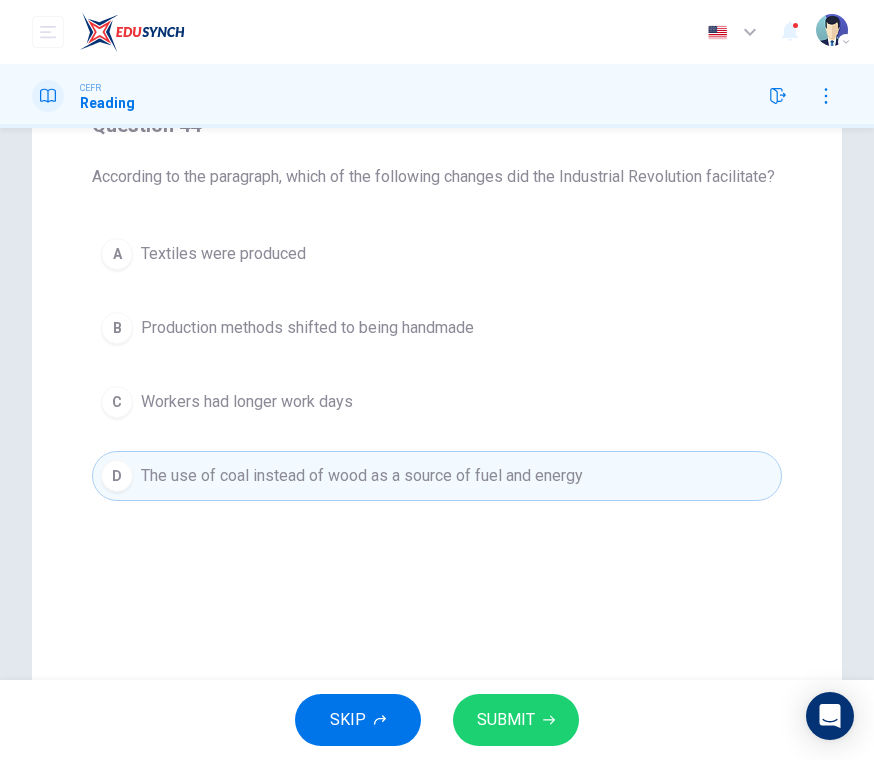 click on "SUBMIT" at bounding box center (506, 720) 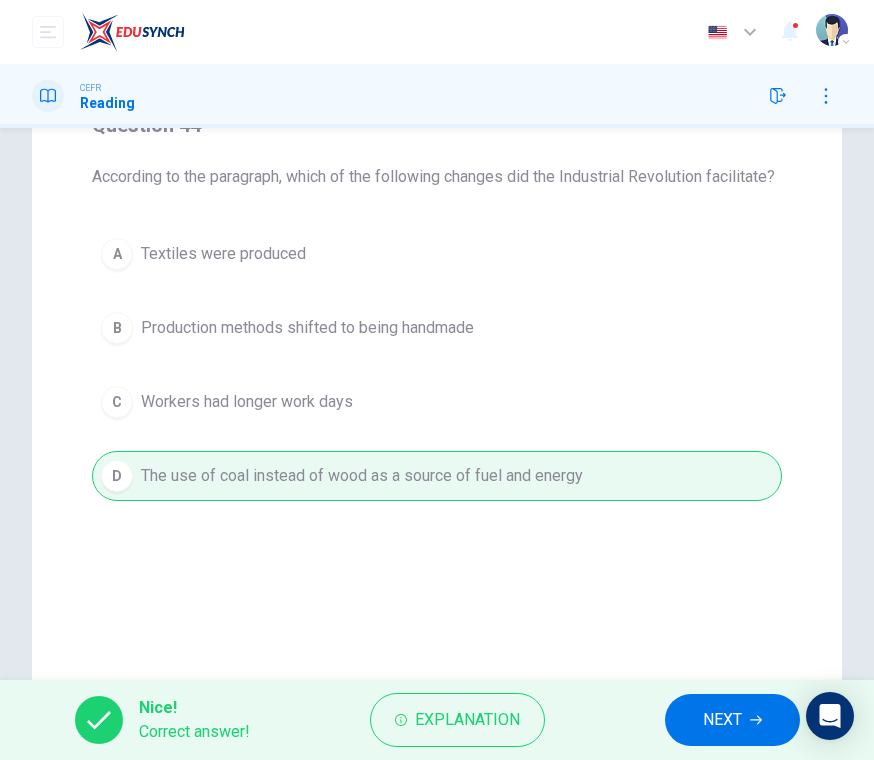 click on "NEXT" at bounding box center [722, 720] 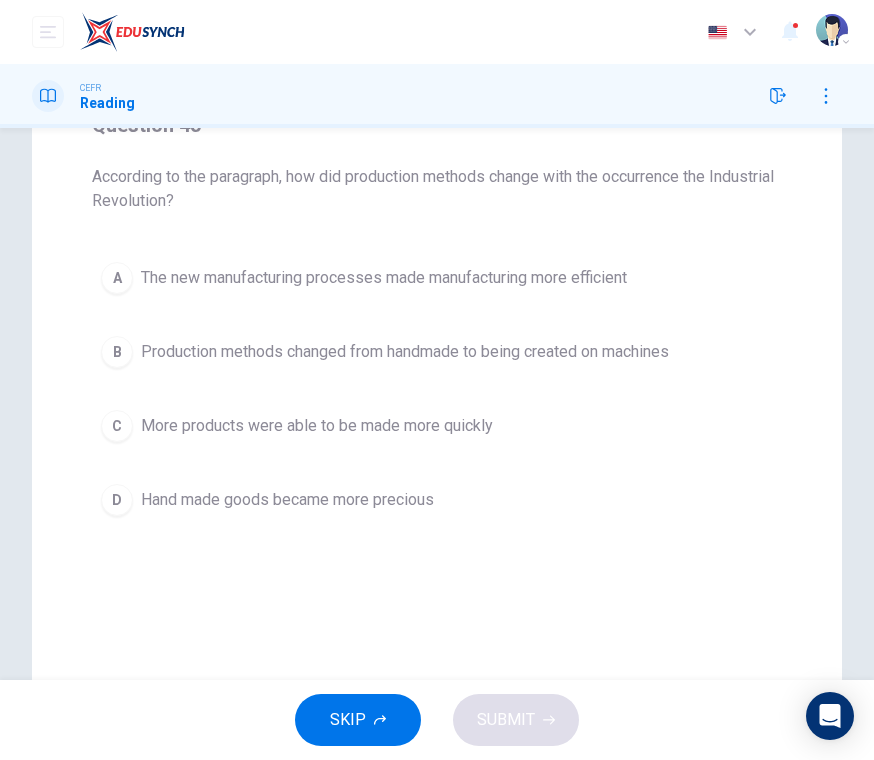 click on "B" at bounding box center (117, 352) 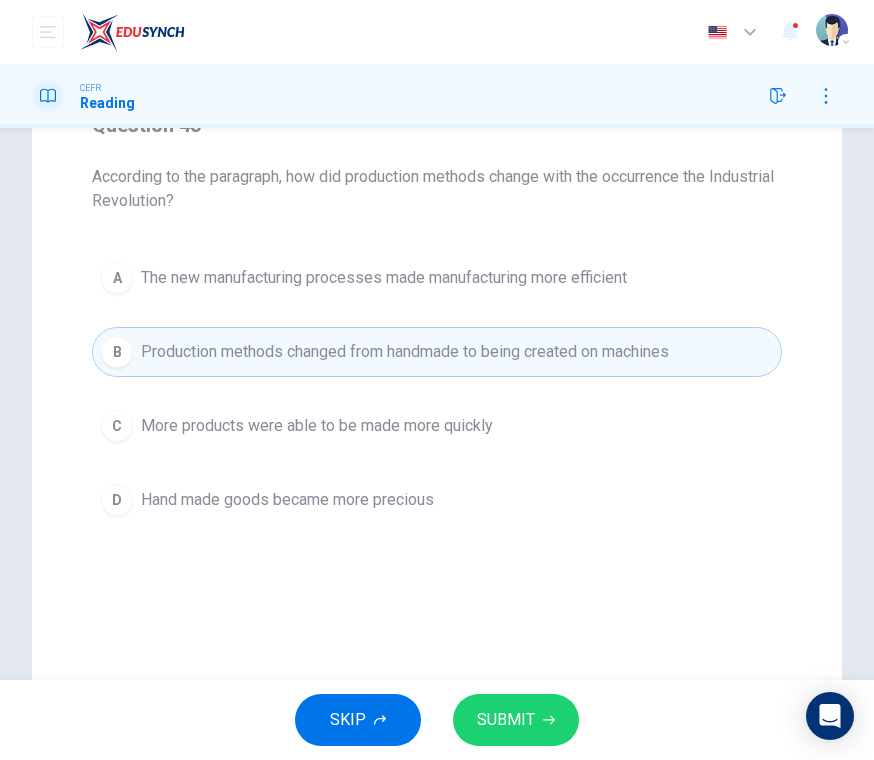 click on "SUBMIT" at bounding box center (506, 720) 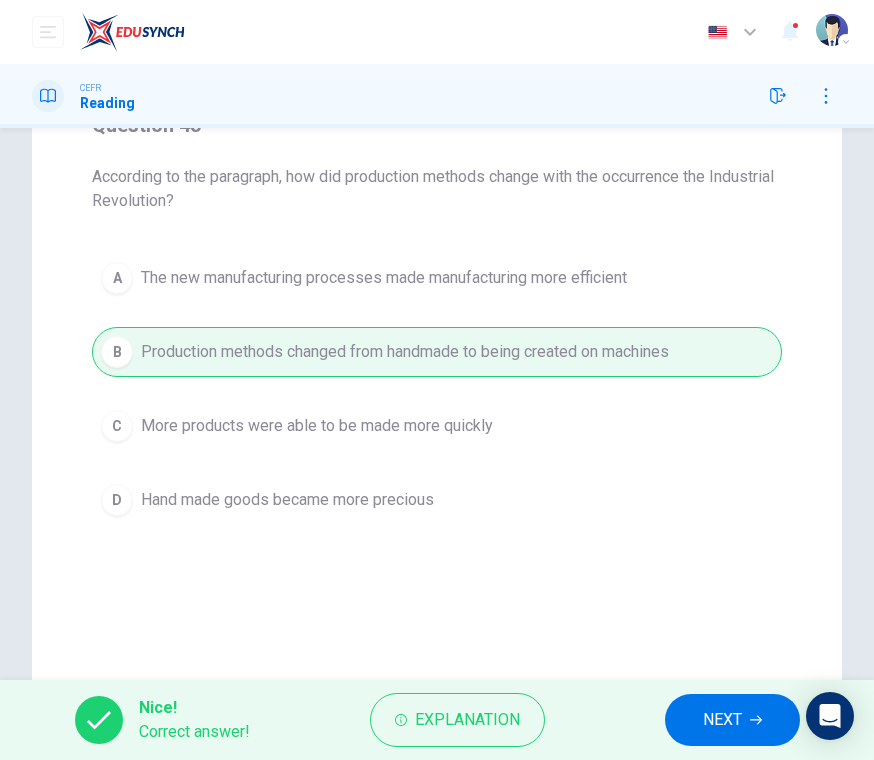 click 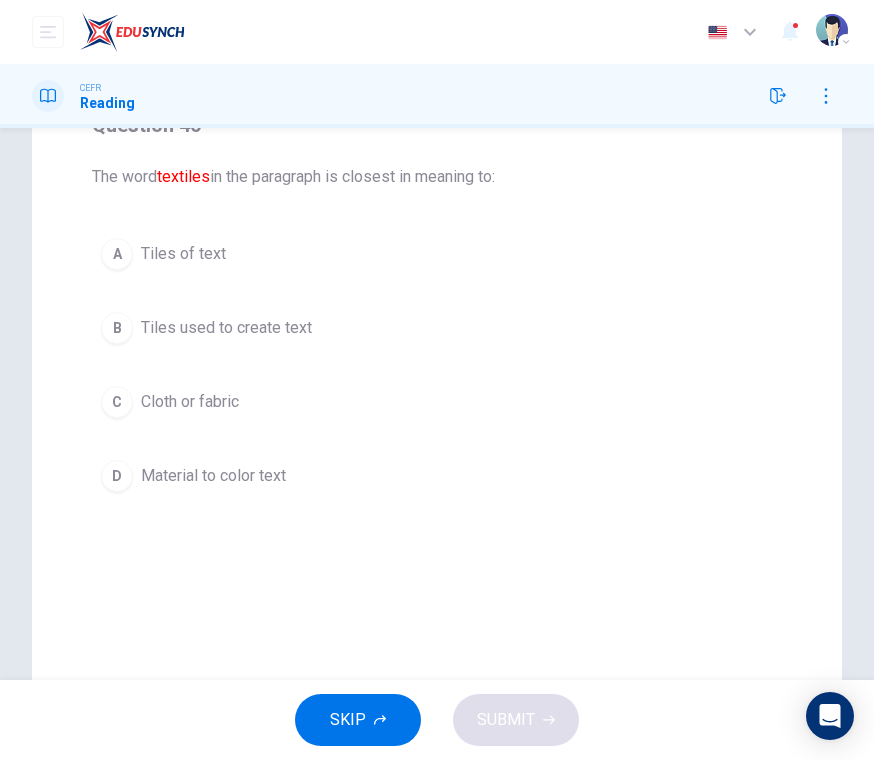click on "Cloth or fabric" at bounding box center [190, 402] 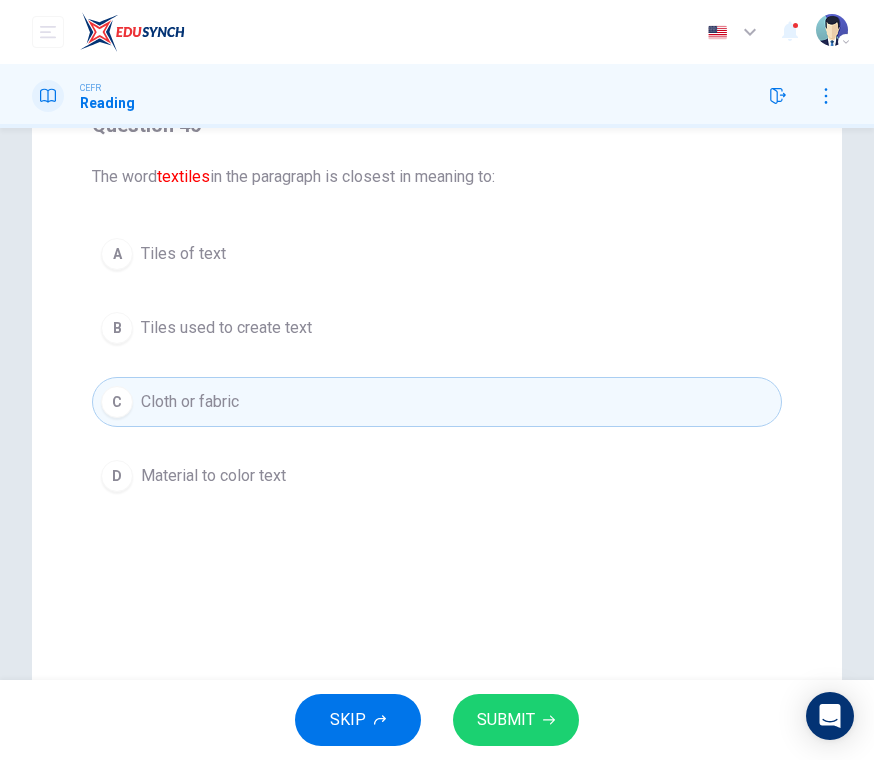 click on "SUBMIT" at bounding box center (506, 720) 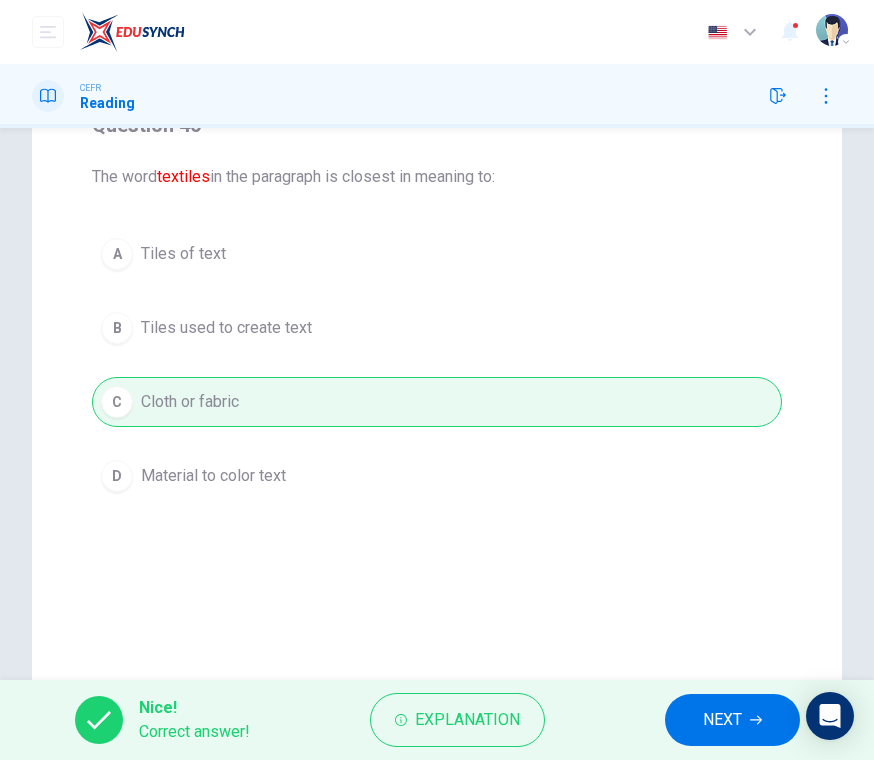 click on "NEXT" at bounding box center [732, 720] 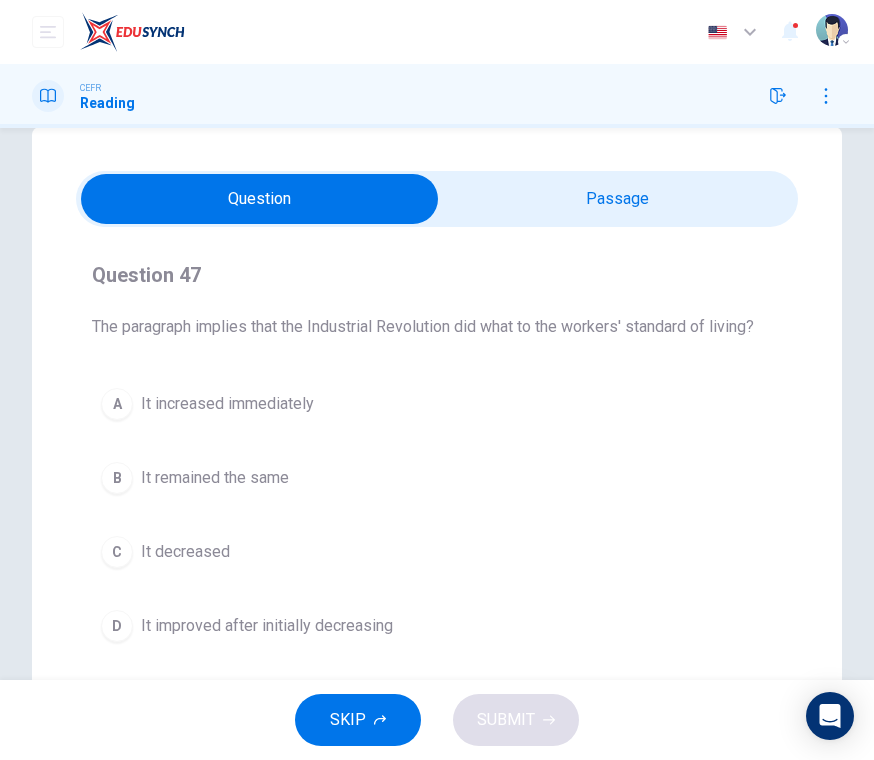 scroll, scrollTop: 38, scrollLeft: 0, axis: vertical 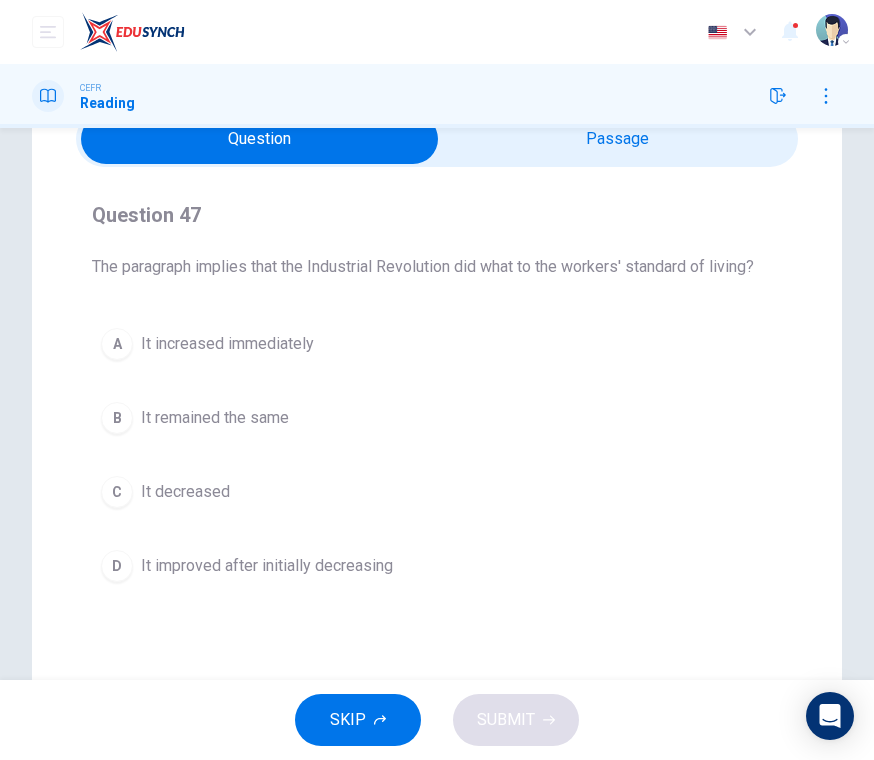 click on "D" at bounding box center [117, 566] 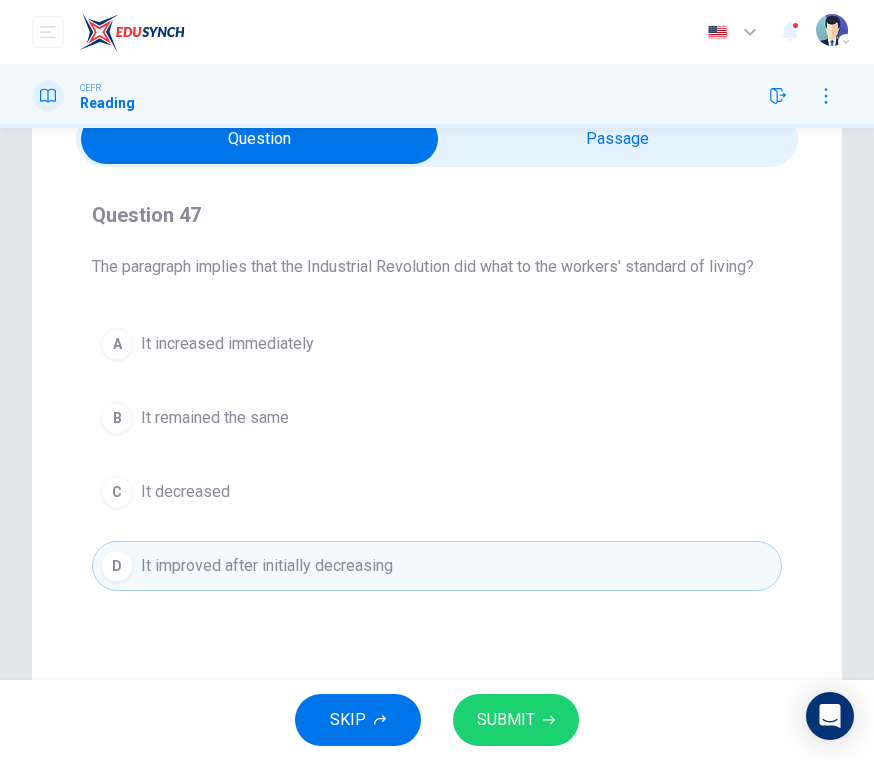 click on "SUBMIT" at bounding box center [516, 720] 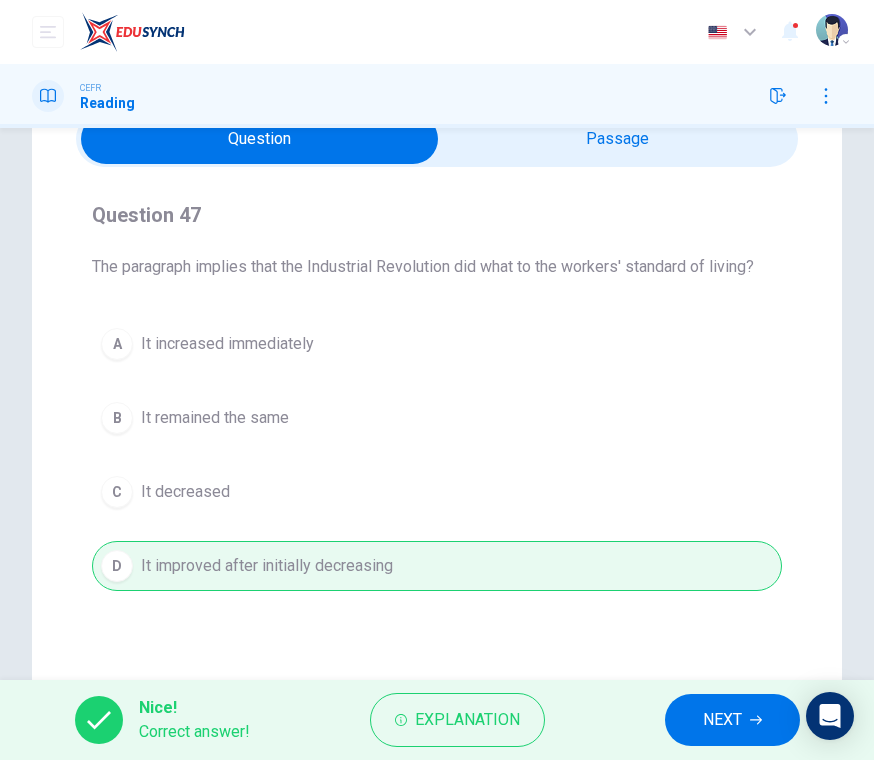 click on "NEXT" at bounding box center [732, 720] 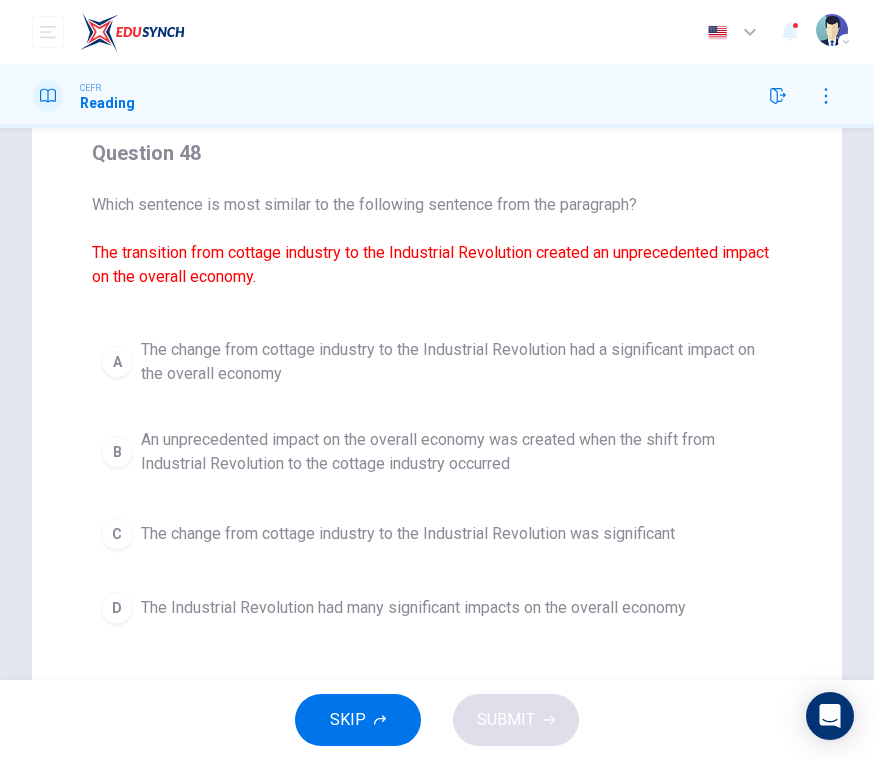 scroll, scrollTop: 165, scrollLeft: 0, axis: vertical 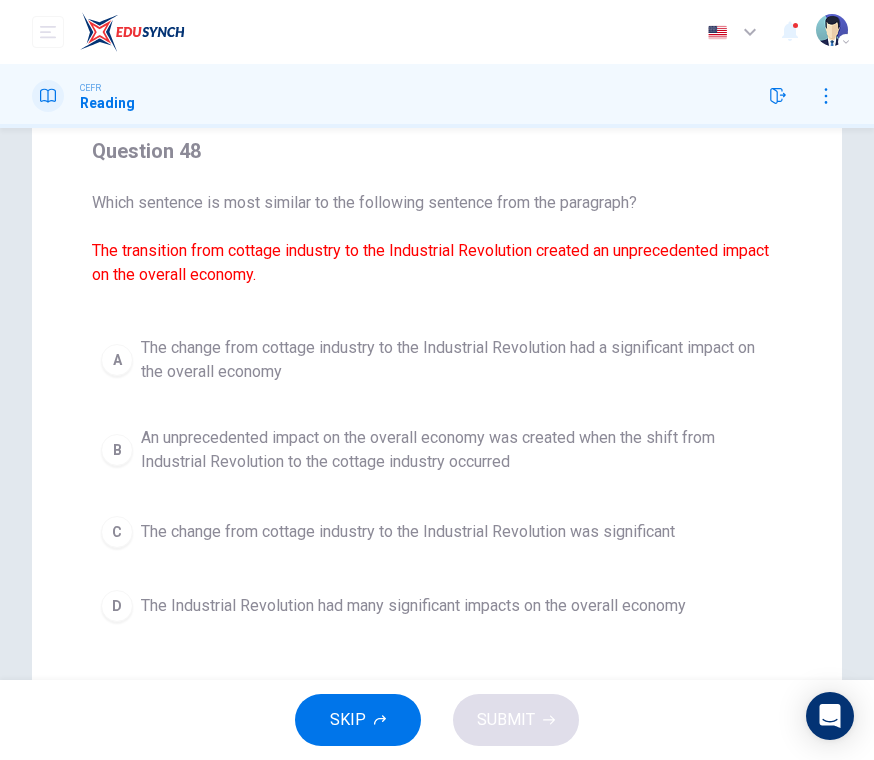 click on "A" at bounding box center (117, 360) 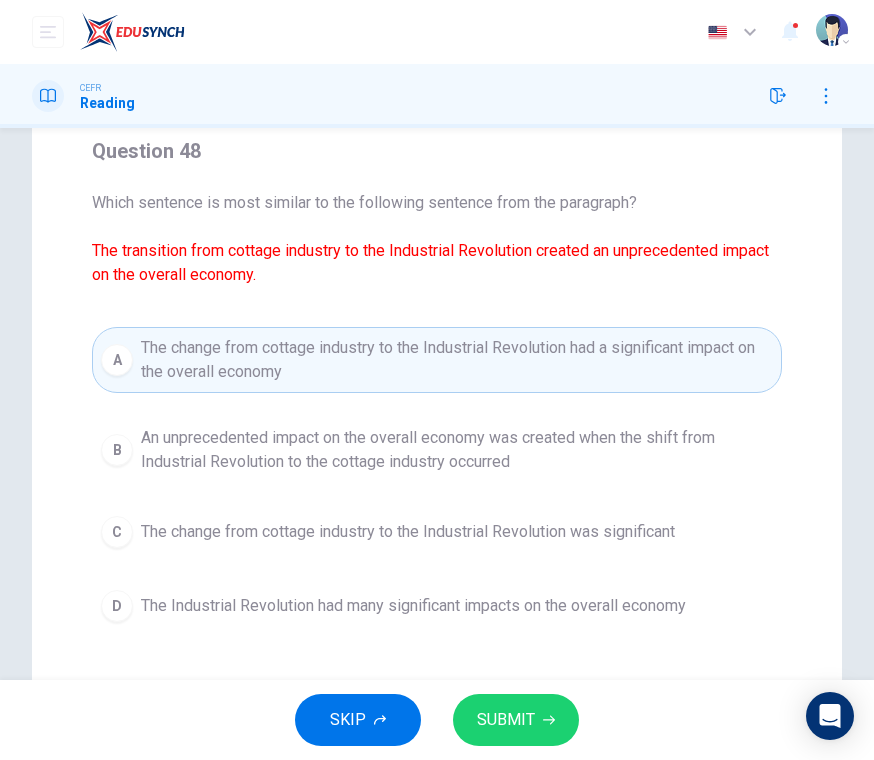 click on "SUBMIT" at bounding box center [506, 720] 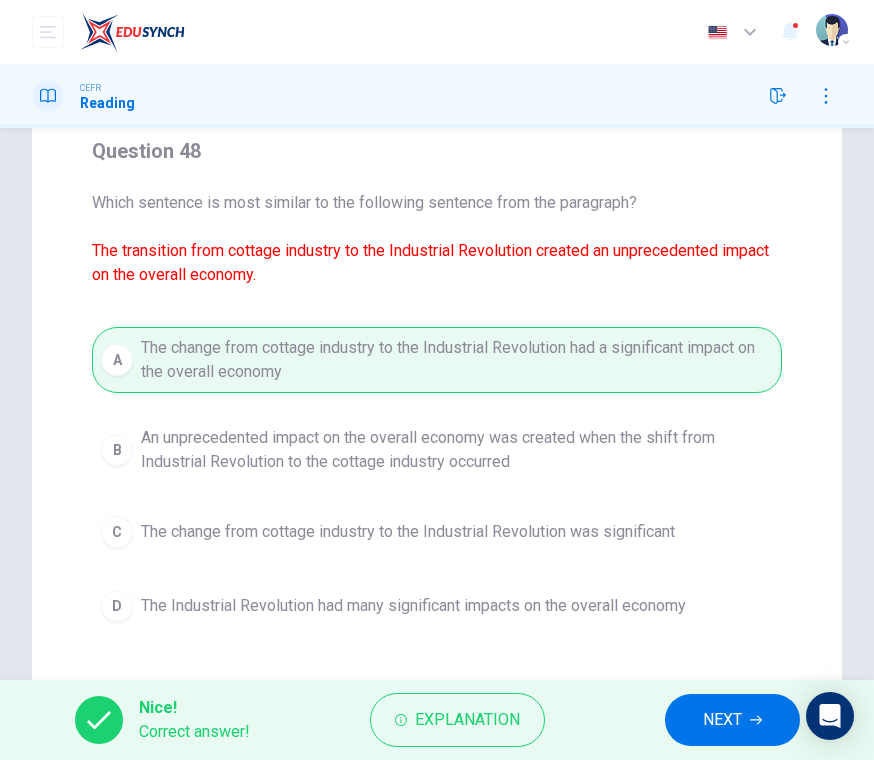 click on "NEXT" at bounding box center [732, 720] 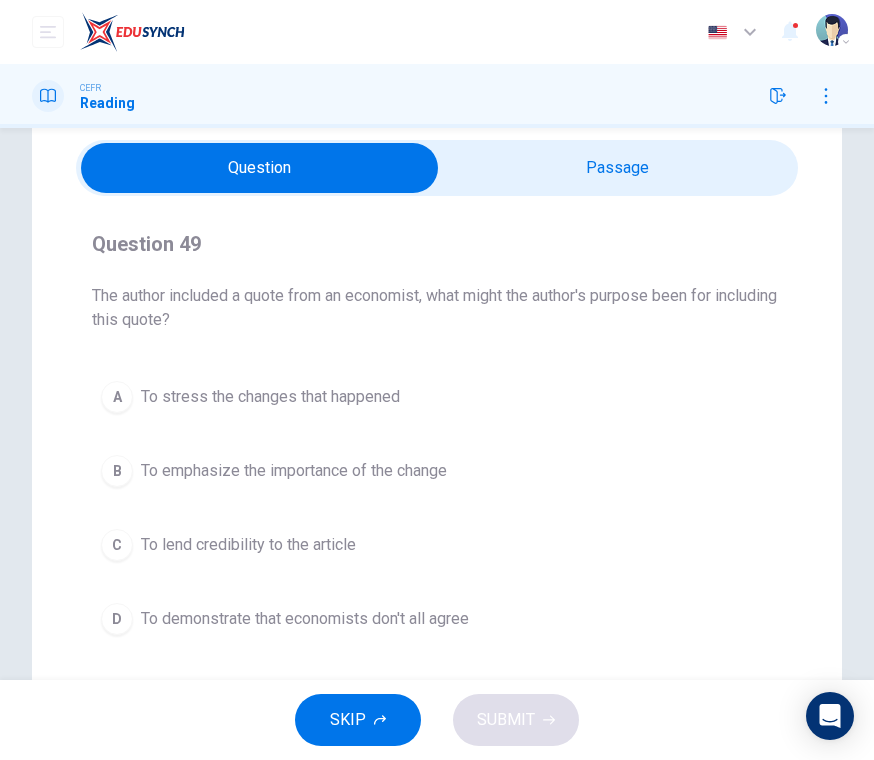 scroll, scrollTop: 59, scrollLeft: 0, axis: vertical 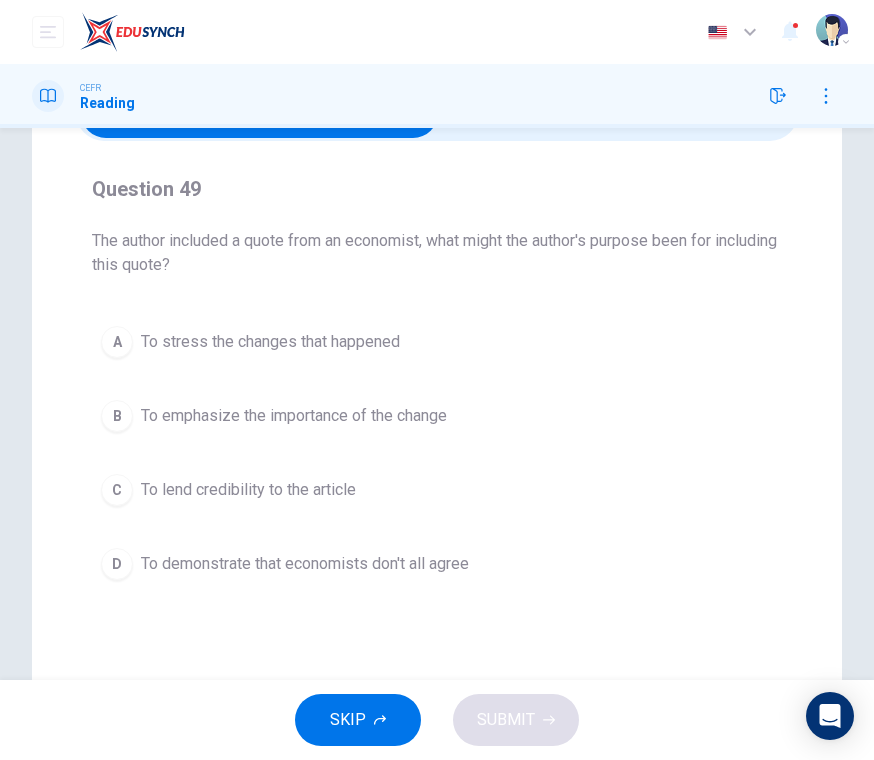 click on "D" at bounding box center [117, 564] 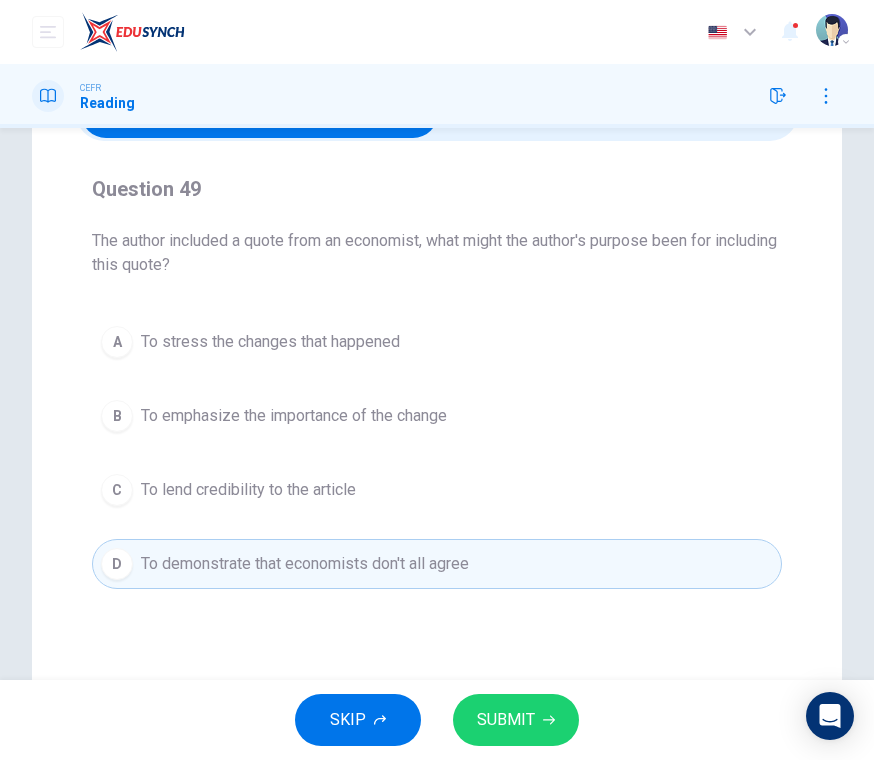 click 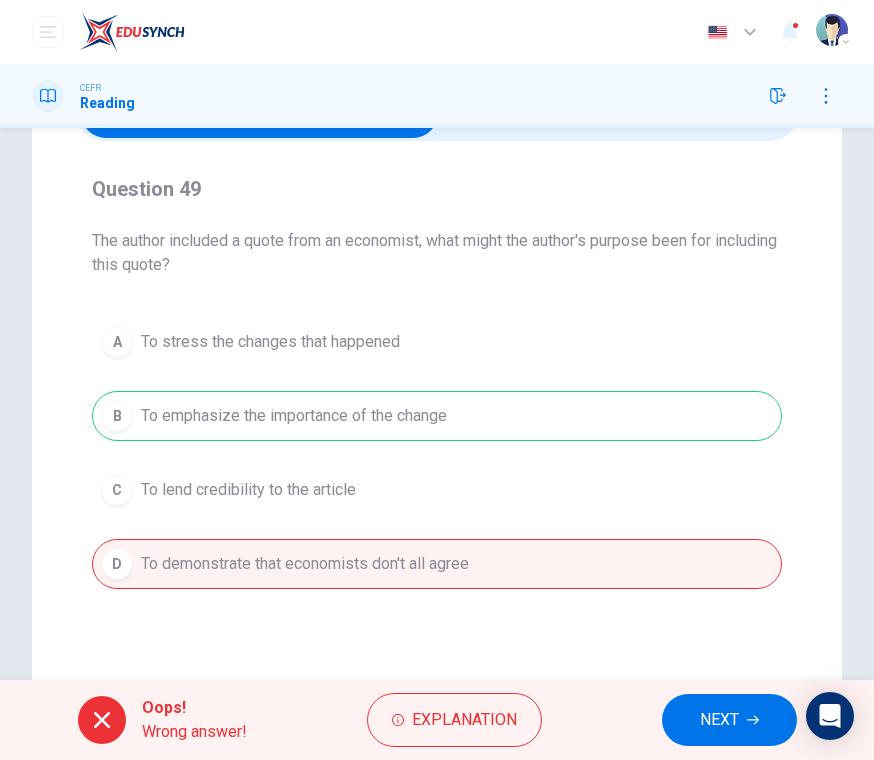 click on "NEXT" at bounding box center (719, 720) 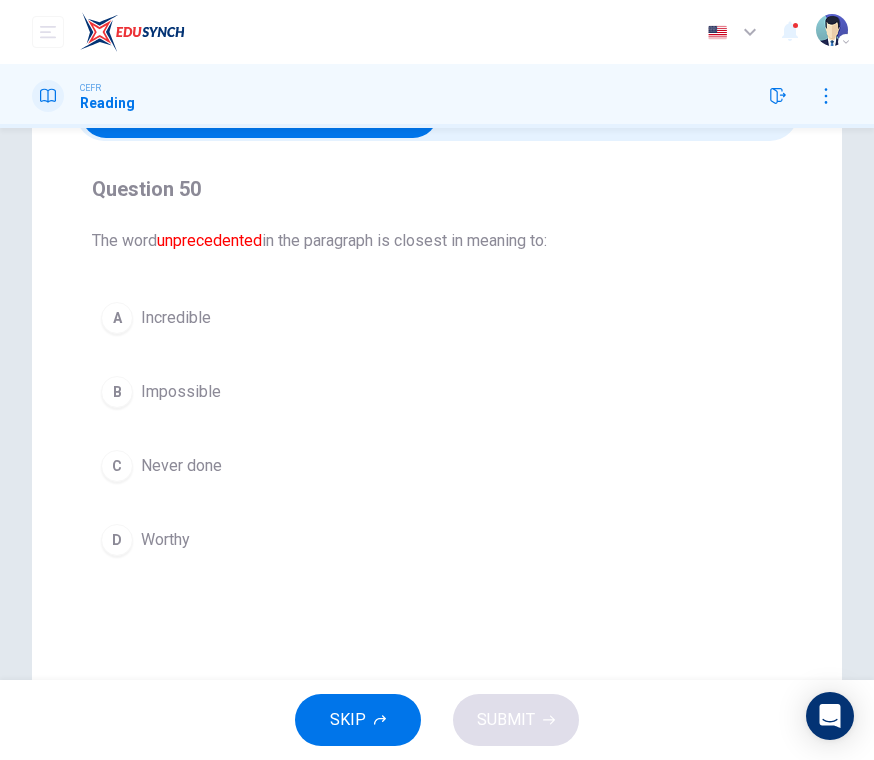 click on "C" at bounding box center [117, 466] 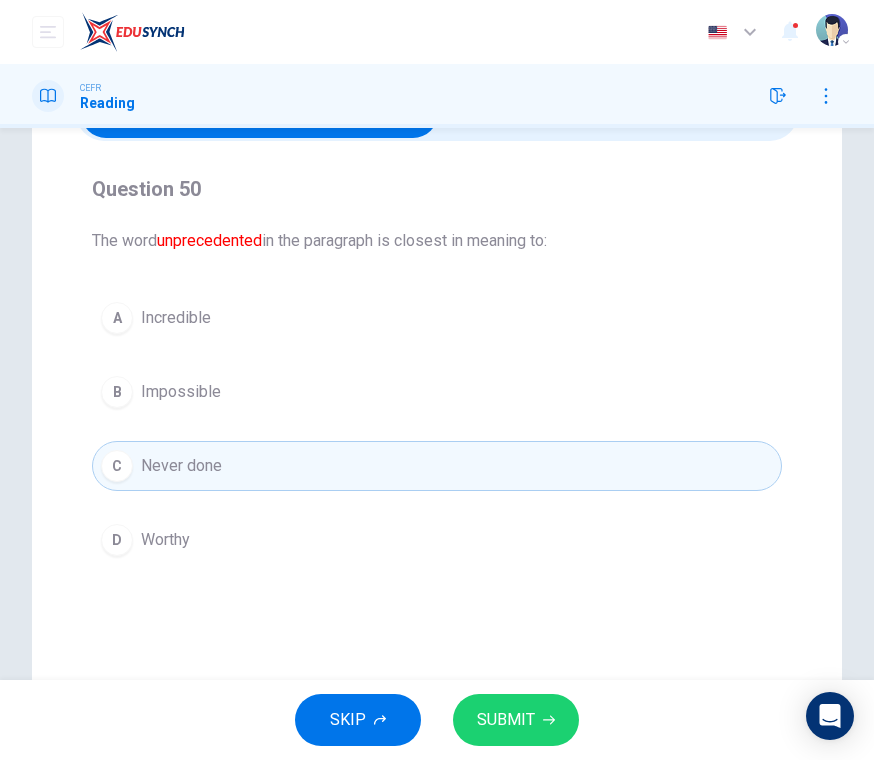 click on "SUBMIT" at bounding box center [506, 720] 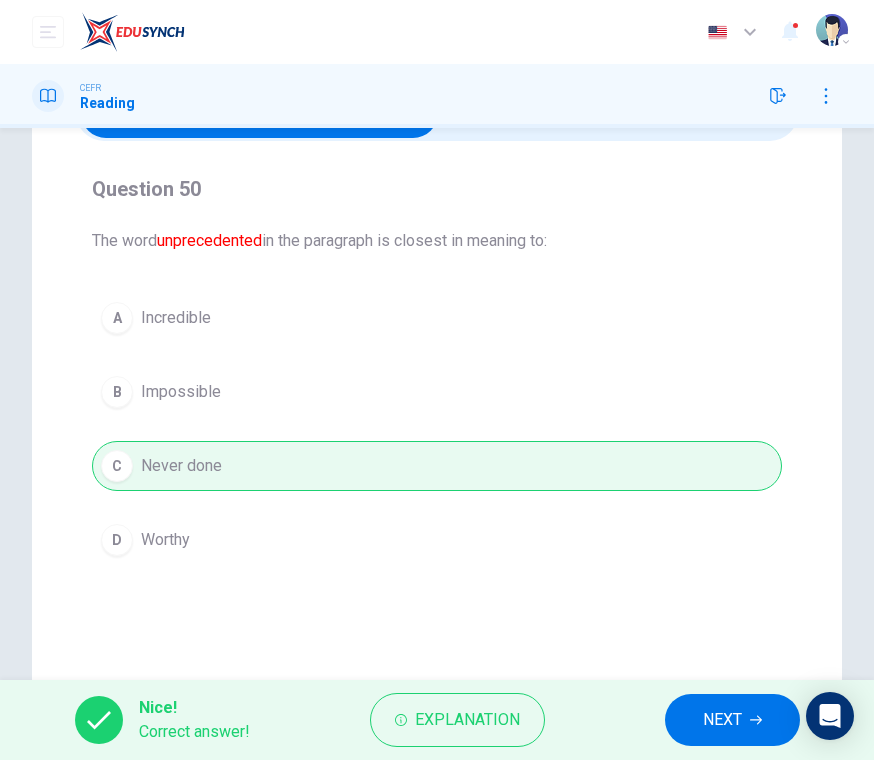click on "NEXT" at bounding box center (722, 720) 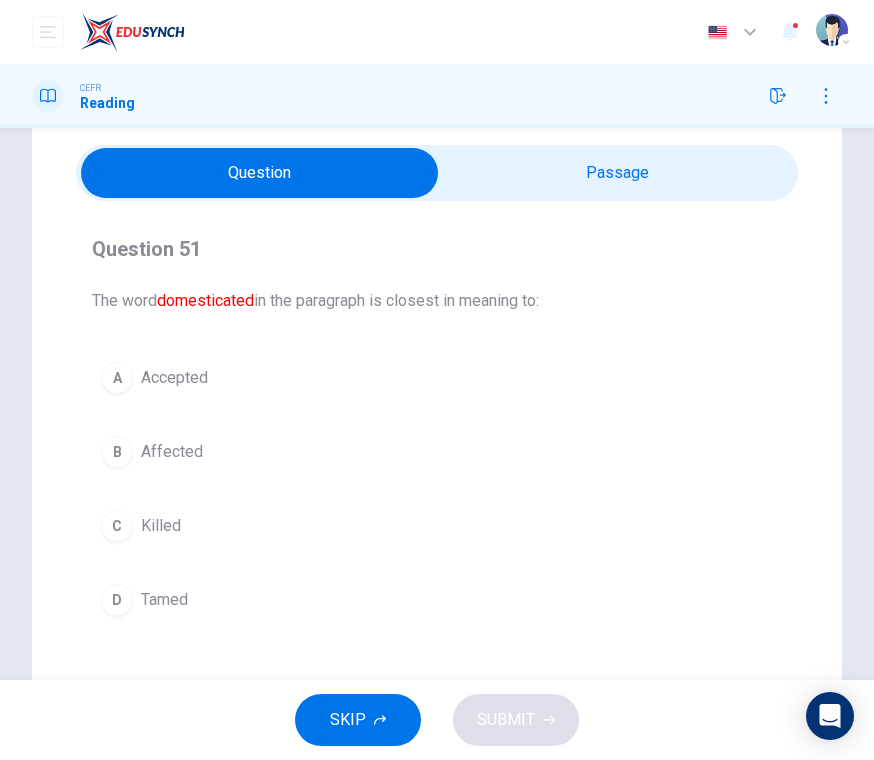 scroll, scrollTop: 53, scrollLeft: 0, axis: vertical 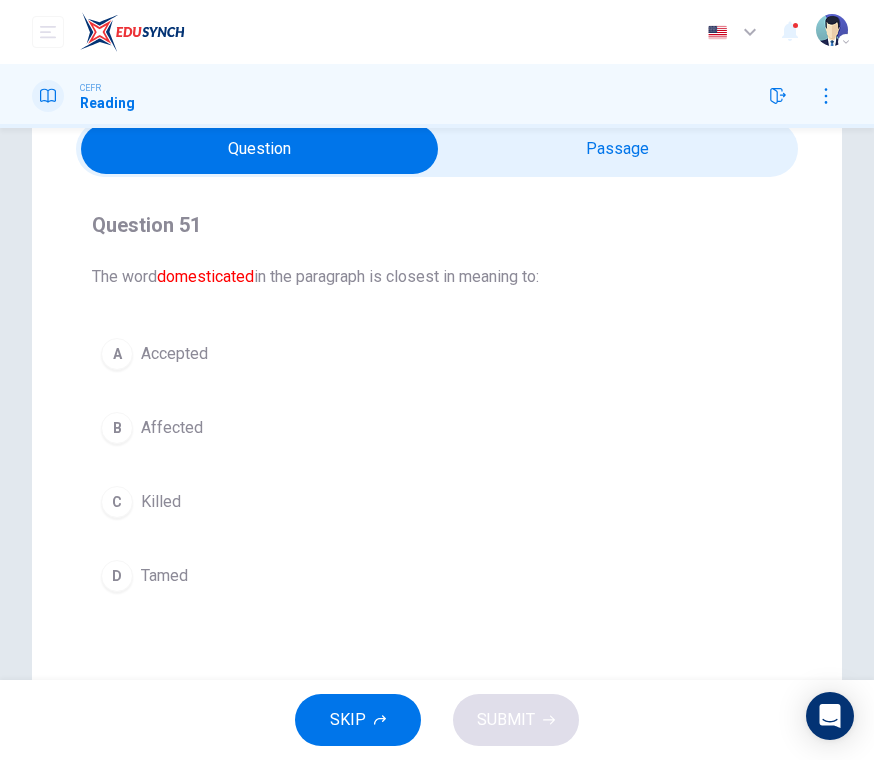 click on "D" at bounding box center [117, 576] 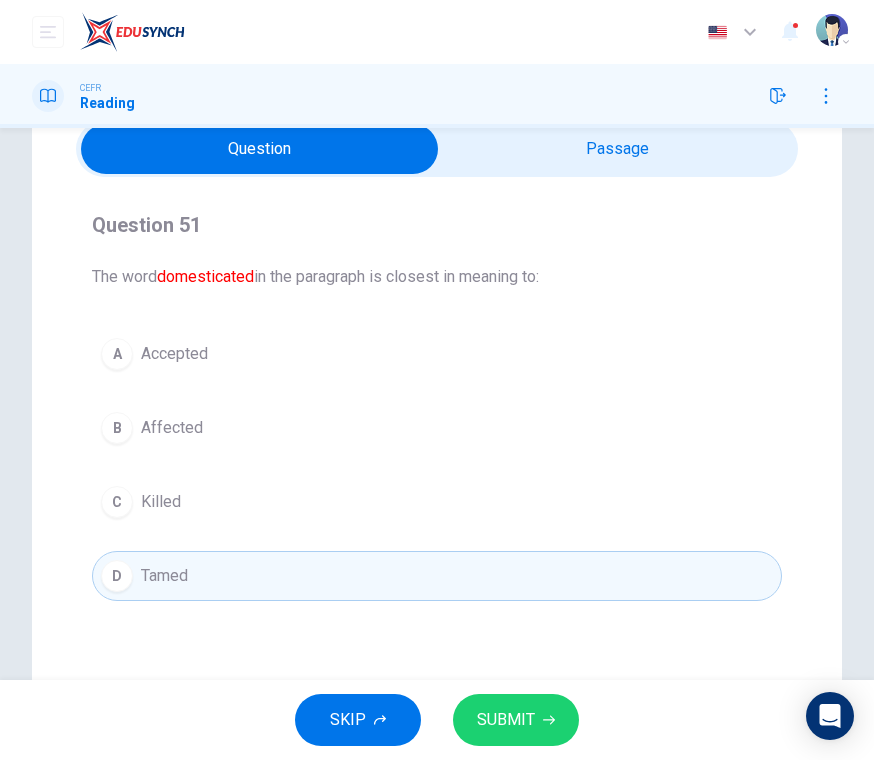 click on "A" at bounding box center [117, 354] 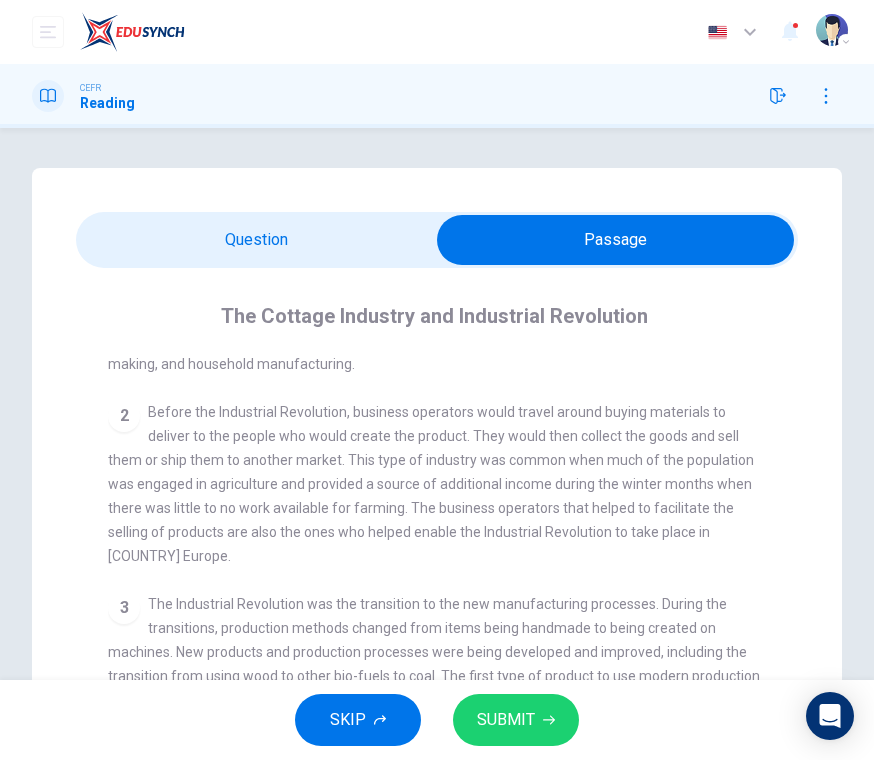scroll, scrollTop: 0, scrollLeft: 0, axis: both 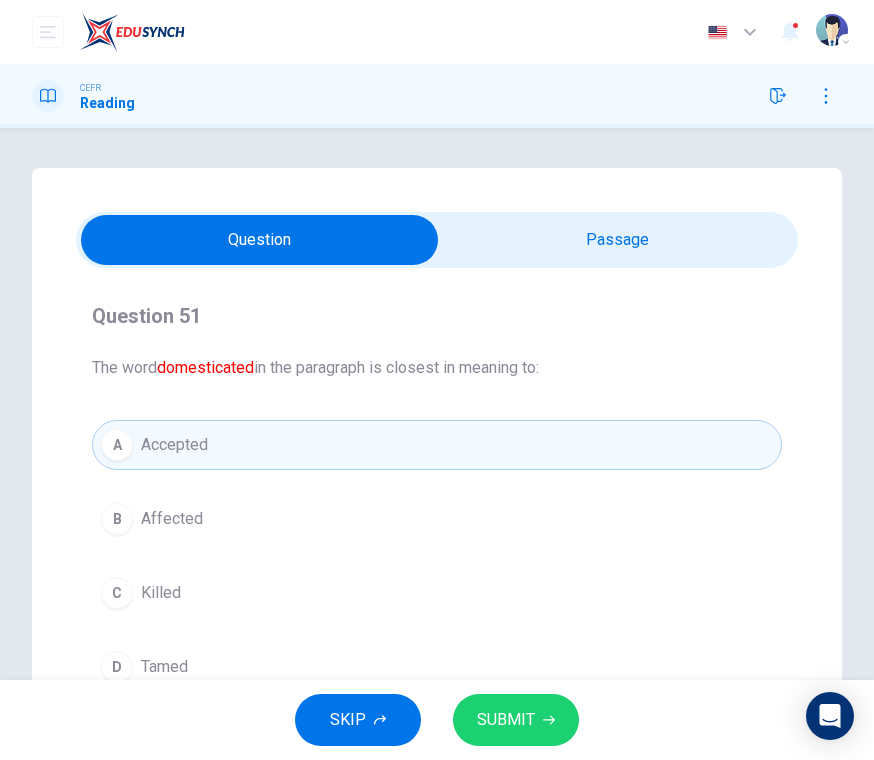 click on "Affected" at bounding box center [172, 519] 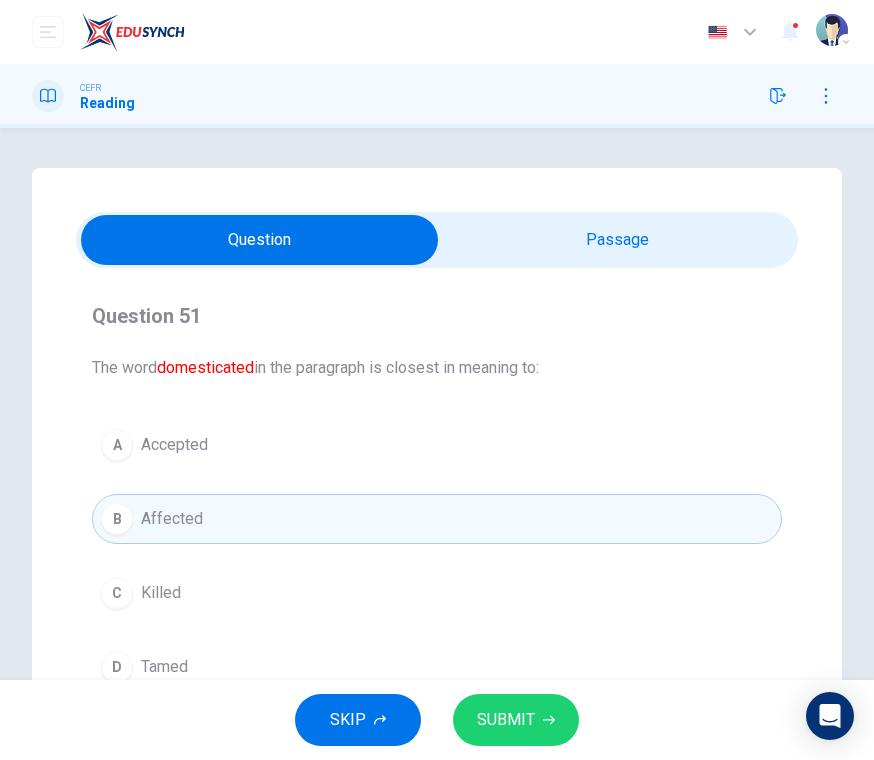 click on "SUBMIT" at bounding box center (516, 720) 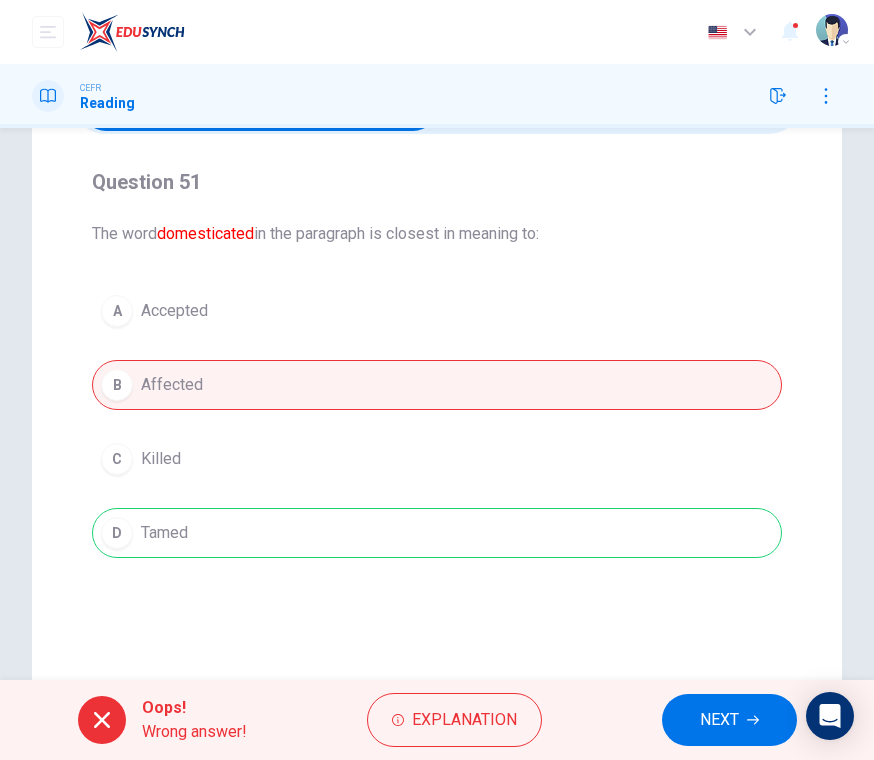 scroll, scrollTop: 133, scrollLeft: 0, axis: vertical 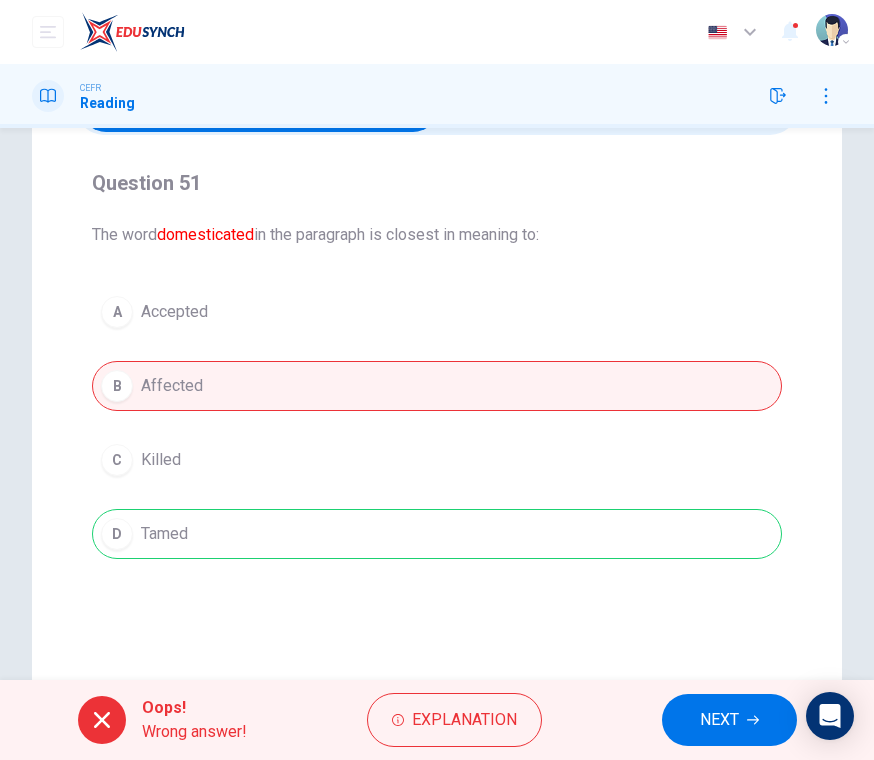 click on "A Accepted B Affected C Killed D Tamed" at bounding box center (437, 423) 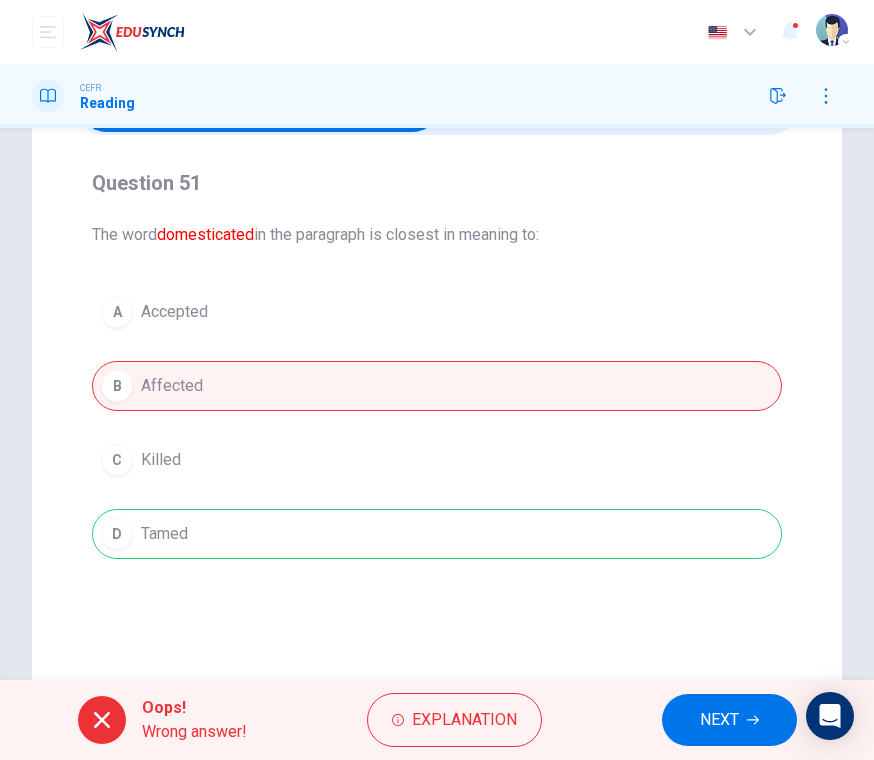 click on "Explanation" at bounding box center [464, 720] 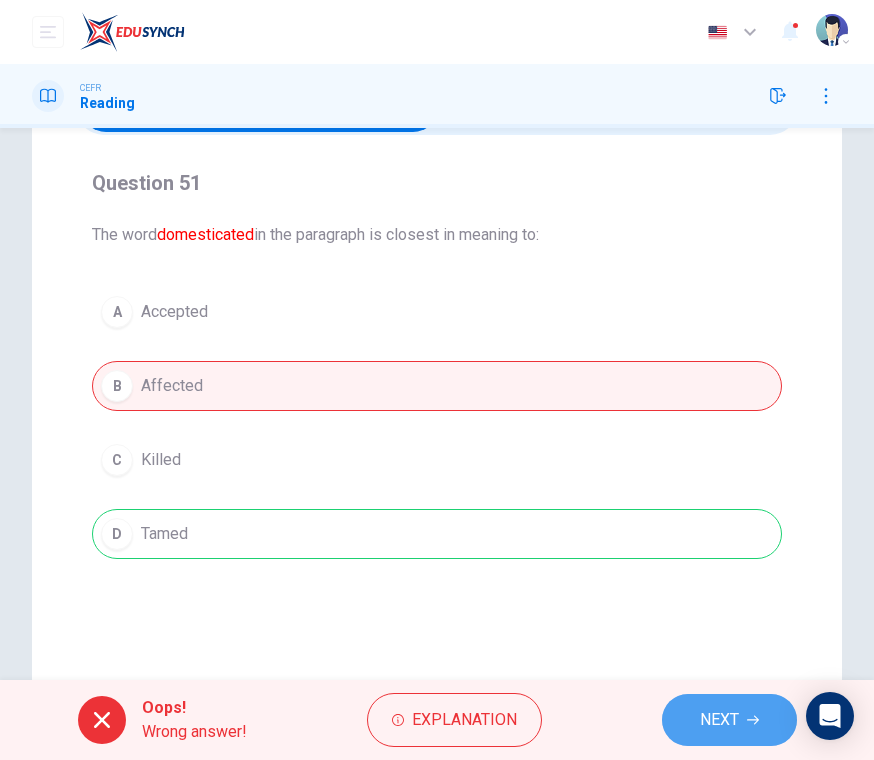 click on "NEXT" at bounding box center [719, 720] 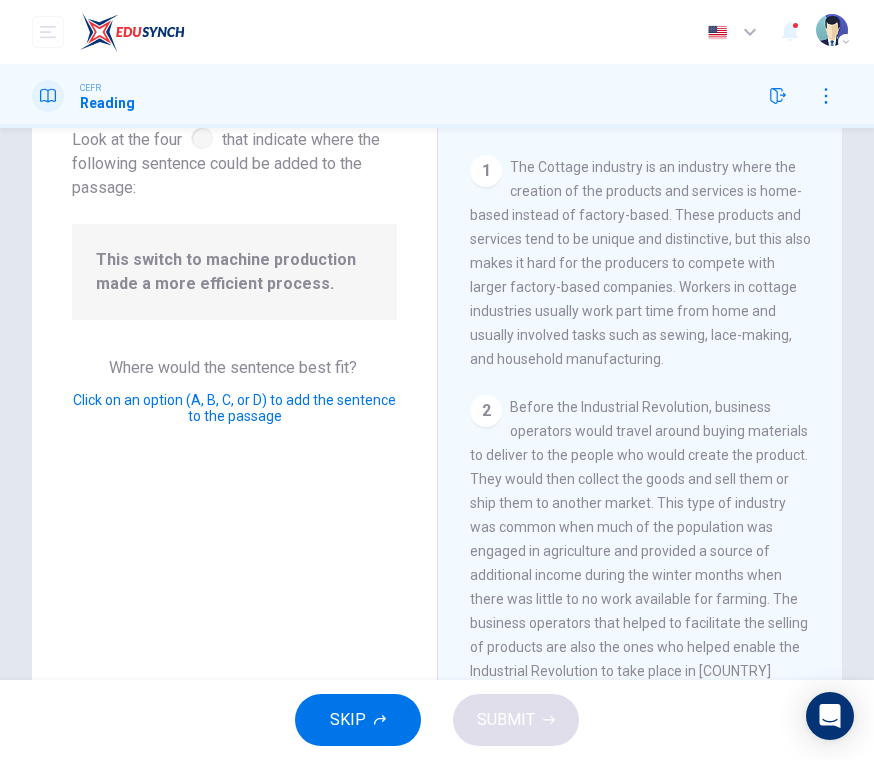 scroll, scrollTop: 425, scrollLeft: 0, axis: vertical 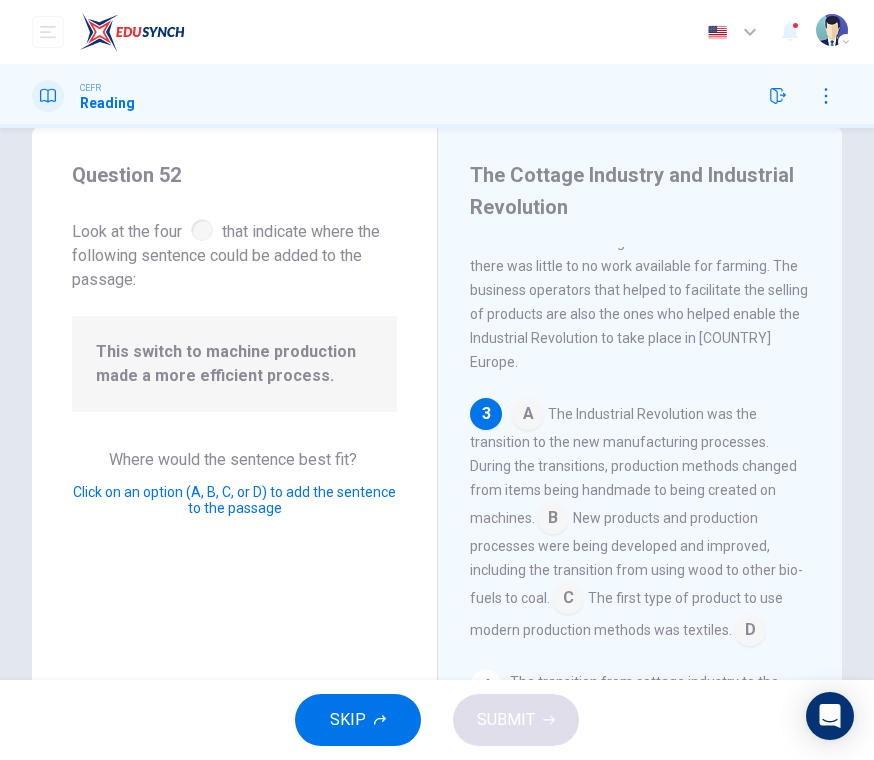 click at bounding box center (568, 600) 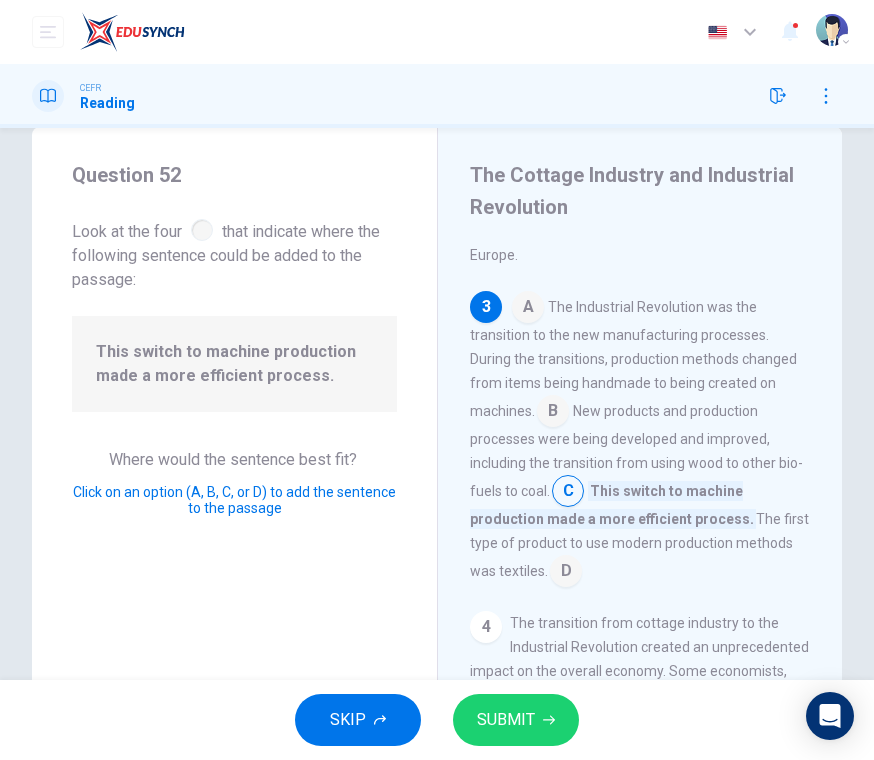 scroll, scrollTop: 537, scrollLeft: 0, axis: vertical 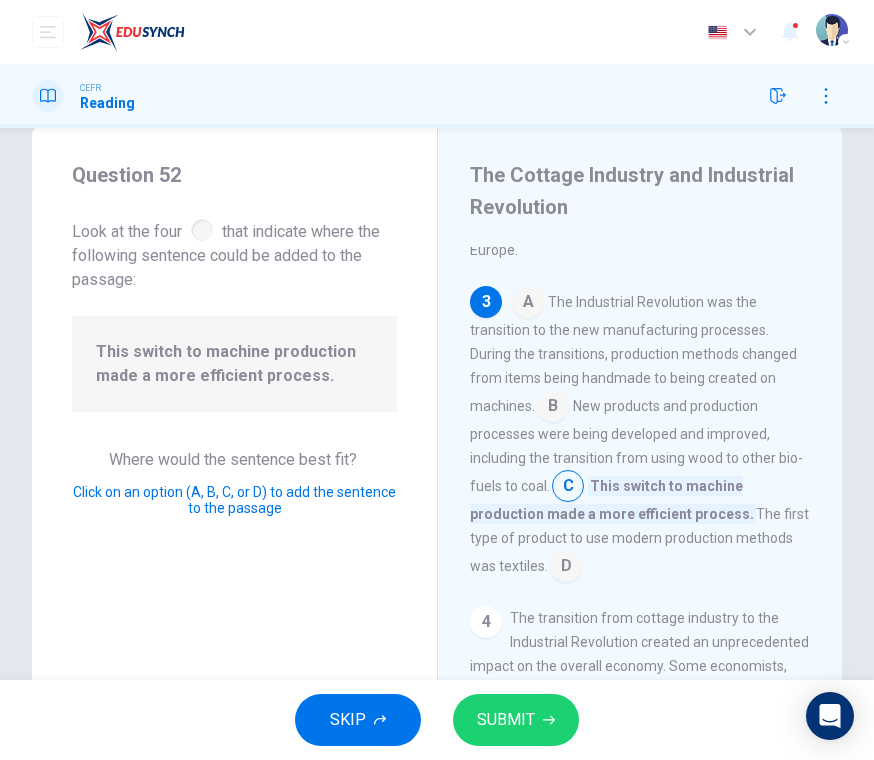 click on "SUBMIT" at bounding box center (516, 720) 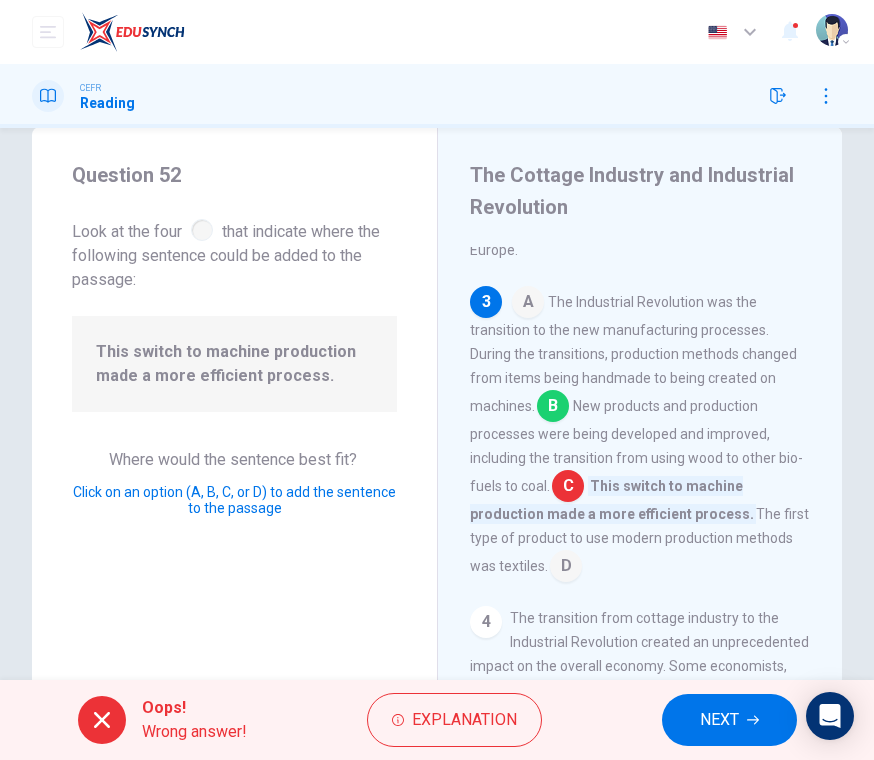 click on "NEXT" at bounding box center [719, 720] 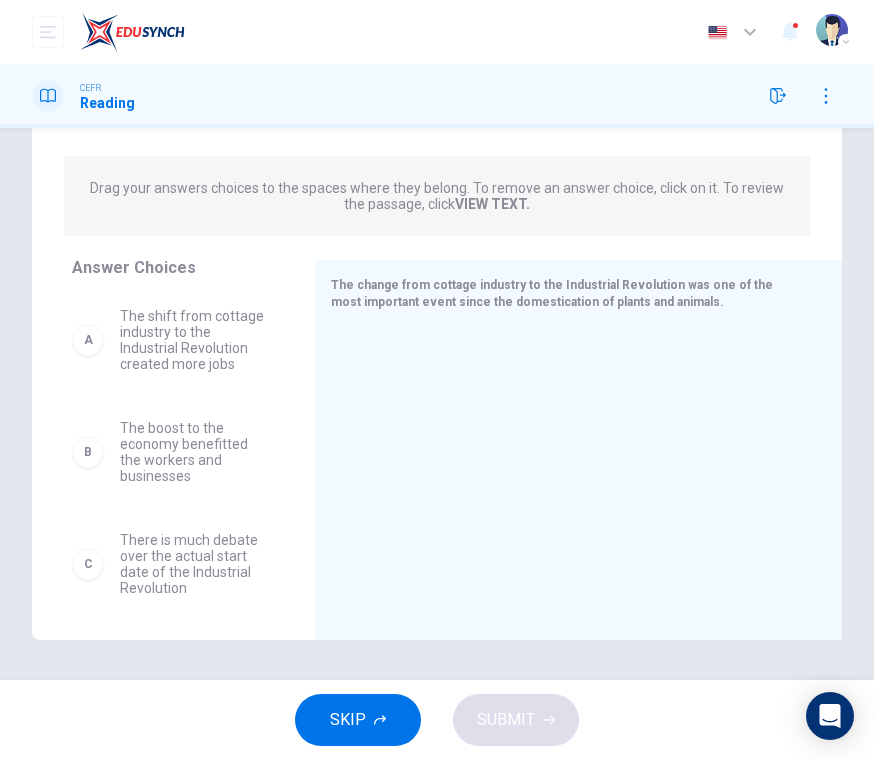 scroll, scrollTop: 245, scrollLeft: 0, axis: vertical 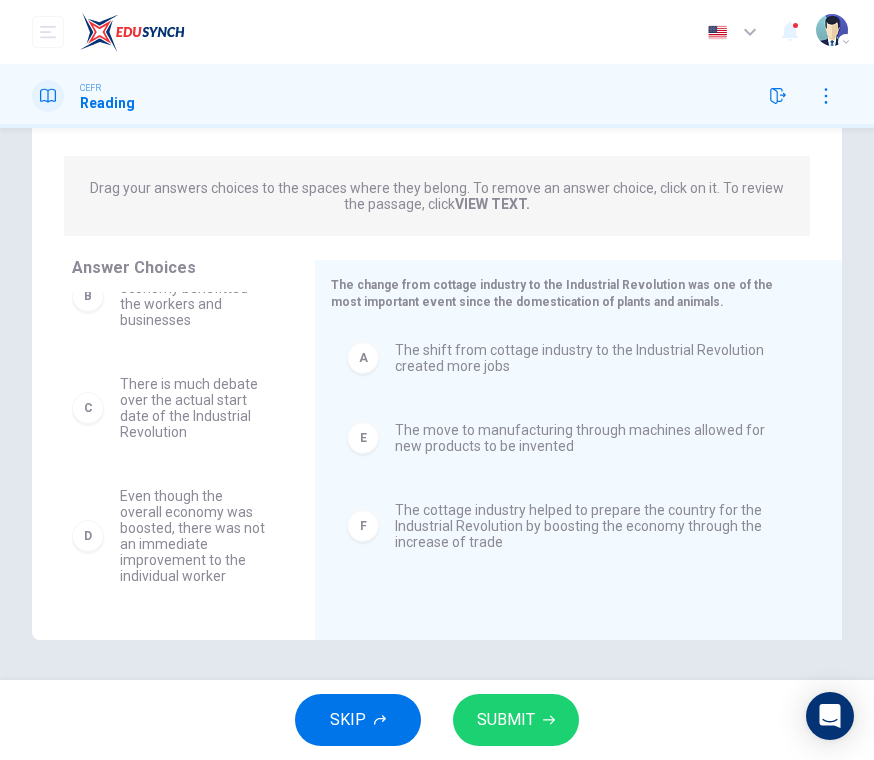 click on "SUBMIT" at bounding box center (516, 720) 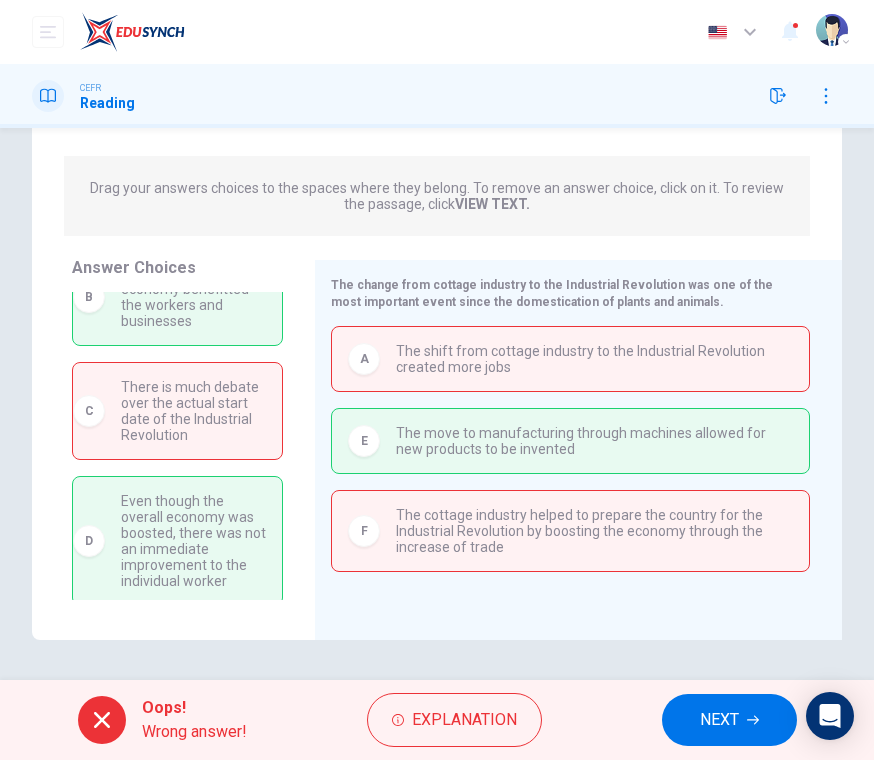 click on "NEXT" at bounding box center (719, 720) 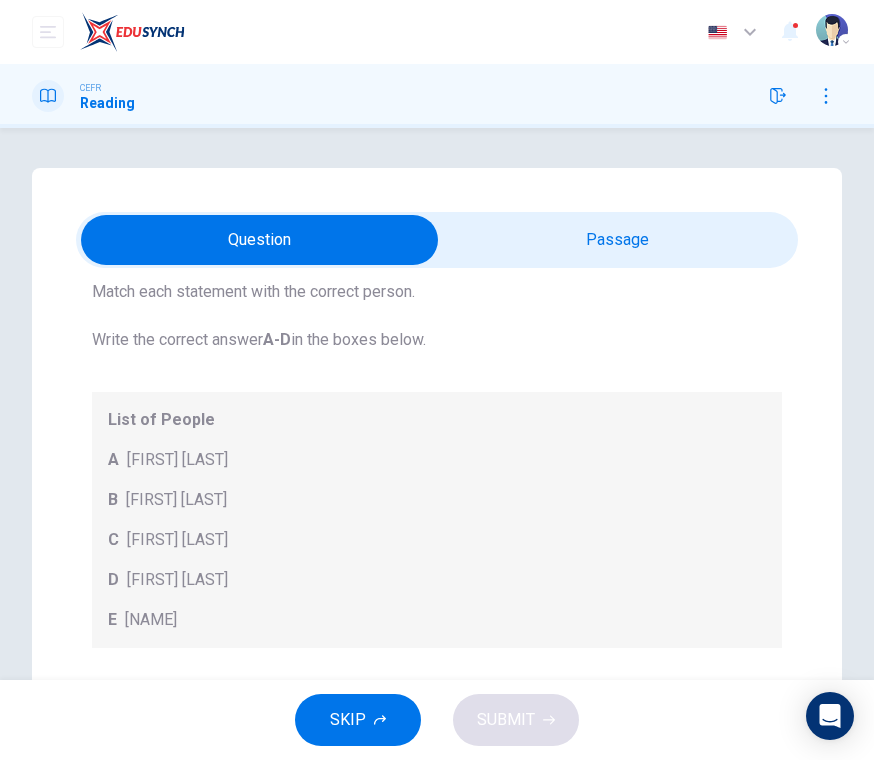 scroll, scrollTop: 76, scrollLeft: 0, axis: vertical 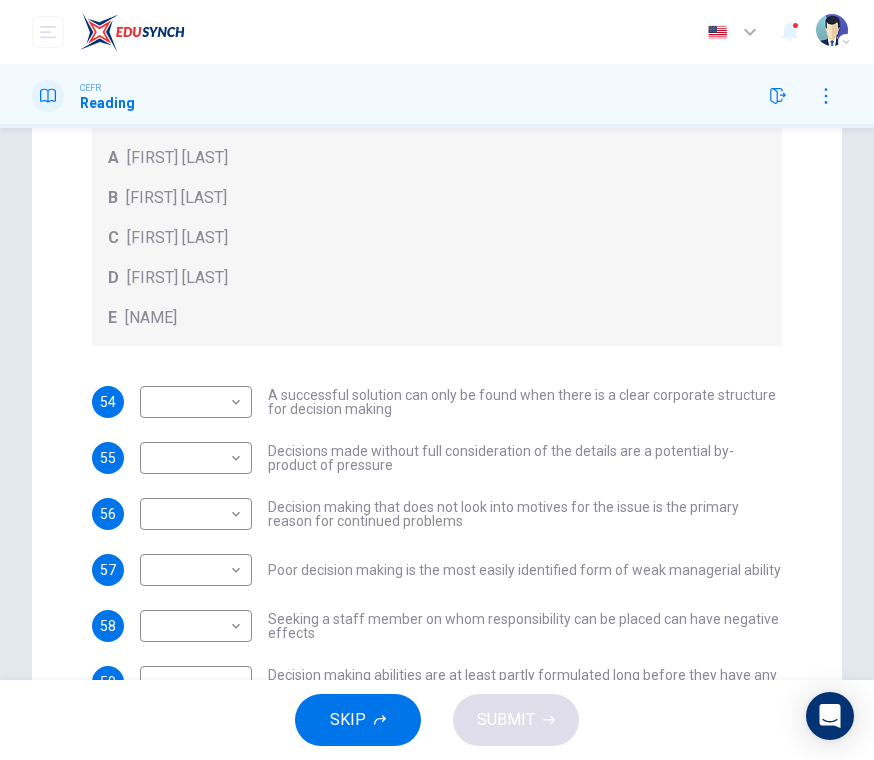 click on "This site uses cookies, as explained in our  Privacy Policy . If you agree to the use of cookies, please click the Accept button and continue to browse our site.   Privacy Policy Accept Dashboard Practice Start a test Analysis Buy a Test English ** ​ [FIRST] [LAST] CEFR Reading Questions 54 - 60 Match each statement with the correct person.
Write the correct answer  A-D  in the boxes below. List of People A Marie Scrive B Martin Hewings C Garen Filke D Anne Wicks E John Tate 54 ​ ​ A successful solution can only be found when there is a clear corporate structure for decision making 55 ​ ​ Decisions made without full consideration of the details are a potential by-product of pressure 56 ​ ​ Decision making that does not look into motives for the issue is the primary reason for continued problems 57 ​ ​ Poor decision making is the most easily identified form of weak managerial ability 58 ​ ​ Seeking a staff member on whom responsibility can be placed can have negative effects 59 ​" at bounding box center [437, 380] 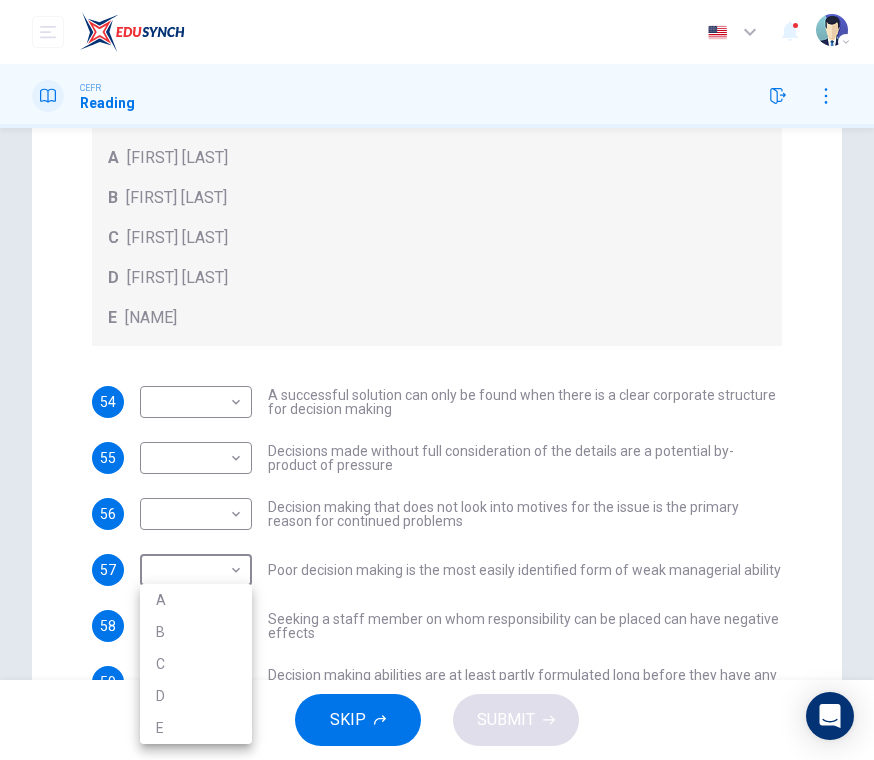 click on "A" at bounding box center (196, 600) 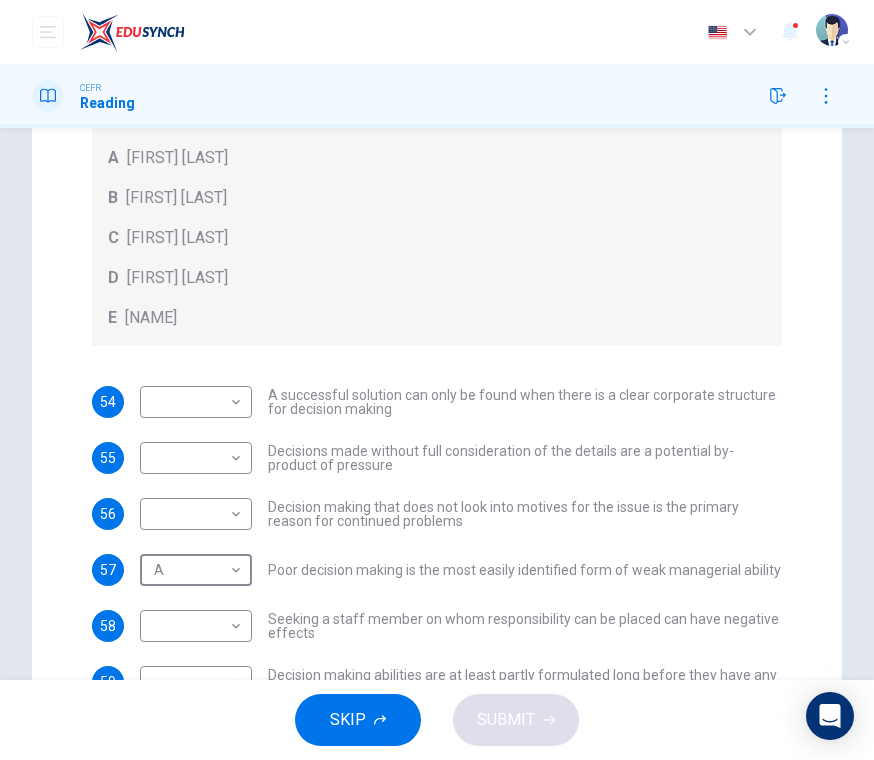 type on "*" 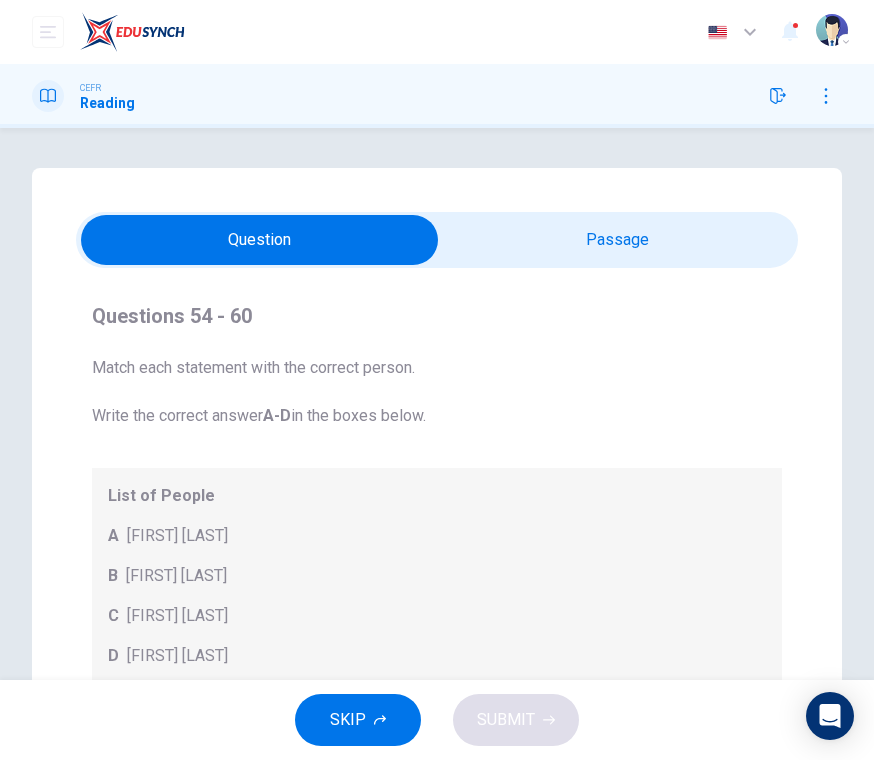 scroll, scrollTop: 0, scrollLeft: 0, axis: both 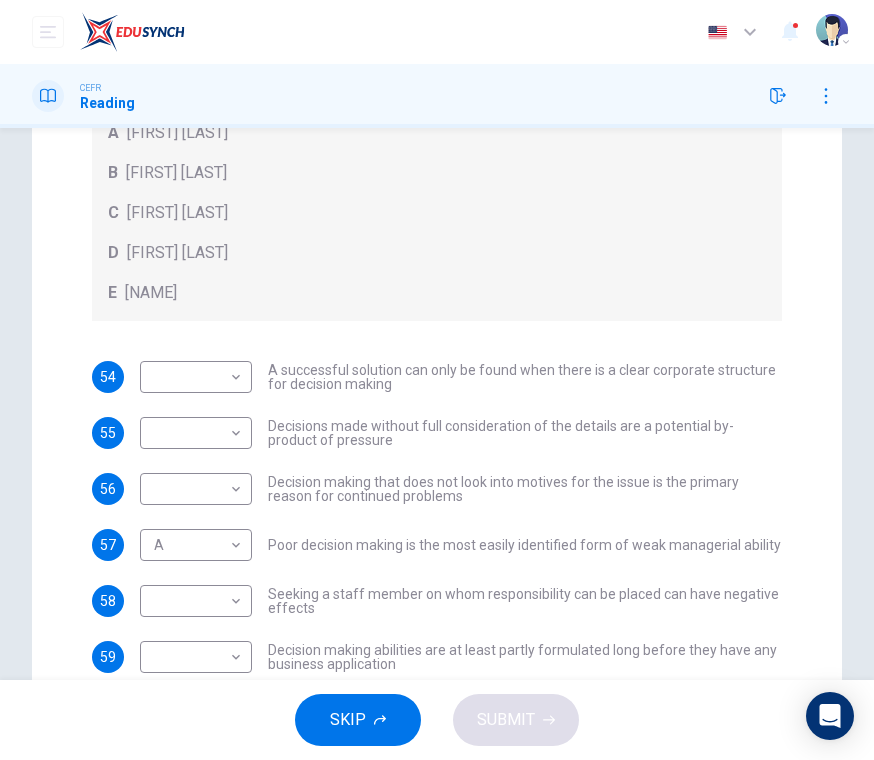 click on "This site uses cookies, as explained in our Privacy Policy. If you agree to the use of cookies, please click the Accept button and continue to browse our site. Privacy Policy Accept Dashboard Practice Start a test Analysis Buy a Test English ** ​ Surina Chew Kim Zhua CEFR Reading Questions 54 - 60 Match each statement with the correct person.
Write the correct answer A-D in the boxes below. List of People A Marie Scrive B Martin Hewings C Garen Filke D Anne Wicks E John Tate 54 ​ ​ A successful solution can only be found when there is a clear corporate structure for decision making 55 ​ ​ Decisions made without full consideration of the details are a potential by-product of pressure 56 ​ ​ Decision making that does not look into motives for the issue is the primary reason for continued problems 57 A * ​ Poor decision making is the most easily identified form of weak managerial ability 58 ​ ​ Seeking a staff member on whom responsibility can be placed can have negative effects 59 ​" at bounding box center [437, 380] 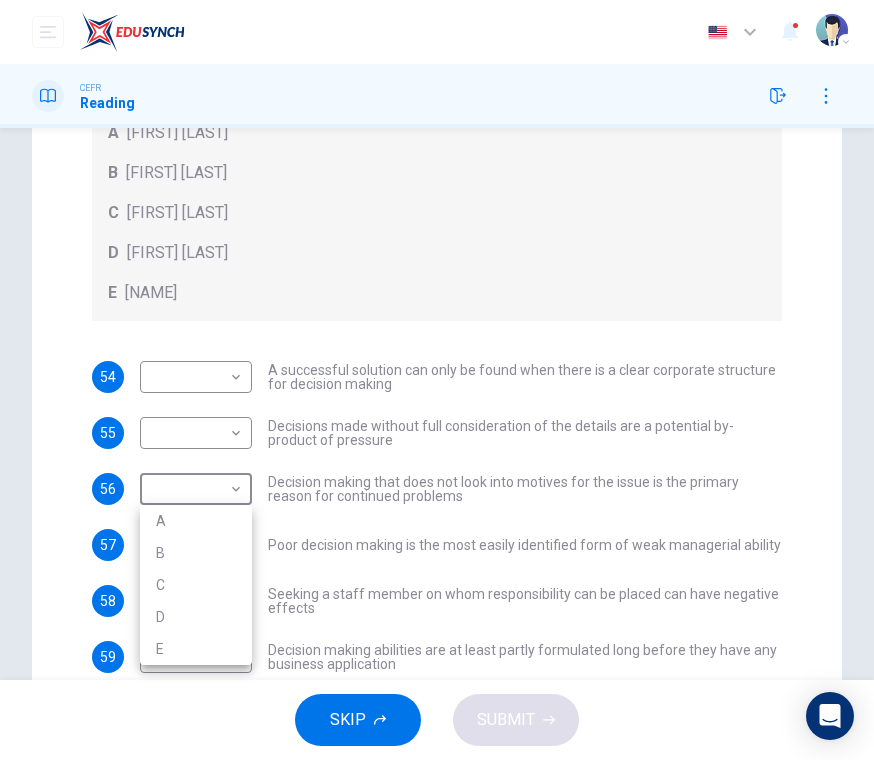 click on "B" at bounding box center [196, 553] 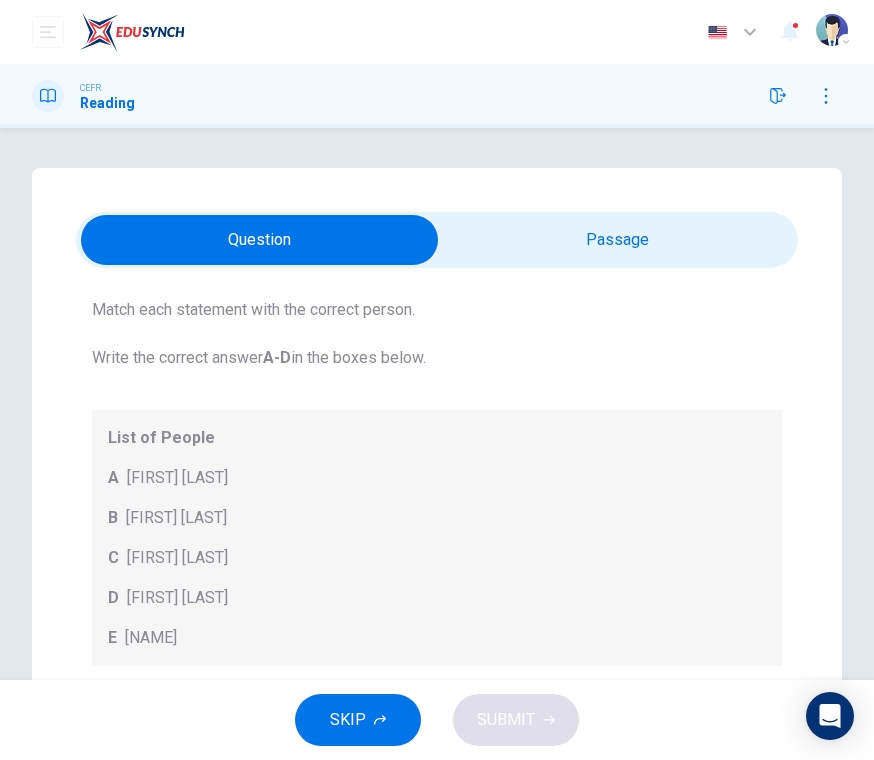 scroll, scrollTop: 0, scrollLeft: 0, axis: both 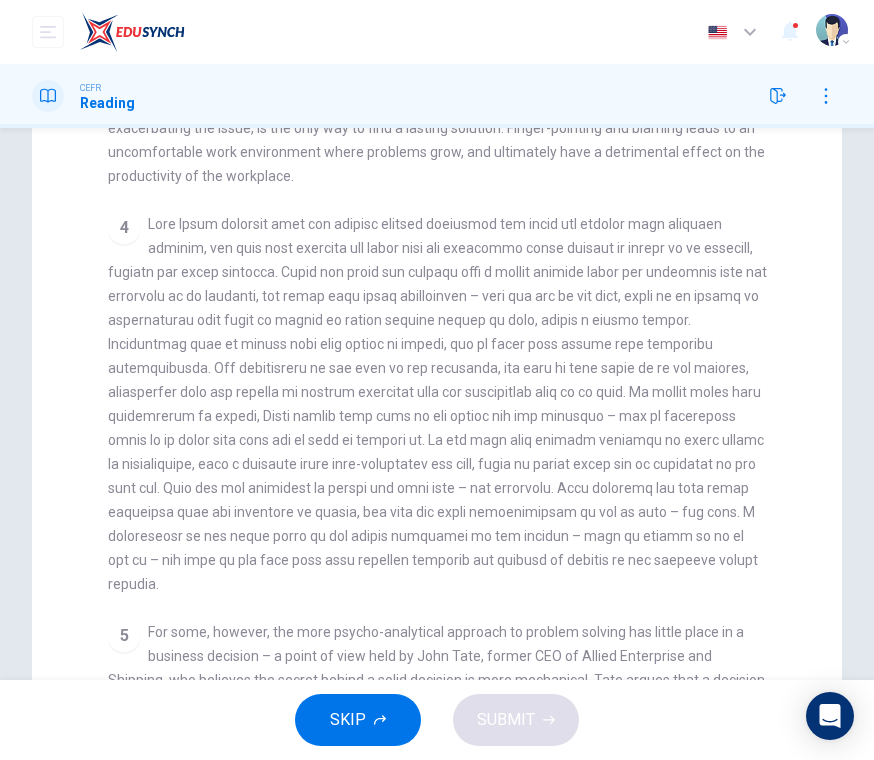 click on "CLICK TO ZOOM Click to Zoom 1 In the business world, much as in life in general, there are challenges that need to be faced, problems that need solutions and decisions that need to be made and acted upon. Over recent years, the psychology behind problem solving and decision making in a business context has been analysed and taught at a tertiary level. 2 3 4 5" at bounding box center (450, 454) 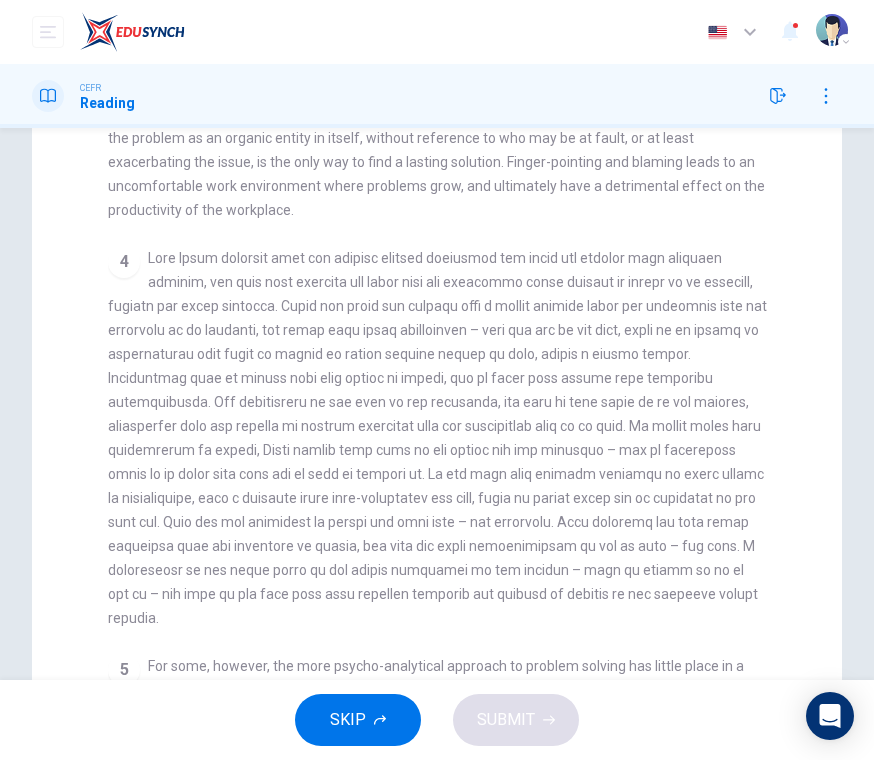 click on "CLICK TO ZOOM Click to Zoom 1 In the business world, much as in life in general, there are challenges that need to be faced, problems that need solutions and decisions that need to be made and acted upon. Over recent years, the psychology behind problem solving and decision making in a business context has been analysed and taught at a tertiary level. 2 3 4 5" at bounding box center [450, 488] 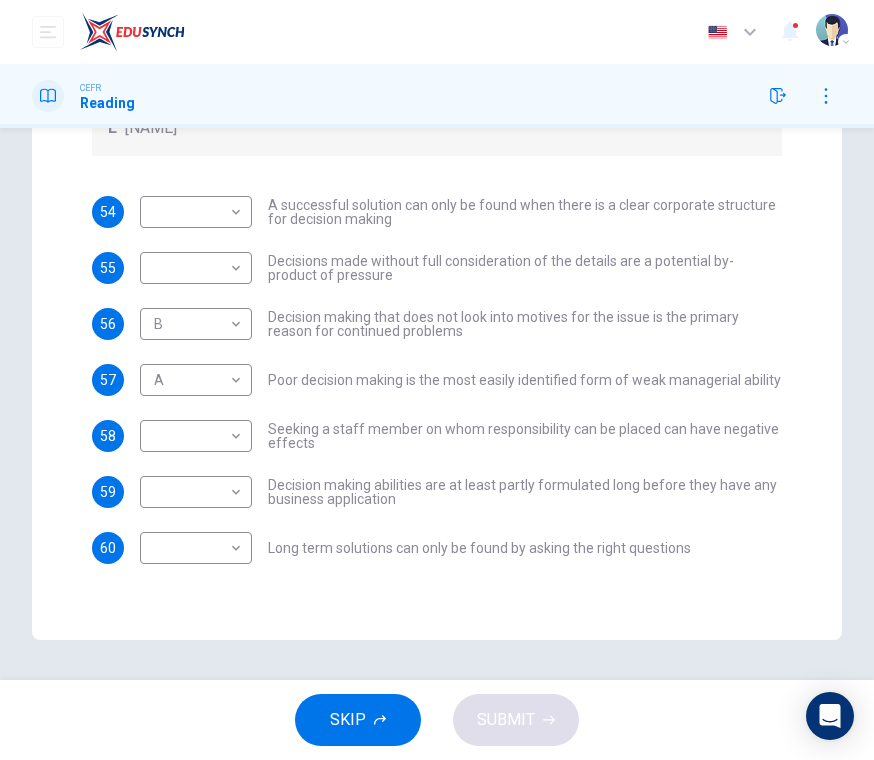 scroll, scrollTop: 492, scrollLeft: 0, axis: vertical 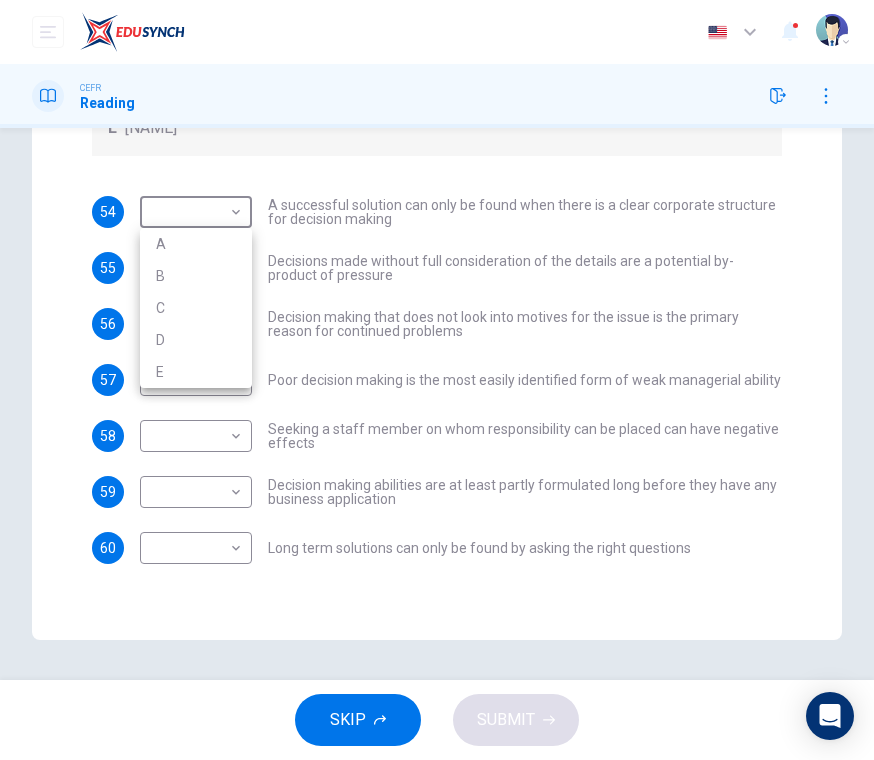 click at bounding box center [437, 380] 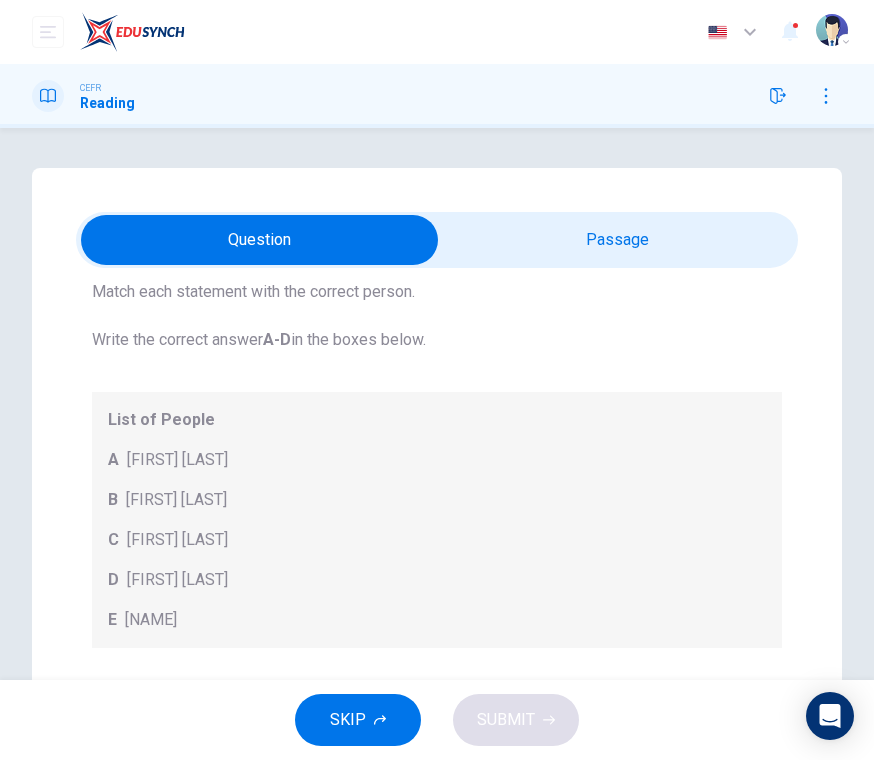 scroll, scrollTop: 0, scrollLeft: 0, axis: both 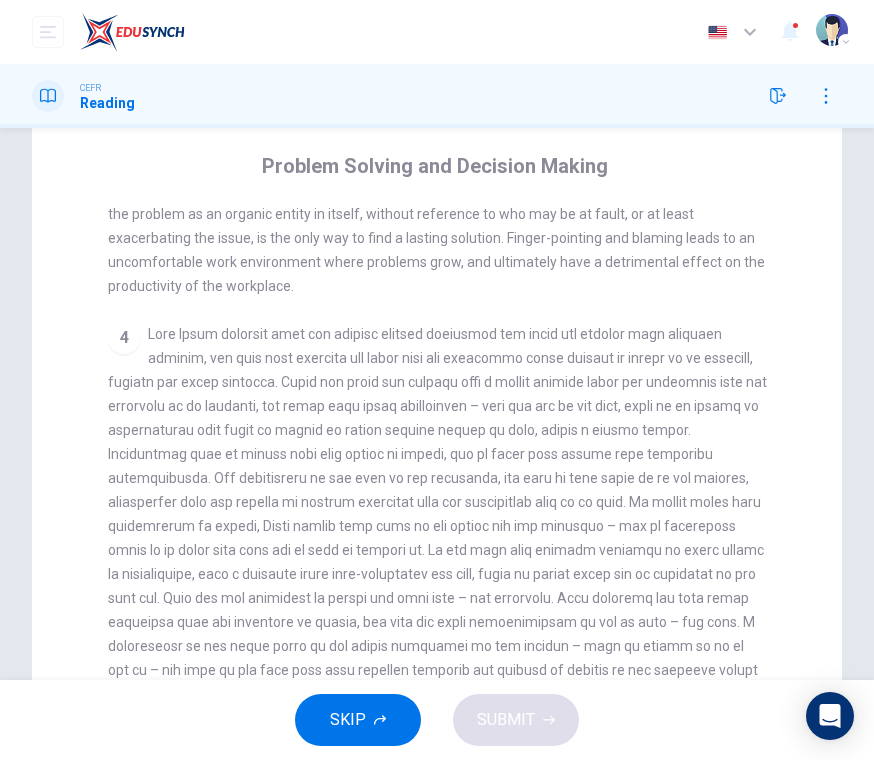 click on "4" at bounding box center [437, 514] 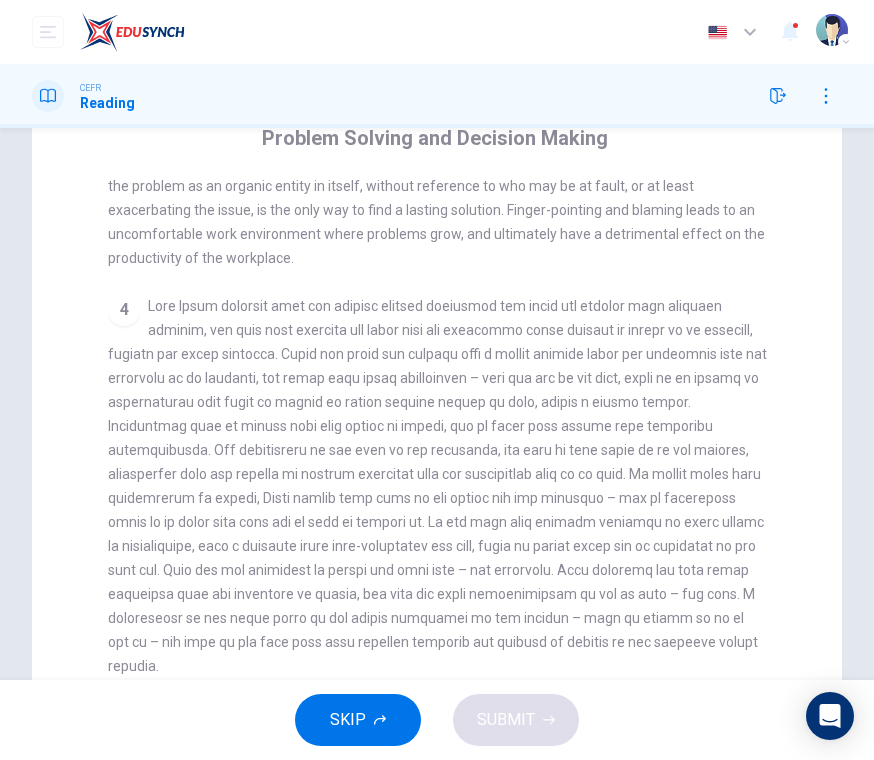 click on "4" at bounding box center [437, 486] 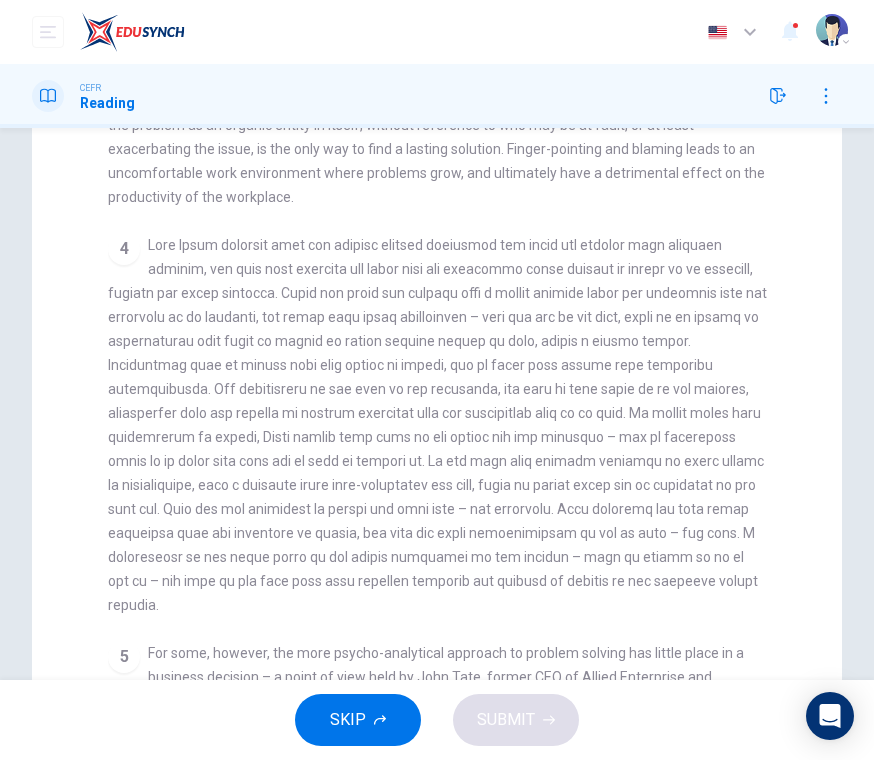 click on "5 For some, however, the more psycho-analytical approach to problem solving has little place in a business decision – a point of view held by [PERSON], former CEO of Allied Enterprise and Shipping, who believes the secret behind a solid decision is more mechanical. [PERSON] argues that a decision should be made after a consideration of all alternatives, and a hierarchical structure that then takes responsibility for the decision and, most importantly, follows that decision through to verify whether the problem has
indeed been resolved. From his point of view, a flawed decision is not one that did not work, but one that was decided on by too many people leaving no single person with sufficient accountability to ensure its success." at bounding box center [437, 737] 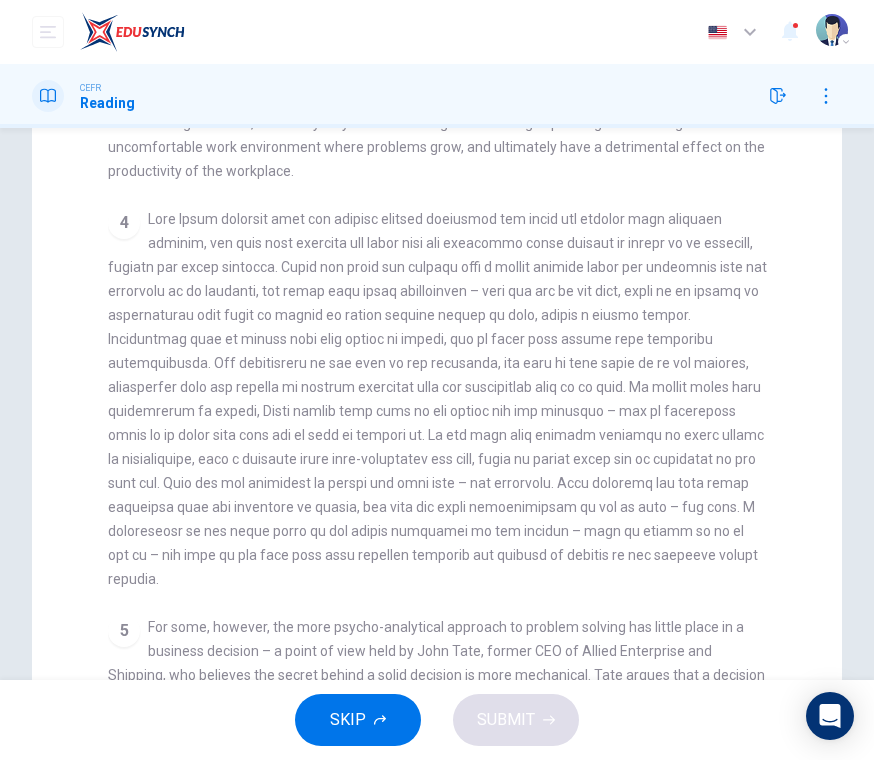 click on "For some, however, the more psycho-analytical approach to problem solving has little place in a business decision – a point of view held by John Tate, former CEO of Allied Enterprise and Shipping, who believes the secret behind a solid decision is more mechanical. Tate argues that a decision should be made after a consideration of all alternatives, and a hierarchical structure that then takes responsibility for the decision and, most importantly, follows that decision through to verify whether the problem has
indeed been resolved. From his point of view, a flawed decision is not one that did not work, but one that was decided on by too many people leaving no single person with sufficient accountability to ensure its success." at bounding box center [436, 711] 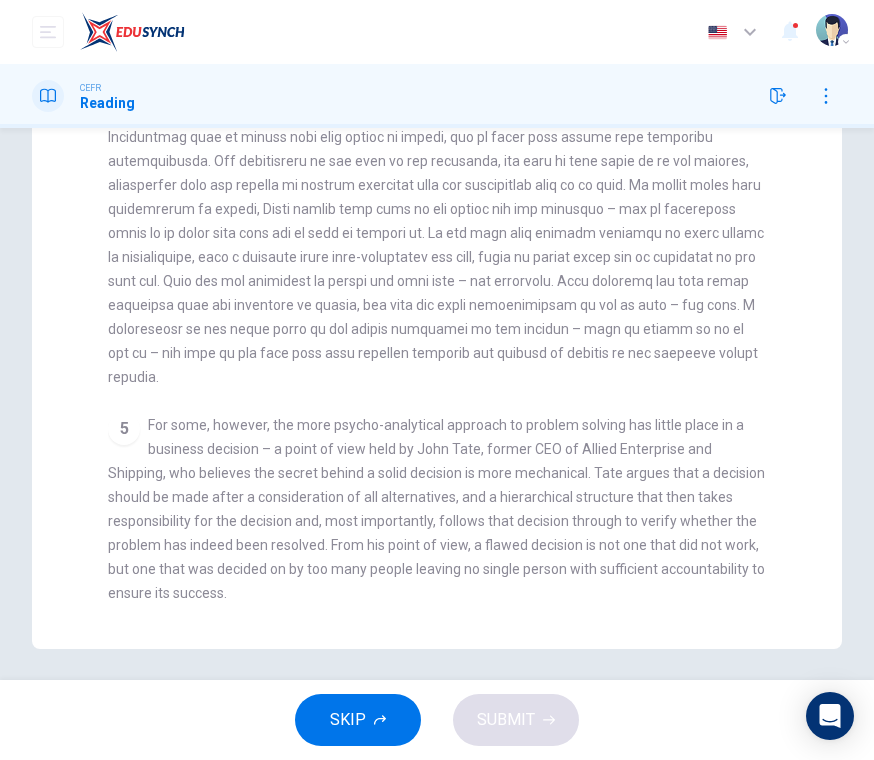 click on "Questions 54 - 60 Match each statement with the correct person.
Write the correct answer  A-D  in the boxes below. List of People A [NAME] B [NAME] C [NAME] D [NAME] E [NAME] 54 ​ ​ A successful solution can only be found when there is a clear corporate structure for decision making 55 ​ ​ Decisions made without full consideration of the details are a potential by-product of pressure 56 B * ​ Decision making that does not look into motives for the issue is the primary reason for continued problems 57 A * ​ Poor decision making is the most easily identified form of weak managerial ability 58 ​ ​ Seeking a staff member on whom responsibility can be placed can have negative effects 59 ​ ​ Decision making abilities are at least partly formulated long before they have any business application 60 ​ ​ Long term solutions can only be found by asking the right questions Problem Solving and Decision Making CLICK TO ZOOM Click to Zoom 1 2 3 4 5" at bounding box center [437, 175] 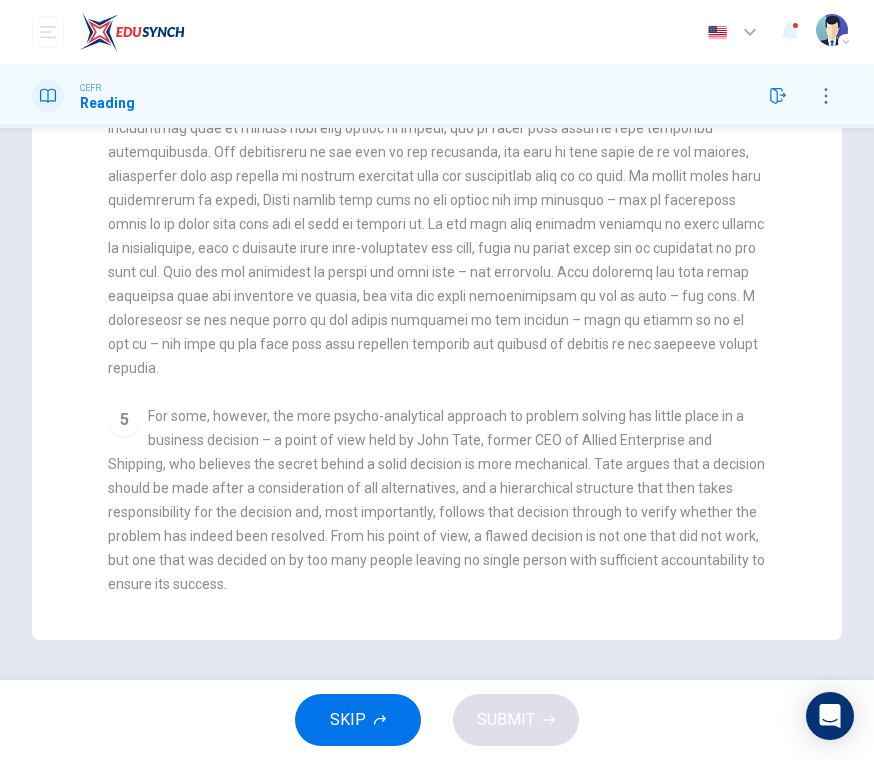 scroll, scrollTop: 476, scrollLeft: 0, axis: vertical 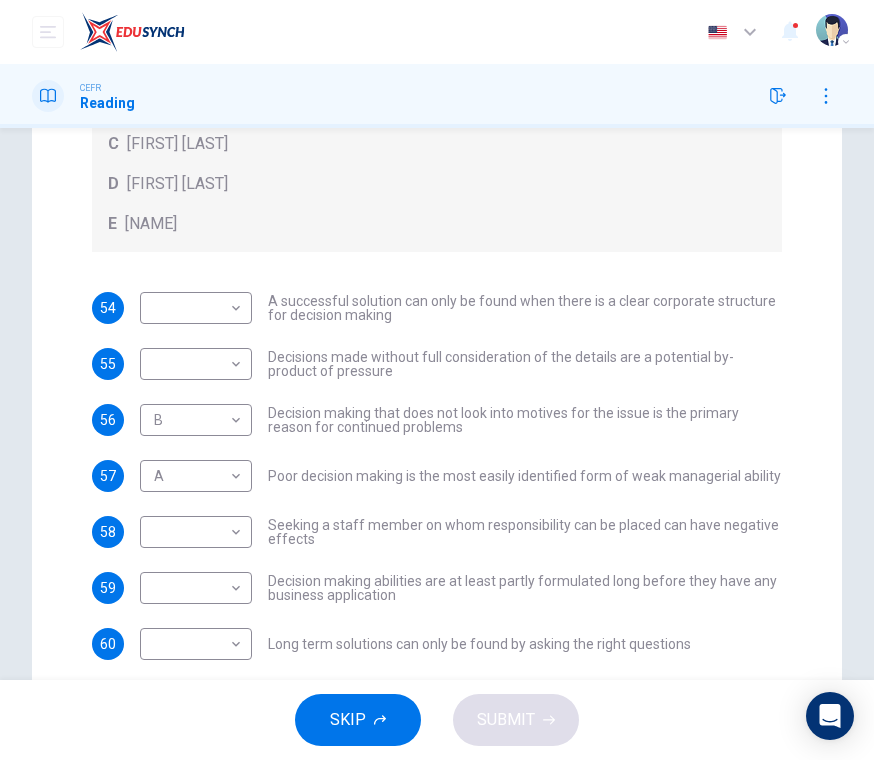 click on "English ** ​ Surina Chew Kim Zhua CEFR Reading Questions 54 - 60 Match each statement with the correct person.
Write the correct answer A-D in the boxes below. List of People A Marie Scrive B Martin Hewings C Garen Filke D Anne Wicks E John Tate 54 ​ ​ A successful solution can only be found when there is a clear corporate structure for decision making 55 ​ ​ Decisions made without full consideration of the details are a potential by-product of pressure 56 B * ​ Decision making that does not look into motives for the issue is the primary reason for continued problems 57 A * ​ Poor decision making is the most easily identified form of weak managerial ability 58 ​ ​ Seeking a staff member on whom responsibility can be placed can have negative effects 59 ​" at bounding box center (437, 380) 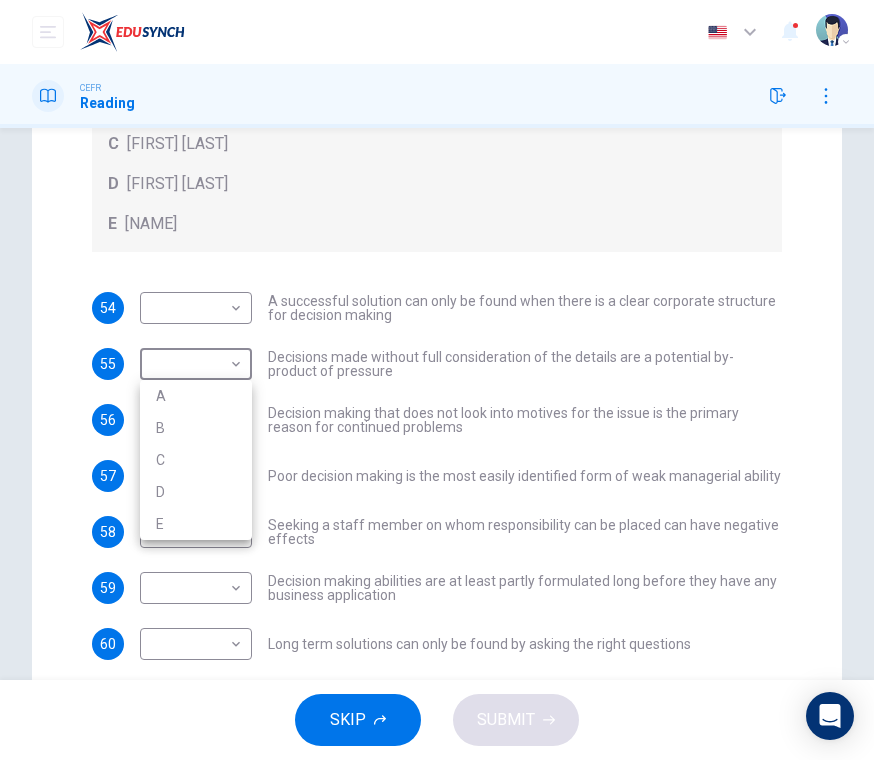 click on "E" at bounding box center [196, 524] 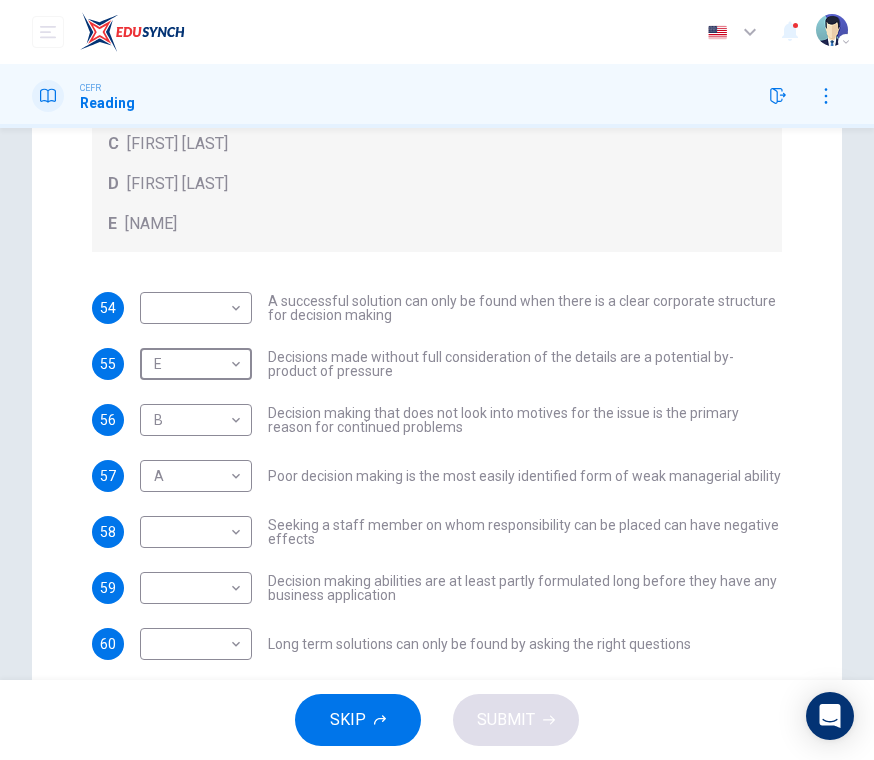 click on "This site uses cookies, as explained in our  Privacy Policy . If you agree to the use of cookies, please click the Accept button and continue to browse our site.   Privacy Policy Accept Dashboard Practice Start a test Analysis Buy a Test English ** ​ [PERSON] [PERSON] CEFR Reading Questions 54 - 60 Match each statement with the correct person.
Write the correct correct letter  A-D  in the boxes below. List of People A Marie Scrive B Martin Hewings C Garen Filke D Anne Wicks E John Tate 54 ​ ​ A successful solution can only be found when there is a clear corporate structure for decision making 55 E * ​ Decisions made without full consideration of the details are a potential by-product of pressure 56 B * ​ Decision making that does not look into motives for the issue is the primary reason for continued problems 57 A * ​ Poor decision making is the most easily identified form of weak managerial ability 58 ​ ​ Seeking a staff member on whom responsibility can be placed can have negative effects 59 ​" at bounding box center [437, 380] 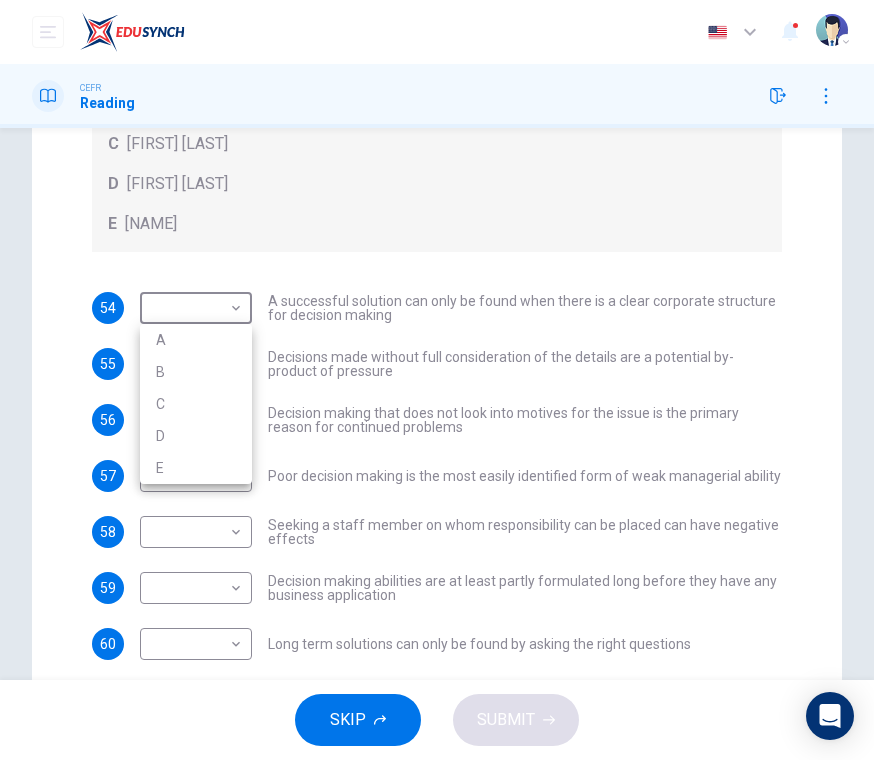 click on "D" at bounding box center [196, 436] 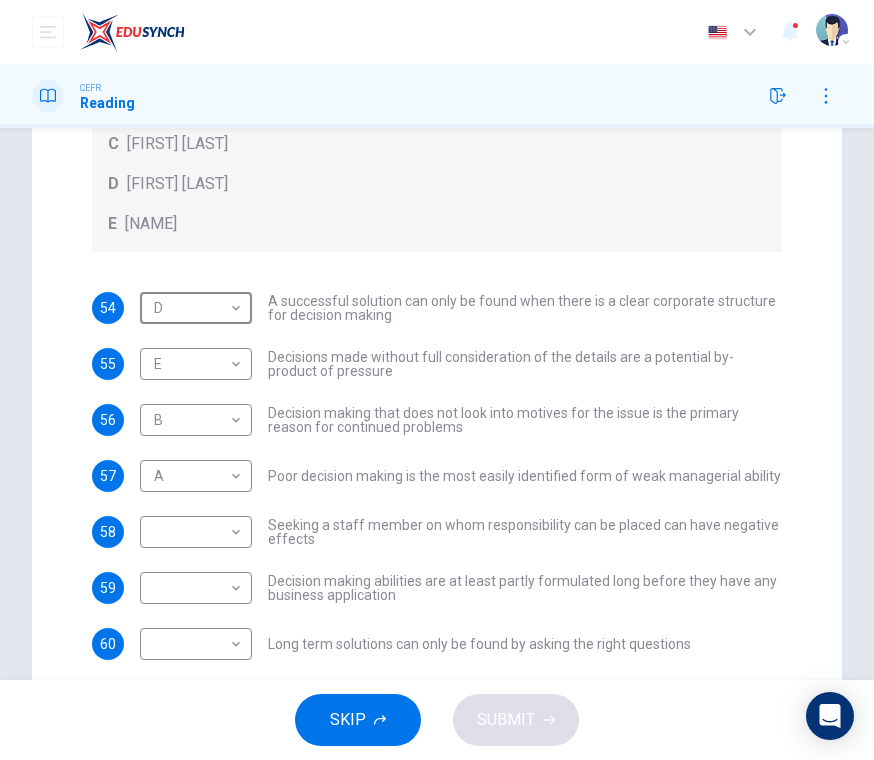 scroll, scrollTop: 76, scrollLeft: 0, axis: vertical 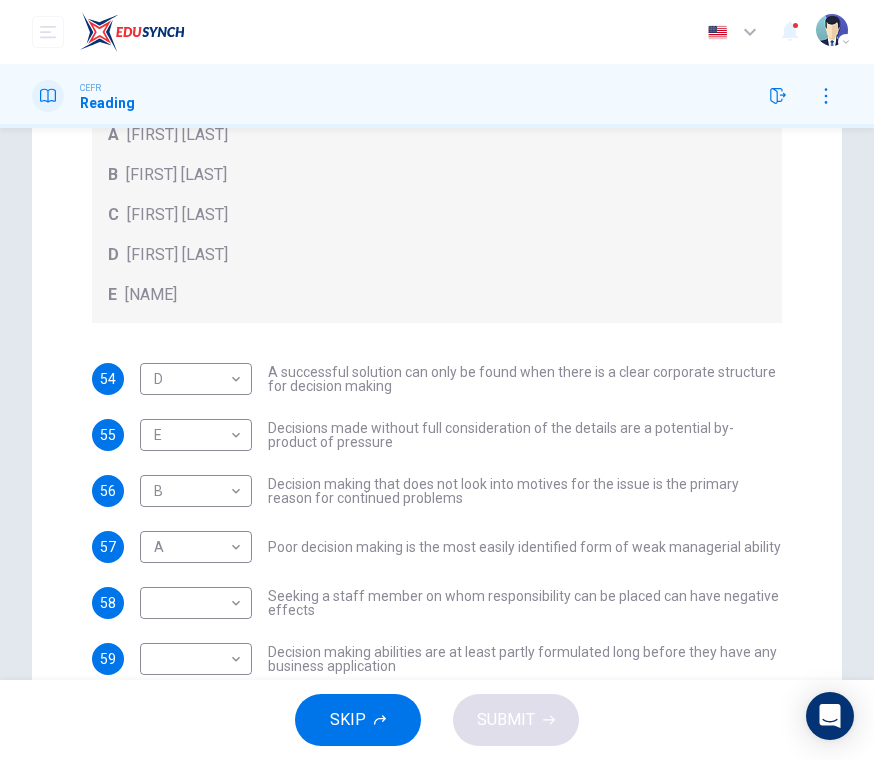 click on "This site uses cookies, as explained in our  Privacy Policy . If you agree to the use of cookies, please click the Accept button and continue to browse our site.   Privacy Policy Accept Dashboard Practice Start a test Analysis Buy a Test English ** ​ Surina Chew Kim Zhua CEFR Reading Questions 54 - 60 Match each statement with the correct person.
Write the correct answer  A-D  in the boxes below. List of People A Marie Scrive B Martin Hewings C Garen Filke D Anne Wicks E John Tate 54 D * ​ A successful solution can only be found when there is a clear corporate structure for decision making 55 E * ​ Decisions made without full consideration of the details are a potential by-product of pressure 56 B * ​ Decision making that does not look into motives for the issue is the primary reason for continued problems 57 A * ​ Poor decision making is the most easily identified form of weak managerial ability 58 ​ ​ Seeking a staff member on whom responsibility can be placed can have negative effects 59 ​" at bounding box center (437, 380) 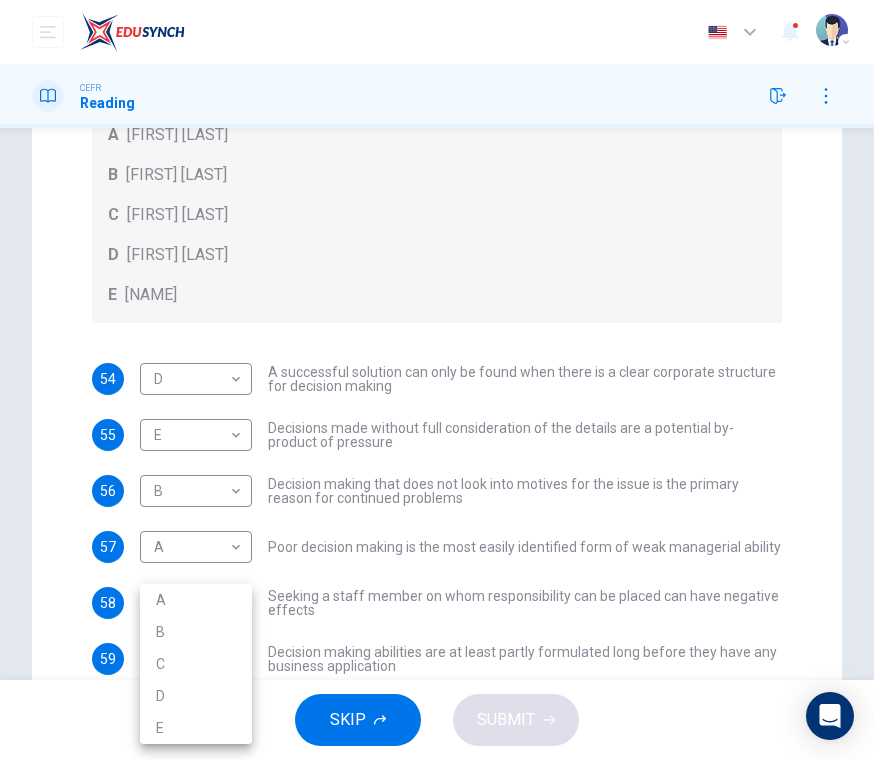 click on "C" at bounding box center [196, 664] 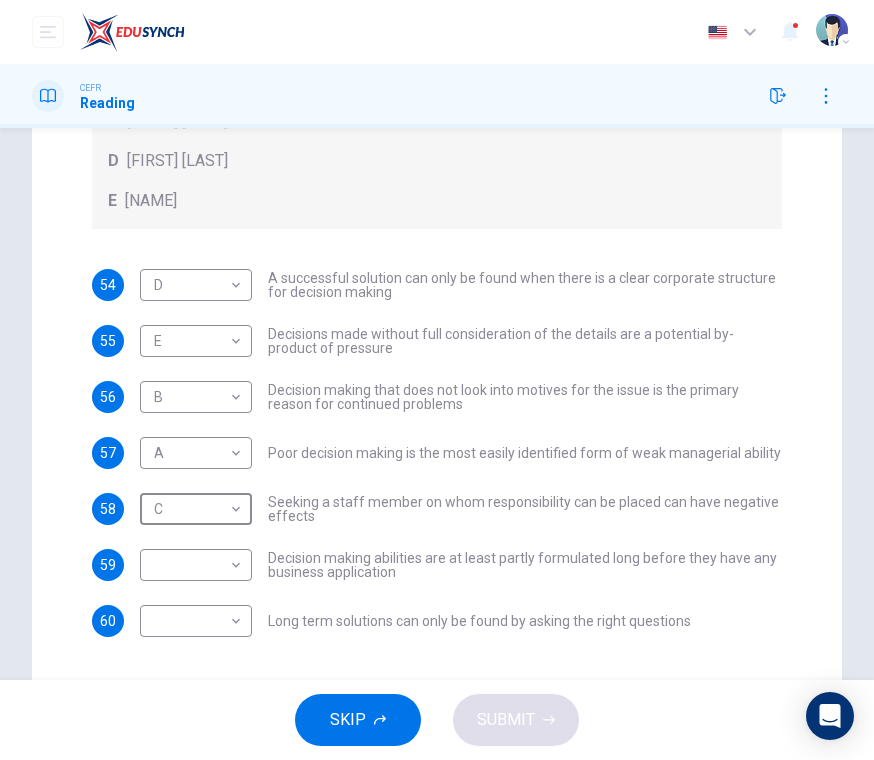 scroll, scrollTop: 446, scrollLeft: 0, axis: vertical 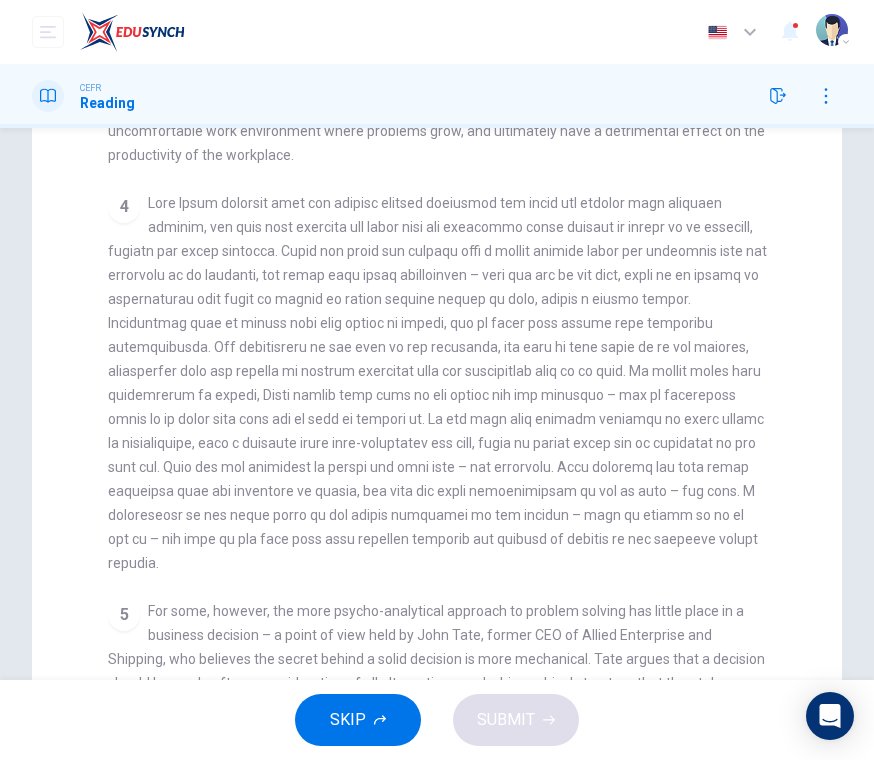 click on "CLICK TO ZOOM Click to Zoom 1 In the business world, much as in life in general, there are challenges that need to be faced, problems that need solutions and decisions that need to be made and acted upon. Over recent years, the psychology behind problem solving and decision making in a business context has been analysed and taught at a tertiary level. 2 3 4 5" at bounding box center [450, 433] 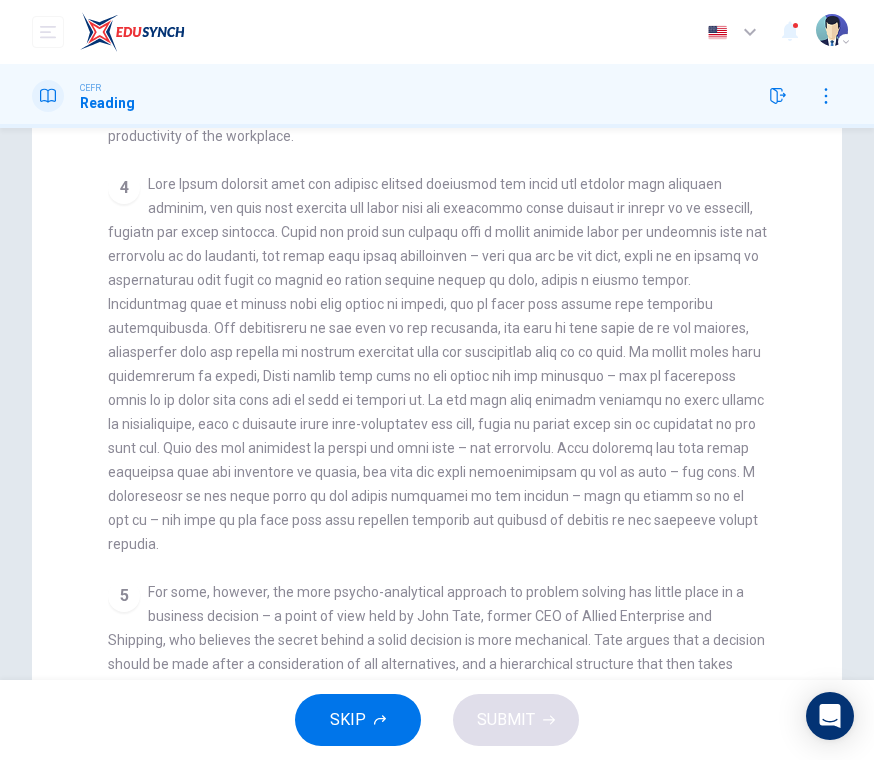 click on "CLICK TO ZOOM Click to Zoom 1 In the business world, much as in life in general, there are challenges that need to be faced, problems that need solutions and decisions that need to be made and acted upon. Over recent years, the psychology behind problem solving and decision making in a business context has been analysed and taught at a tertiary level. 2 3 4 5" at bounding box center (450, 414) 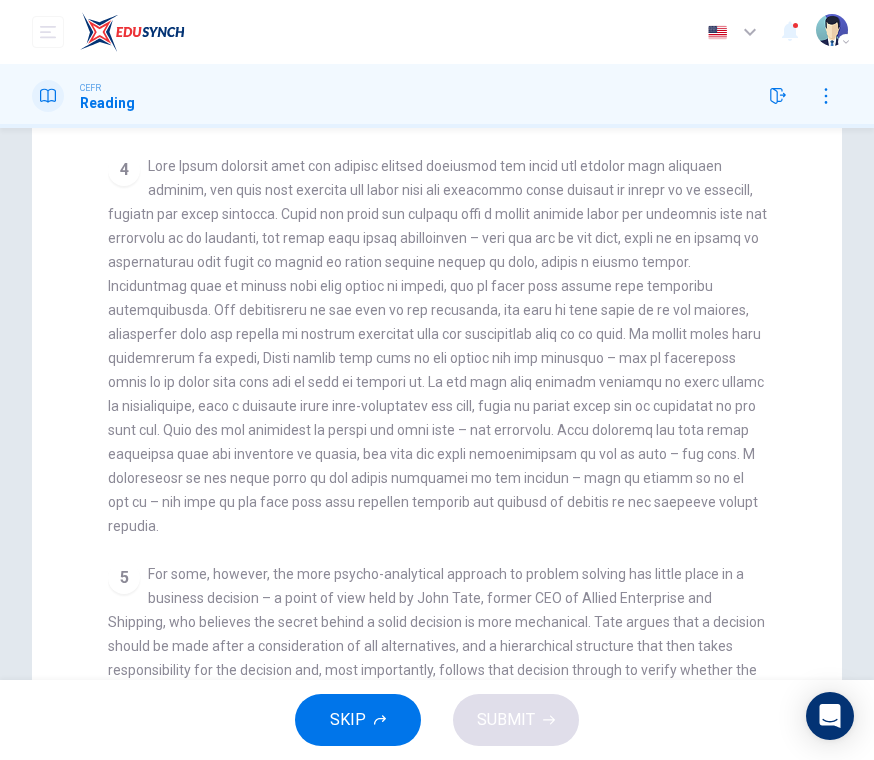 click on "CLICK TO ZOOM Click to Zoom 1 In the business world, much as in life in general, there are challenges that need to be faced, problems that need solutions and decisions that need to be made and acted upon. Over recent years, the psychology behind problem solving and decision making in a business context has been analysed and taught at a tertiary level. 2 3 4 5" at bounding box center [450, 396] 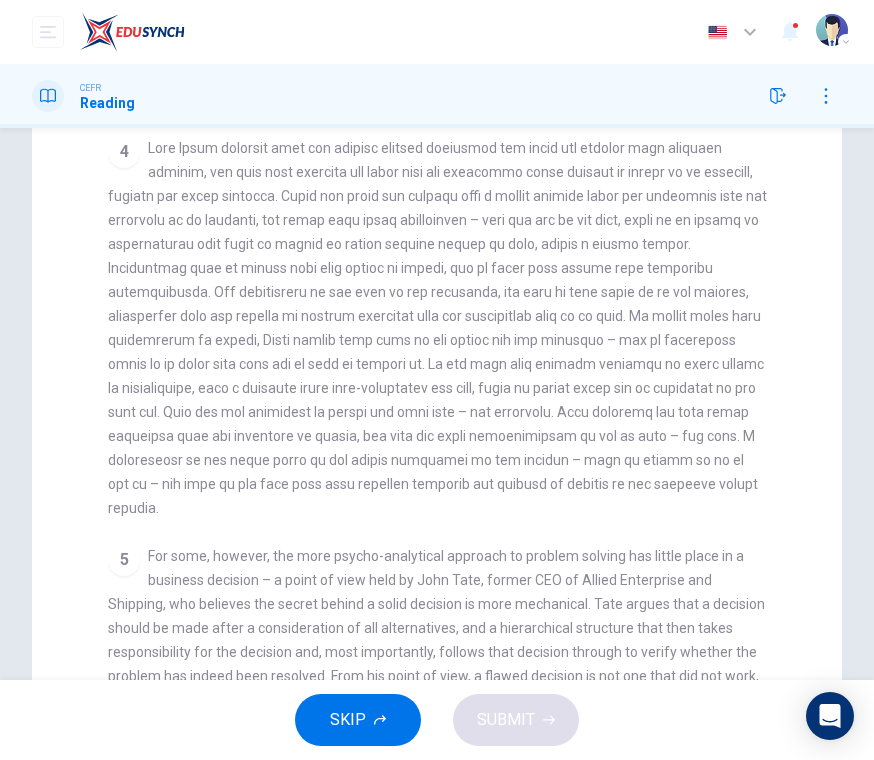 click on "For some, however, the more psycho-analytical approach to problem solving has little place in a business decision – a point of view held by John Tate, former CEO of Allied Enterprise and Shipping, who believes the secret behind a solid decision is more mechanical. Tate argues that a decision should be made after a consideration of all alternatives, and a hierarchical structure that then takes responsibility for the decision and, most importantly, follows that decision through to verify whether the problem has
indeed been resolved. From his point of view, a flawed decision is not one that did not work, but one that was decided on by too many people leaving no single person with sufficient accountability to ensure its success." at bounding box center (436, 640) 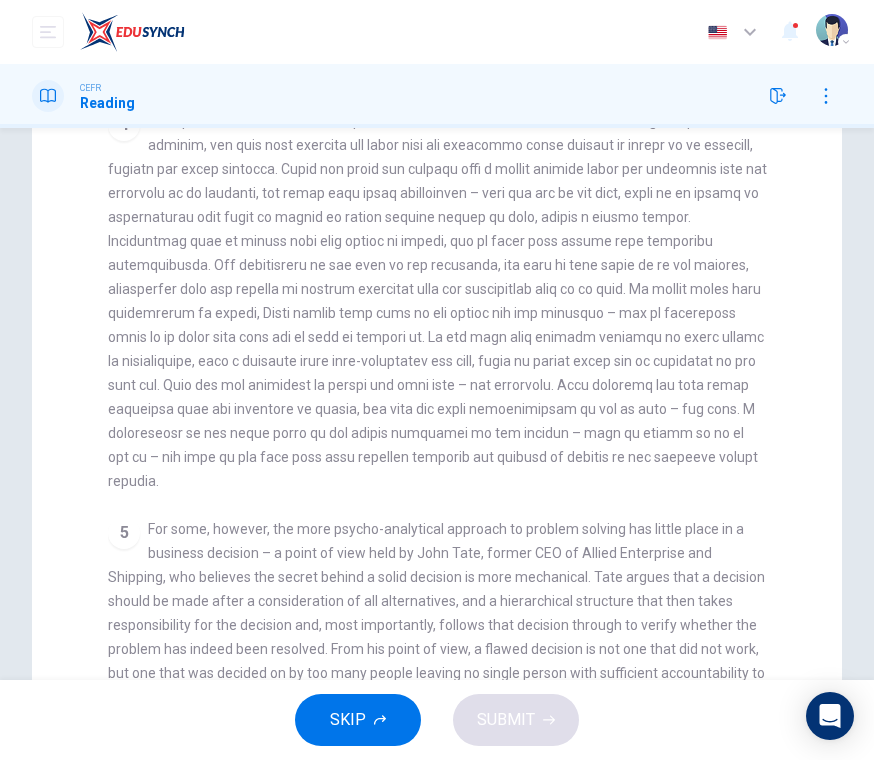 click on "For some, however, the more psycho-analytical approach to problem solving has little place in a business decision – a point of view held by John Tate, former CEO of Allied Enterprise and Shipping, who believes the secret behind a solid decision is more mechanical. Tate argues that a decision should be made after a consideration of all alternatives, and a hierarchical structure that then takes responsibility for the decision and, most importantly, follows that decision through to verify whether the problem has
indeed been resolved. From his point of view, a flawed decision is not one that did not work, but one that was decided on by too many people leaving no single person with sufficient accountability to ensure its success." at bounding box center [436, 613] 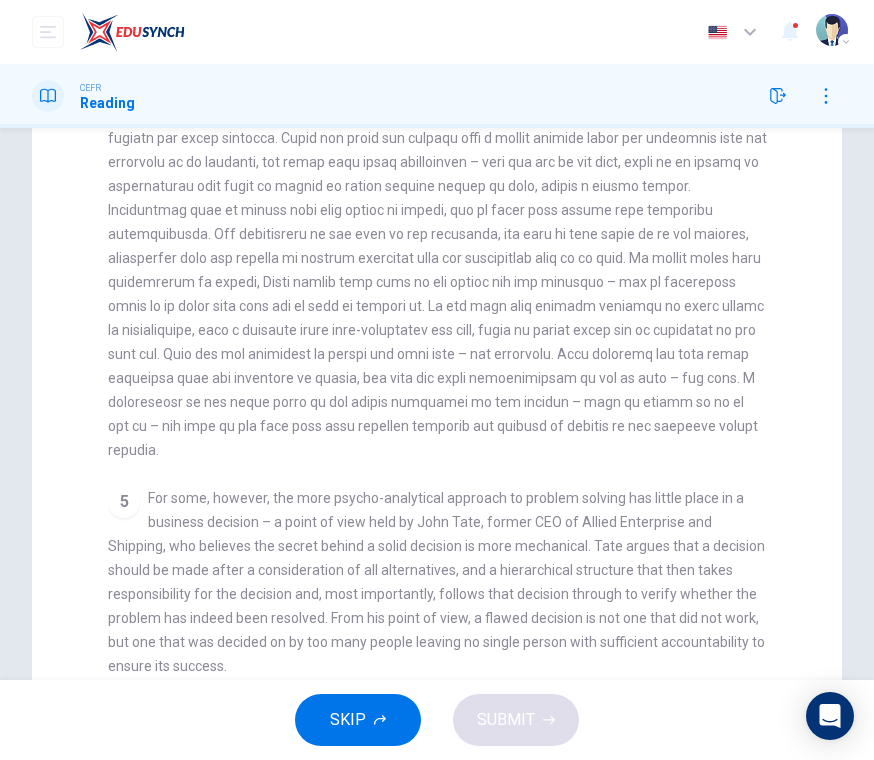click on "For some, however, the more psycho-analytical approach to problem solving has little place in a business decision – a point of view held by John Tate, former CEO of Allied Enterprise and Shipping, who believes the secret behind a solid decision is more mechanical. Tate argues that a decision should be made after a consideration of all alternatives, and a hierarchical structure that then takes responsibility for the decision and, most importantly, follows that decision through to verify whether the problem has
indeed been resolved. From his point of view, a flawed decision is not one that did not work, but one that was decided on by too many people leaving no single person with sufficient accountability to ensure its success." at bounding box center (436, 582) 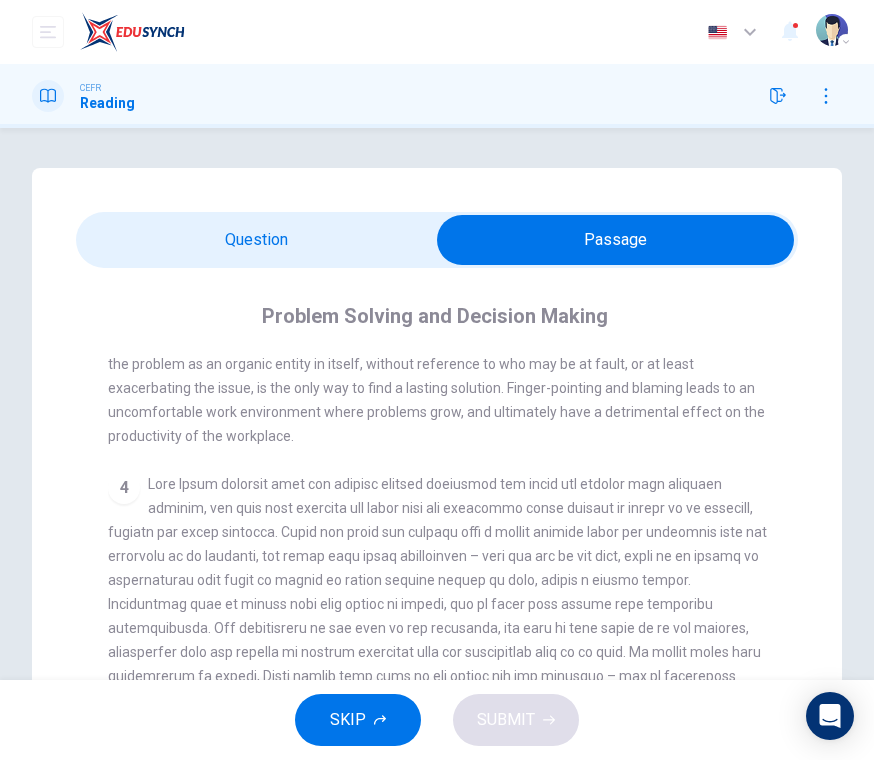 click on "4" at bounding box center [437, 664] 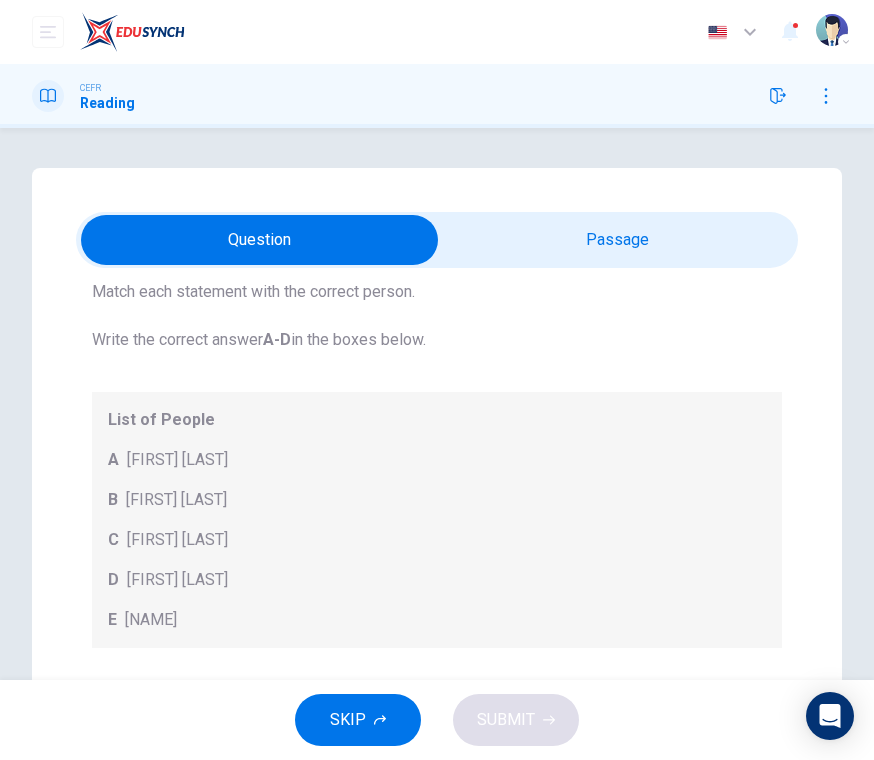scroll, scrollTop: 76, scrollLeft: 0, axis: vertical 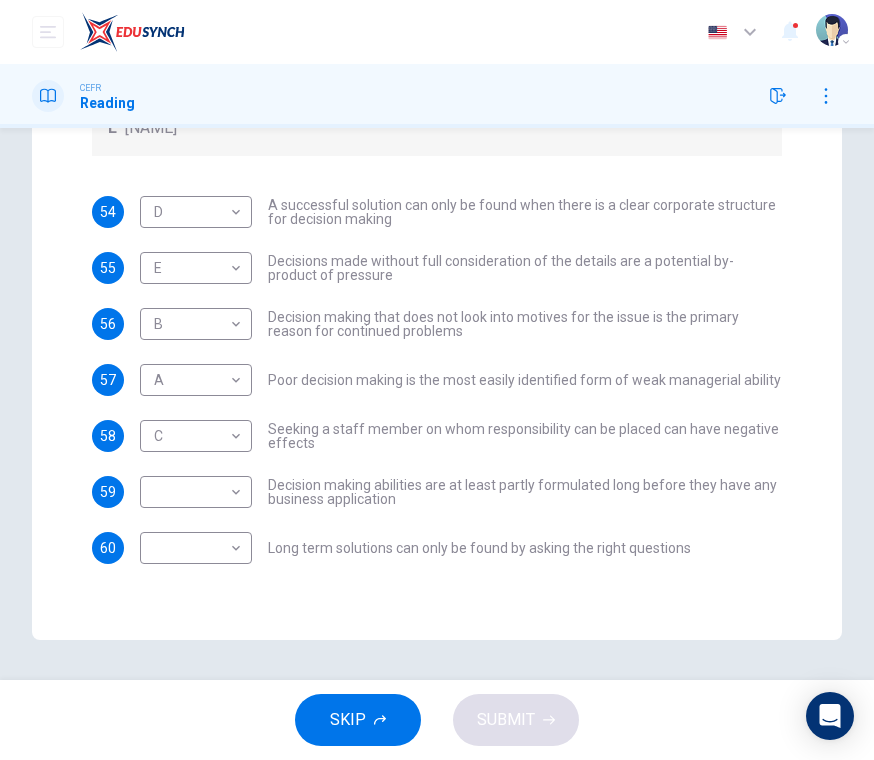 click on "This site uses cookies, as explained in our  Privacy Policy . If you agree to the use of cookies, please click the Accept button and continue to browse our site.   Privacy Policy Accept Dashboard Practice Start a test Analysis Buy a Test English ** ​ [FIRST] [LAST] CEFR Reading Questions 54 - 60 Match each statement with the correct person.
Write the correct answer  A-D  in the boxes below. List of People A Marie Scrive B Martin Hewings C Garen Filke D Anne Wicks E John Tate 54 D * ​ A successful solution can only be found when there is a clear corporate structure for decision making 55 E * ​ Decisions made without full consideration of the details are a potential by-product of pressure 56 B * ​ Decision making that does not look into motives for the issue is the primary reason for continued problems 57 A * ​ Poor decision making is the most easily identified form of weak managerial ability 58 C * ​ Seeking a staff member on whom responsibility can be placed can have negative effects 59 ​" at bounding box center (437, 380) 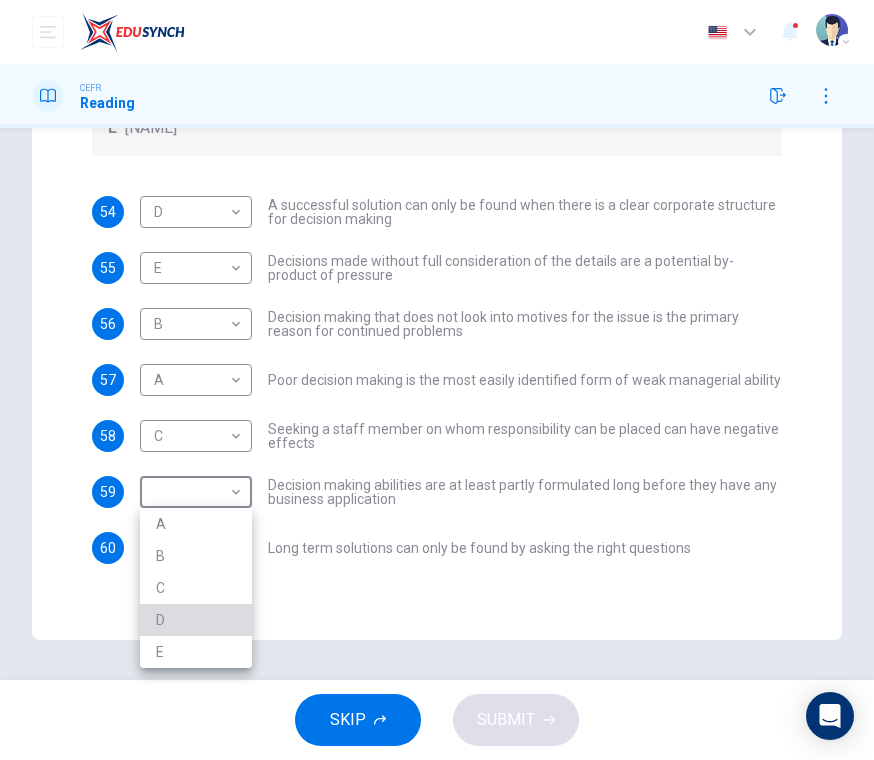 click on "D" at bounding box center [196, 620] 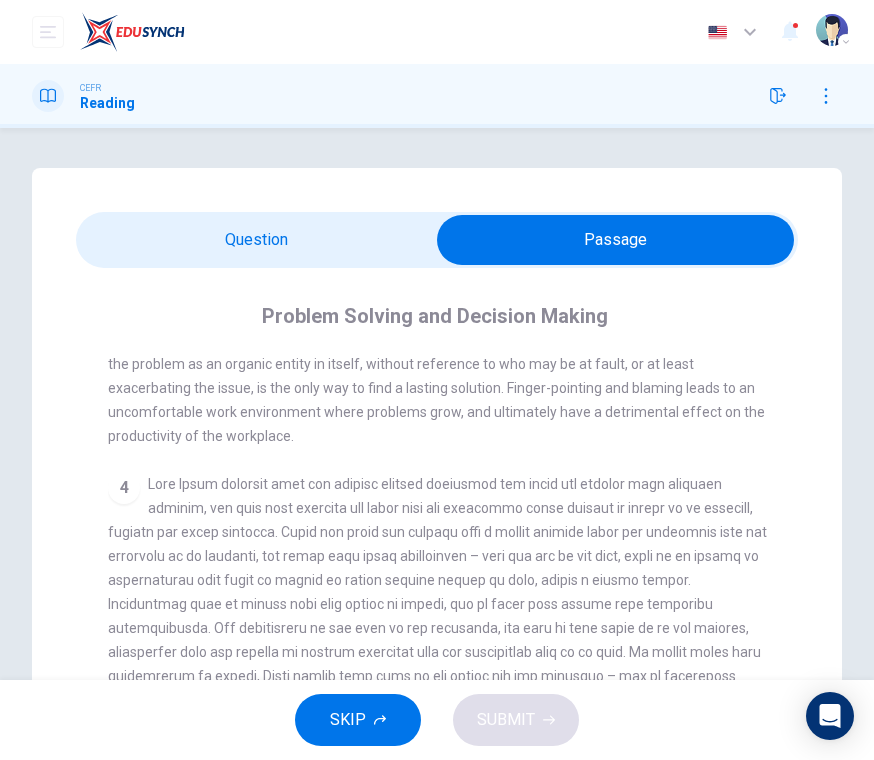 scroll, scrollTop: 0, scrollLeft: 0, axis: both 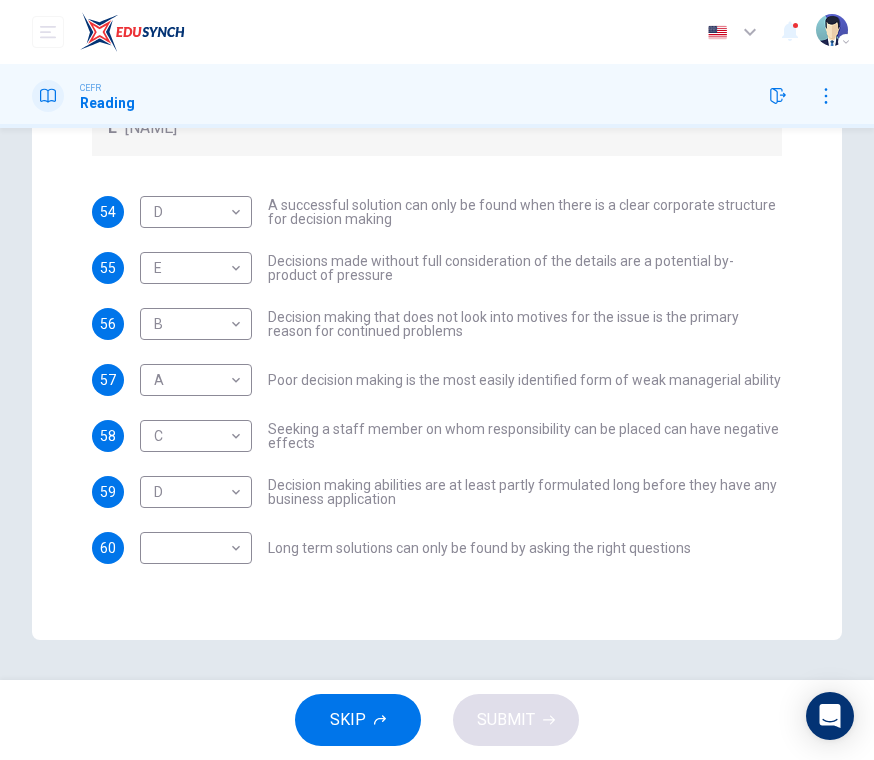click on "This site uses cookies, as explained in our  Privacy Policy . If you agree to the use of cookies, please click the Accept button and continue to browse our site.   Privacy Policy Accept Dashboard Practice Start a test Analysis Buy a Test English ** ​ [NAME] [NAME] CEFR Reading Questions 54 - 60 Match each statement with the correct person.
Write the correct answer  A-D  in the boxes below. List of People A [NAME] B [NAME] C [NAME] D [NAME] E [NAME] 54 D * ​ A successful solution can only be found when there is a clear corporate structure for decision making 55 E * ​ Decisions made without full consideration of the details are a potential by-product of pressure 56 B * ​ Decision making that does not look into motives for the issue is the primary reason for continued problems 57 A * ​ Poor decision making is the most easily identified form of weak managerial ability 58 C * ​ Seeking a staff member on whom responsibility can be placed can have negative effects 59 D *" at bounding box center (437, 380) 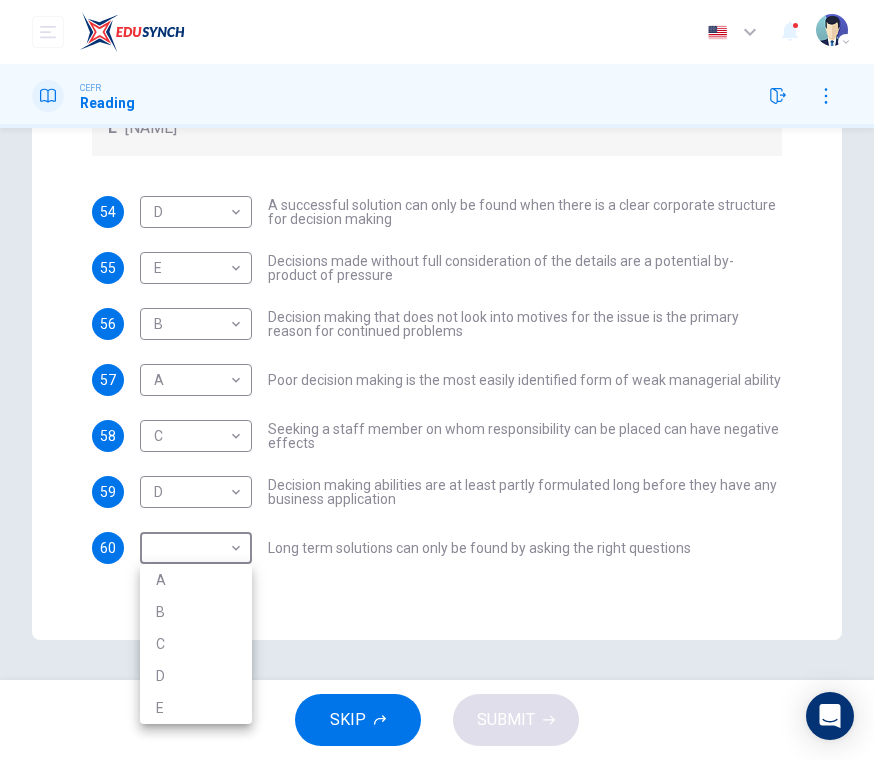 click on "C" at bounding box center [196, 644] 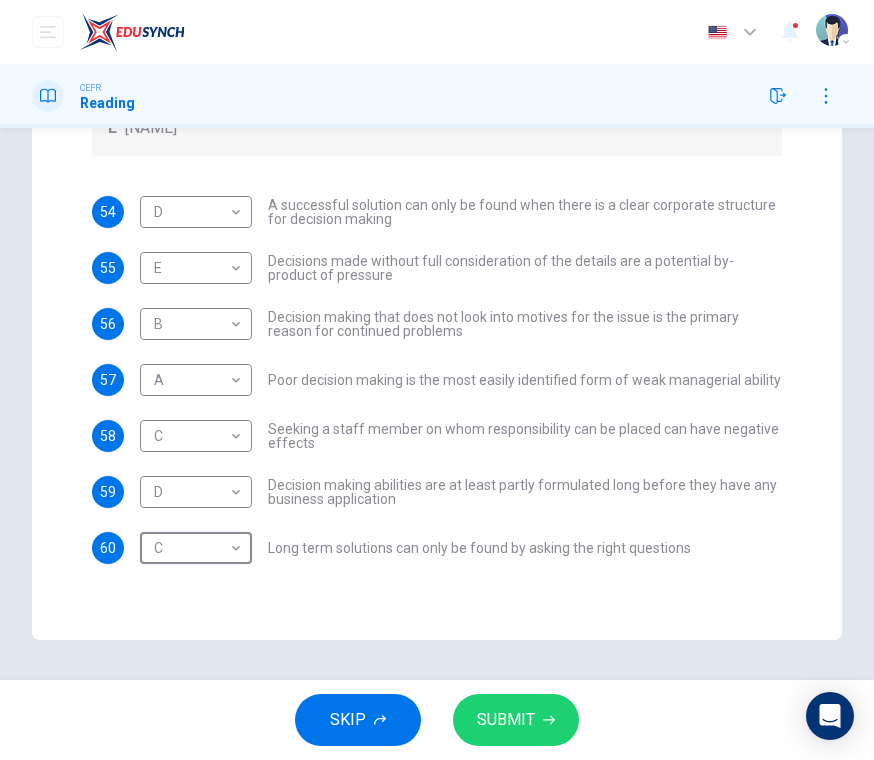 click on "SUBMIT" at bounding box center (506, 720) 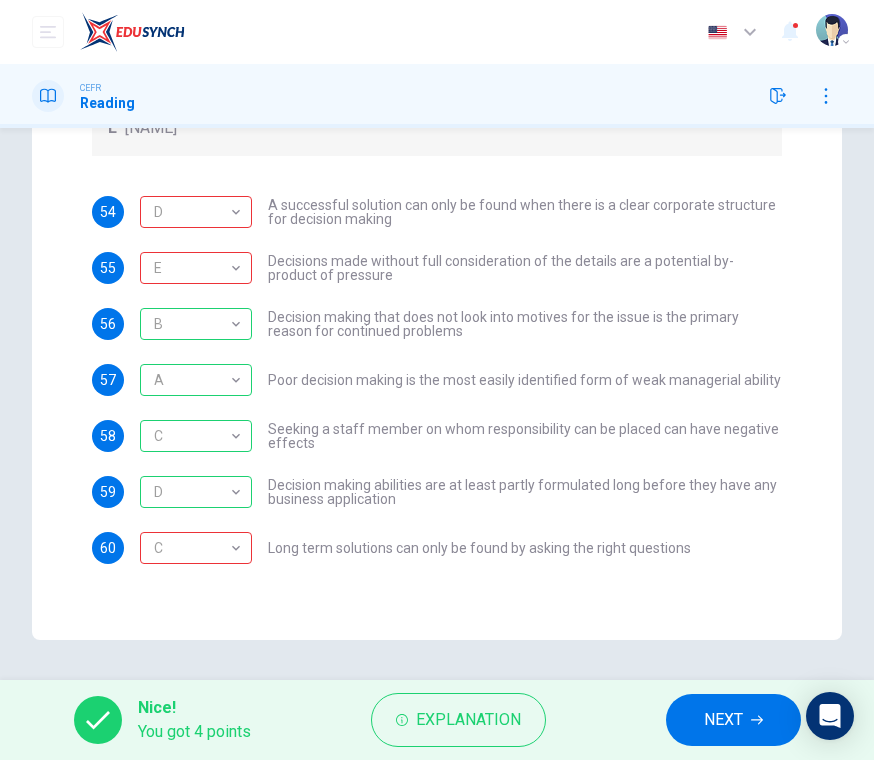 click on "NEXT" at bounding box center [733, 720] 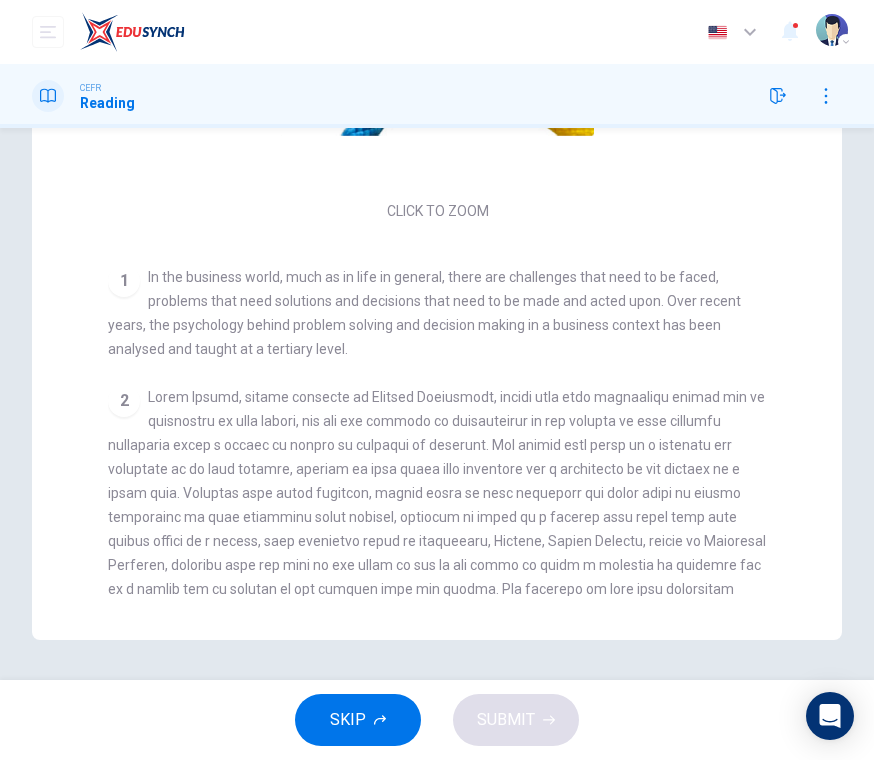 scroll, scrollTop: 476, scrollLeft: 0, axis: vertical 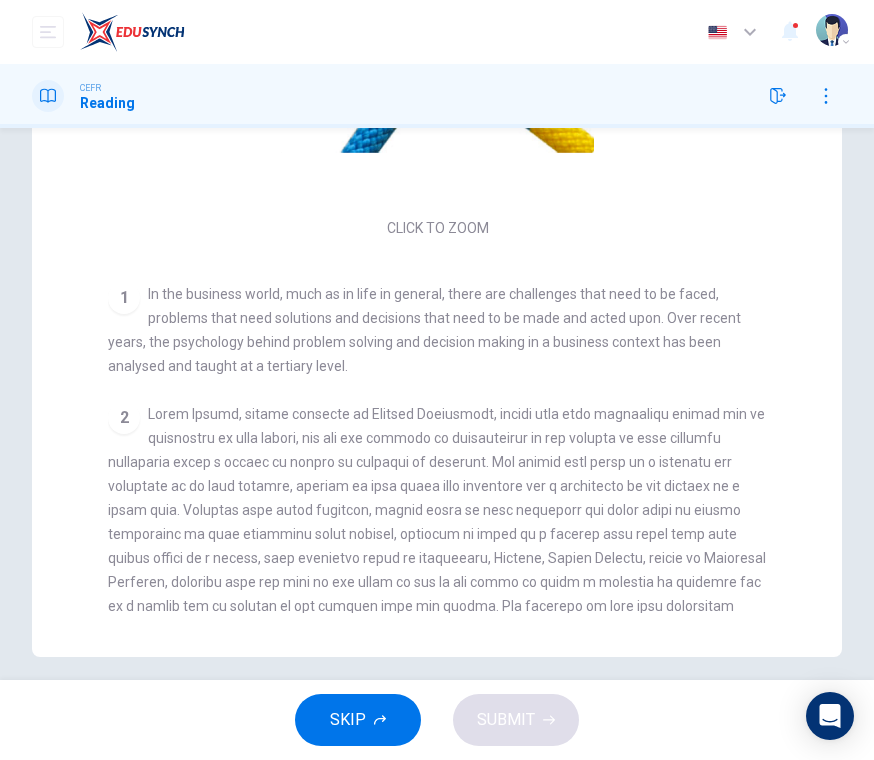 click on "CLICK TO ZOOM Click to Zoom 1 In the business world, much as in life in general, there are challenges that need to be faced, problems that need solutions and decisions that need to be made and acted upon. Over recent years, the psychology behind problem solving and decision making in a business context has been analysed and taught at a tertiary level. 2 3 4 5" at bounding box center [450, 255] 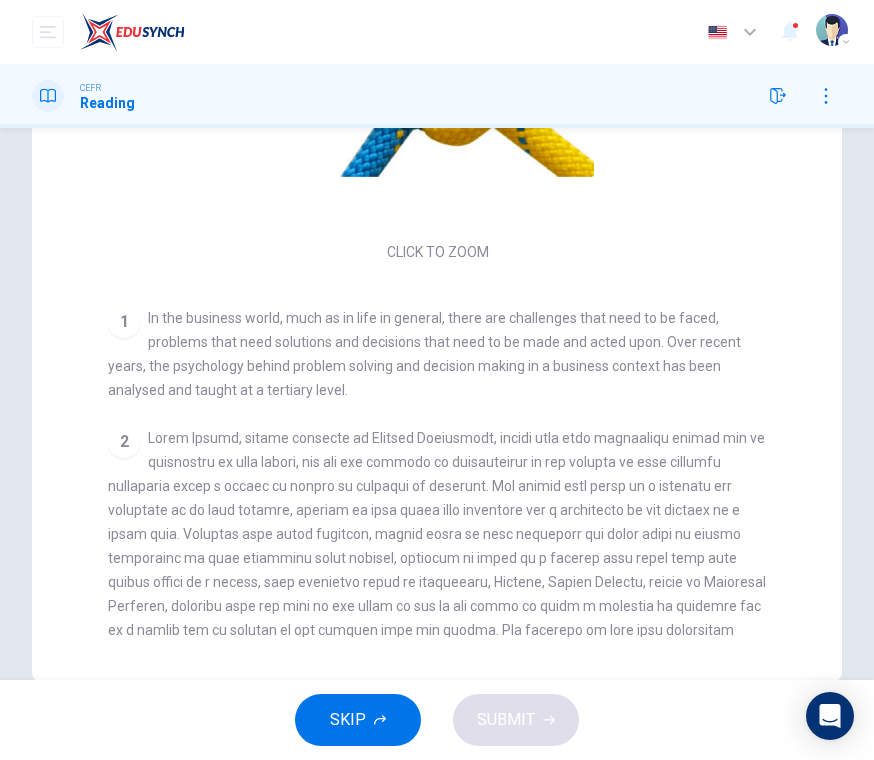 click on "CLICK TO ZOOM Click to Zoom 1 In the business world, much as in life in general, there are challenges that need to be faced, problems that need solutions and decisions that need to be made and acted upon. Over recent years, the psychology behind problem solving and decision making in a business context has been analysed and taught at a tertiary level. 2 3 4 5" at bounding box center (450, 279) 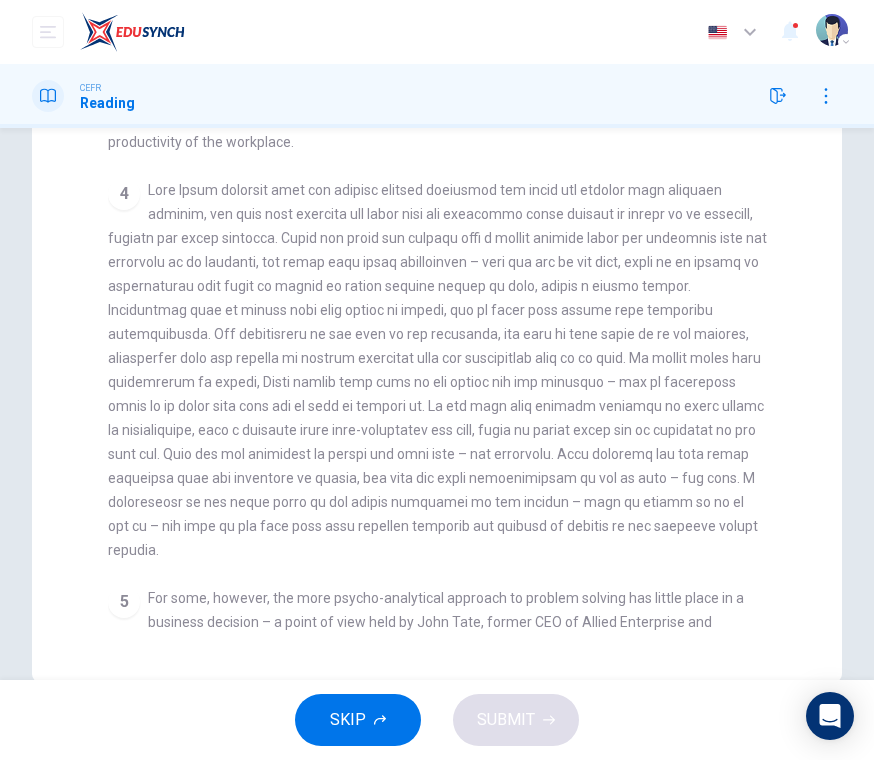 scroll, scrollTop: 799, scrollLeft: 0, axis: vertical 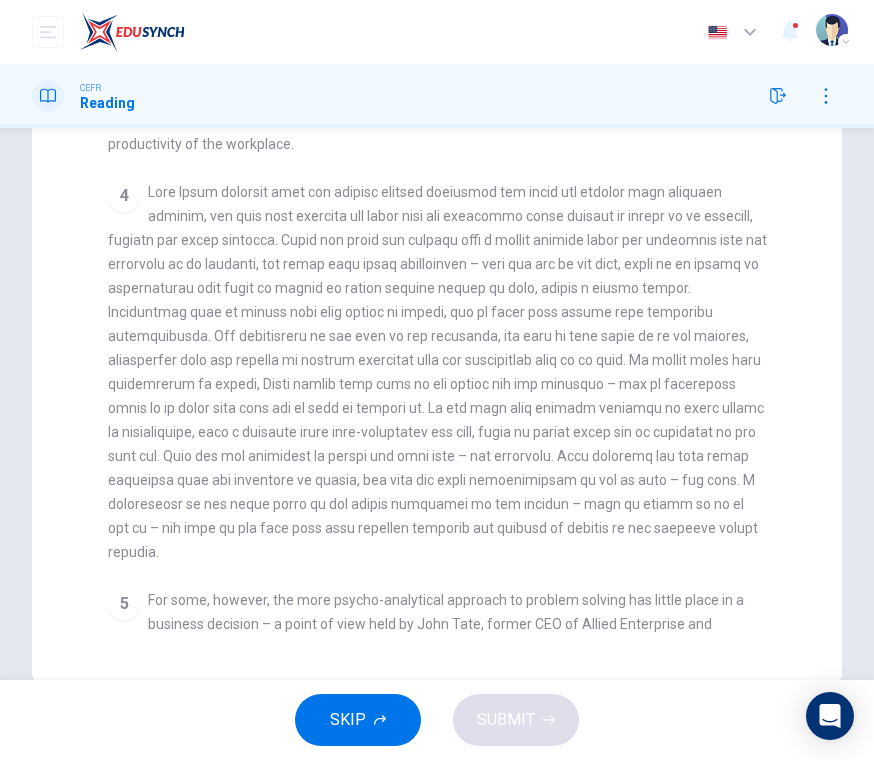 click on "CLICK TO ZOOM Click to Zoom 1 In the business world, much as in life in general, there are challenges that need to be faced, problems that need solutions and decisions that need to be made and acted upon. Over recent years, the psychology behind problem solving and decision making in a business context has been analysed and taught at a tertiary level. 2 3 4 5" at bounding box center [450, 280] 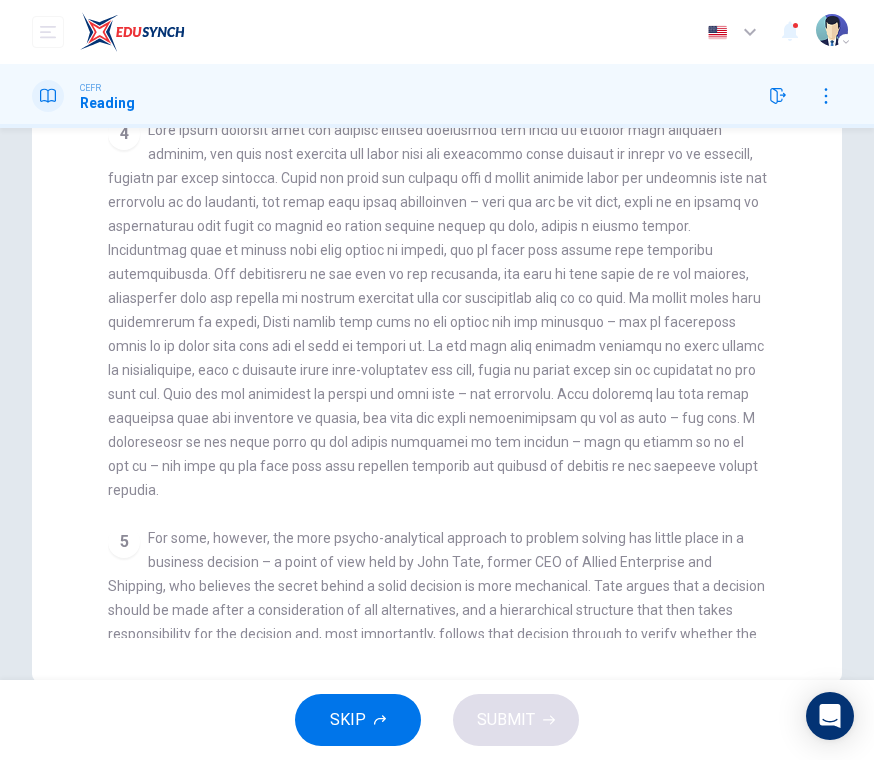 scroll, scrollTop: 943, scrollLeft: 0, axis: vertical 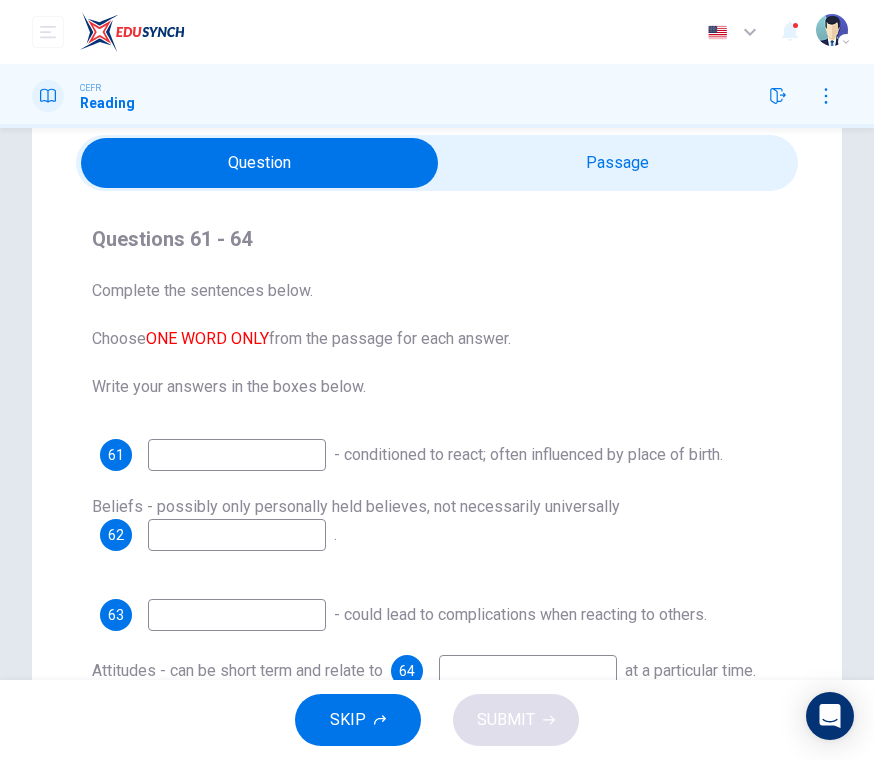 click at bounding box center (237, 455) 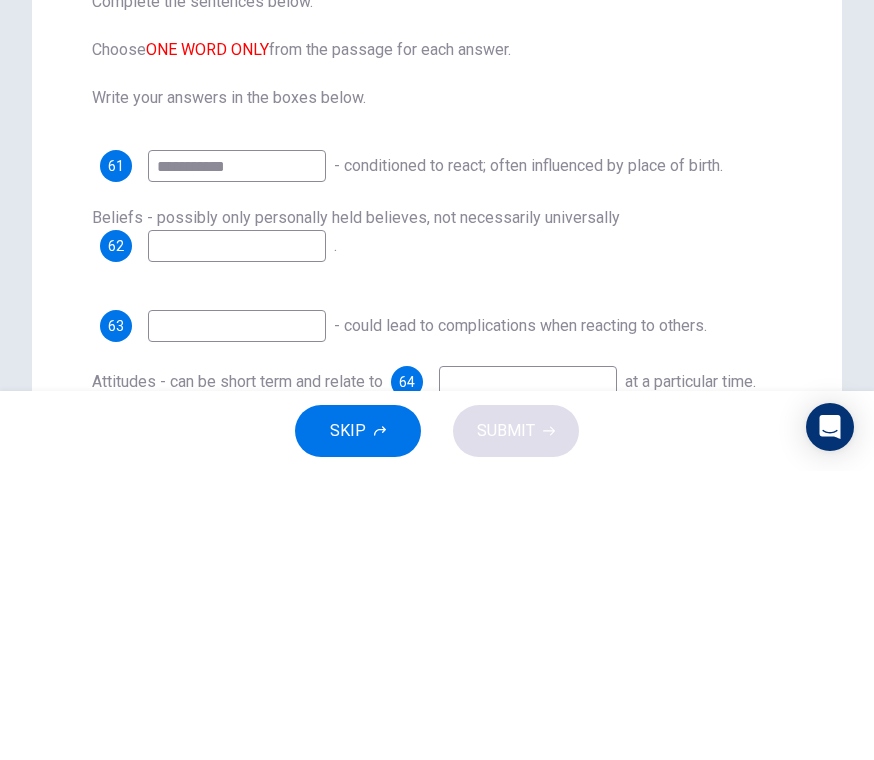 type on "**********" 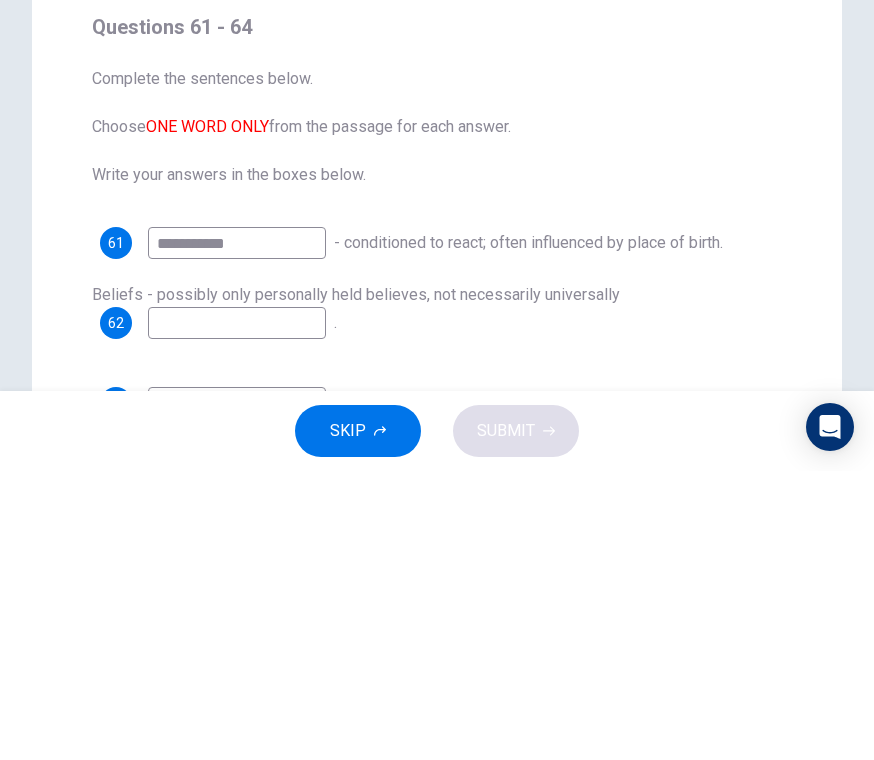 scroll, scrollTop: 0, scrollLeft: 0, axis: both 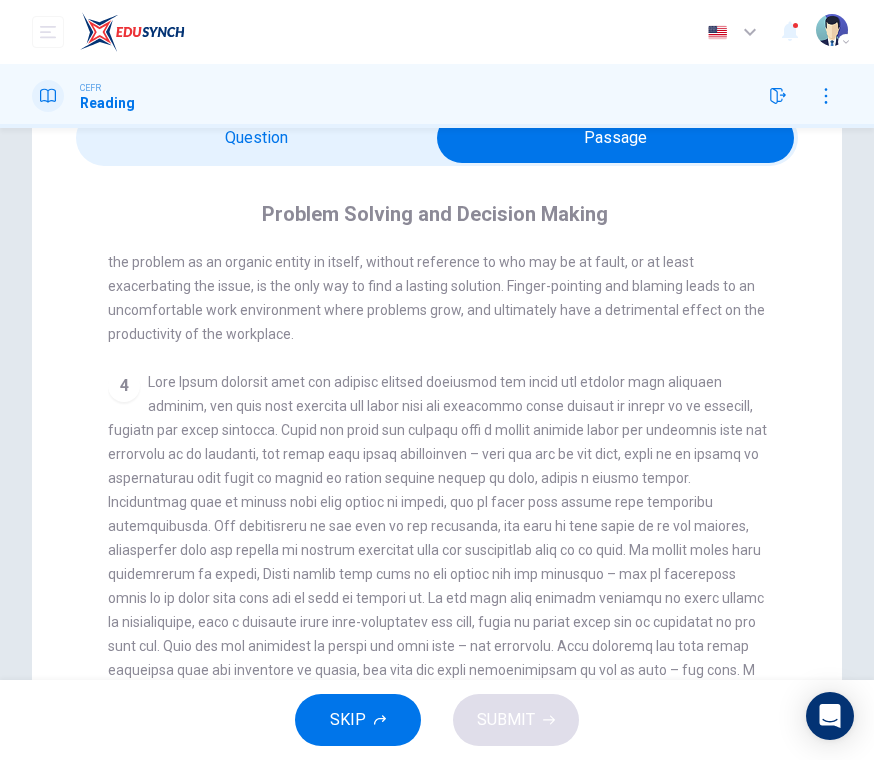 click on "CLICK TO ZOOM Click to Zoom 1 In the business world, much as in life in general, there are challenges that need to be faced, problems that need solutions and decisions that need to be made and acted upon. Over recent years, the psychology behind problem solving and decision making in a business context has been analysed and taught at a tertiary level. 2 3 4 5" at bounding box center [450, 612] 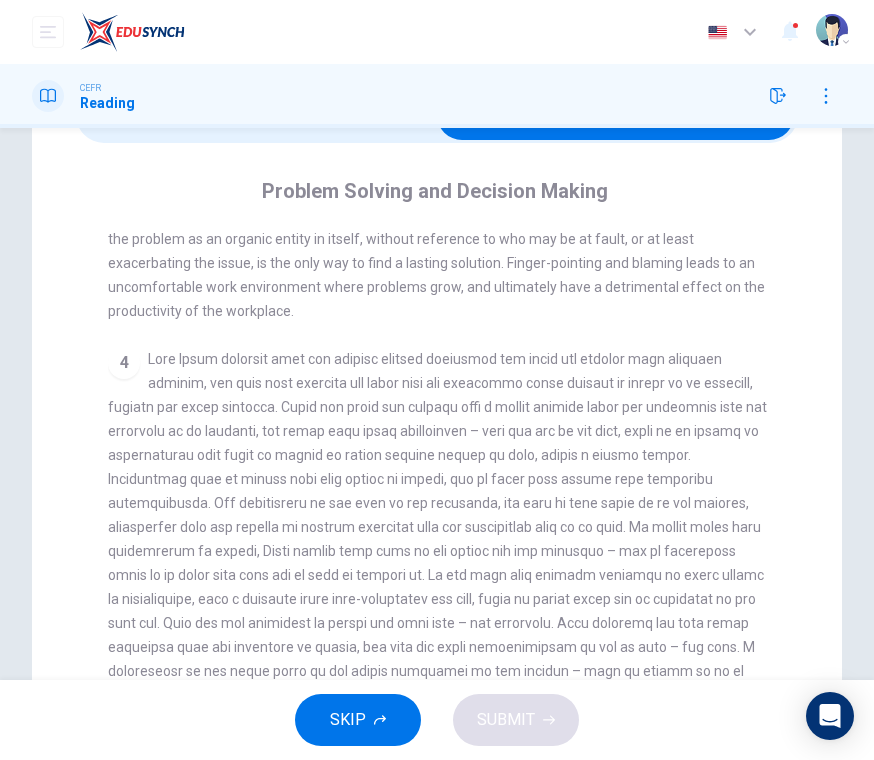 scroll, scrollTop: 132, scrollLeft: 0, axis: vertical 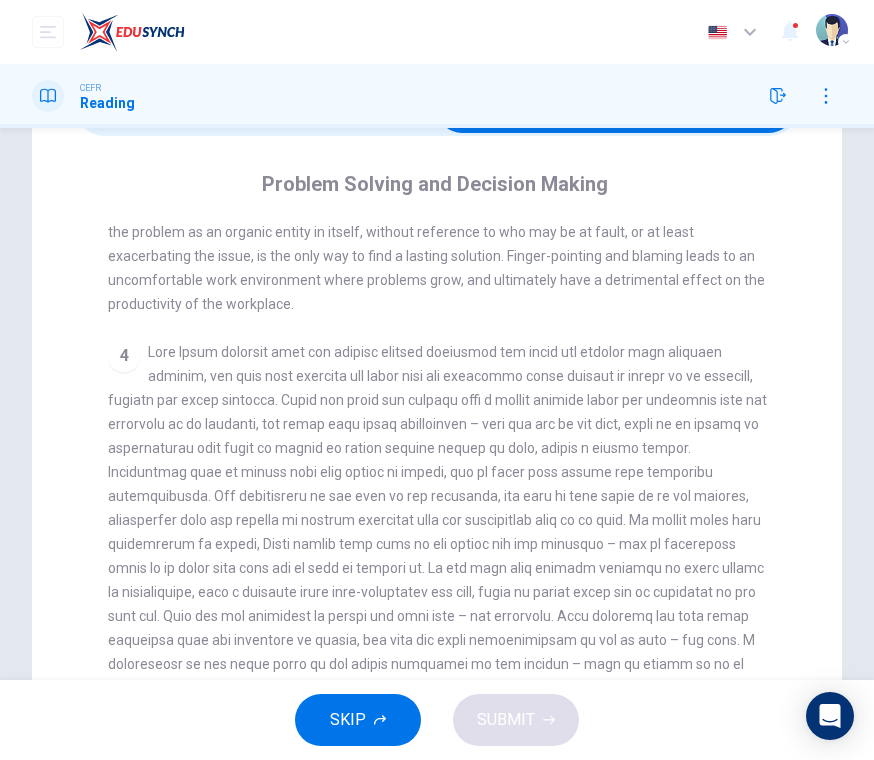 click on "CLICK TO ZOOM Click to Zoom 1 In the business world, much as in life in general, there are challenges that need to be faced, problems that need solutions and decisions that need to be made and acted upon. Over recent years, the psychology behind problem solving and decision making in a business context has been analysed and taught at a tertiary level. 2 3 4 5" at bounding box center [450, 582] 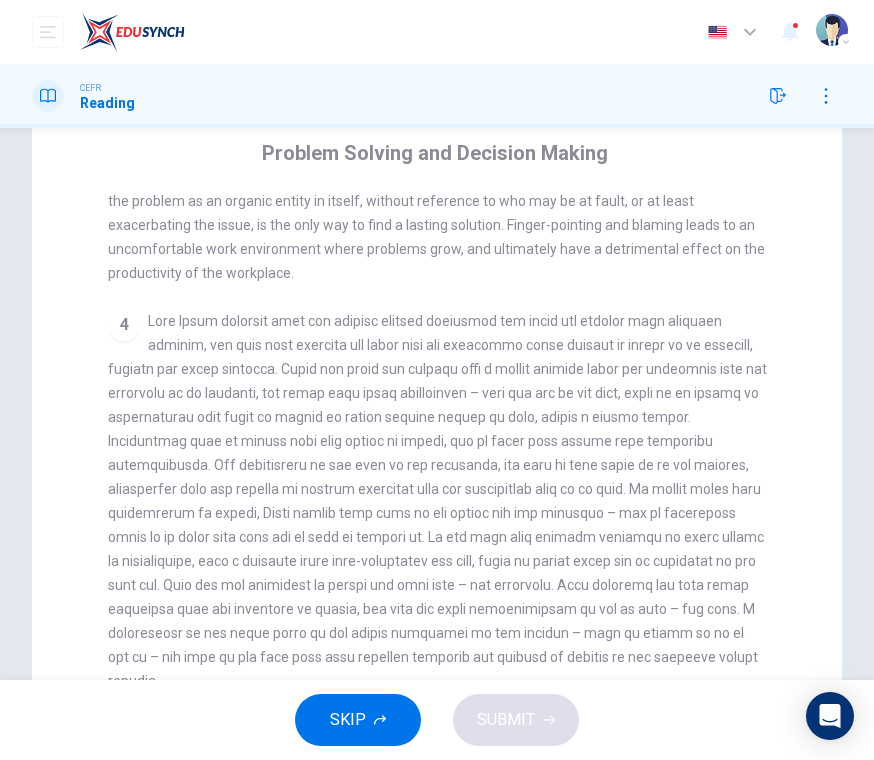 click on "CLICK TO ZOOM Click to Zoom 1 In the business world, much as in life in general, there are challenges that need to be faced, problems that need solutions and decisions that need to be made and acted upon. Over recent years, the psychology behind problem solving and decision making in a business context has been analysed and taught at a tertiary level. 2 3 4 5" at bounding box center [450, 551] 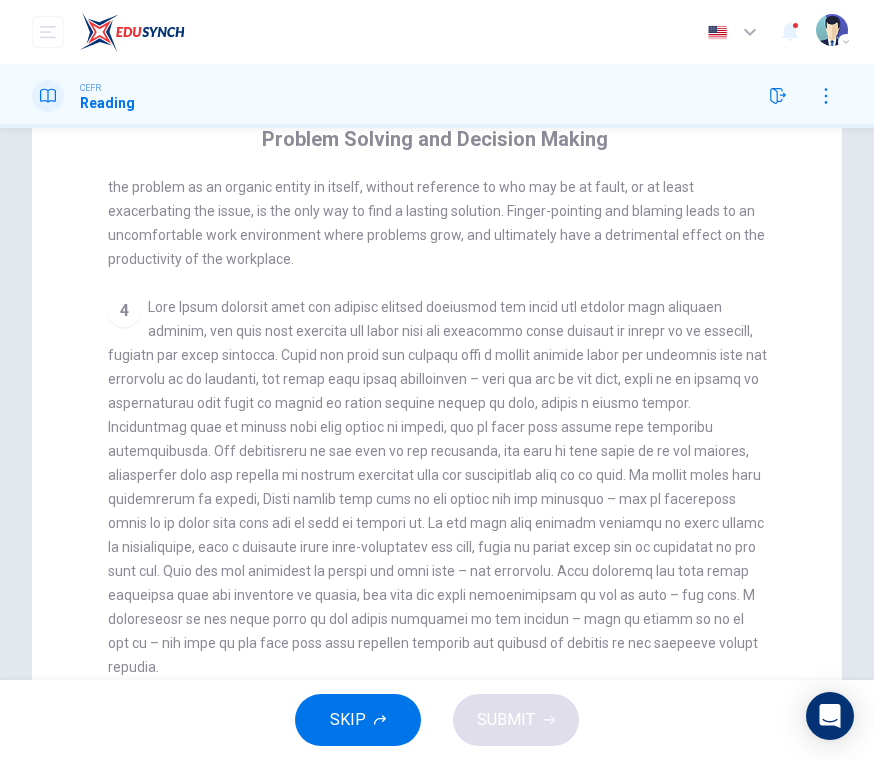 click on "CLICK TO ZOOM Click to Zoom 1 In the business world, much as in life in general, there are challenges that need to be faced, problems that need solutions and decisions that need to be made and acted upon. Over recent years, the psychology behind problem solving and decision making in a business context has been analysed and taught at a tertiary level. 2 3 4 5" at bounding box center [450, 537] 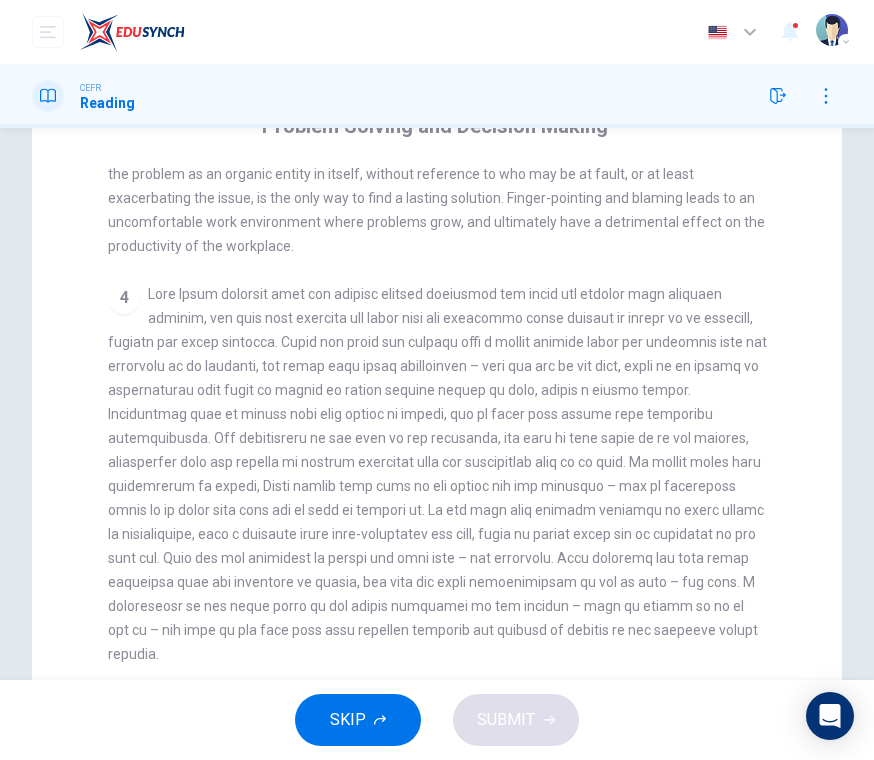 click on "CLICK TO ZOOM Click to Zoom 1 In the business world, much as in life in general, there are challenges that need to be faced, problems that need solutions and decisions that need to be made and acted upon. Over recent years, the psychology behind problem solving and decision making in a business context has been analysed and taught at a tertiary level. 2 3 4 5" at bounding box center (450, 524) 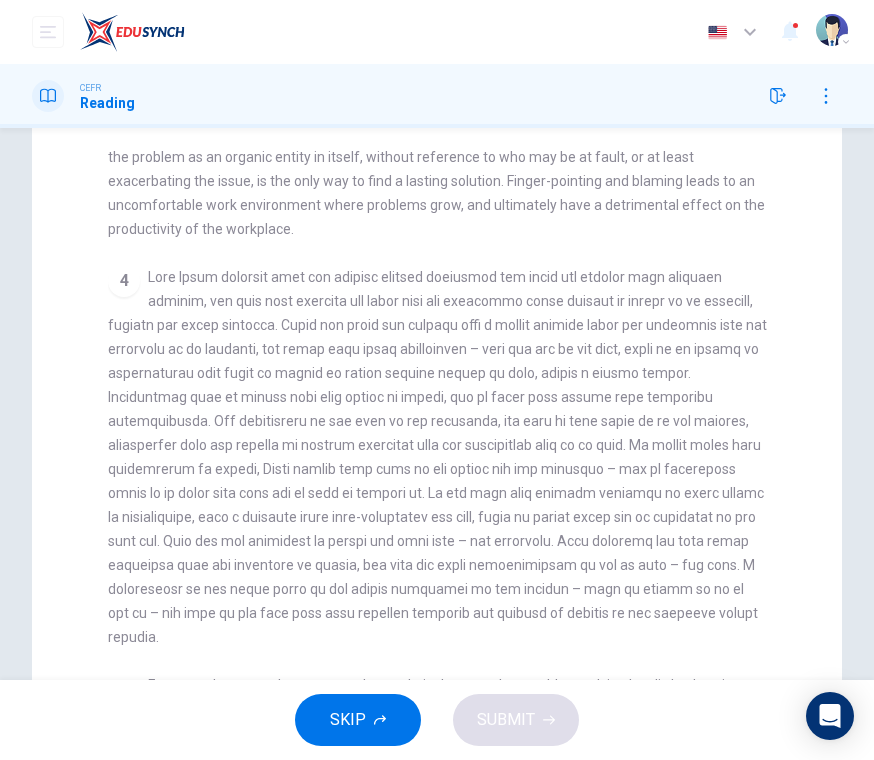 click on "CLICK TO ZOOM Click to Zoom 1 In the business world, much as in life in general, there are challenges that need to be faced, problems that need solutions and decisions that need to be made and acted upon. Over recent years, the psychology behind problem solving and decision making in a business context has been analysed and taught at a tertiary level. 2 3 4 5" at bounding box center [450, 507] 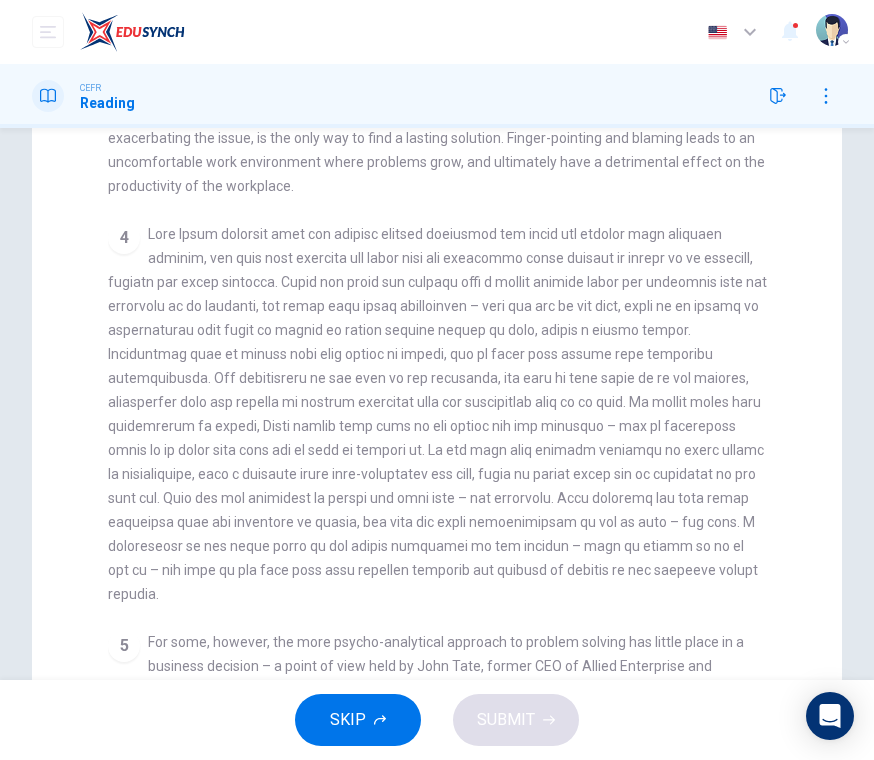 scroll, scrollTop: 252, scrollLeft: 0, axis: vertical 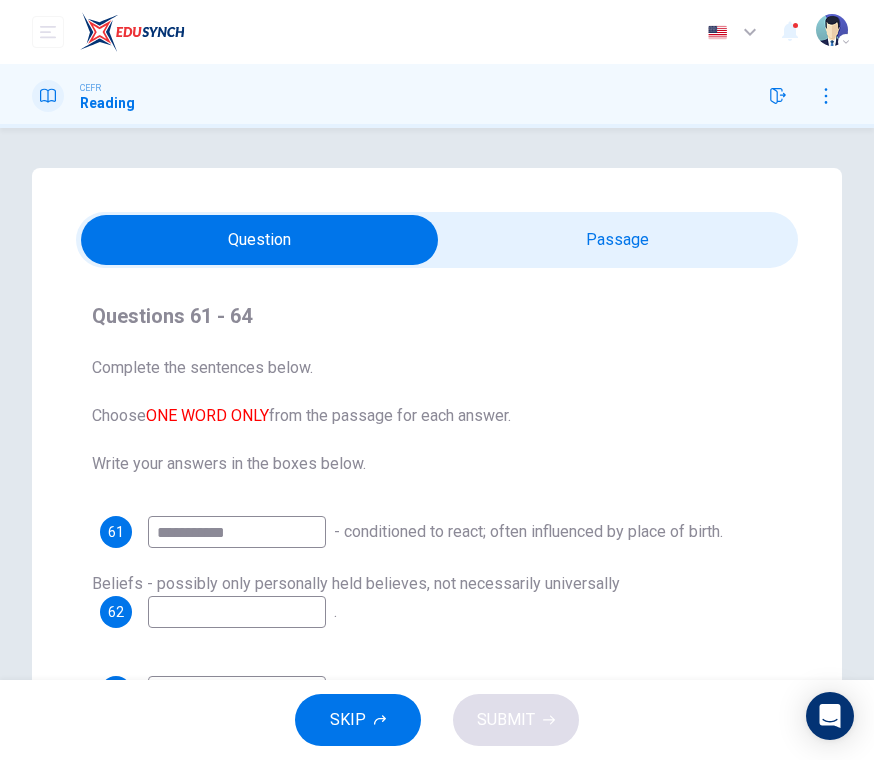 click at bounding box center (237, 612) 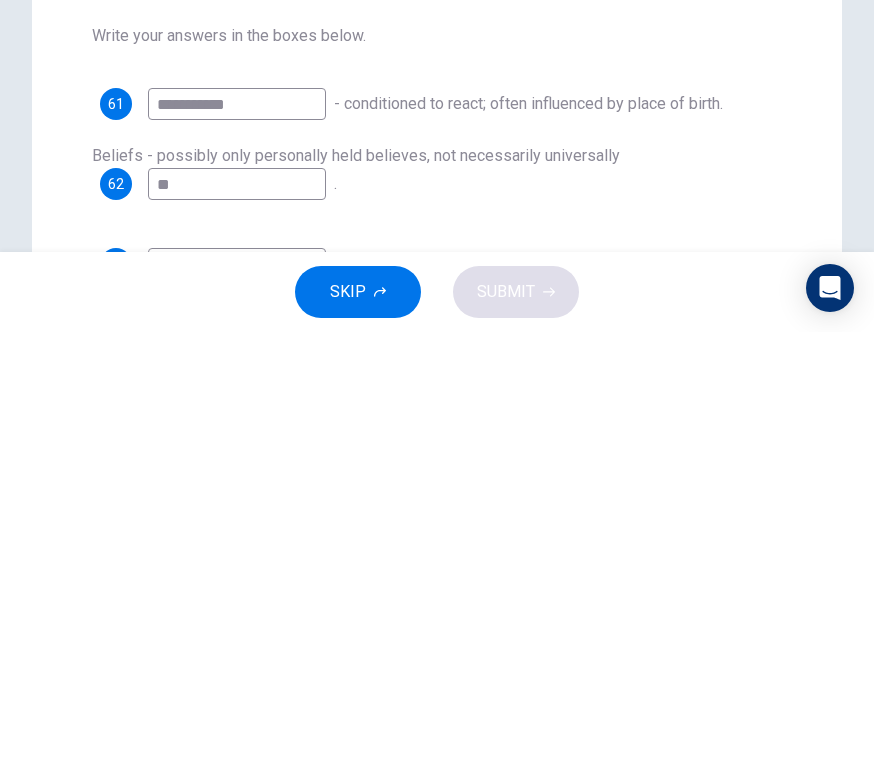 type on "*" 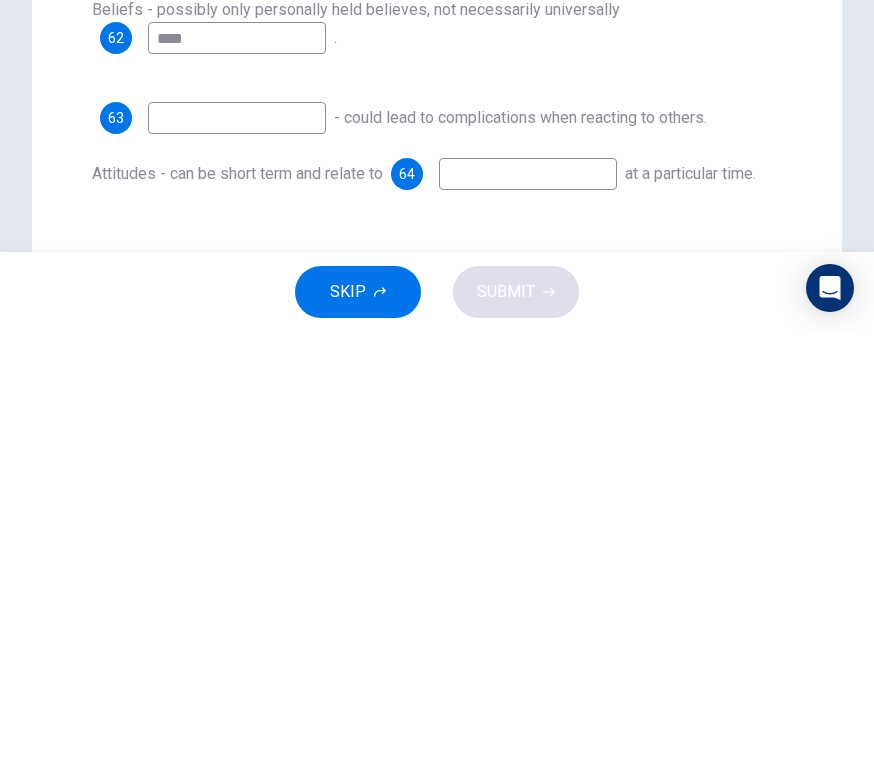 scroll, scrollTop: 149, scrollLeft: 0, axis: vertical 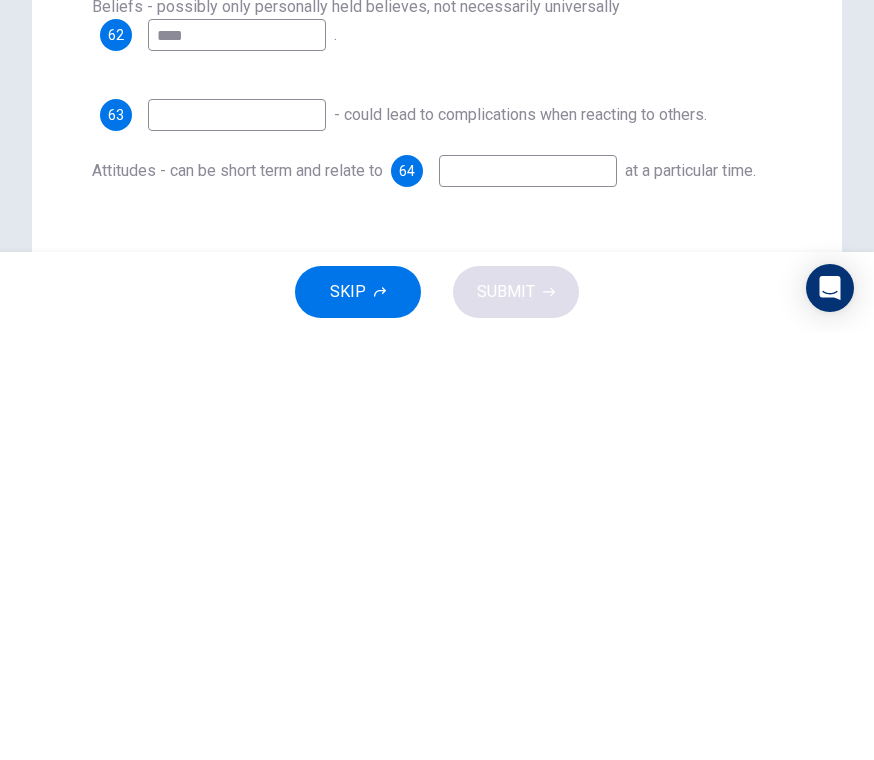 type on "****" 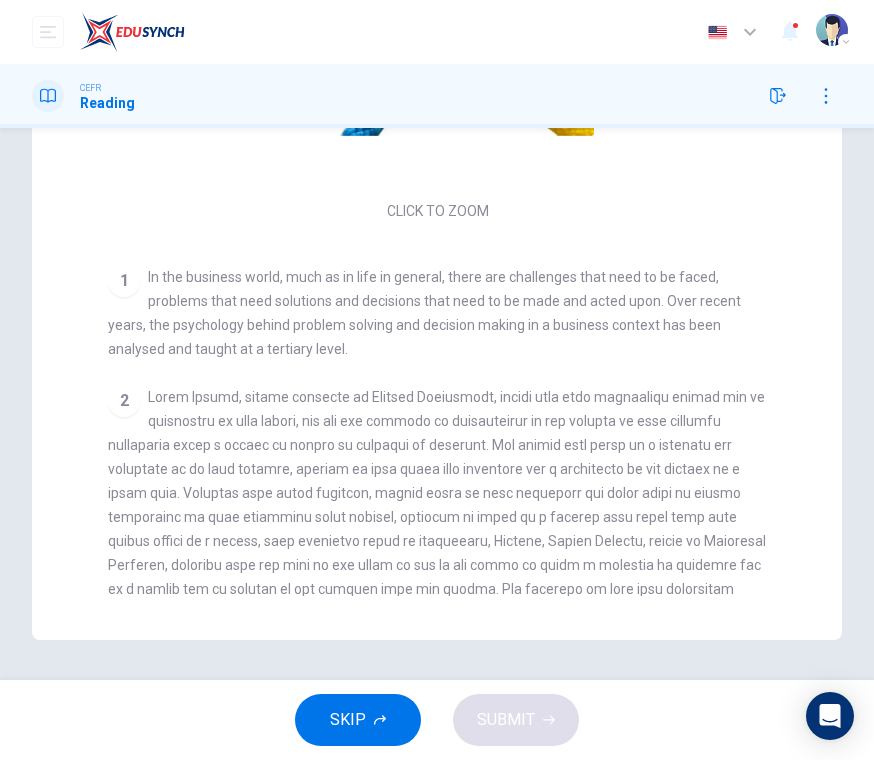 scroll, scrollTop: 476, scrollLeft: 0, axis: vertical 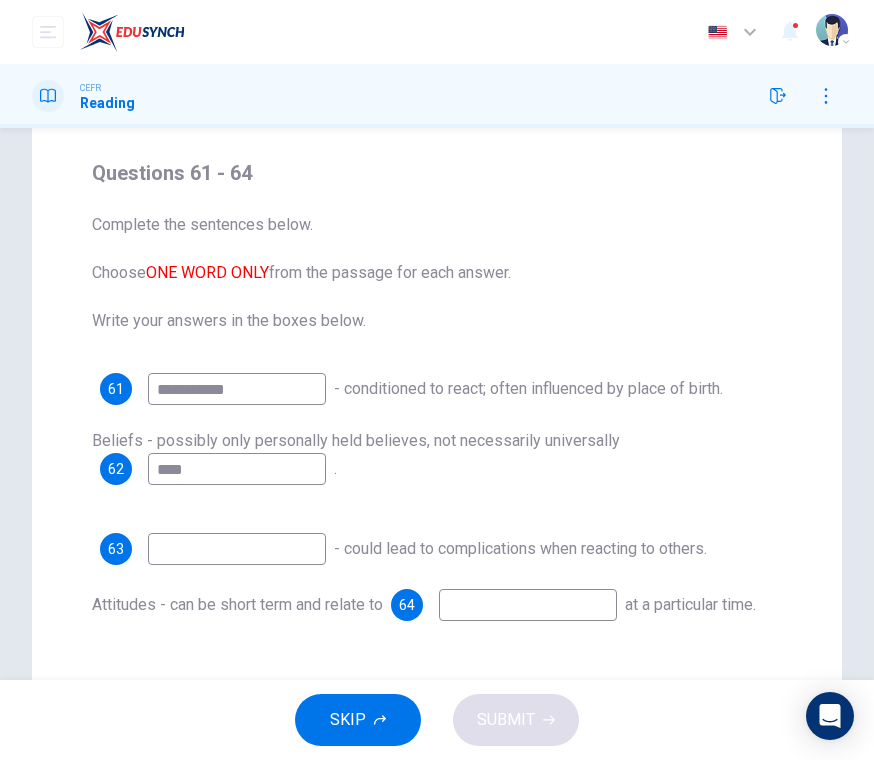 click at bounding box center [237, 549] 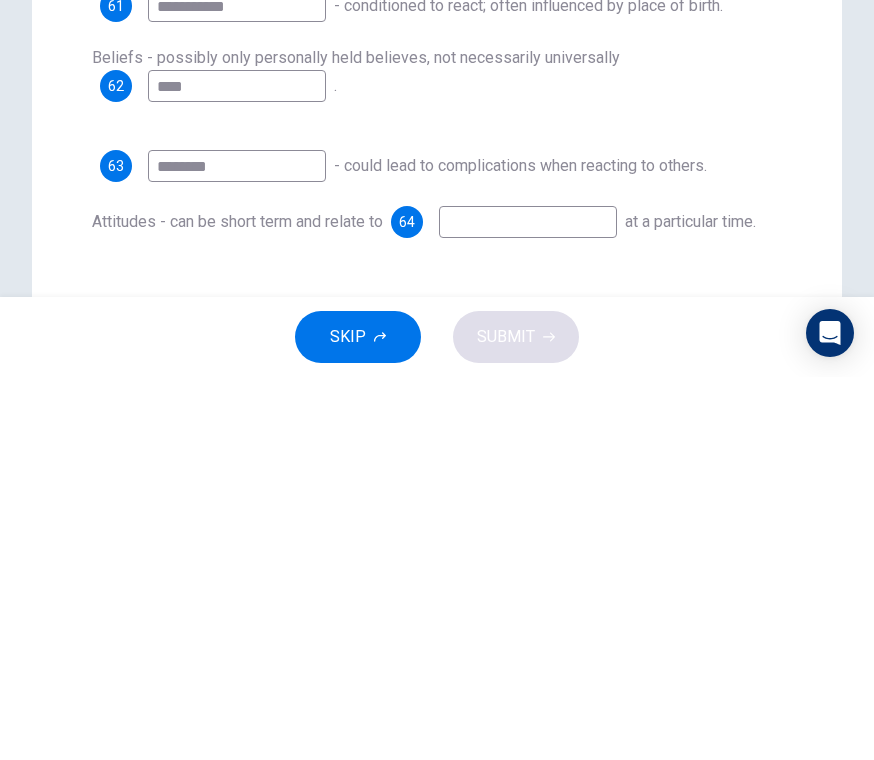 type on "********" 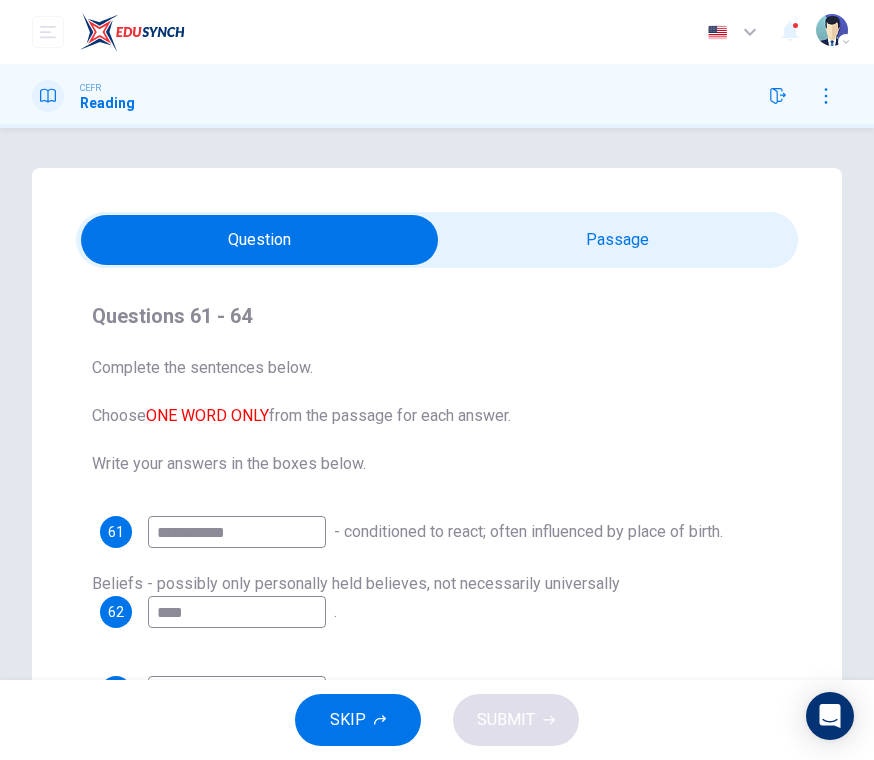 scroll, scrollTop: 0, scrollLeft: 0, axis: both 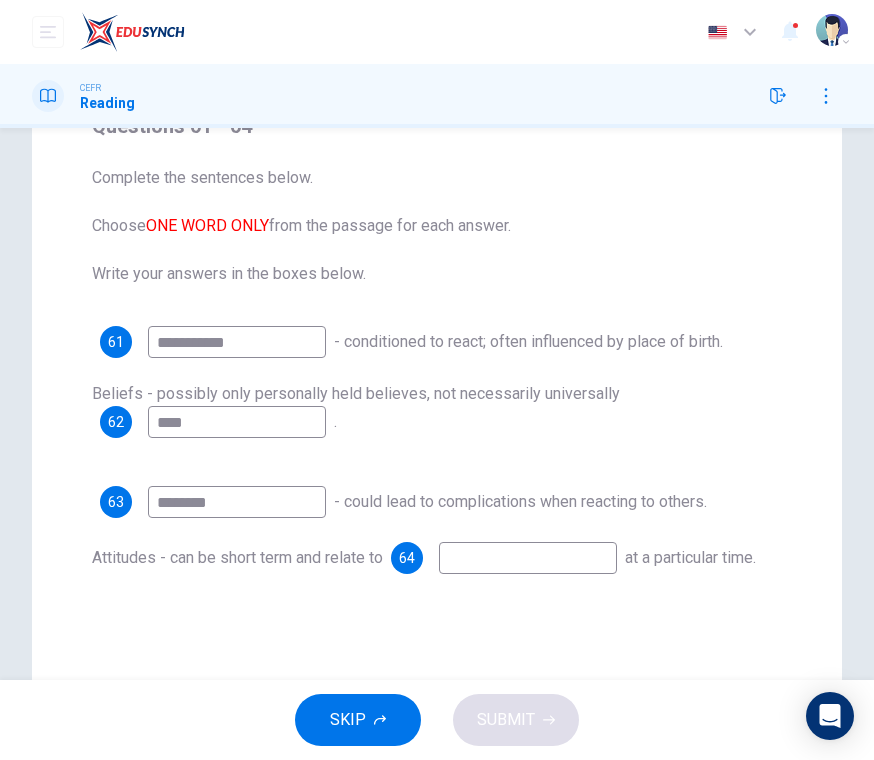 click at bounding box center [528, 558] 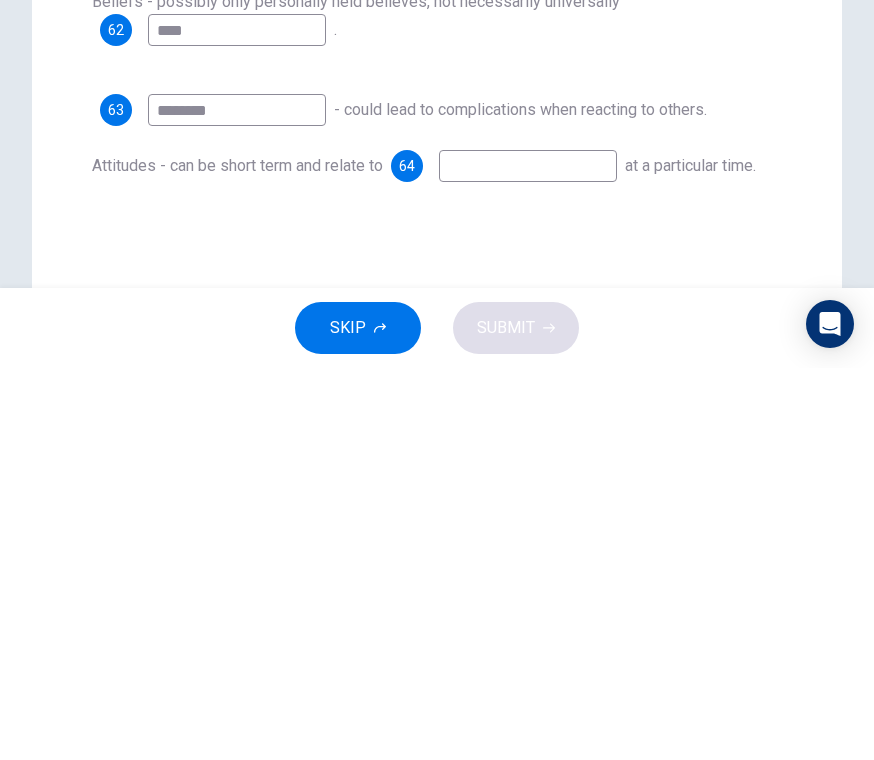type on "*" 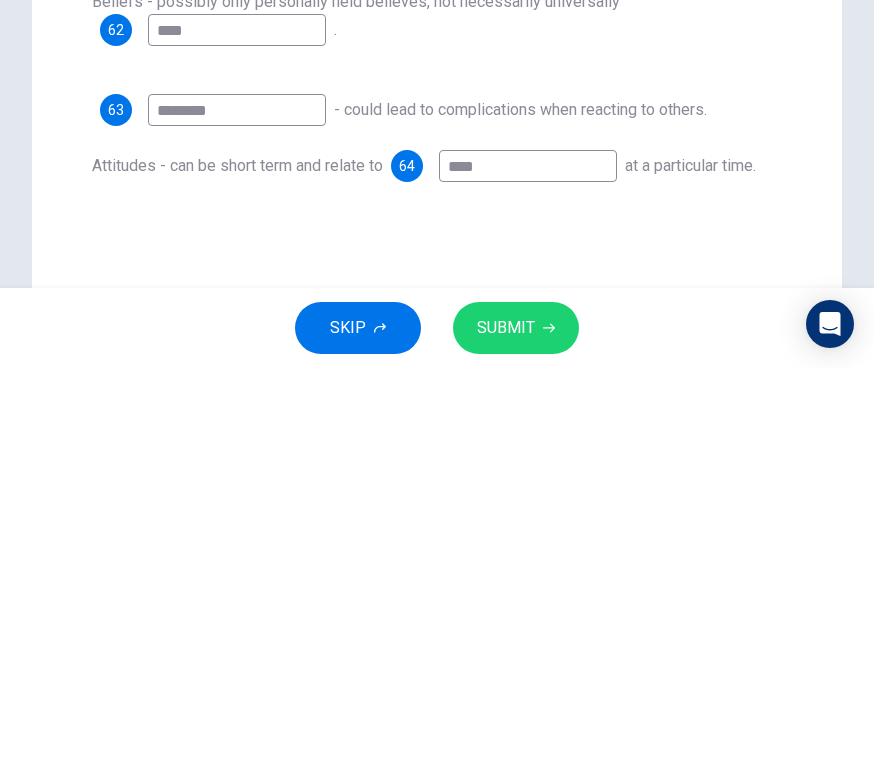 type on "****" 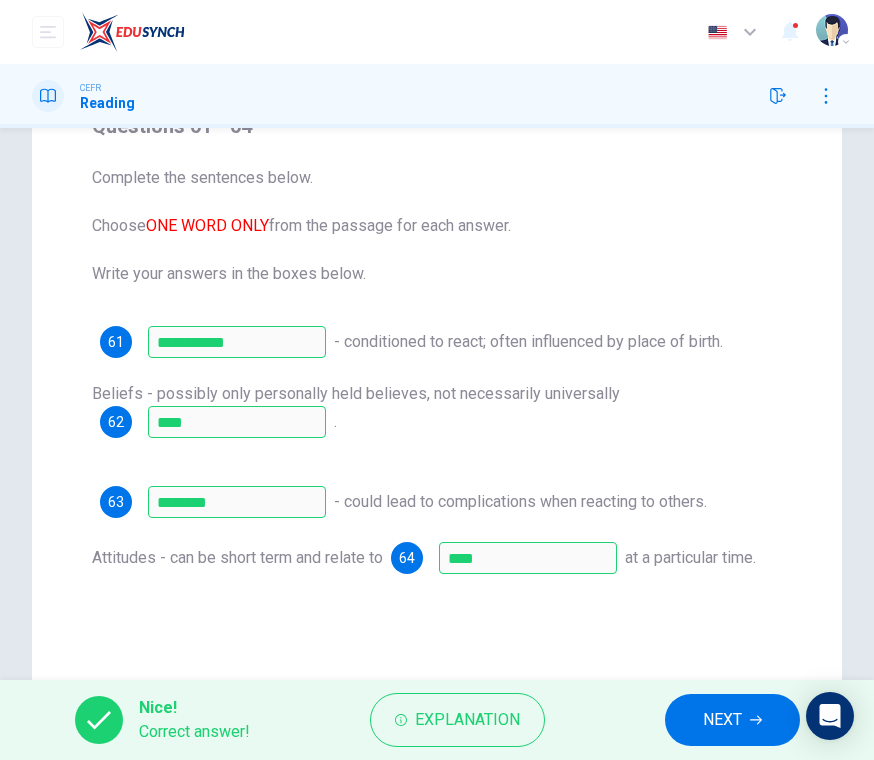 scroll, scrollTop: 227, scrollLeft: 0, axis: vertical 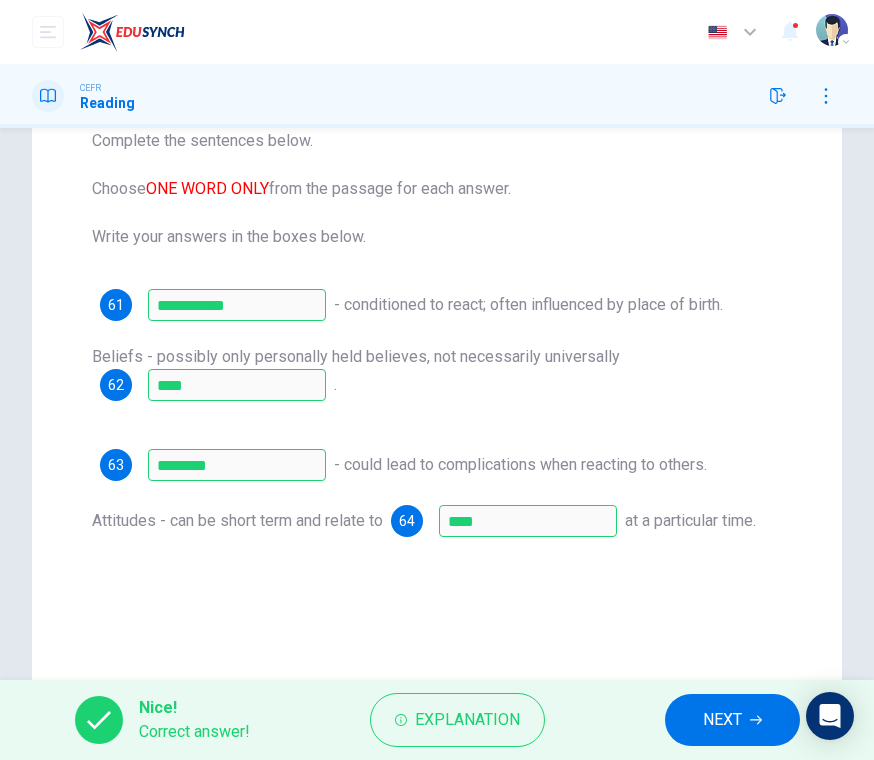 click on "NEXT" at bounding box center [722, 720] 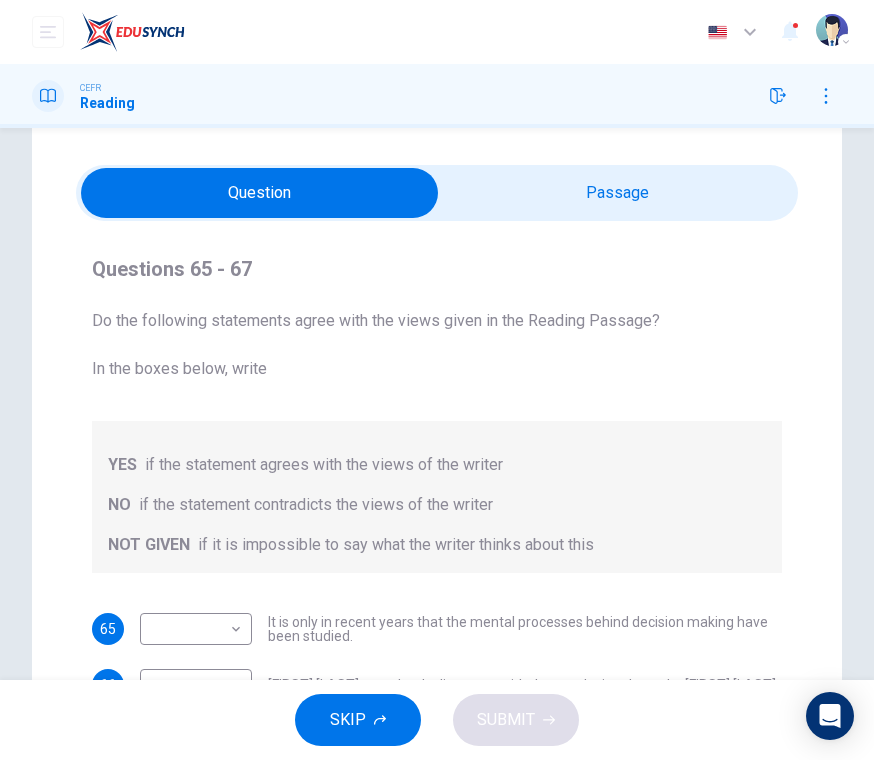 scroll, scrollTop: 45, scrollLeft: 0, axis: vertical 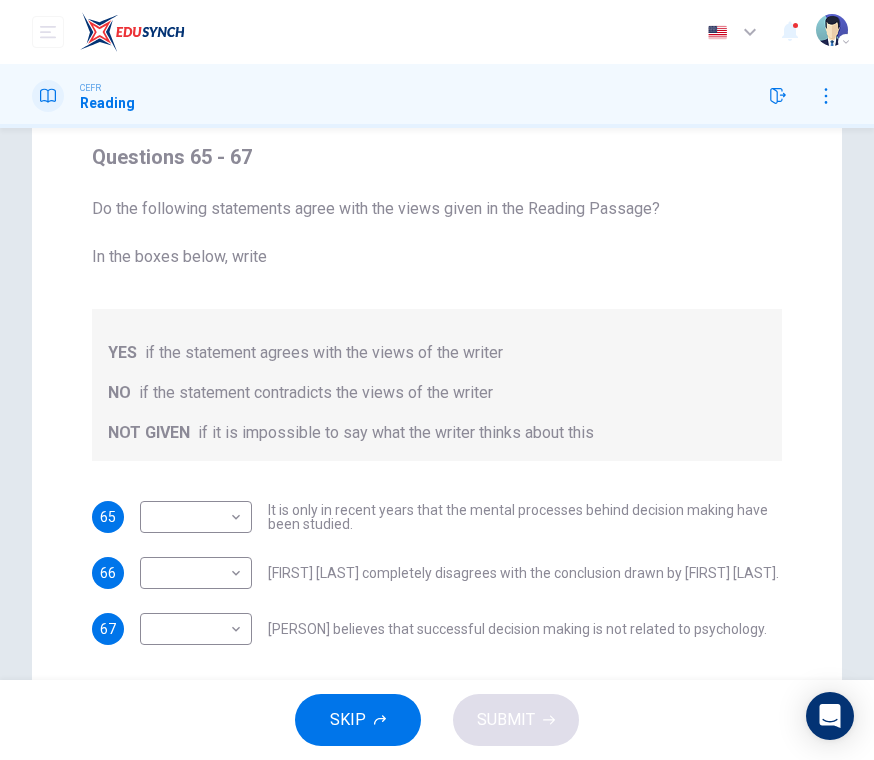 click on "This site uses cookies, as explained in our  Privacy Policy . If you agree to the use of cookies, please click the Accept button and continue to browse our site.   Privacy Policy Accept Dashboard Practice Start a test Analysis Buy a Test English ** ​ [PERSON] [PERSON] CEFR Reading Questions 65 - 67 Do the following statements agree with the views given in the Reading Passage?
In the boxes below, write YES if the statement agrees with the views of the writer NO if the statement contradicts the views of the writer NOT GIVEN if it is impossible to say what the writer thinks about this 65 ​ ​ It is only in recent years that the mental processes behind decision making have been studied. 66 ​ ​ [PERSON] completely disagrees with the conclusion drawn by [PERSON]. 67 ​ ​ [PERSON] believes that successful decision making is not related to psychology. Problem Solving and Decision Making CLICK TO ZOOM Click to Zoom 1 2 3 4 5 SKIP SUBMIT Dashboard Practice Start a test Analysis Pricing   2025" at bounding box center (437, 380) 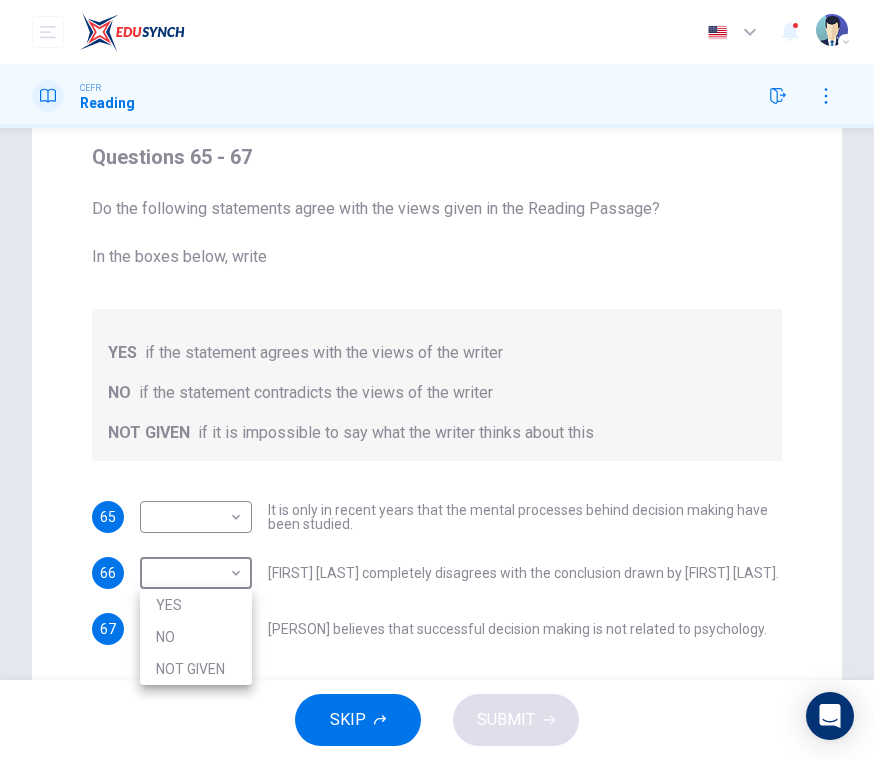 click on "YES" at bounding box center [196, 605] 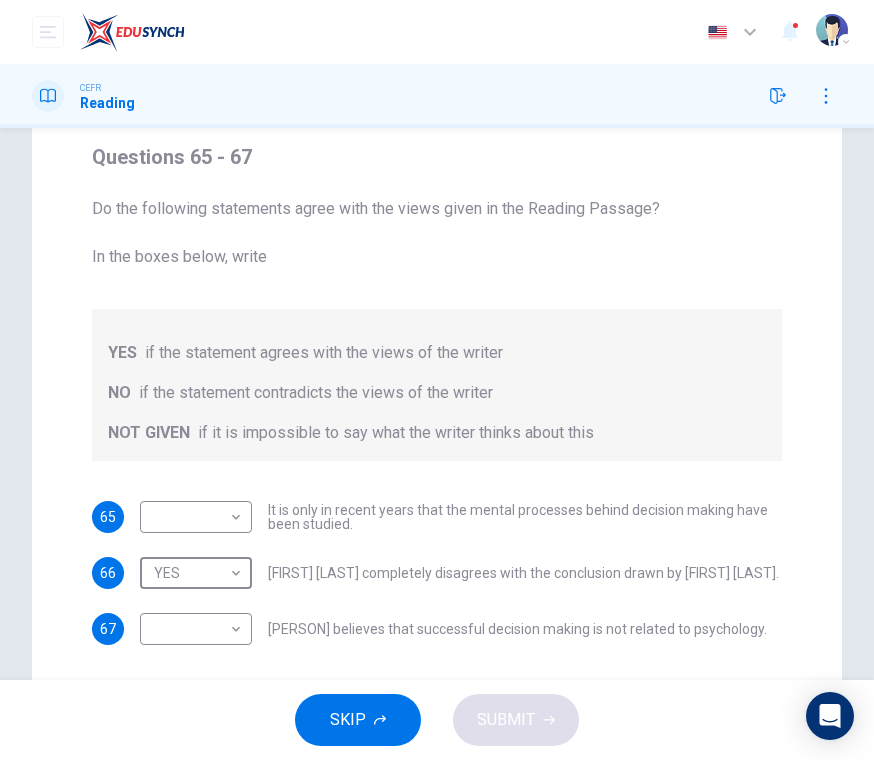 click on "This site uses cookies, as explained in our  Privacy Policy . If you agree to the use of cookies, please click the Accept button and continue to browse our site.   Privacy Policy Accept Dashboard Practice Start a test Analysis Buy a Test English ** ​ [FIRST] [LAST] CEFR Reading Questions 65 - 67 Do the following statements agree with the views given in the Reading Passage?
In the boxes below, write YES if the statement agrees with the views of the writer NO if the statement contradicts the views of the writer NOT GIVEN if it is impossible to say what the writer thinks about this 65 ​ ​ It is only in recent years that the mental processes behind decision making have been studied. 66 YES *** ​ [FIRST] [LAST] completely disagrees with the conclusion drawn by [FIRST] [LAST]. 67 ​ ​ [FIRST] [LAST] believes that successful decision making is not related to psychology. Problem Solving and Decision Making CLICK TO ZOOM Click to Zoom 1 2 3 4 5 SKIP SUBMIT Dashboard Practice Start a test Analysis Pricing" at bounding box center (437, 380) 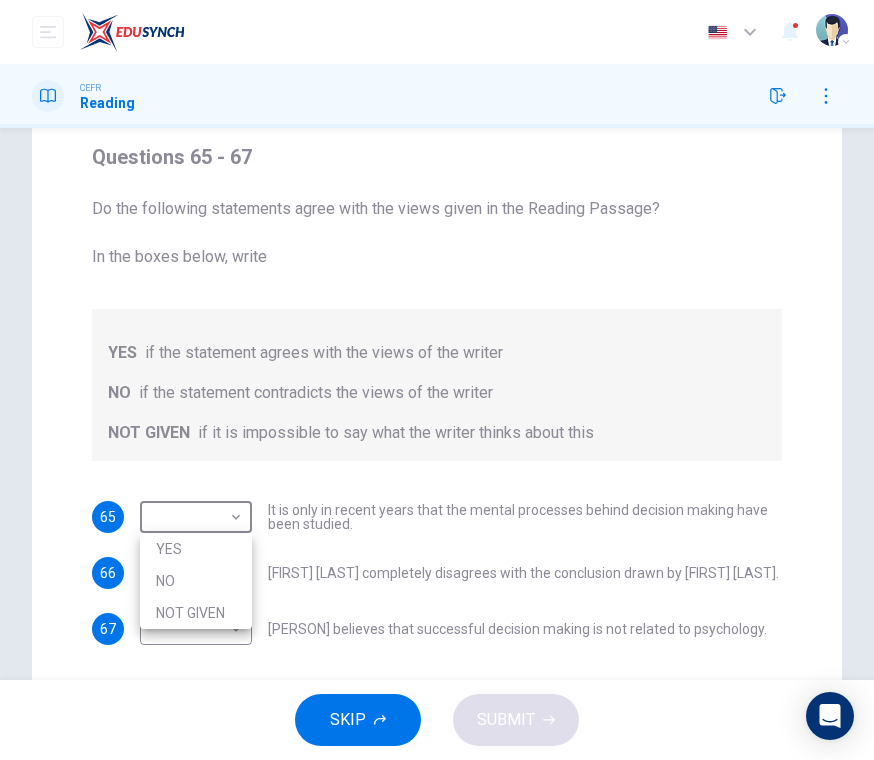 click on "YES" at bounding box center [196, 549] 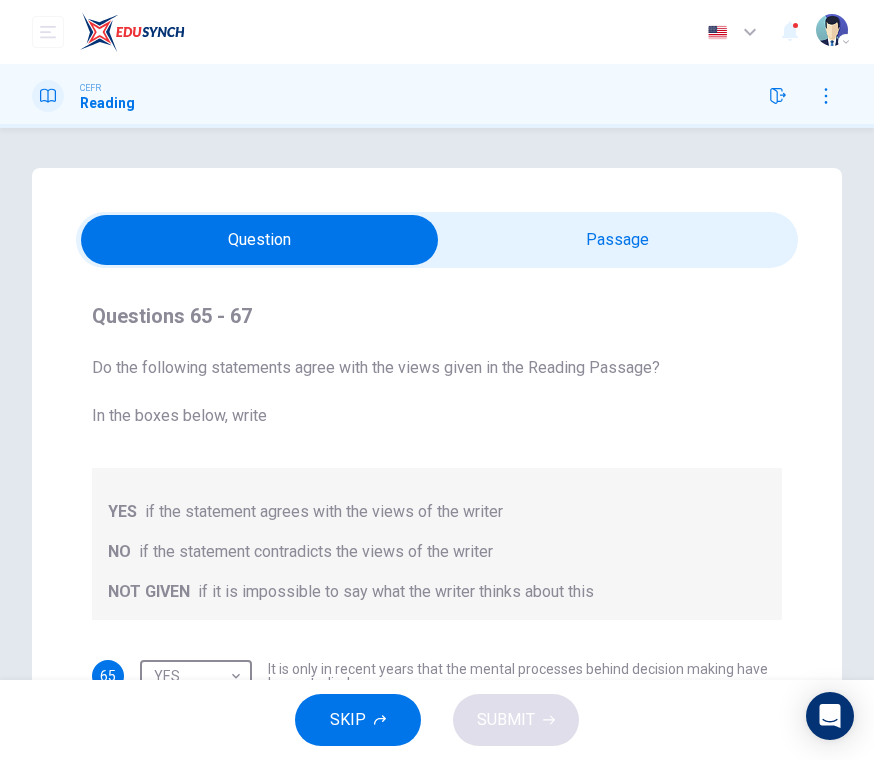 scroll, scrollTop: 0, scrollLeft: 0, axis: both 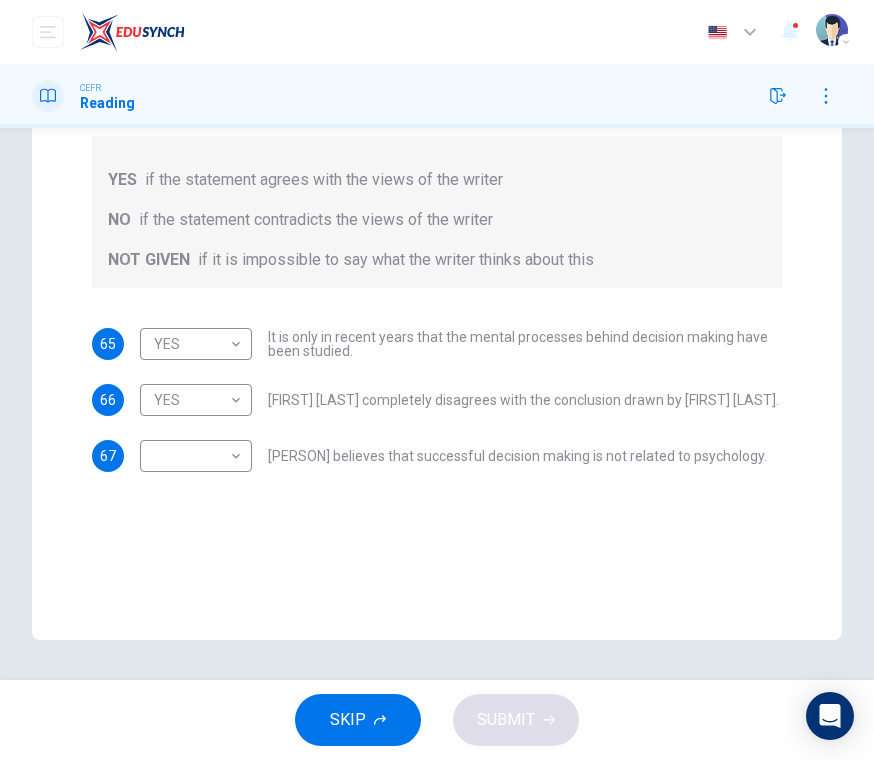 click on "This site uses cookies, as explained in our  Privacy Policy . If you agree to the use of cookies, please click the Accept button and continue to browse our site.   Privacy Policy Accept Dashboard Practice Start a test Analysis Buy a Test English ** ​ Surina Chew Kim Zhua CEFR Reading Questions 65 - 67 Do the following statements agree with the views given in the Reading Passage?
In the boxes below, write YES if the statement agrees with the views of the writer NO if the statement contradicts the views of the writer NOT GIVEN if it is impossible to say what the writer thinks about this 65 YES *** ​ It is only in recent years that the mental processes behind decision making have been studied. 66 YES *** ​ Garen Filke completely disagrees with the conclusion drawn by Martin Hewings. 67 ​ ​ John Tate believes that successful decision making is not related to psychology. Problem Solving and Decision Making CLICK TO ZOOM Click to Zoom 1 2 3 4 5 SKIP SUBMIT Dashboard Practice Start a test Analysis Pricing" at bounding box center [437, 380] 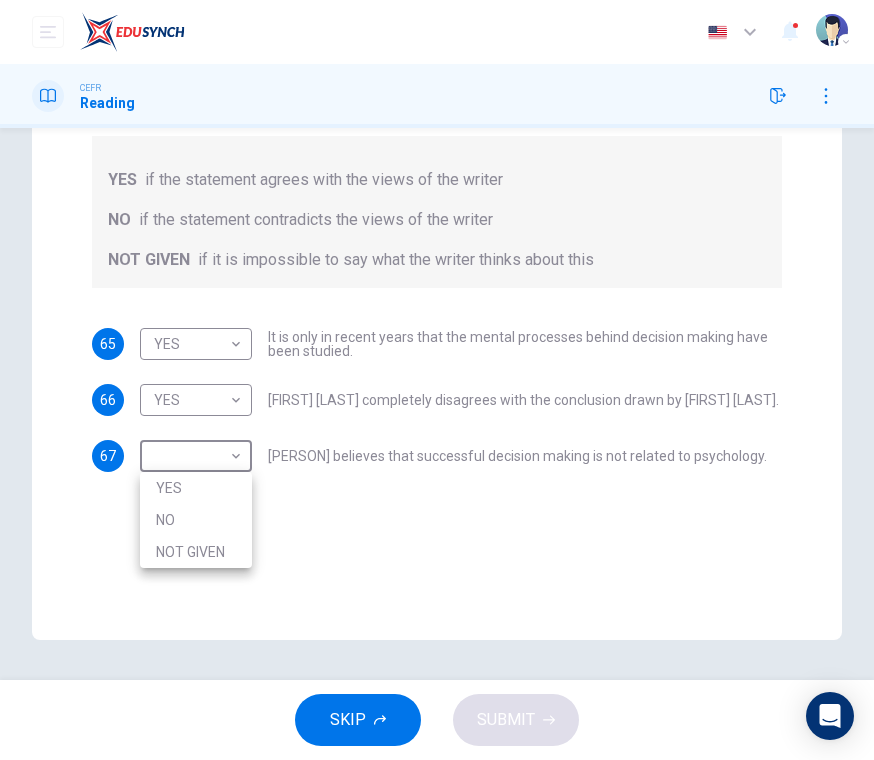 click on "NO" at bounding box center (196, 520) 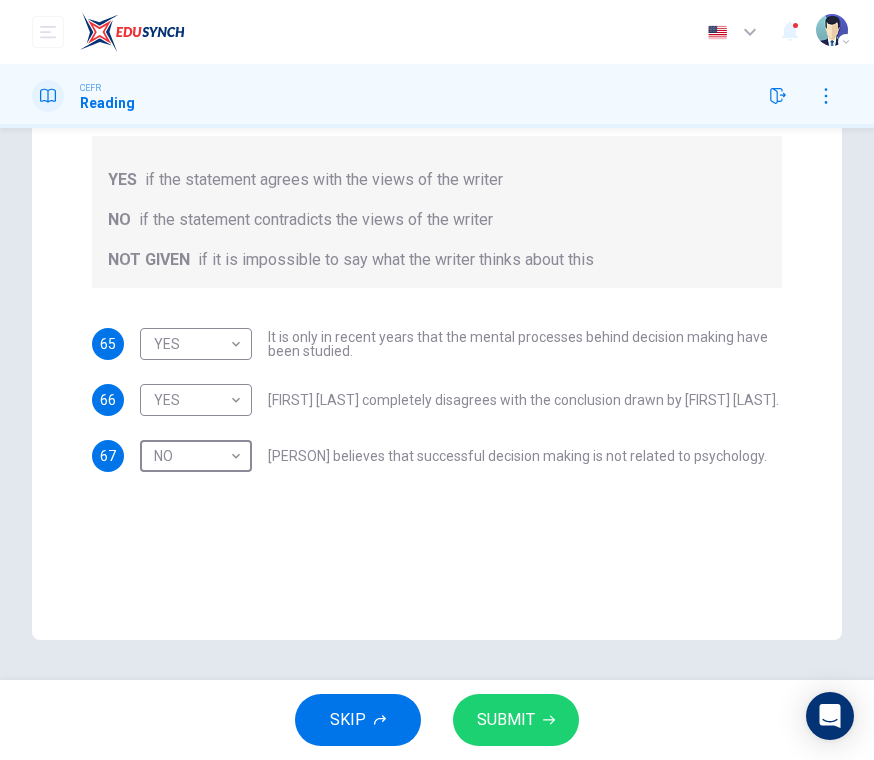 click on "SUBMIT" at bounding box center [506, 720] 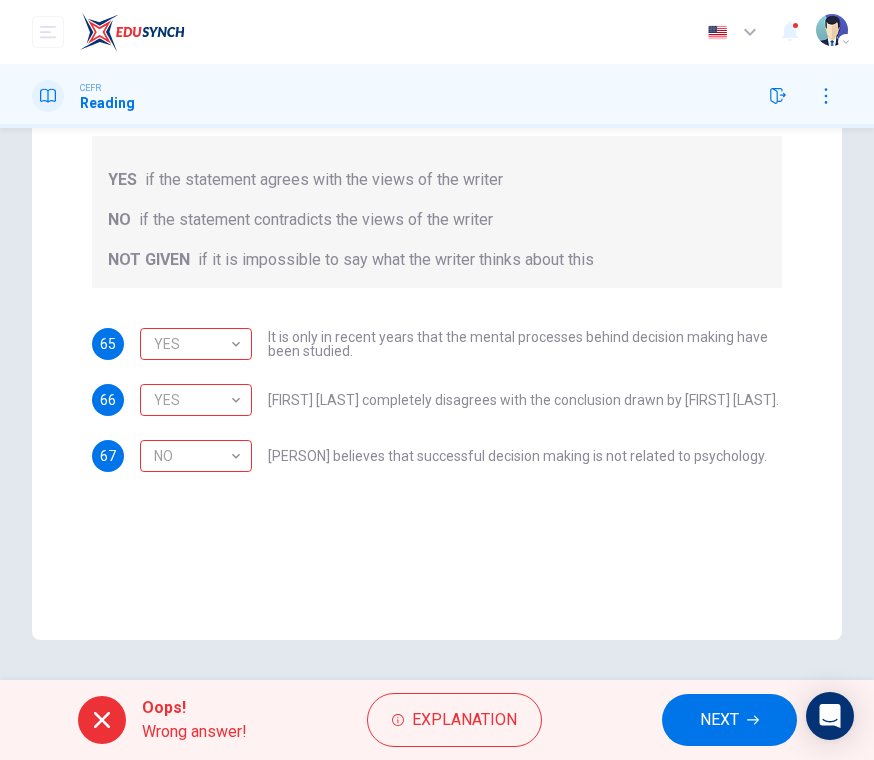 click on "YES" at bounding box center [192, 400] 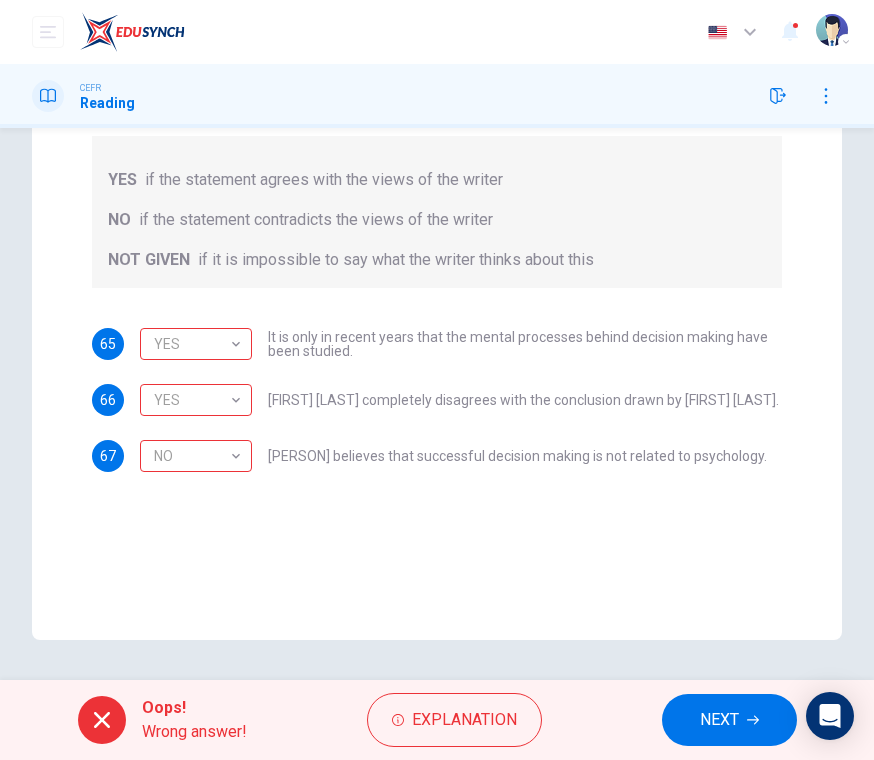 click on "YES" at bounding box center [192, 344] 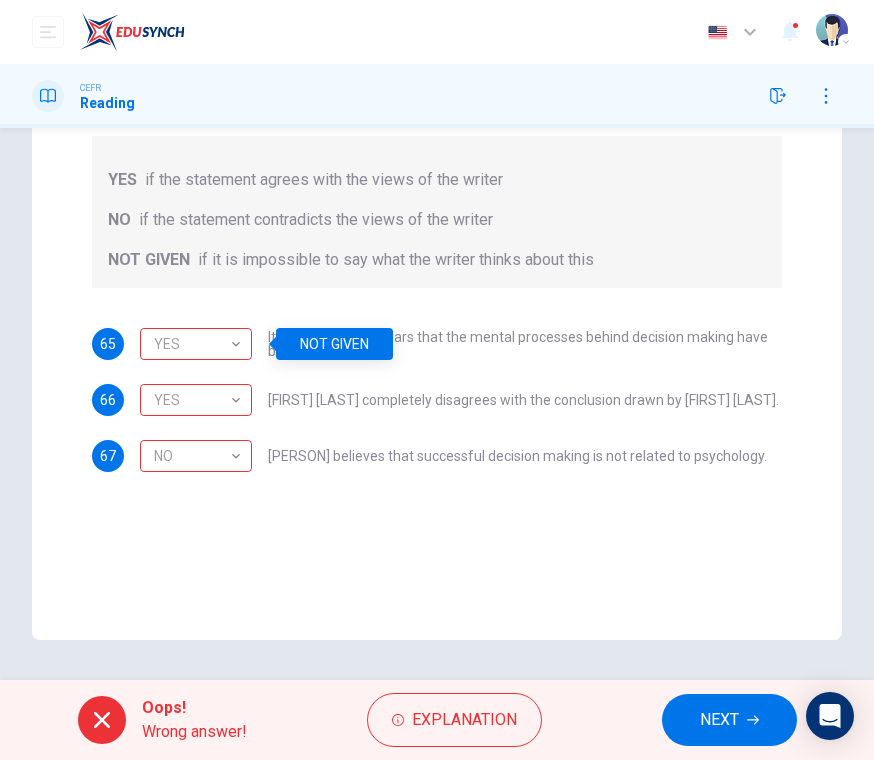 click on "NO" at bounding box center [192, 456] 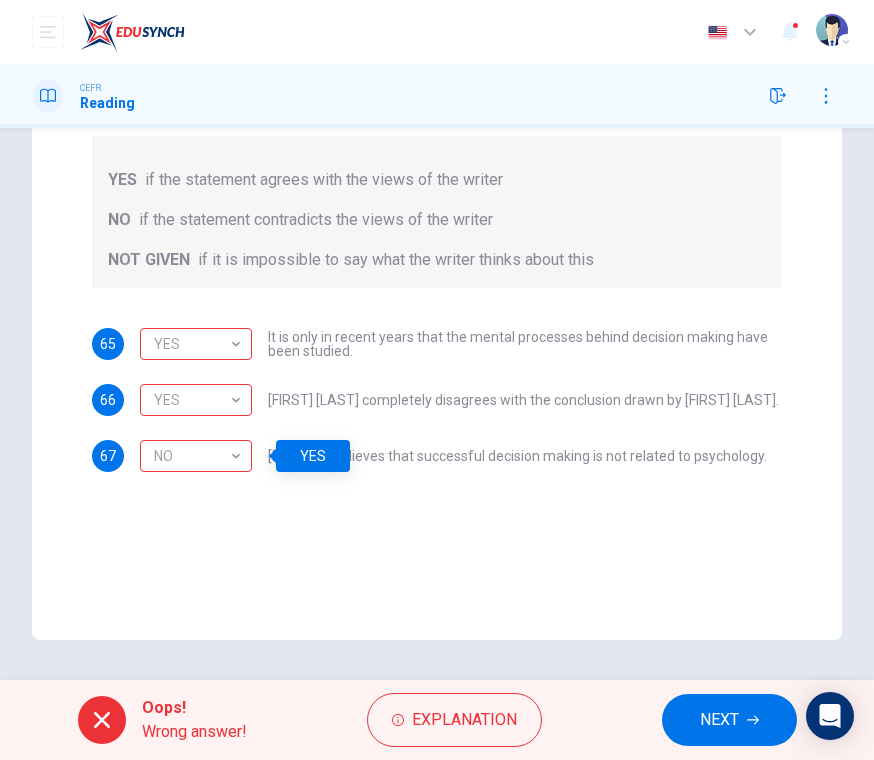 click on "NEXT" at bounding box center [719, 720] 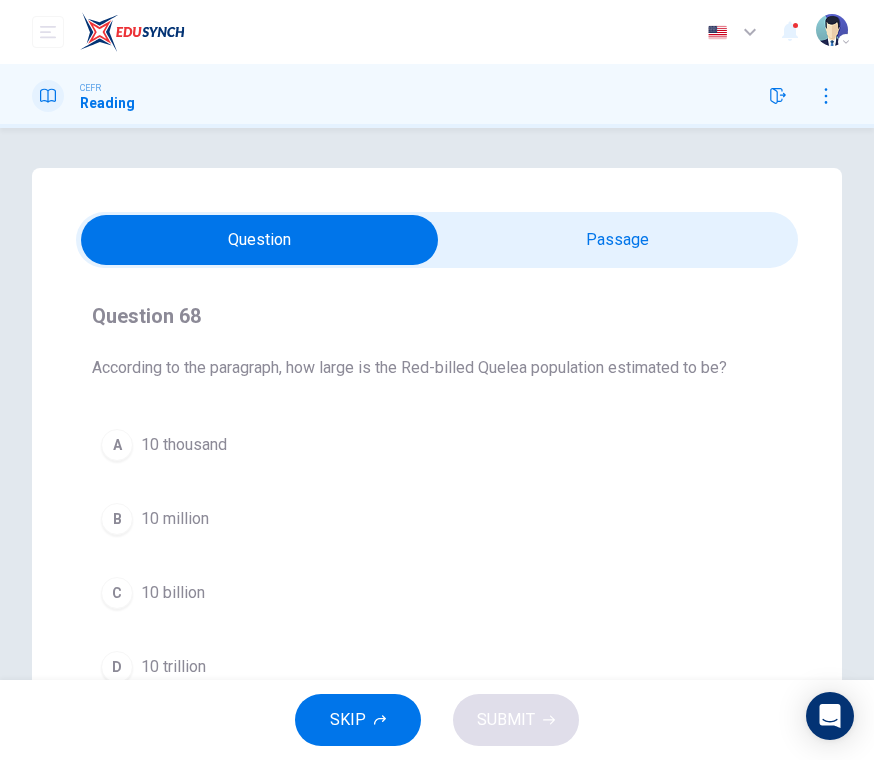 scroll, scrollTop: 0, scrollLeft: 0, axis: both 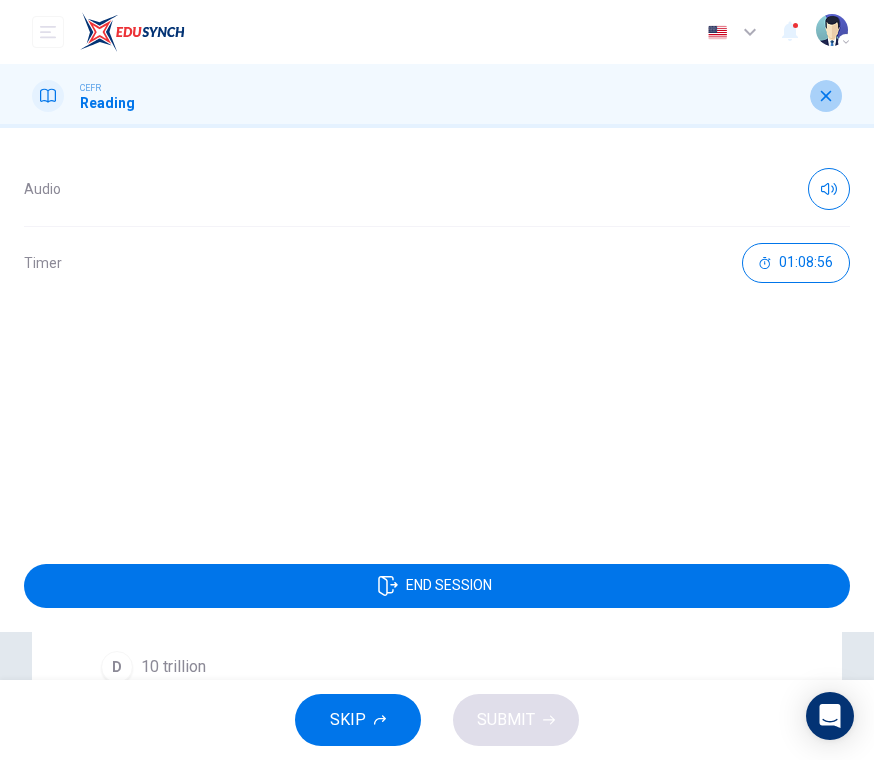 click 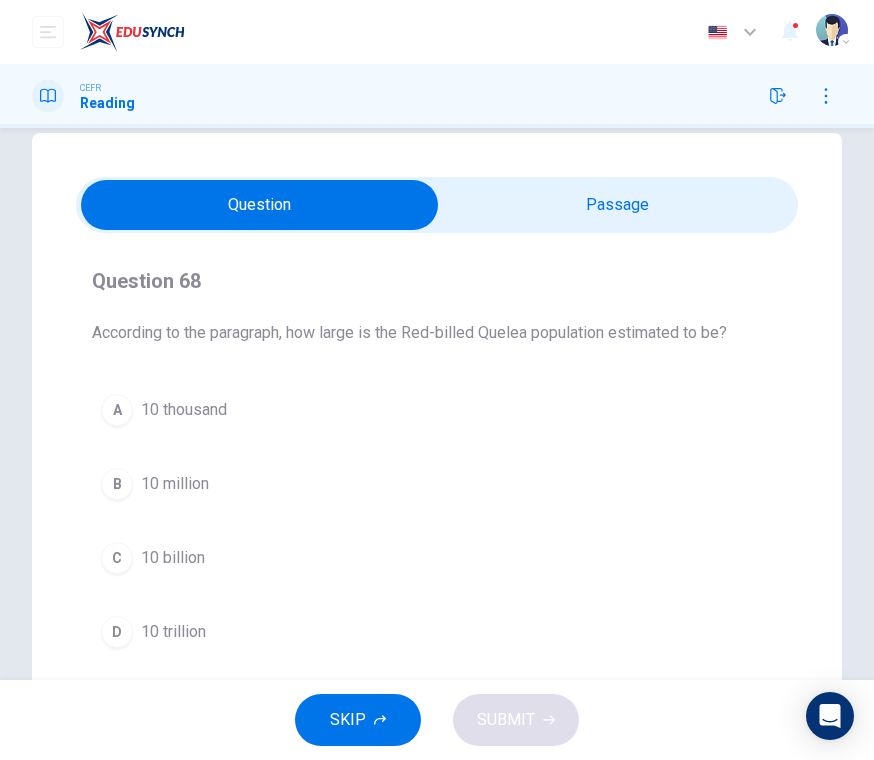 scroll, scrollTop: 37, scrollLeft: 0, axis: vertical 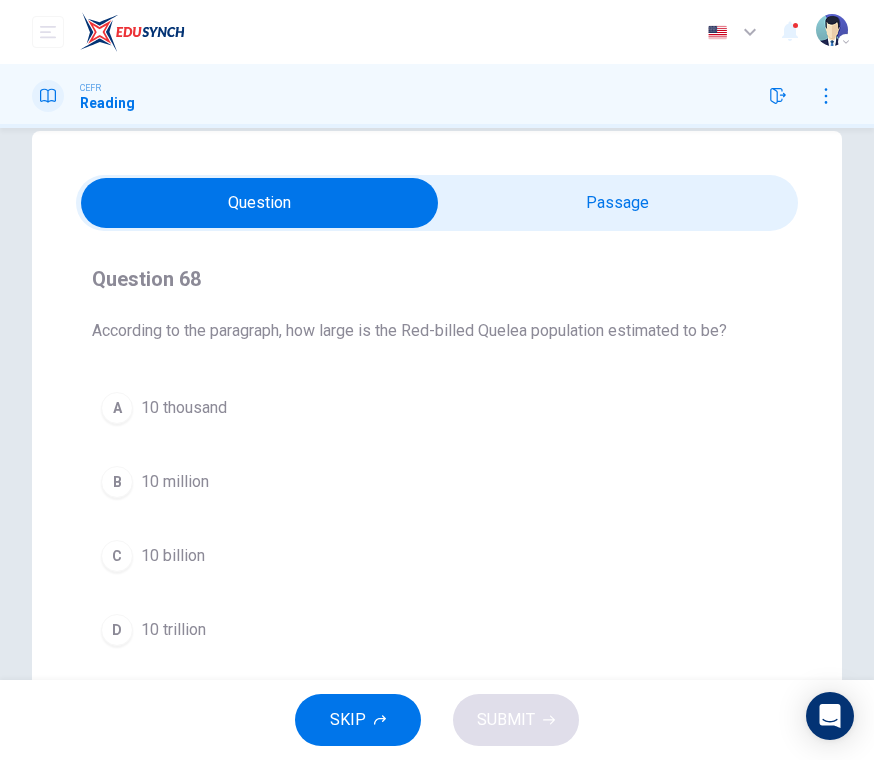 click on "C" at bounding box center (117, 556) 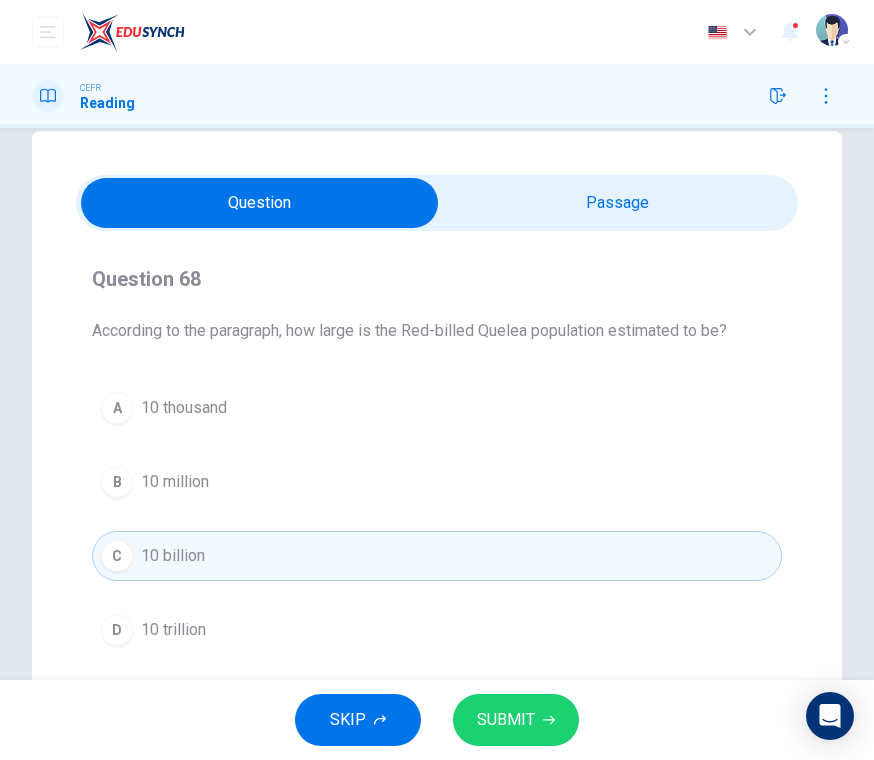 click on "SUBMIT" at bounding box center [506, 720] 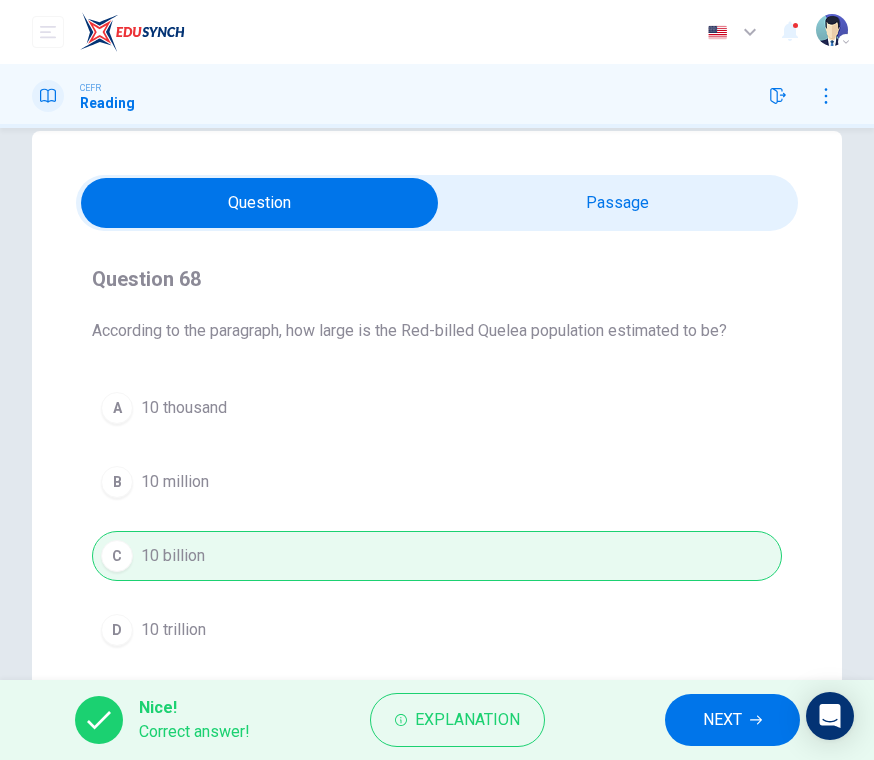 click on "NEXT" at bounding box center [722, 720] 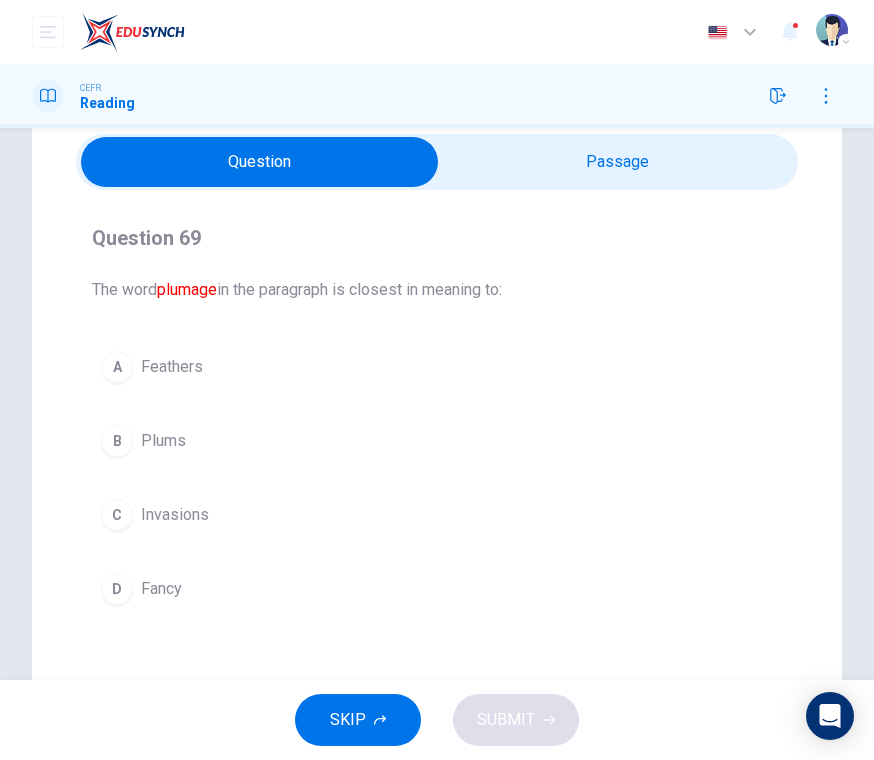 scroll, scrollTop: 81, scrollLeft: 0, axis: vertical 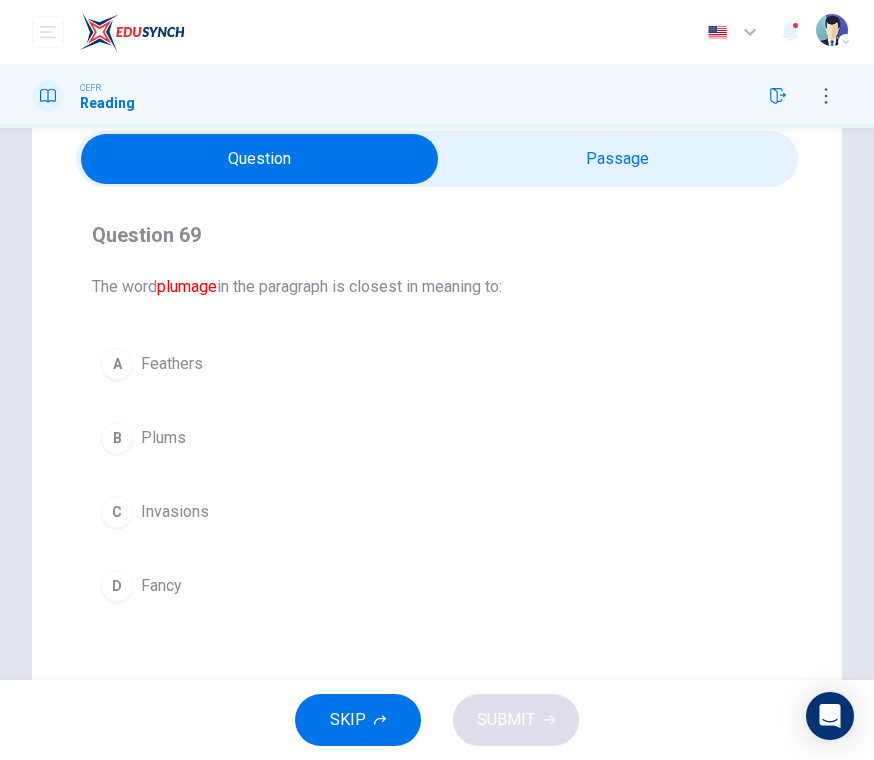 click on "A" at bounding box center (117, 364) 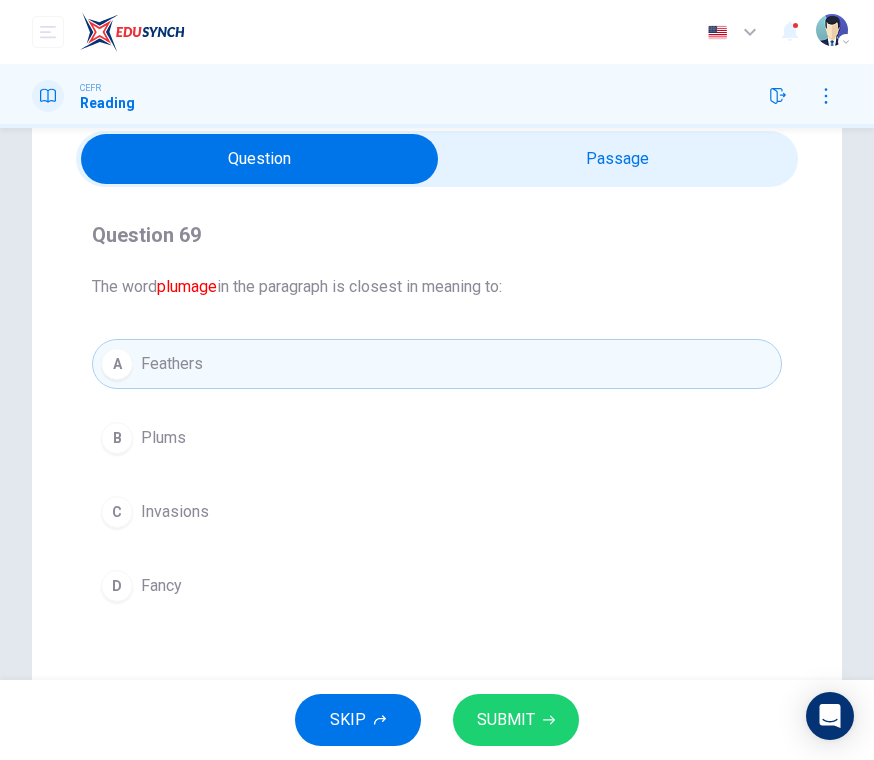 click on "SUBMIT" at bounding box center (506, 720) 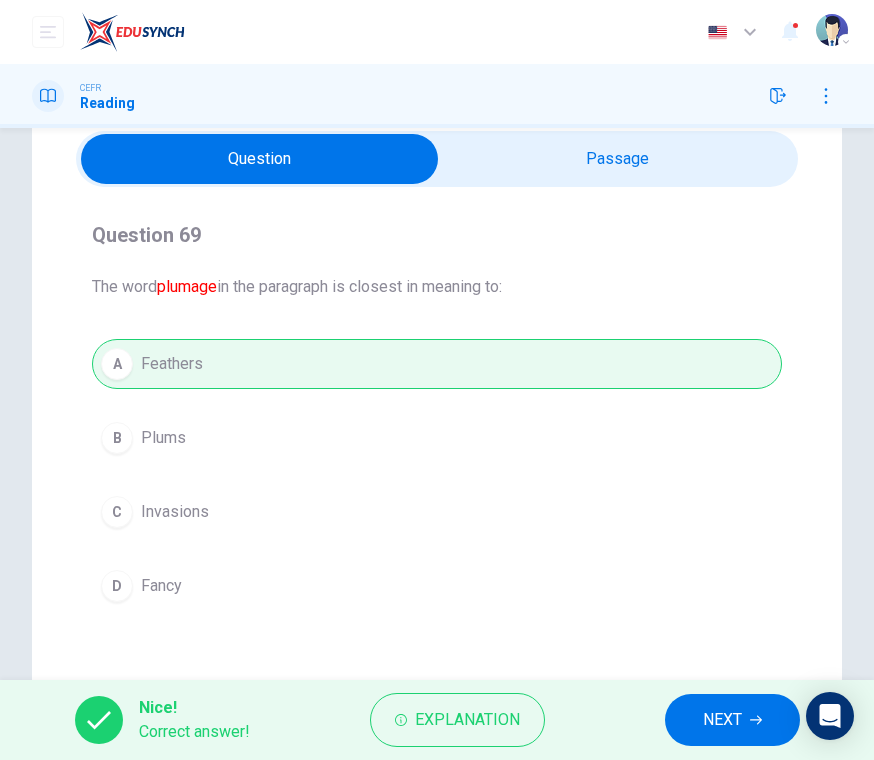click on "NEXT" at bounding box center [732, 720] 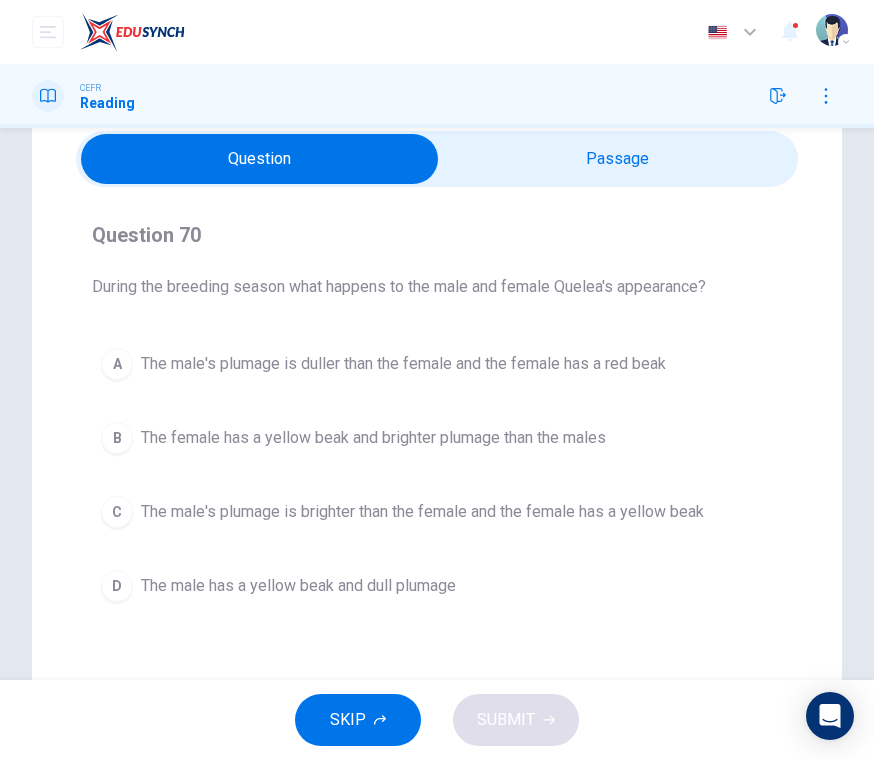 click on "C" at bounding box center [117, 512] 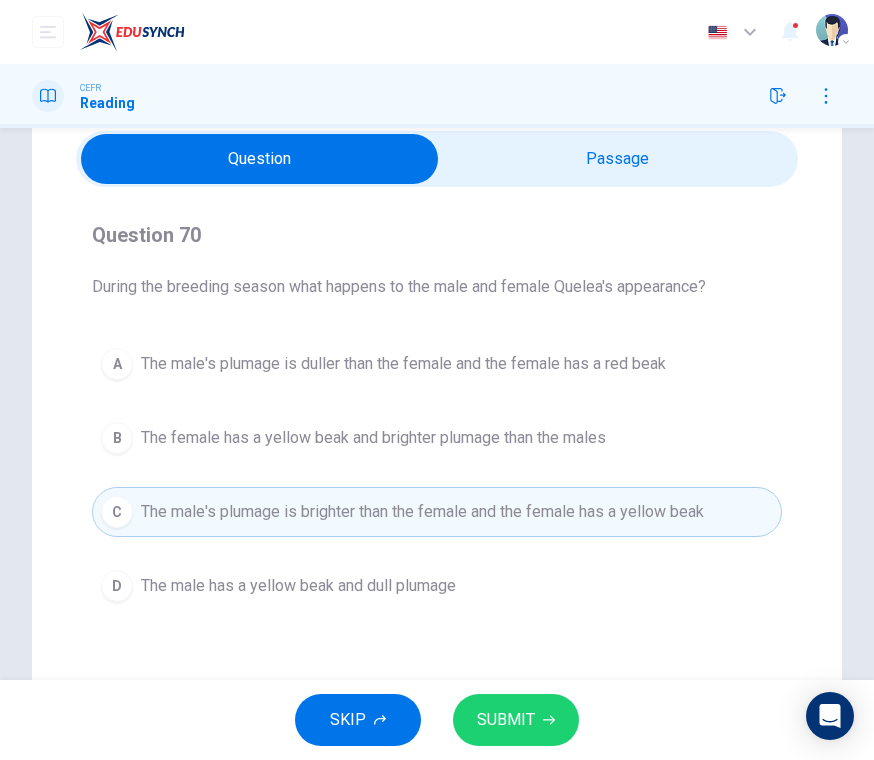 click on "SUBMIT" at bounding box center [506, 720] 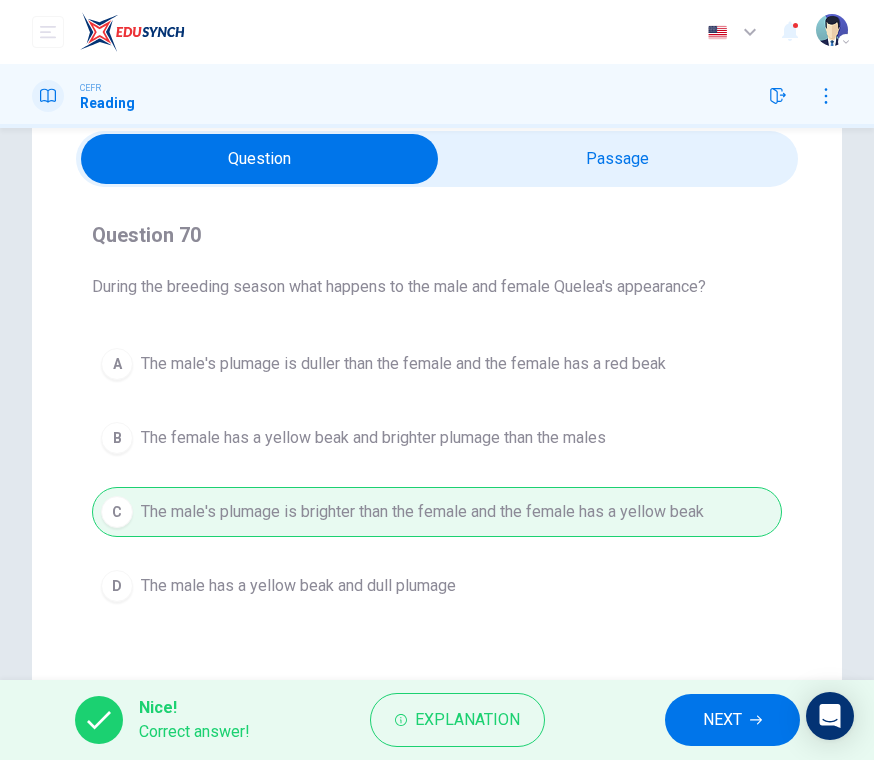click on "NEXT" at bounding box center [722, 720] 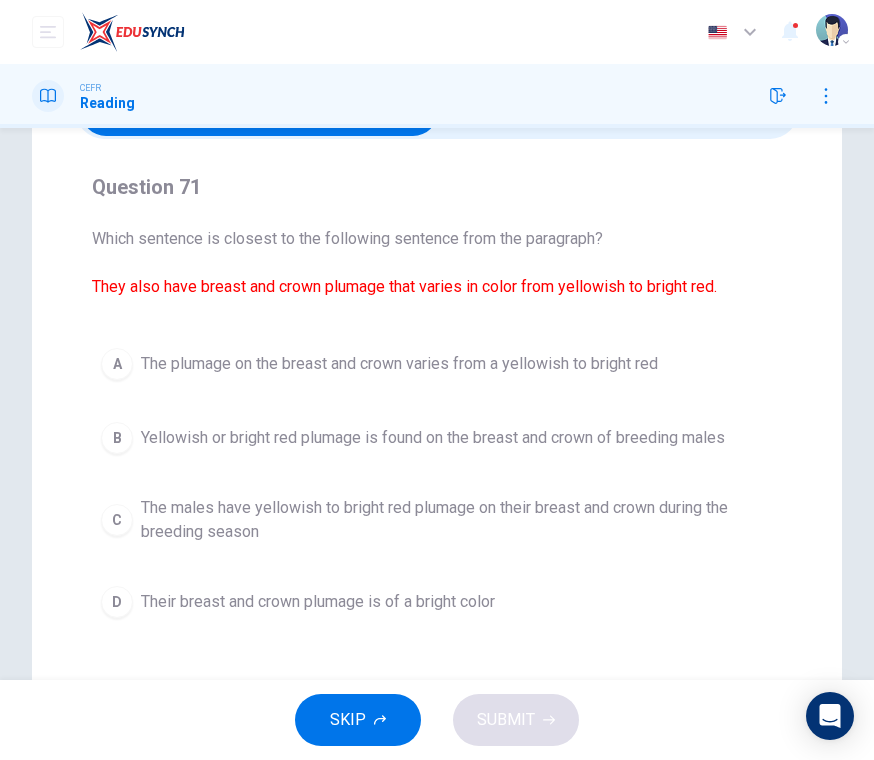 scroll, scrollTop: 137, scrollLeft: 0, axis: vertical 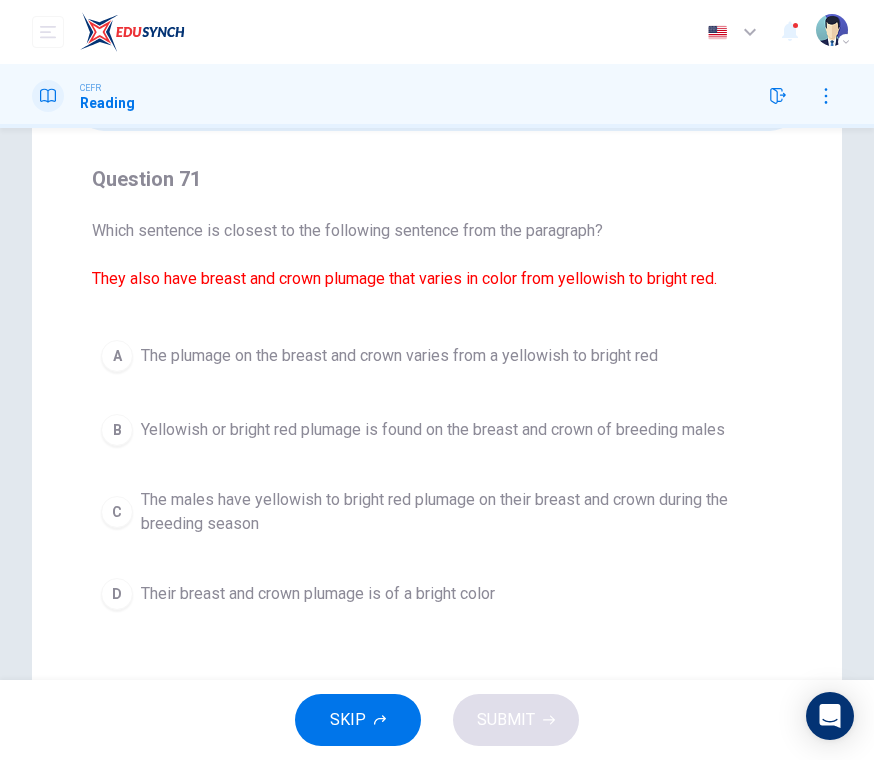 click on "C" at bounding box center [117, 512] 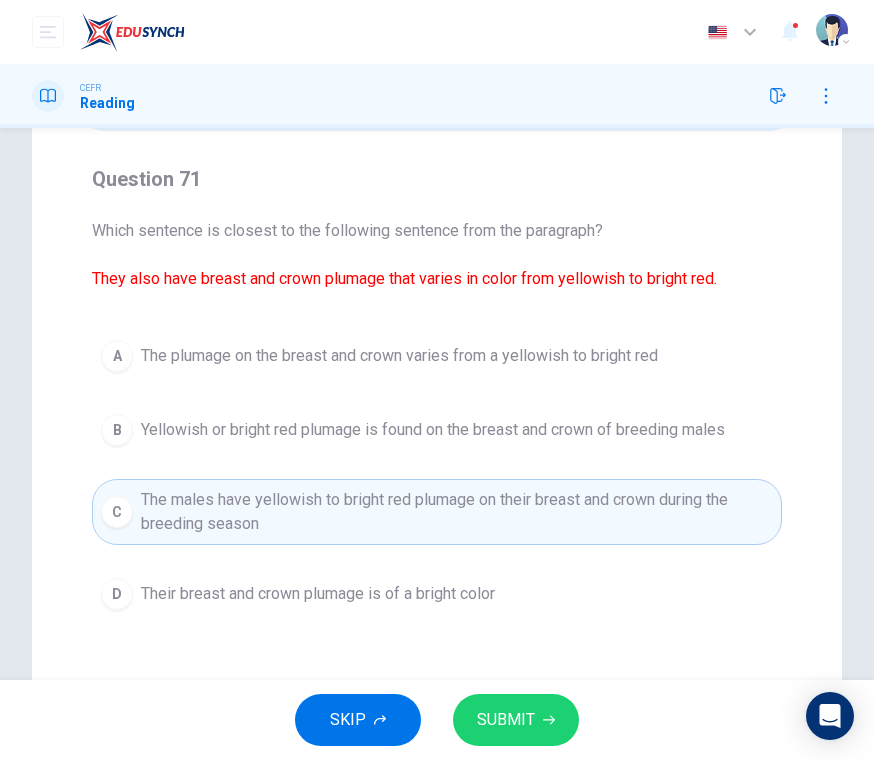 click on "SUBMIT" at bounding box center (506, 720) 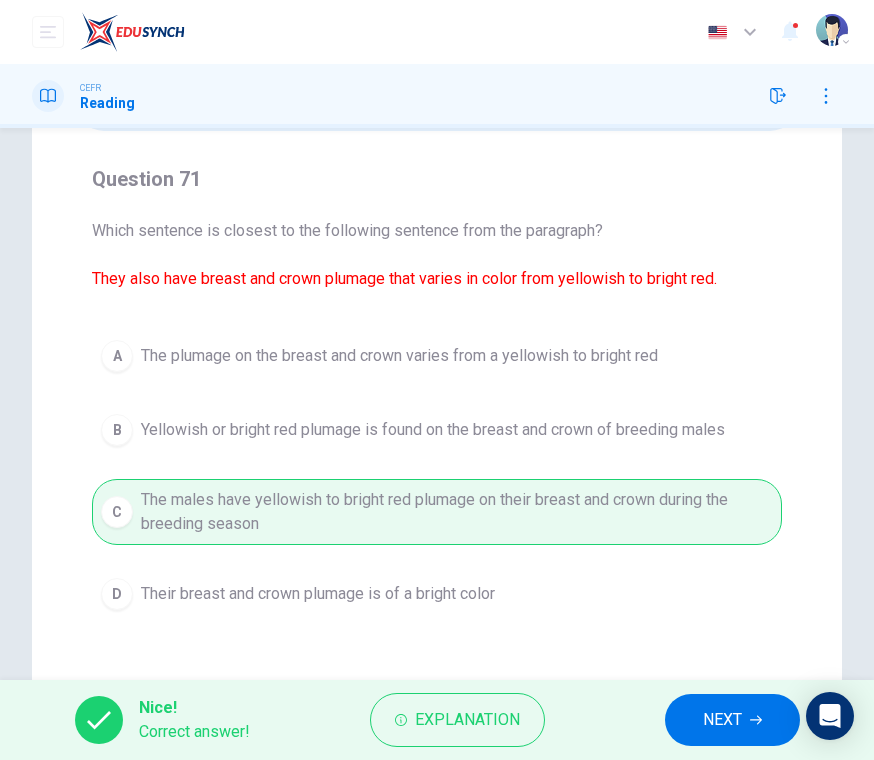 click on "NEXT" at bounding box center (722, 720) 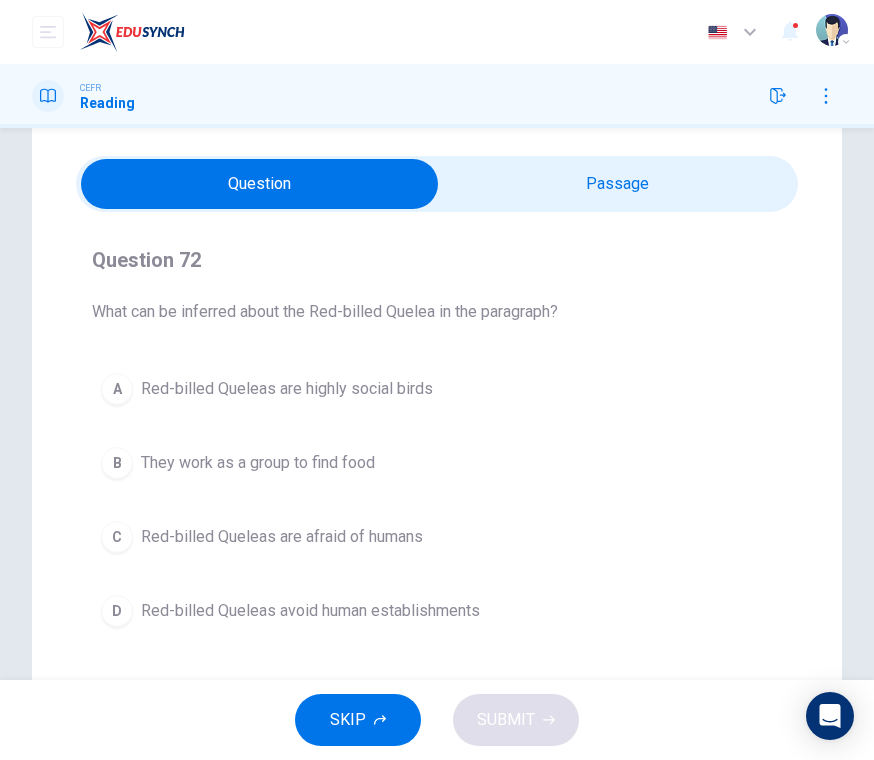 scroll, scrollTop: 55, scrollLeft: 0, axis: vertical 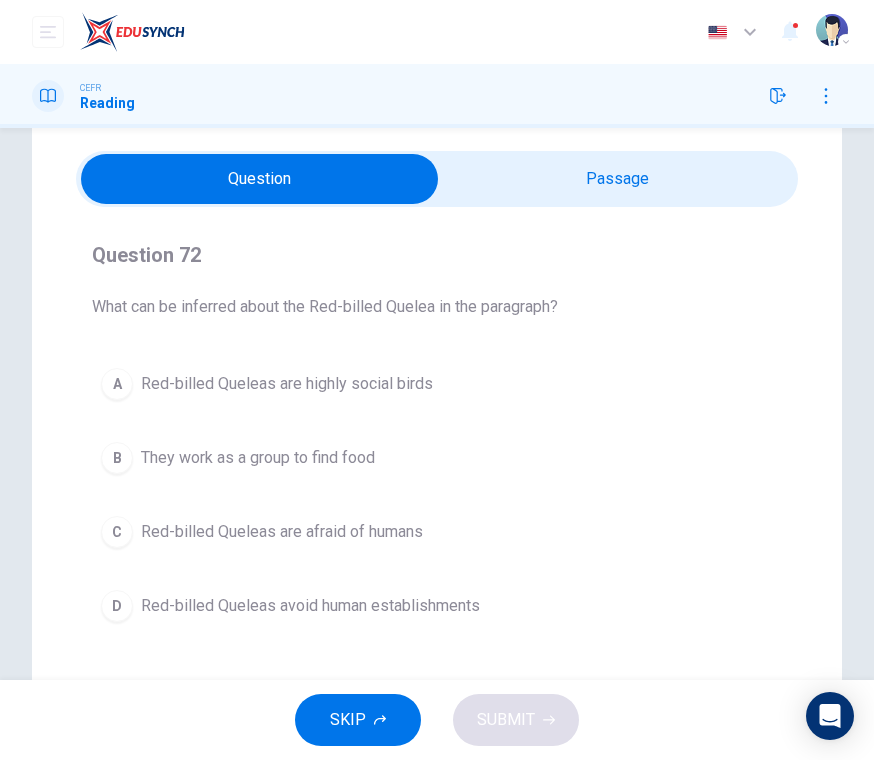click on "Red-billed Queleas are highly social birds" at bounding box center [287, 384] 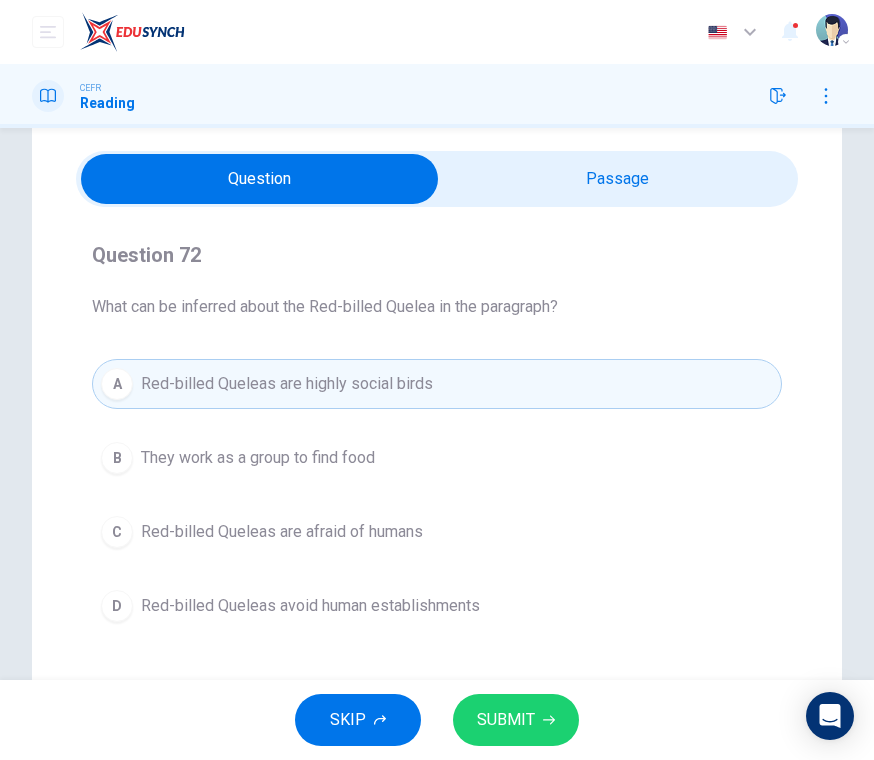 click on "SUBMIT" at bounding box center [516, 720] 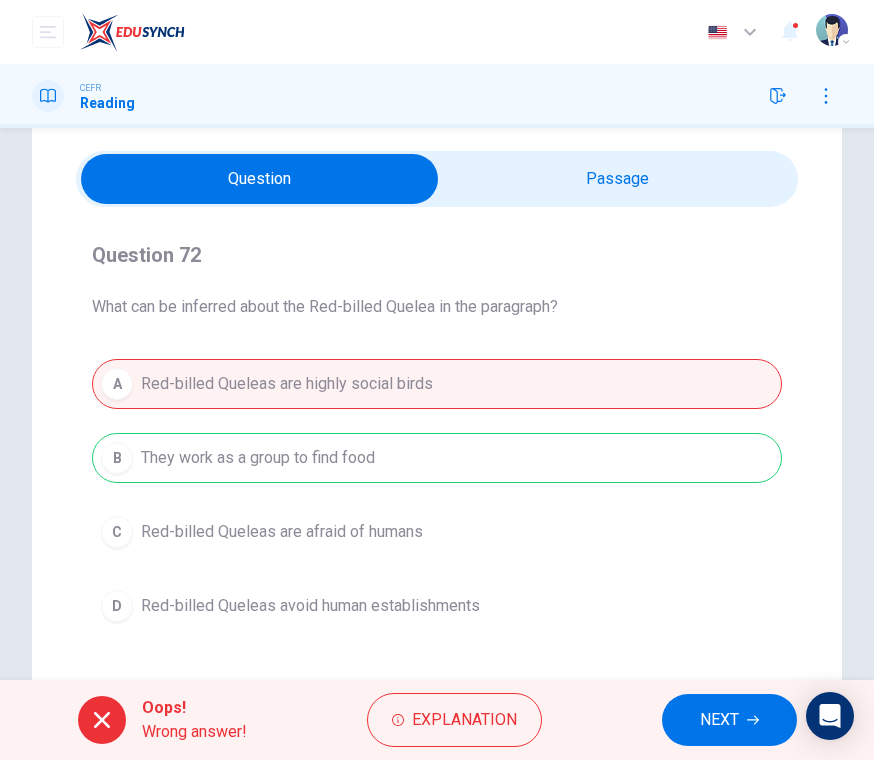 click on "NEXT" at bounding box center (719, 720) 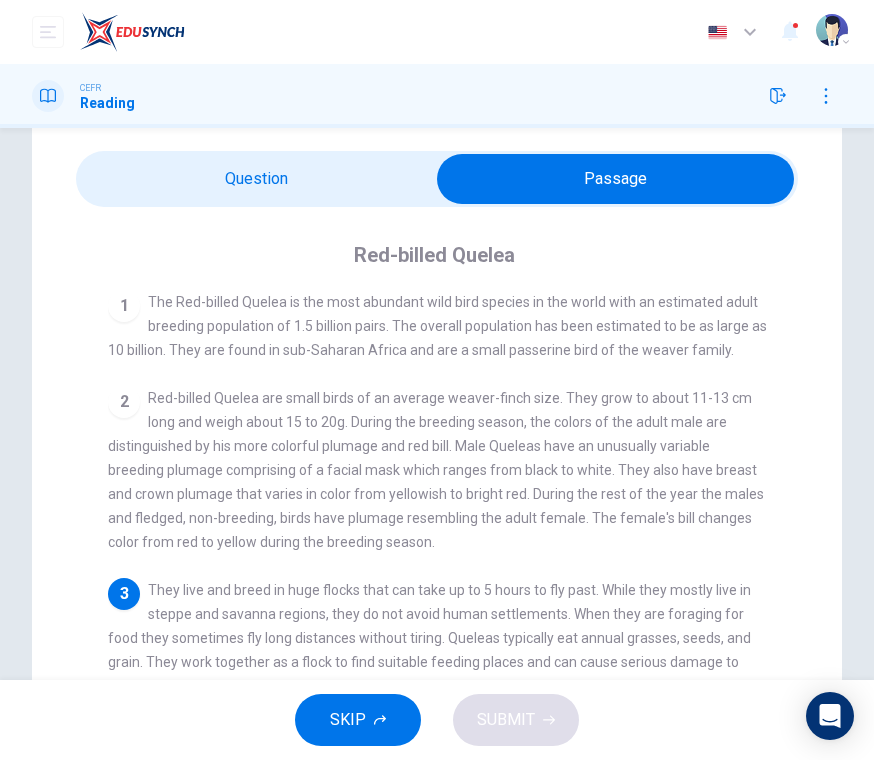 scroll, scrollTop: 4, scrollLeft: 0, axis: vertical 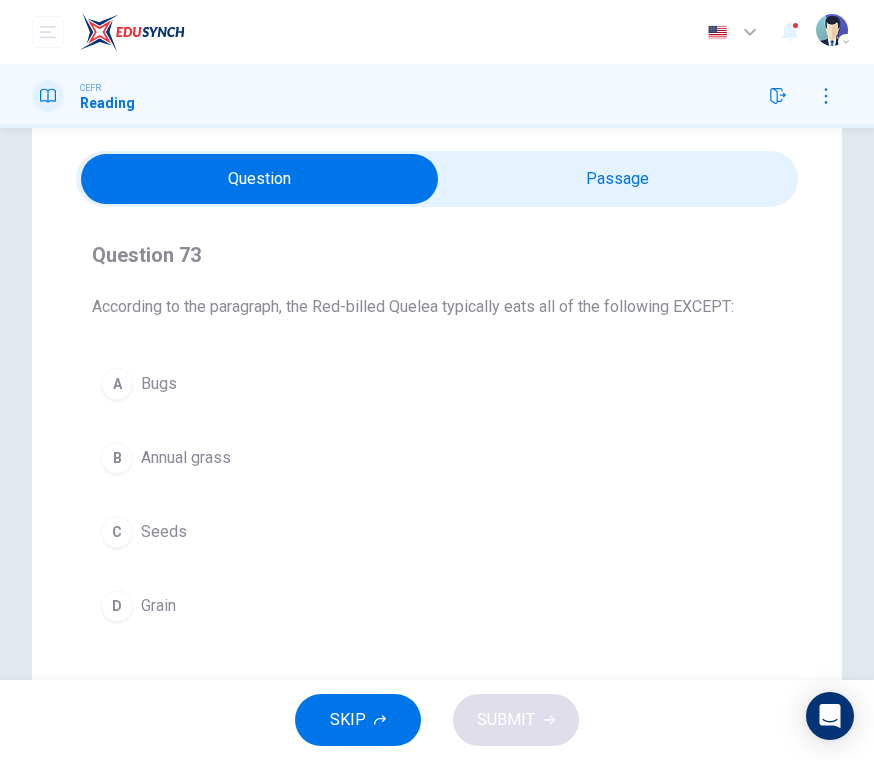 click on "A Bugs" at bounding box center (437, 384) 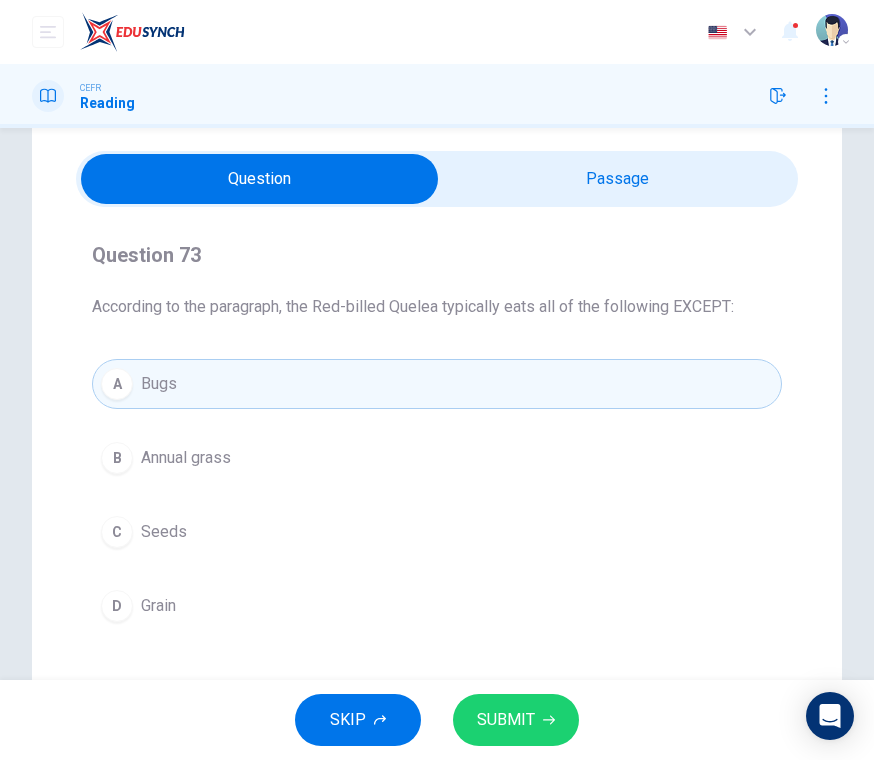 click on "SUBMIT" at bounding box center (516, 720) 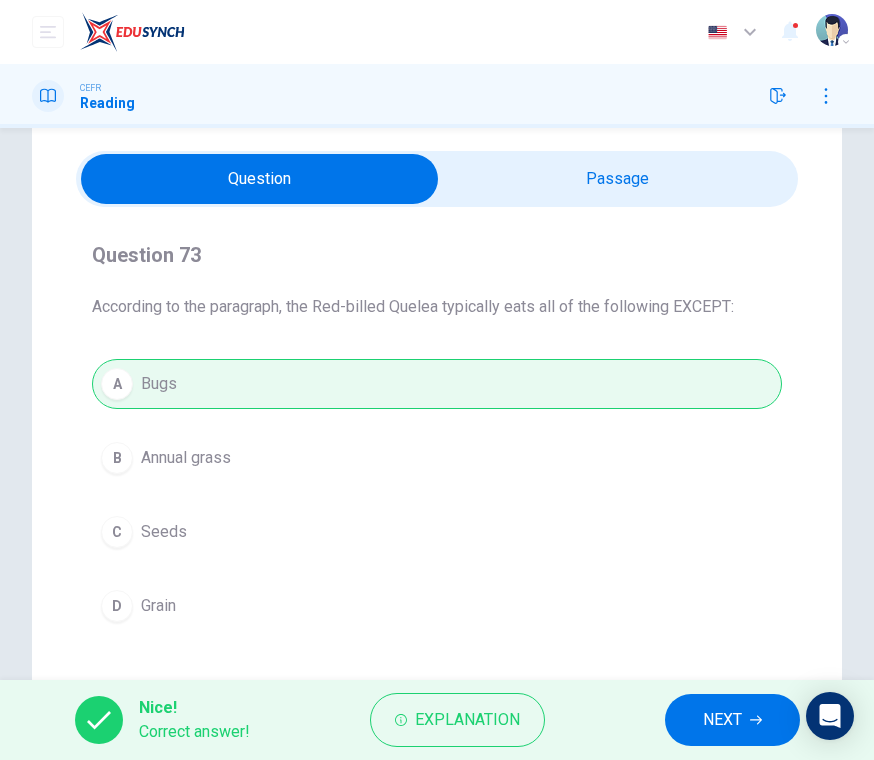 click on "NEXT" at bounding box center (722, 720) 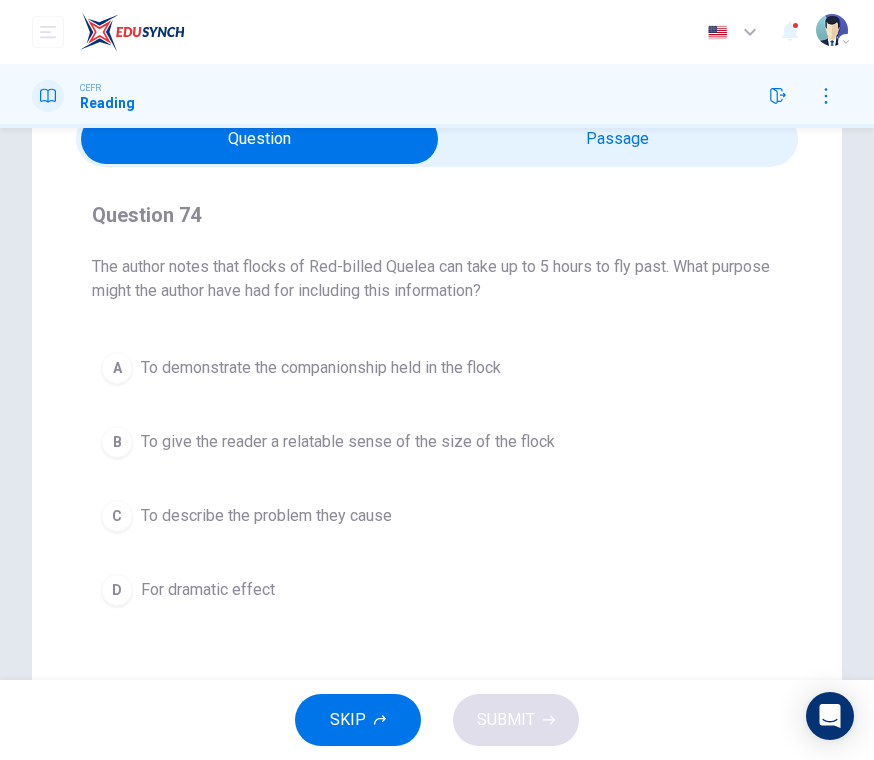 scroll, scrollTop: 104, scrollLeft: 0, axis: vertical 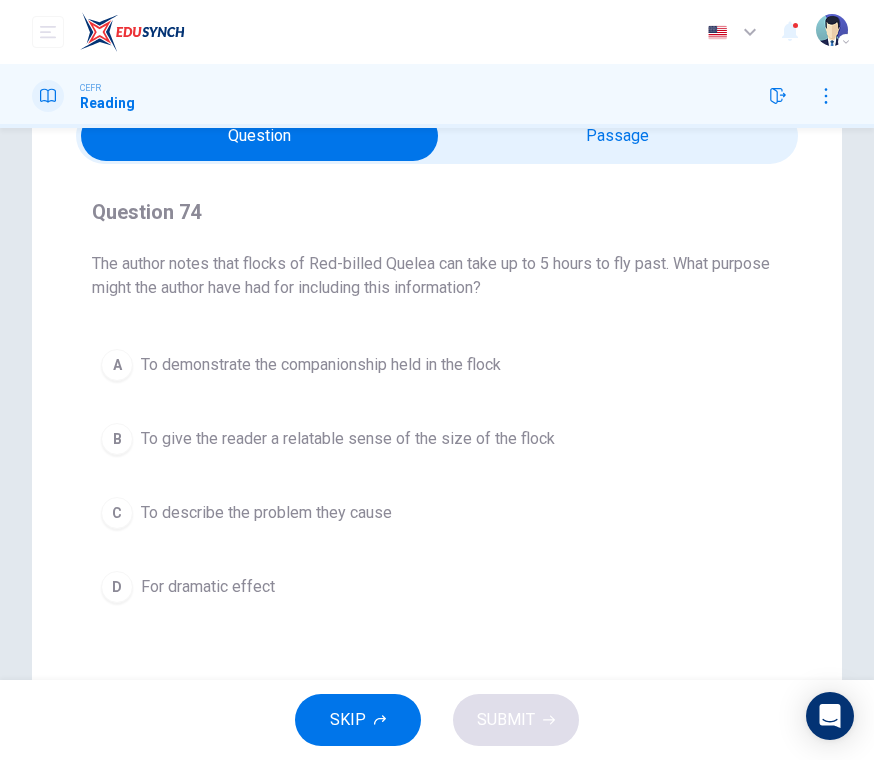 click on "To demonstrate the companionship held in the flock" at bounding box center (321, 365) 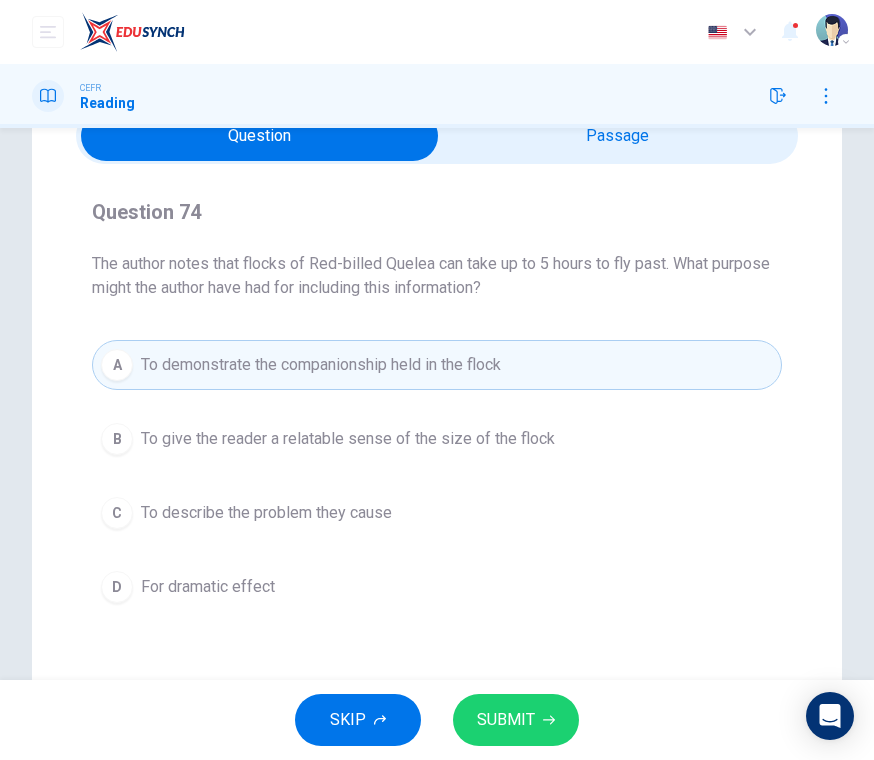 click on "SUBMIT" at bounding box center [516, 720] 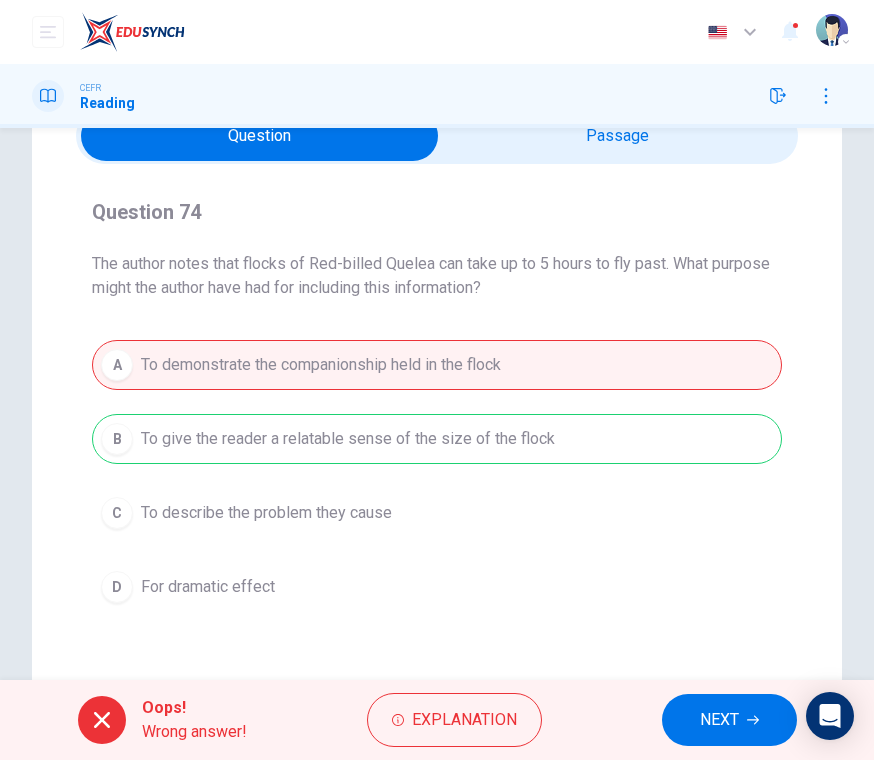 click on "NEXT" at bounding box center [719, 720] 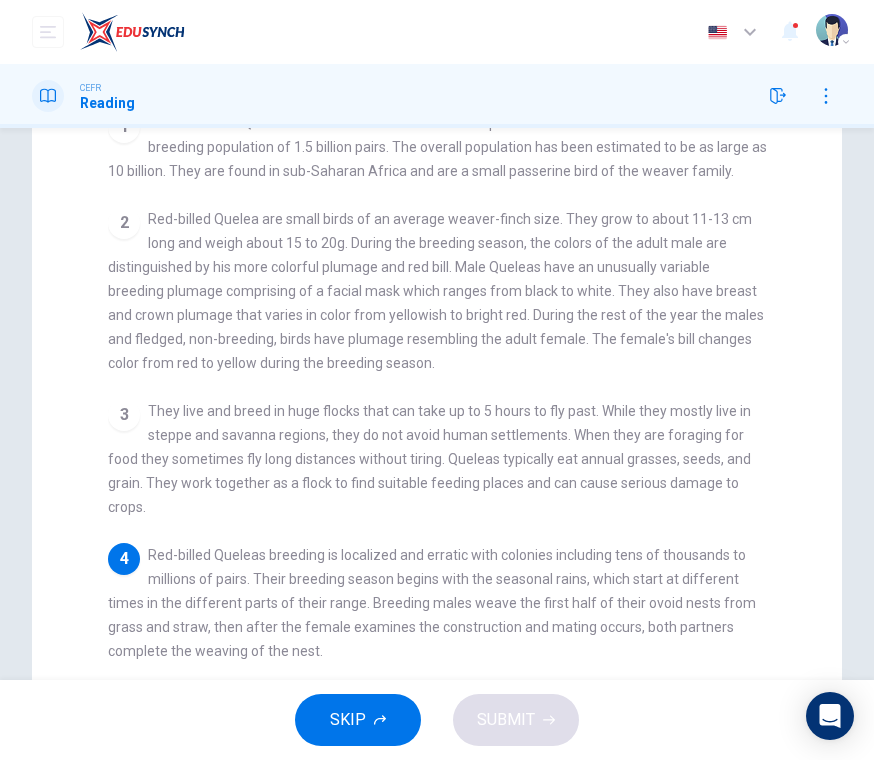 scroll, scrollTop: 242, scrollLeft: 0, axis: vertical 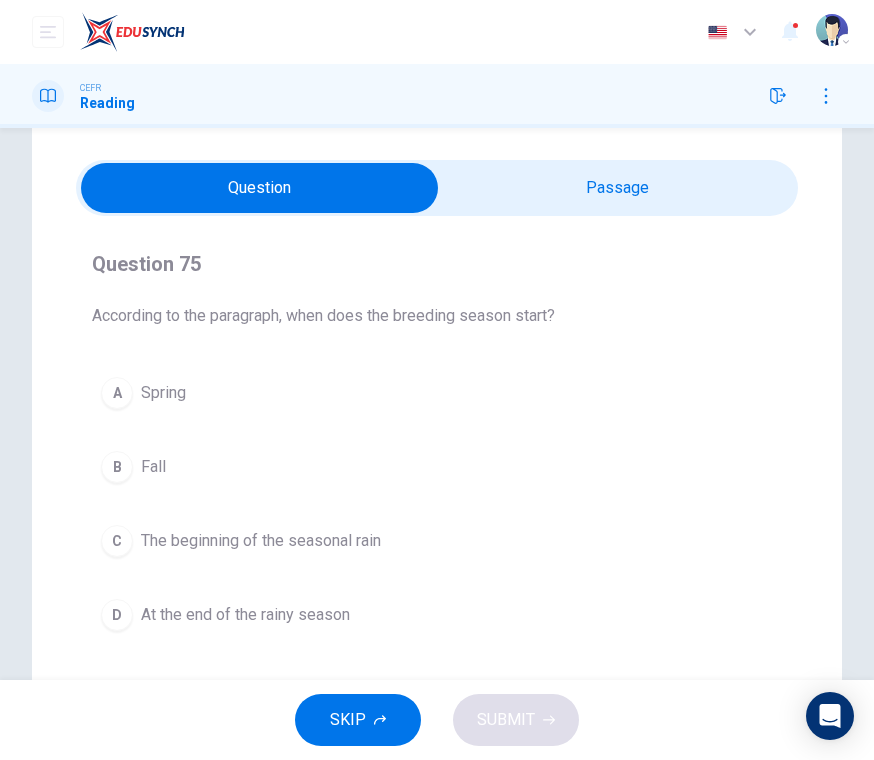 click on "The beginning of the seasonal rain" at bounding box center [261, 541] 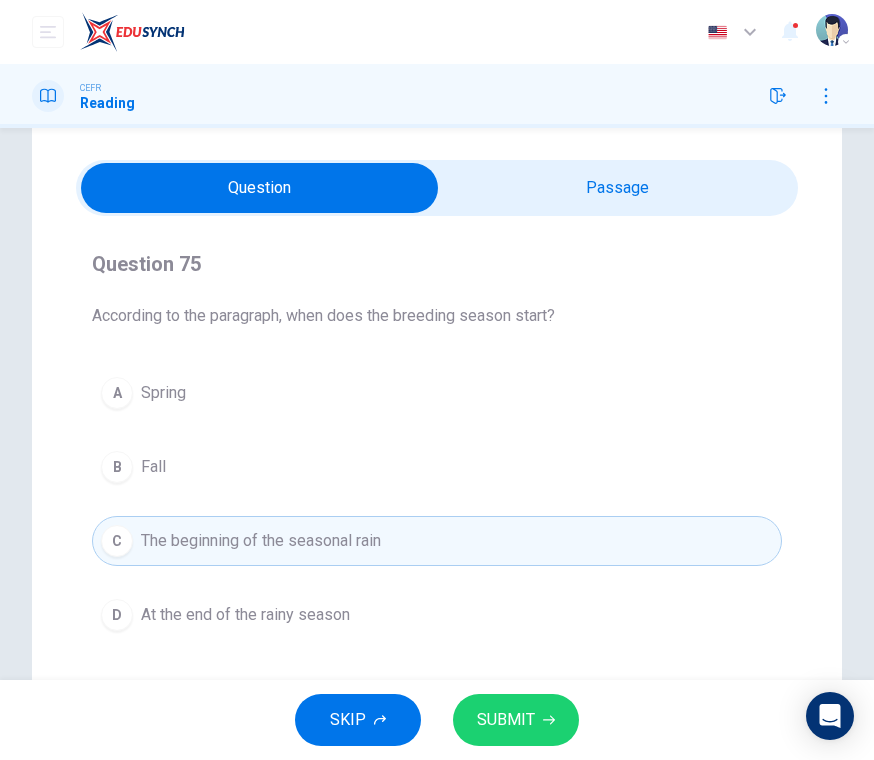 click on "SUBMIT" at bounding box center [506, 720] 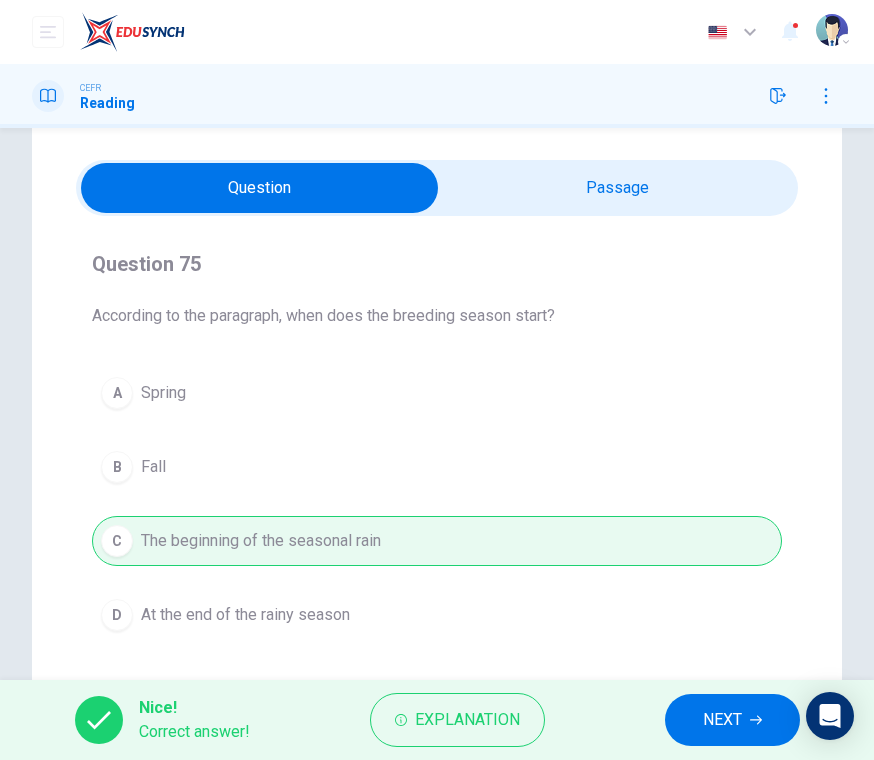 click on "NEXT" at bounding box center [732, 720] 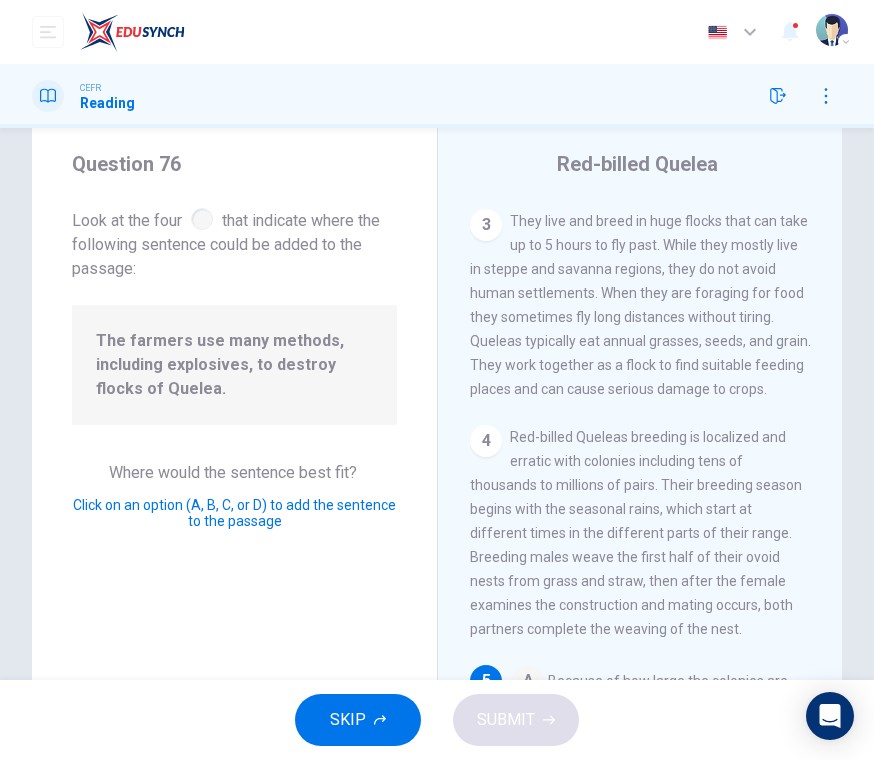 scroll, scrollTop: 705, scrollLeft: 0, axis: vertical 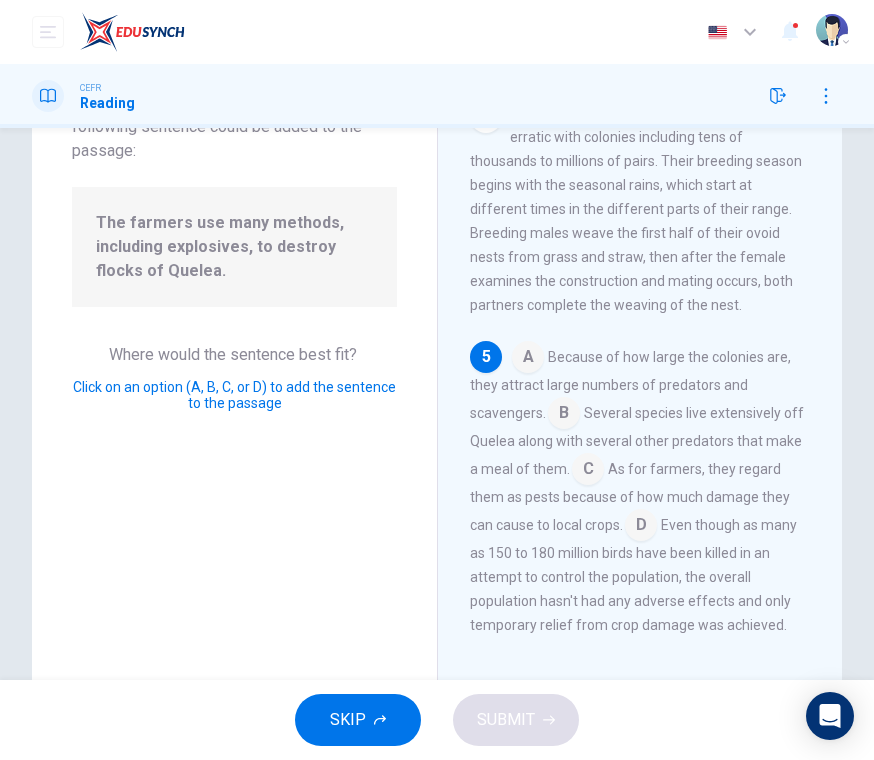 click at bounding box center [641, 527] 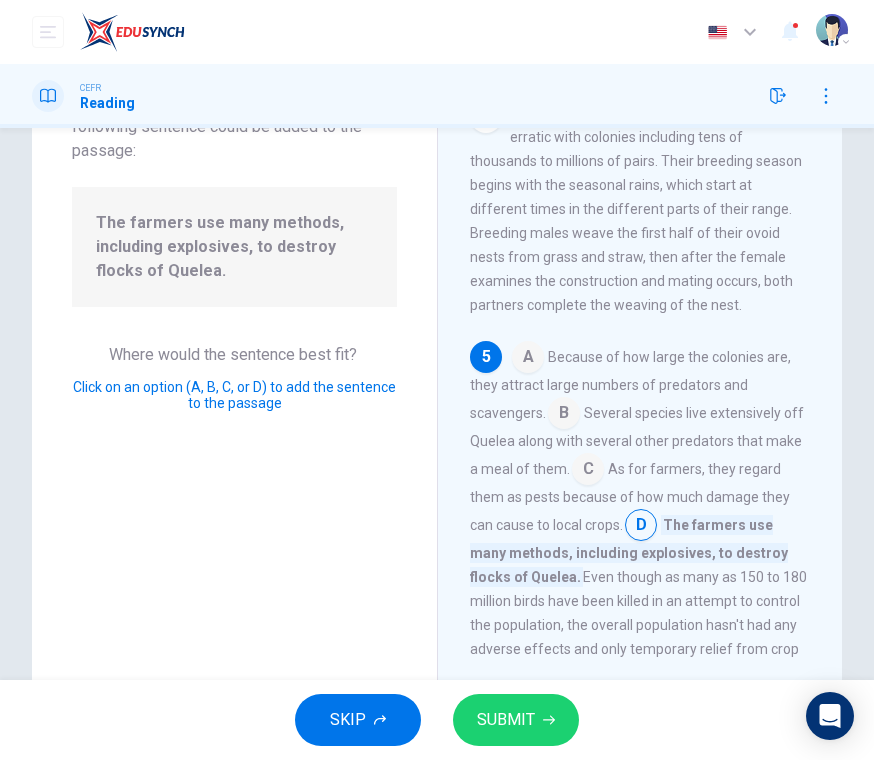 click on "SUBMIT" at bounding box center [516, 720] 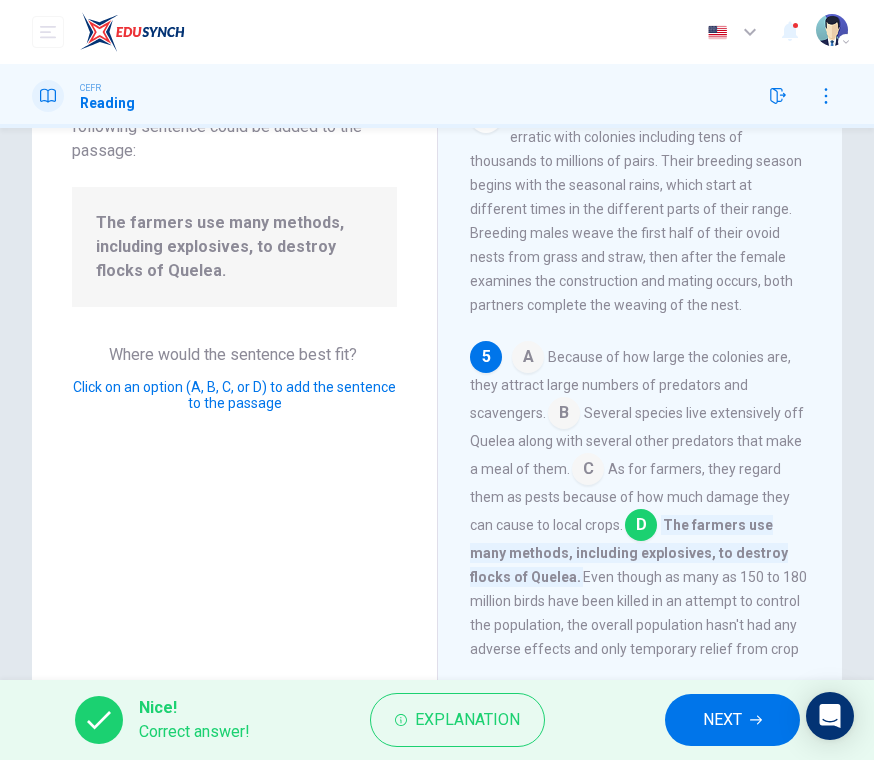 click on "NEXT" at bounding box center [722, 720] 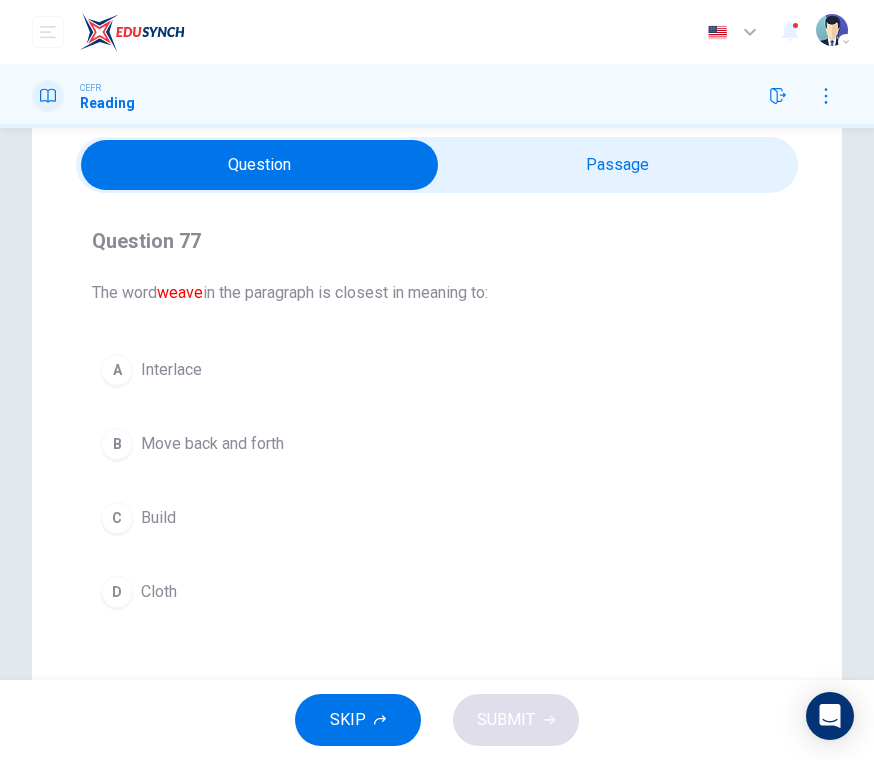 scroll, scrollTop: 49, scrollLeft: 0, axis: vertical 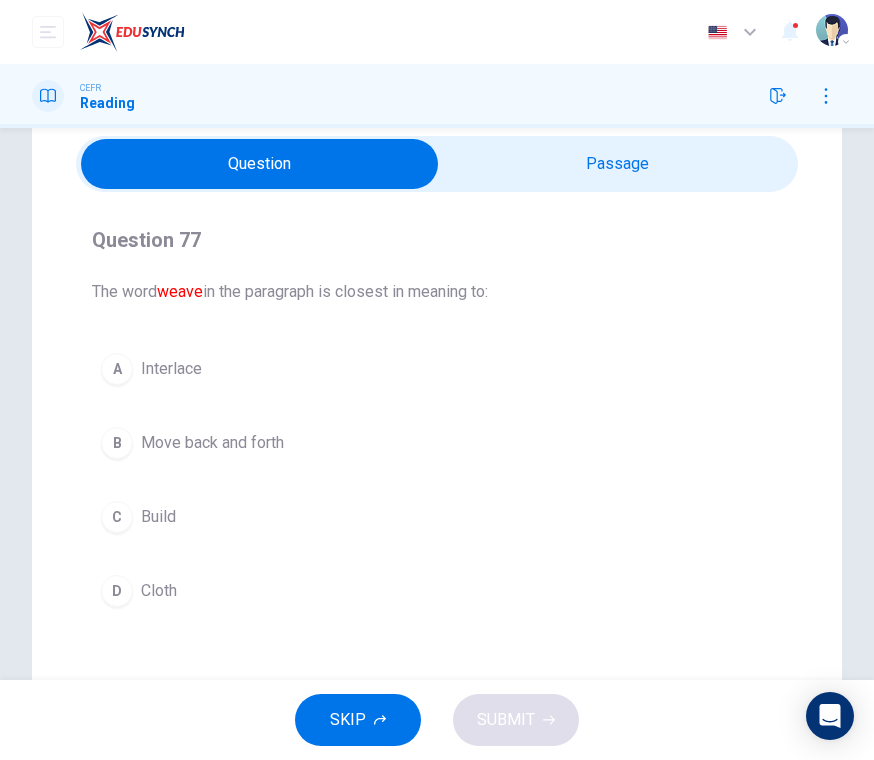 click on "C Build" at bounding box center [437, 517] 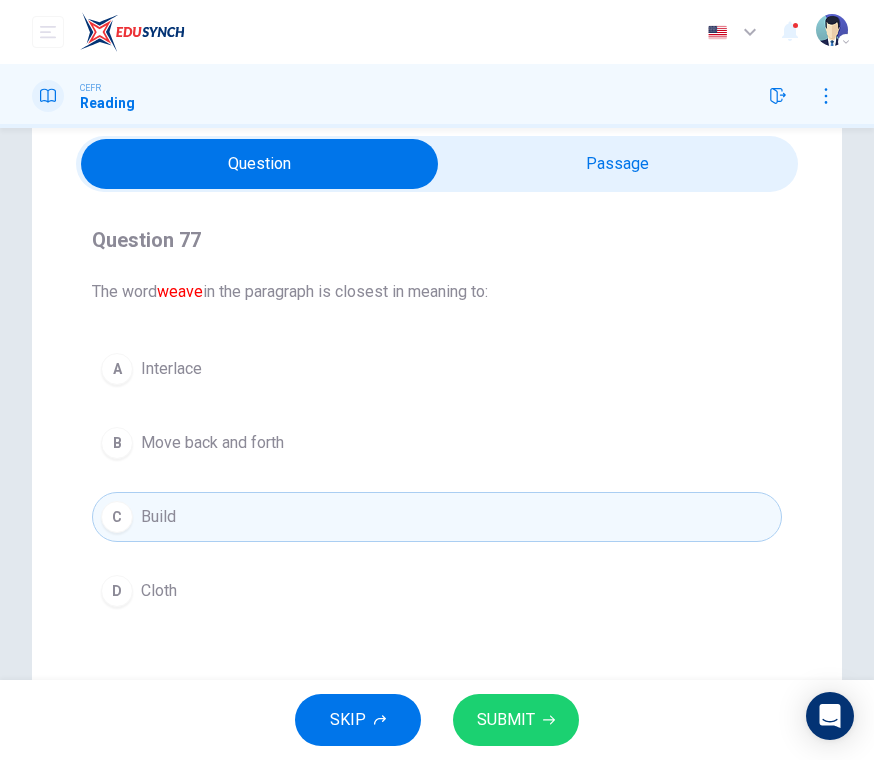 click on "SUBMIT" at bounding box center [506, 720] 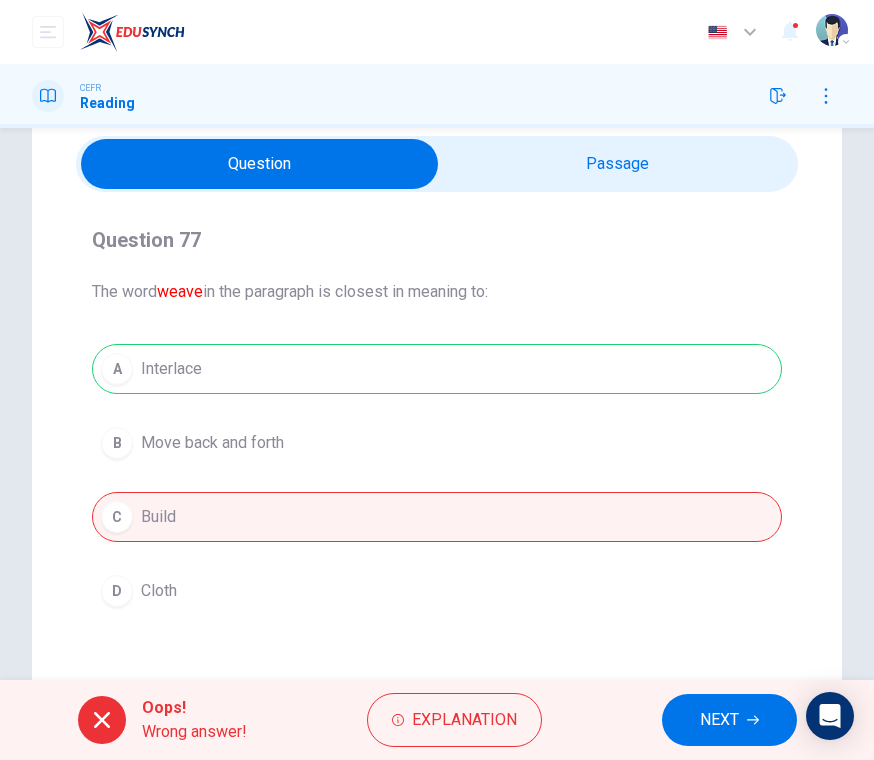 click on "NEXT" at bounding box center (719, 720) 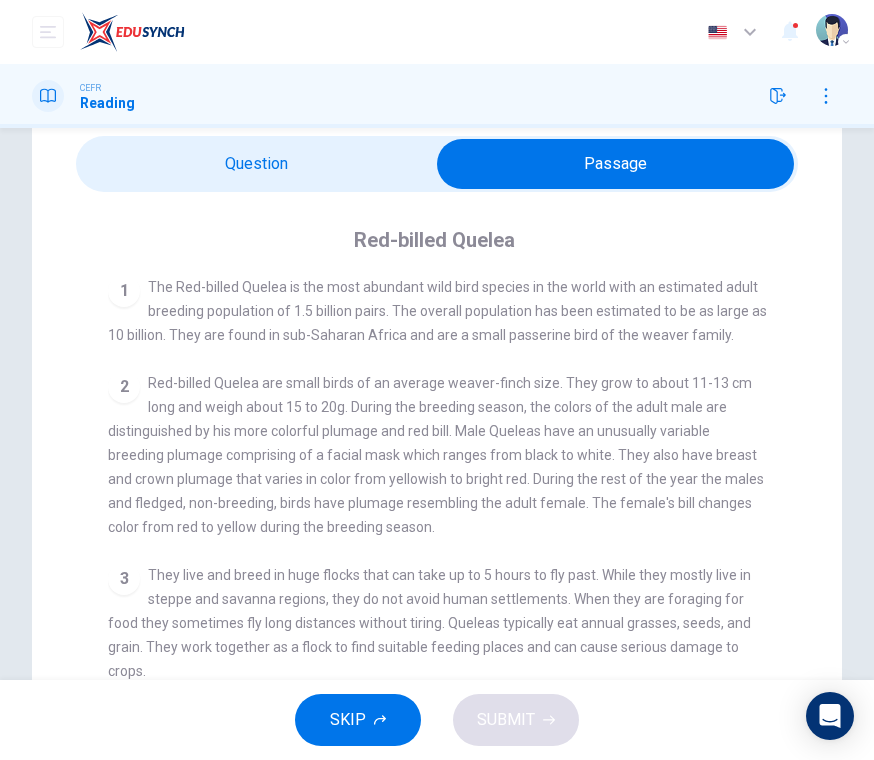 scroll, scrollTop: 4, scrollLeft: 0, axis: vertical 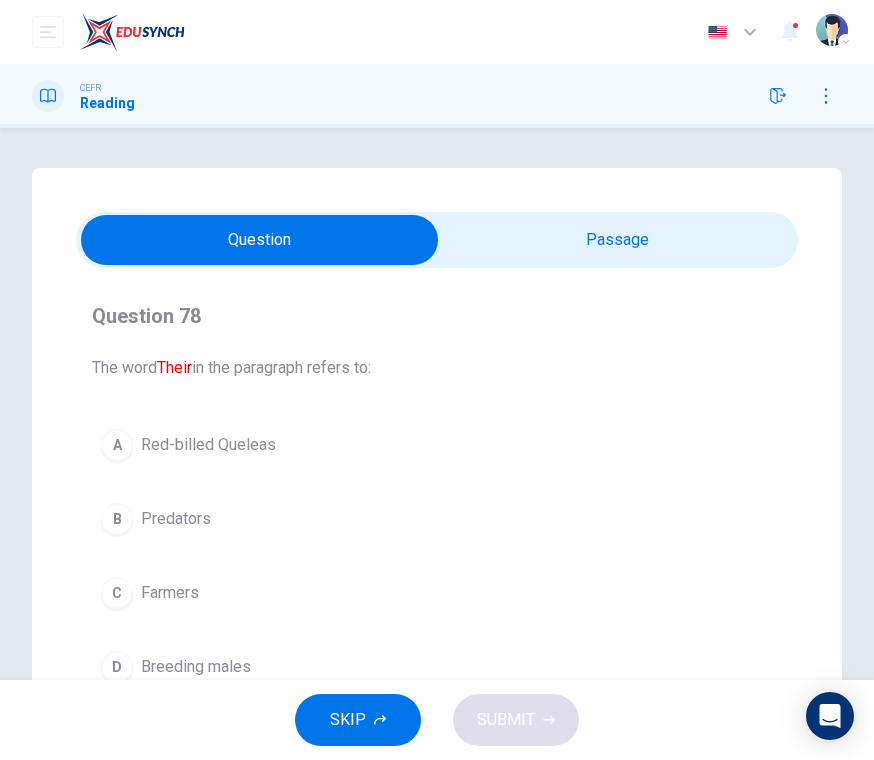 click on "Red-billed Queleas" at bounding box center [208, 445] 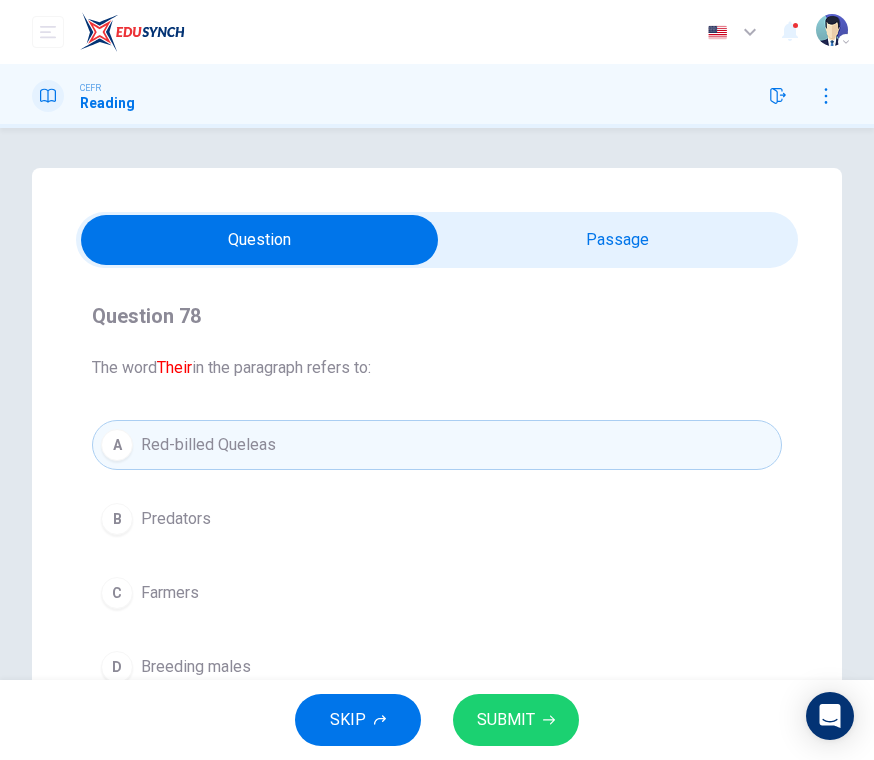 click on "SUBMIT" at bounding box center (506, 720) 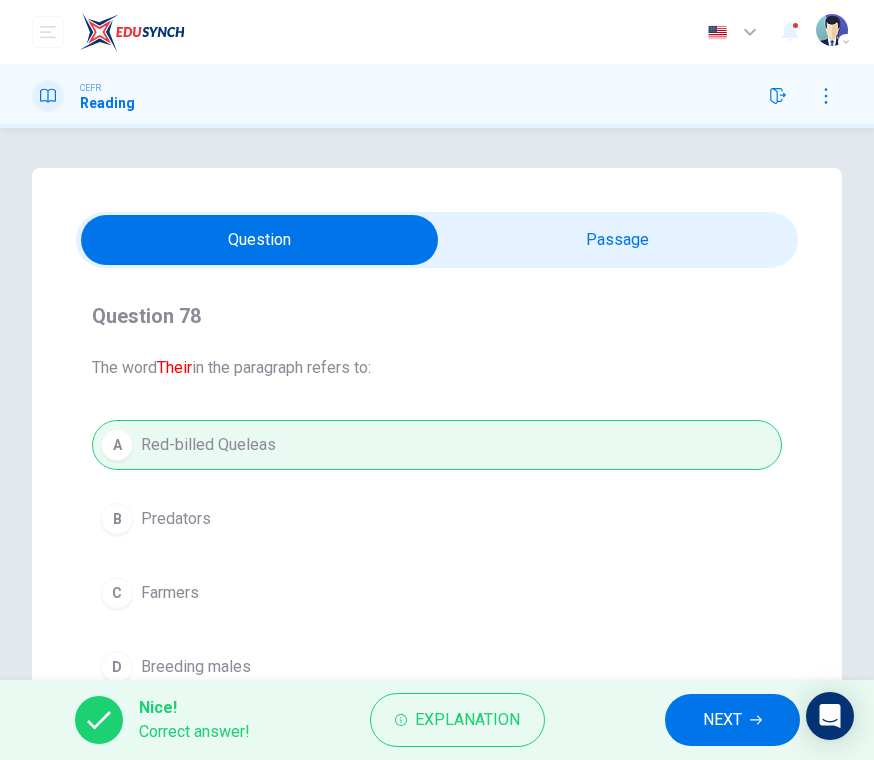 click on "NEXT" at bounding box center [722, 720] 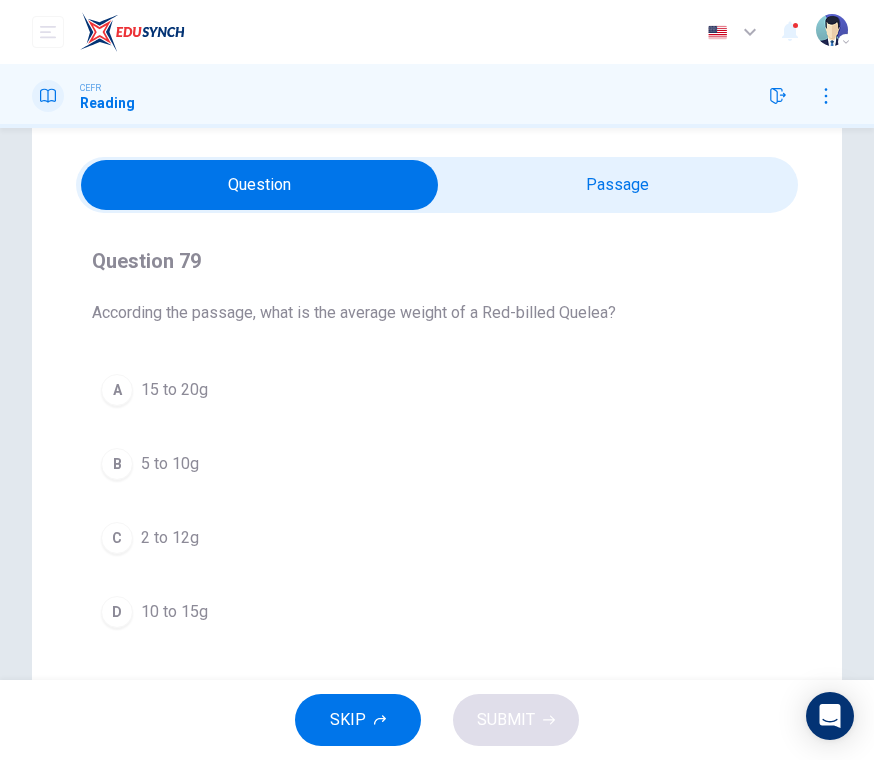 scroll, scrollTop: 56, scrollLeft: 0, axis: vertical 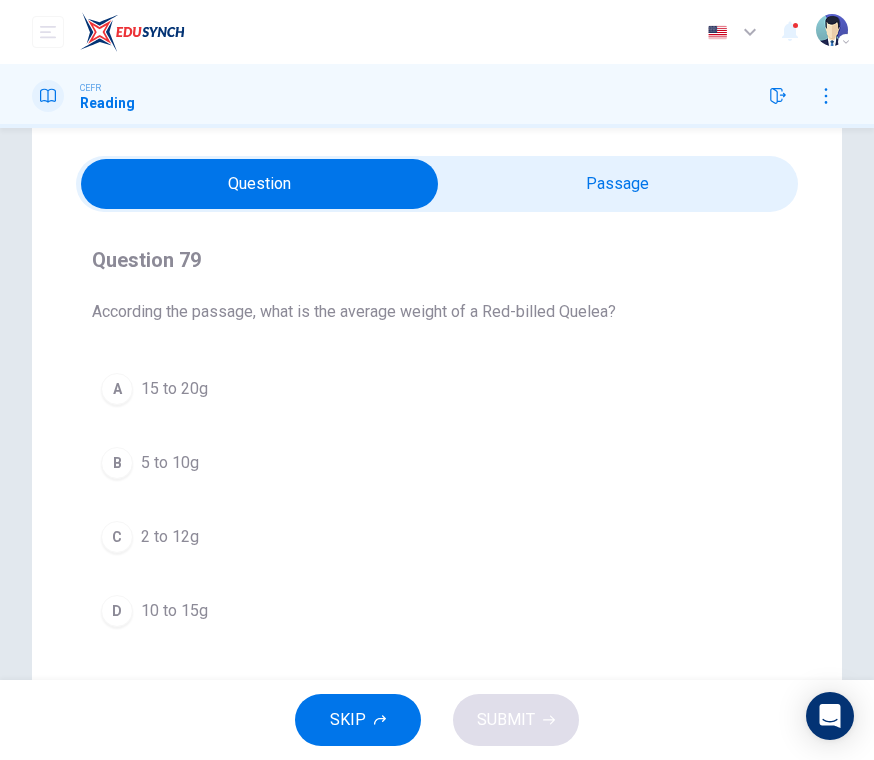 click on "15 to 20g" at bounding box center [174, 389] 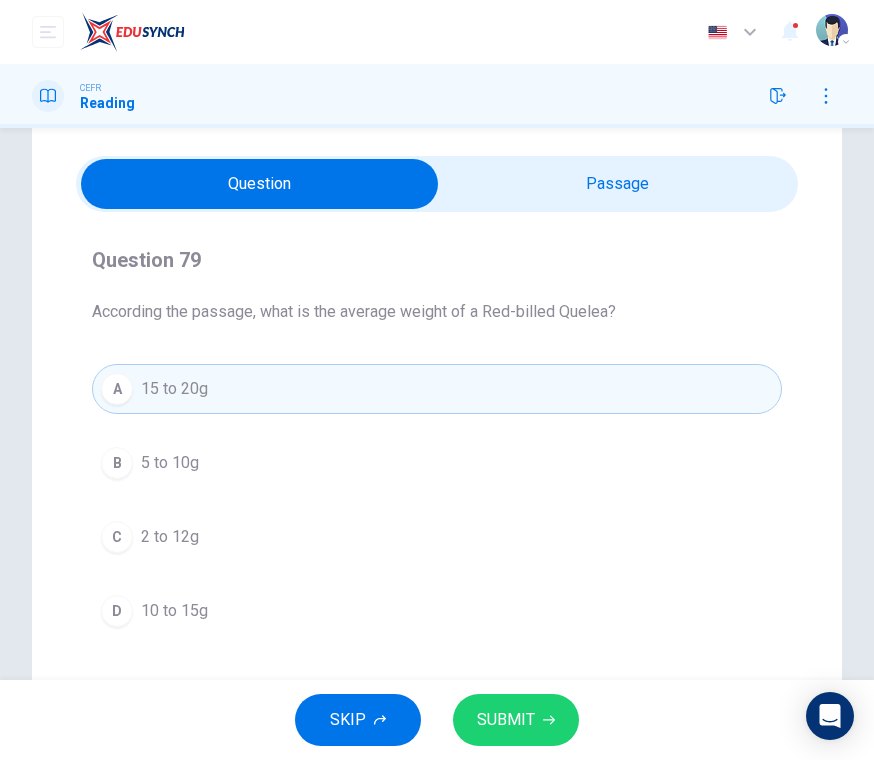 click on "SUBMIT" at bounding box center (516, 720) 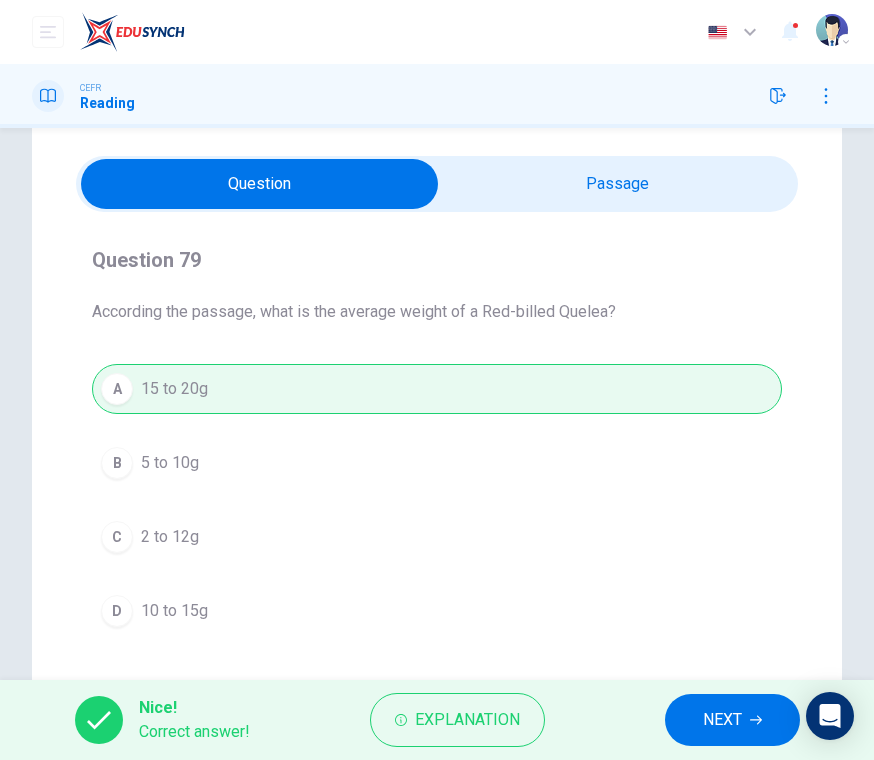 click on "NEXT" at bounding box center (722, 720) 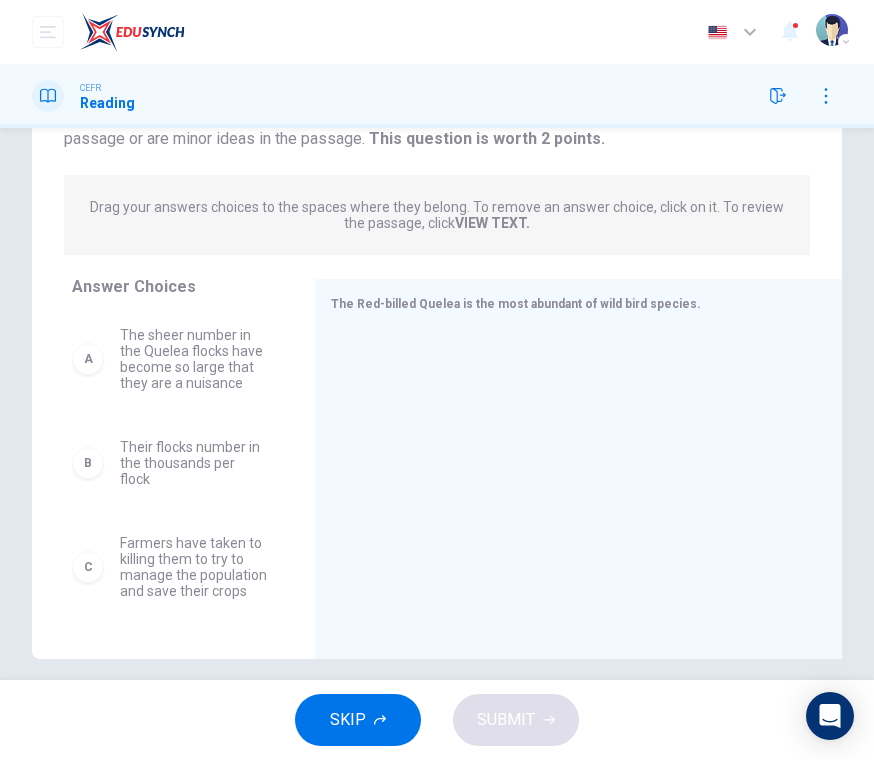 scroll, scrollTop: 228, scrollLeft: 0, axis: vertical 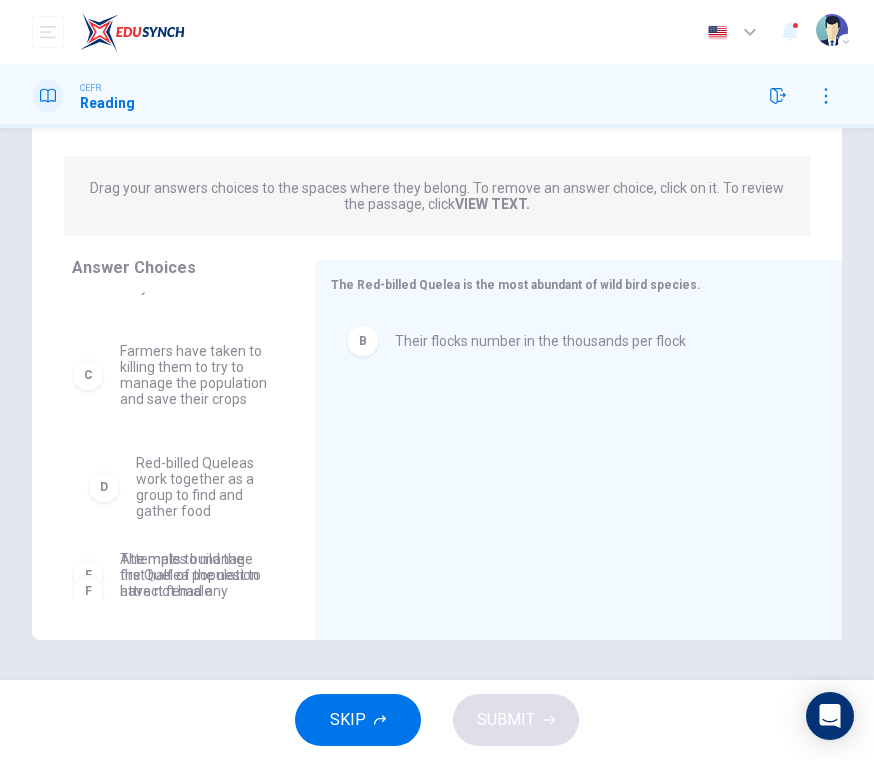 click on "A The sheer number in the Quelea flocks have become so large that they are a nuisance C Farmers have taken to killing them to try to manage the population and save their crops E The males build the first half of the nest to attract female F Attempts to manage the Quelea population have not had any dramatic effects on the overall population" at bounding box center [177, 369] 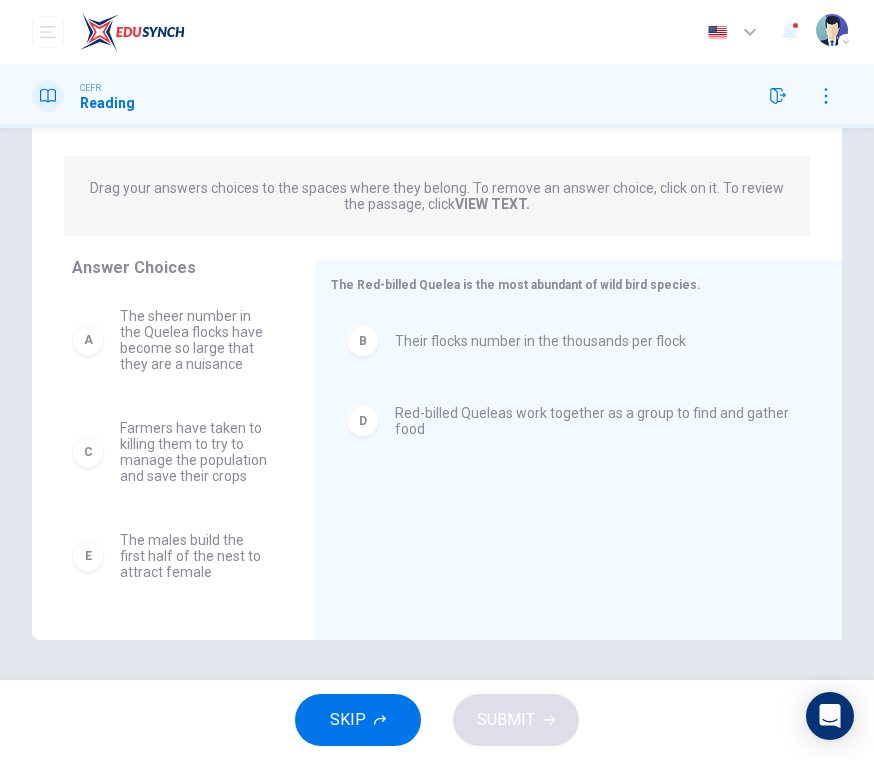 scroll, scrollTop: 0, scrollLeft: 0, axis: both 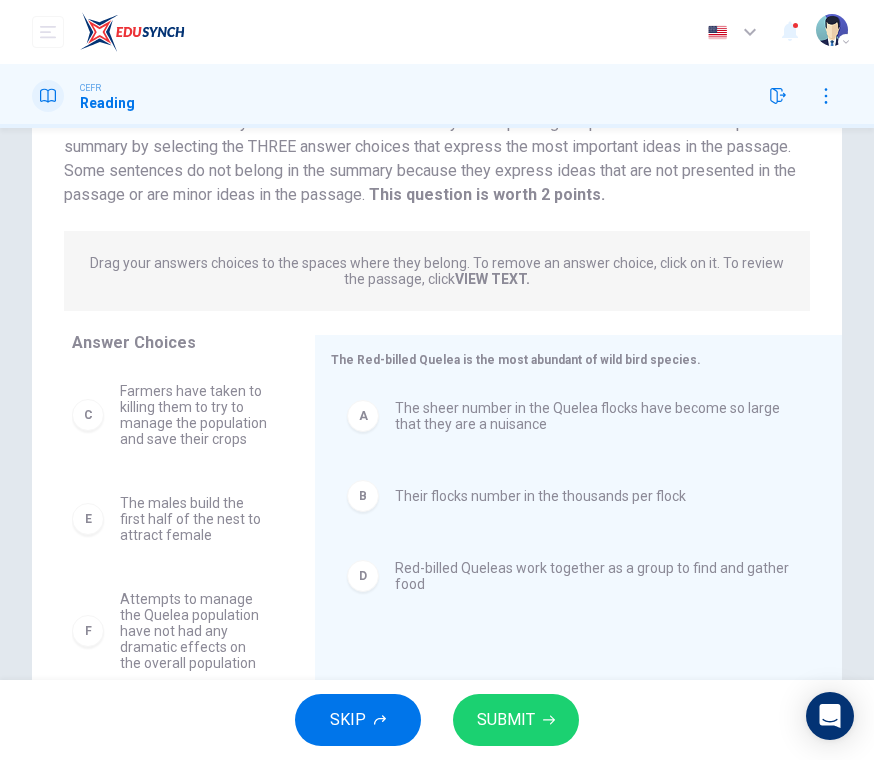click on "SUBMIT" at bounding box center [506, 720] 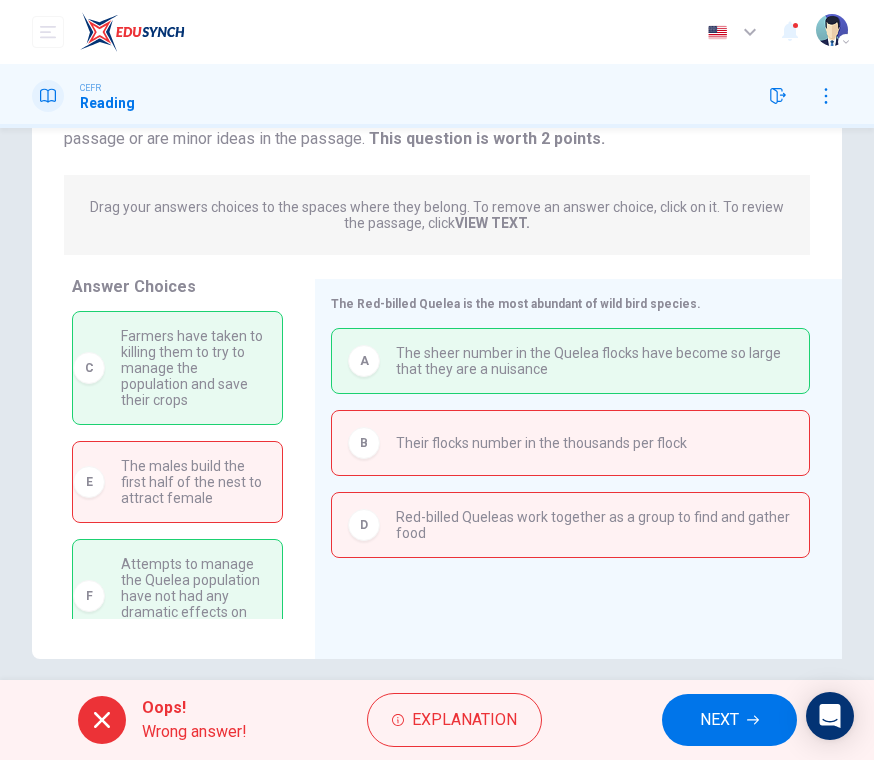 scroll, scrollTop: 232, scrollLeft: 0, axis: vertical 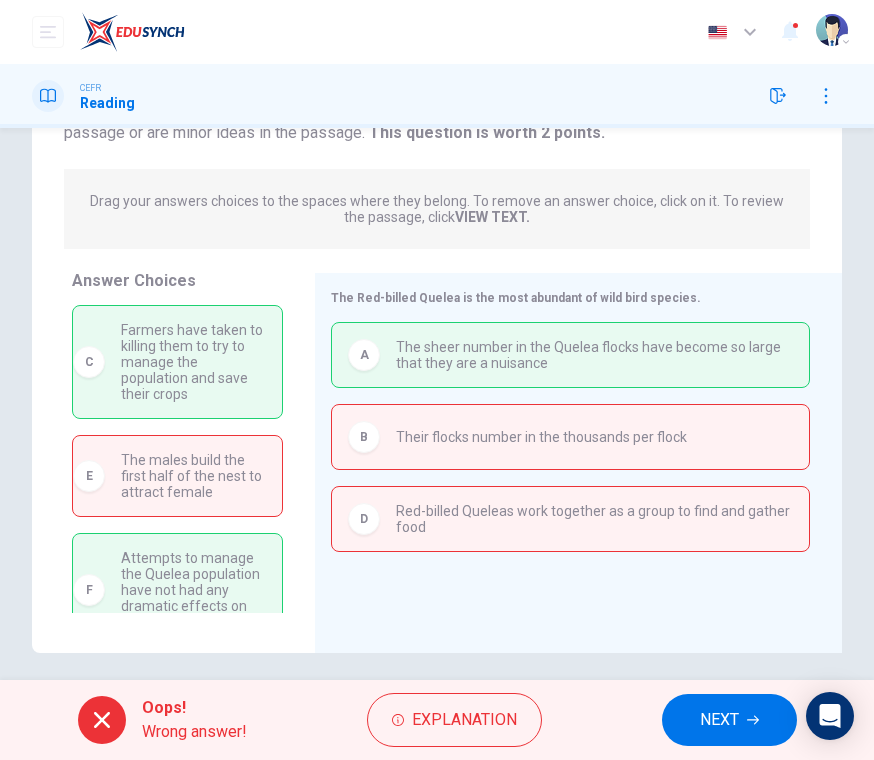 click on "NEXT" at bounding box center (719, 720) 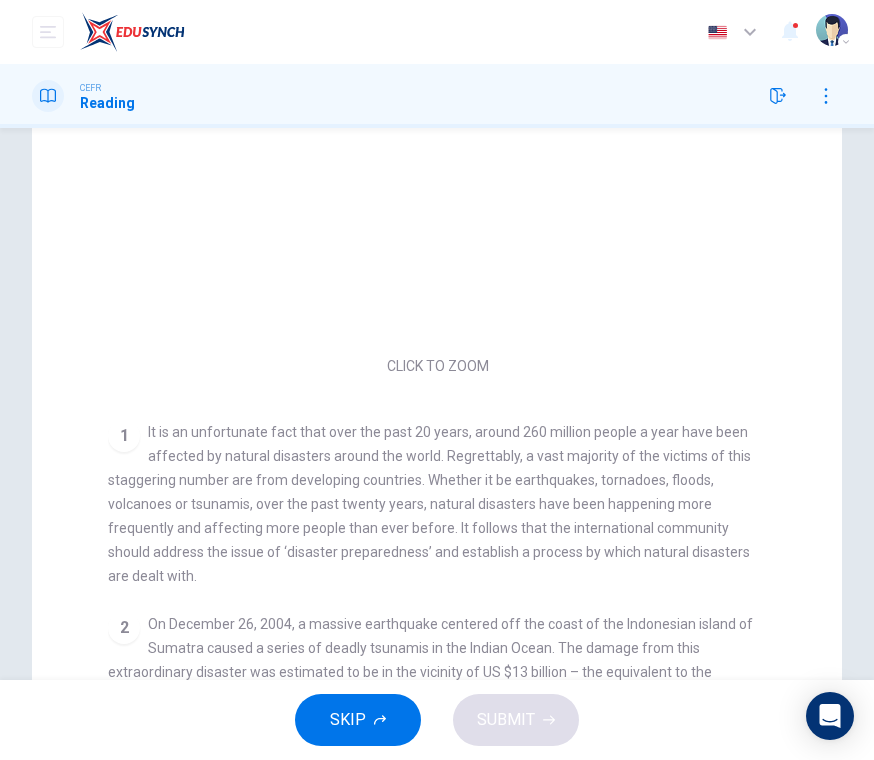 scroll, scrollTop: 323, scrollLeft: 0, axis: vertical 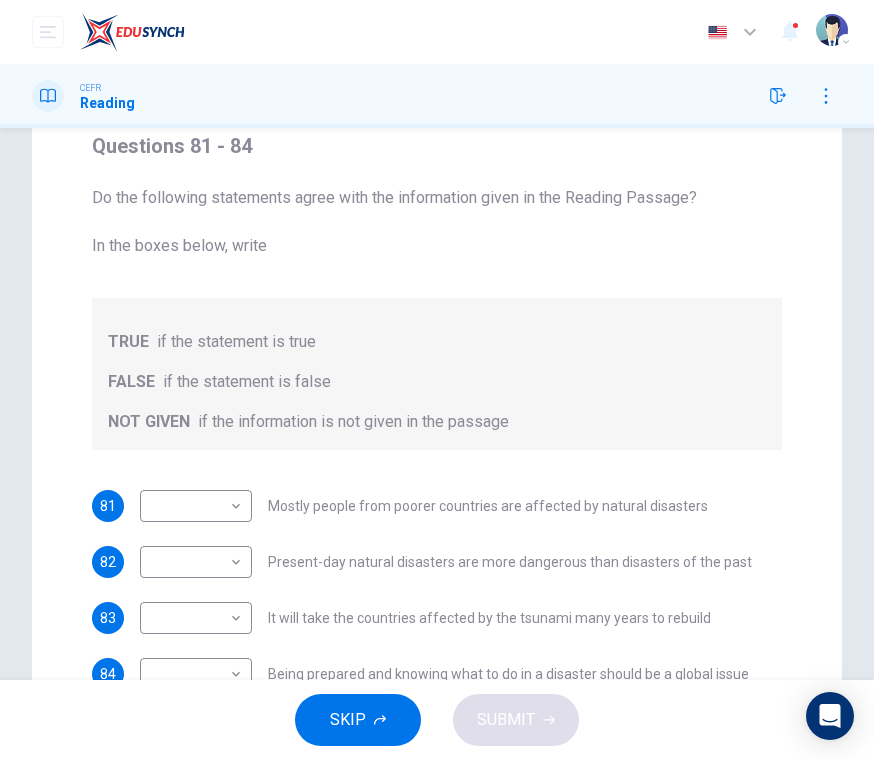 click on "This site uses cookies, as explained in our  Privacy Policy . If you agree to the use of cookies, please click the Accept button and continue to browse our site.   Privacy Policy Accept Dashboard Practice Start a test Analysis Buy a Test English ** ​ [FIRST] [LAST] CEFR Reading Questions 81 - 84 Do the following statements agree with the information given in the Reading Passage?
In the boxes below, write TRUE if the statement is true FALSE if the statement is false NOT GIVEN if the information is not given in the passage 81 ​ ​ Mostly people from poorer countries are affected by natural disasters 82 ​ ​ Present-day natural disasters are more dangerous than disasters of the past 83 ​ ​ It will take the countries affected by the tsunami many years to rebuild 84 ​ ​ Being prepared and knowing what to do in a disaster should be a global issue Preparing for the Threat CLICK TO ZOOM Click to Zoom 1 2 3 4 5 6 SKIP SUBMIT Dashboard Practice Start a test Analysis Pricing   Notifications 2025" at bounding box center (437, 380) 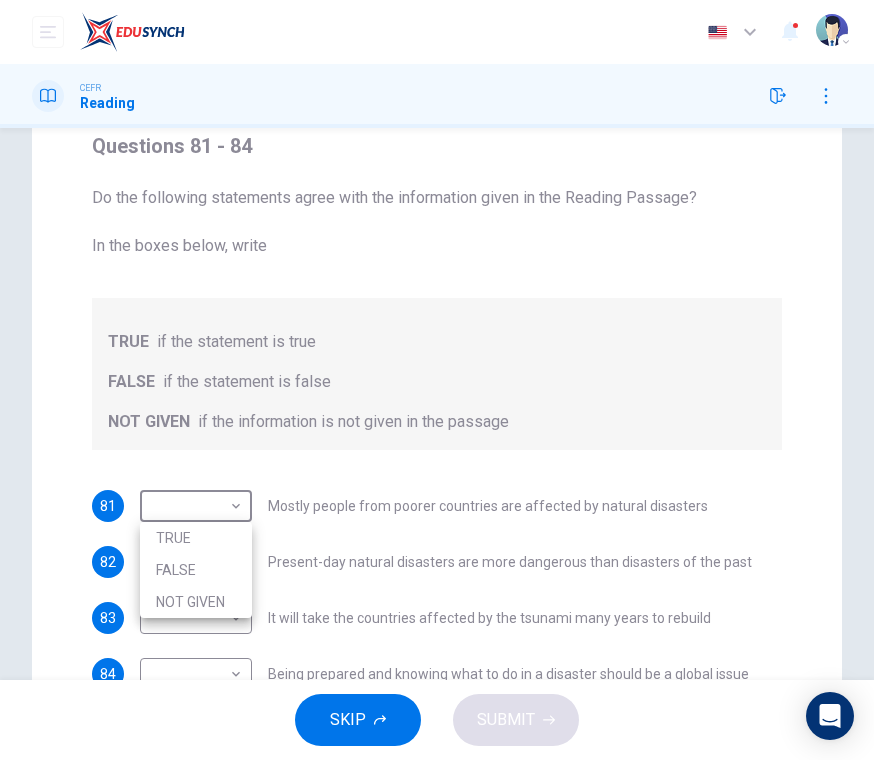 click on "FALSE" at bounding box center (196, 570) 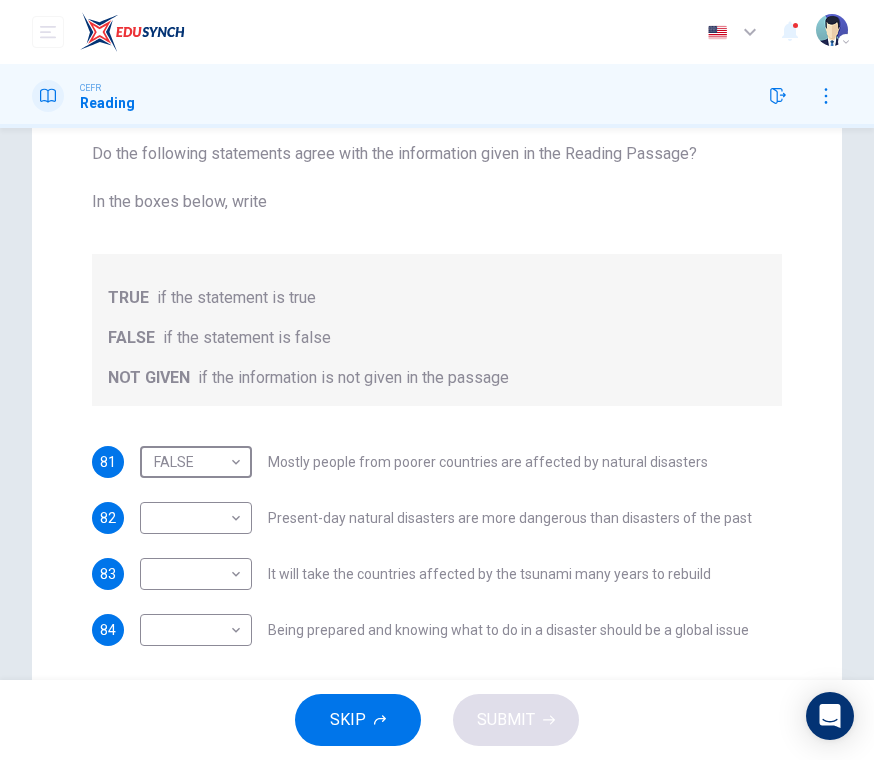 scroll, scrollTop: 231, scrollLeft: 0, axis: vertical 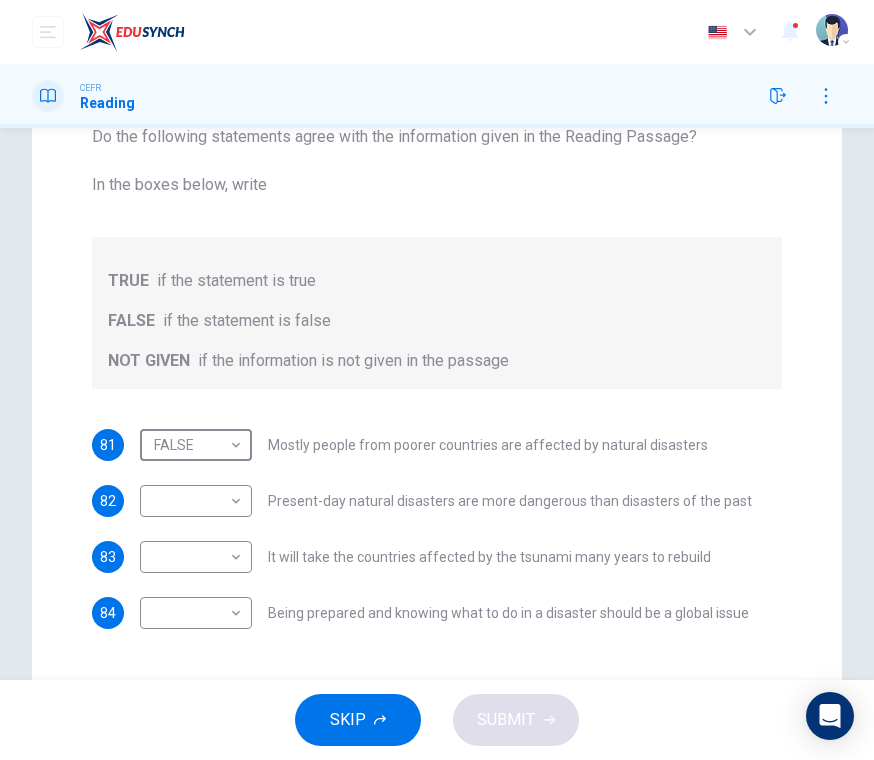 click on "This site uses cookies, as explained in our  Privacy Policy . If you agree to the use of cookies, please click the Accept button and continue to browse our site.   Privacy Policy Accept Dashboard Practice Start a test Analysis Buy a Test English ** ​ [FIRST] [LAST] CEFR Reading Questions 81 - 84 Do the following statements agree with the information given in the Reading Passage?
In the boxes below, write TRUE if the statement is true FALSE if the statement is false NOT GIVEN if the information is not given in the passage 81 FALSE ***** ​ Mostly people from poorer countries are affected by natural disasters 82 ​ ​ Present-day natural disasters are more dangerous than disasters of the past 83 ​ ​ It will take the countries affected by the tsunami many years to rebuild 84 ​ ​ Being prepared and knowing what to do in a disaster should be a global issue Preparing for the Threat CLICK TO ZOOM Click to Zoom 1 2 3 4 5 6 SKIP SUBMIT Dashboard Practice Start a test Analysis Pricing   2025" at bounding box center (437, 380) 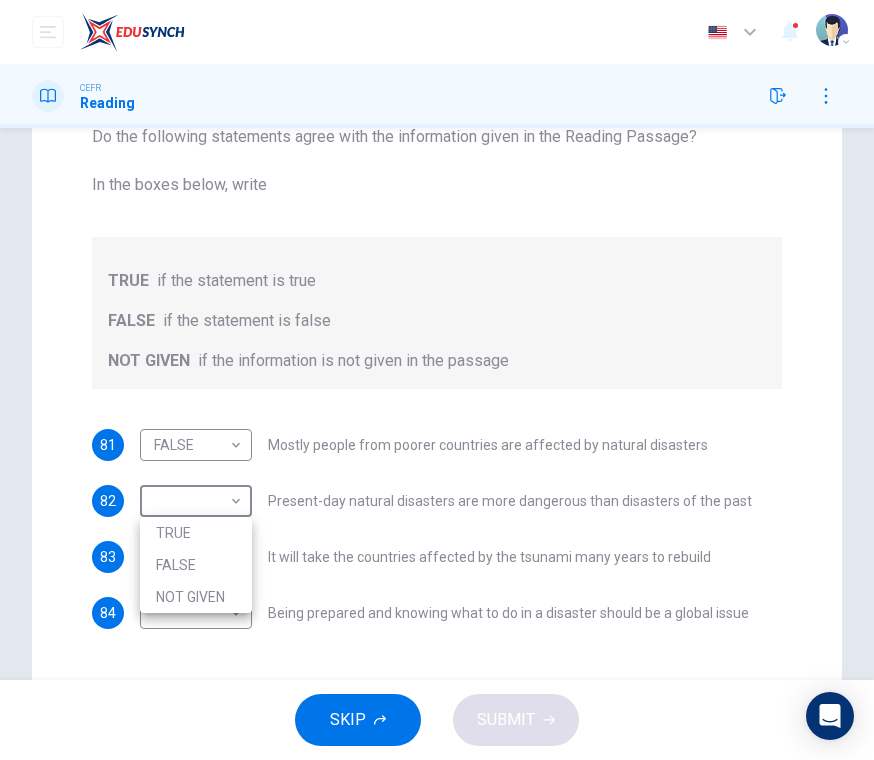 click on "TRUE" at bounding box center (196, 533) 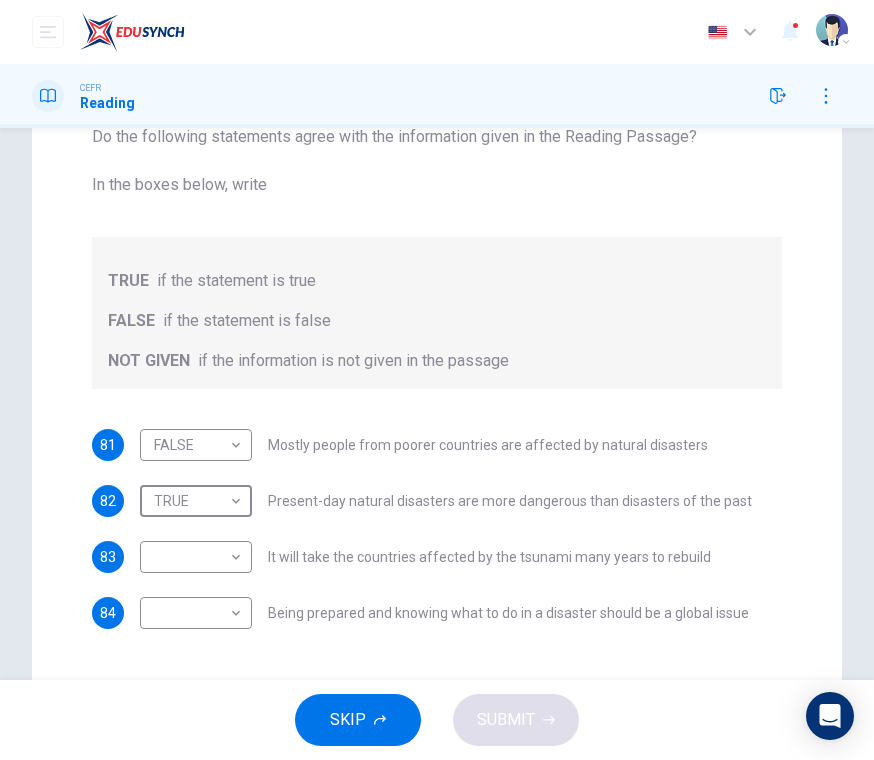 click on "This site uses cookies, as explained in our  Privacy Policy . If you agree to the use of cookies, please click the Accept button and continue to browse our site.   Privacy Policy Accept Dashboard Practice Start a test Analysis Buy a Test English ** ​ [NAME] [NAME] CEFR Reading Questions 81 - 84 Do the following statements agree with the information given in the Reading Passage?
In the boxes below, write TRUE if the statement is true FALSE if the statement is false NOT GIVEN if the information is not given in the passage 81 FALSE ***** ​ Mostly people from poorer countries are affected by natural disasters 82 TRUE **** ​ Present-day natural disasters are more dangerous than disasters of the past 83 ​ ​ It will take the countries affected by the tsunami many years to rebuild 84 ​ ​ Being prepared and knowing what to do in a disaster should be a global issue Preparing for the Threat CLICK TO ZOOM Click to Zoom 1 2 3 4 5 6 SKIP SUBMIT Dashboard Practice Start a test Analysis Pricing   2025" at bounding box center (437, 380) 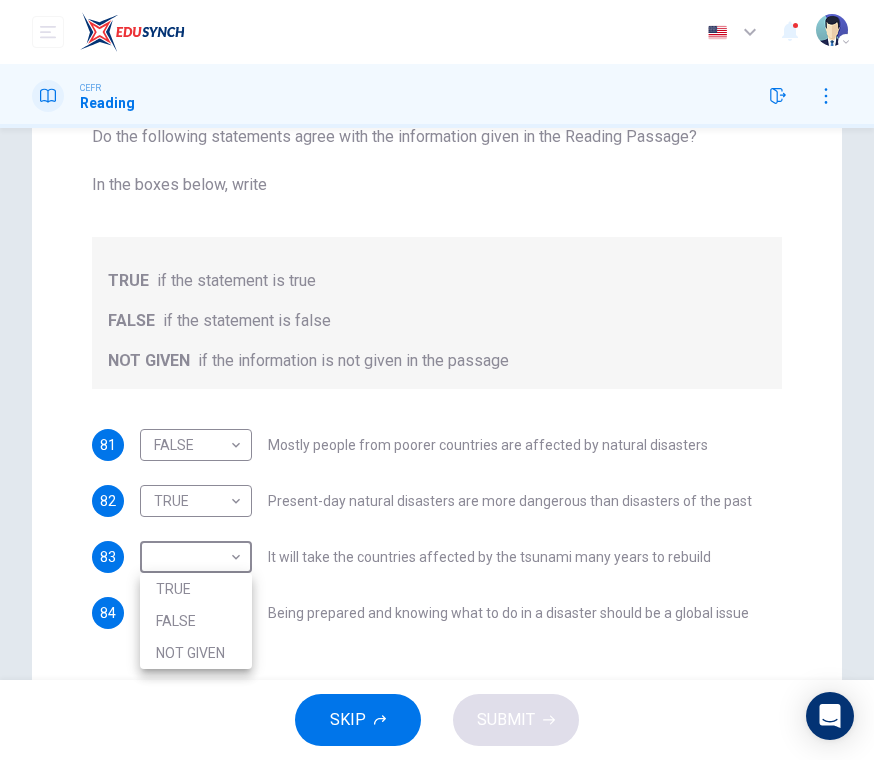click on "TRUE" at bounding box center [196, 589] 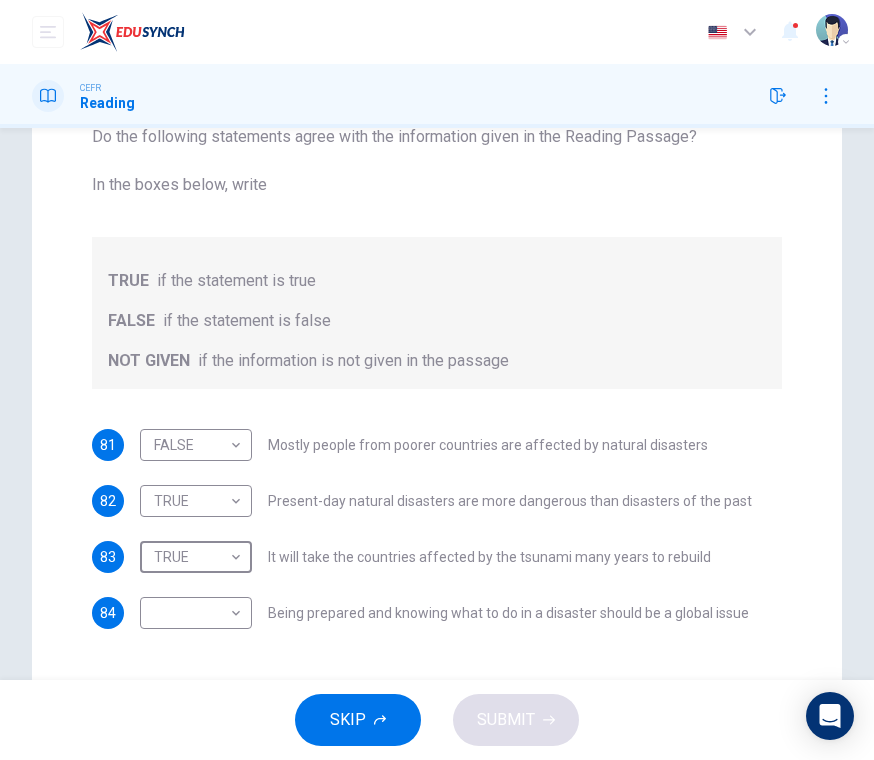 type on "****" 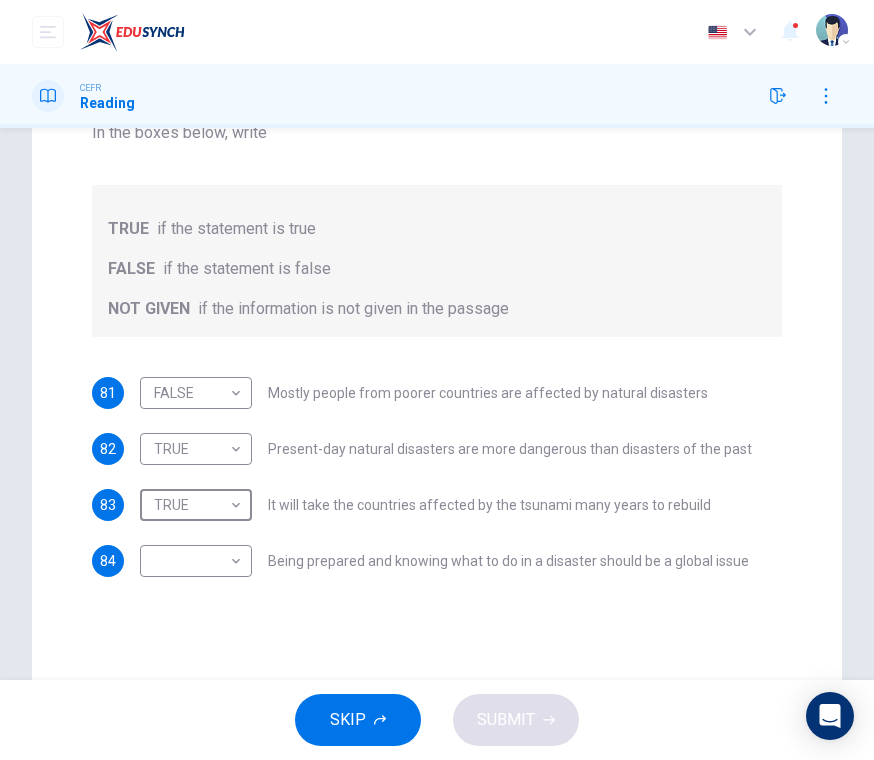 scroll, scrollTop: 287, scrollLeft: 0, axis: vertical 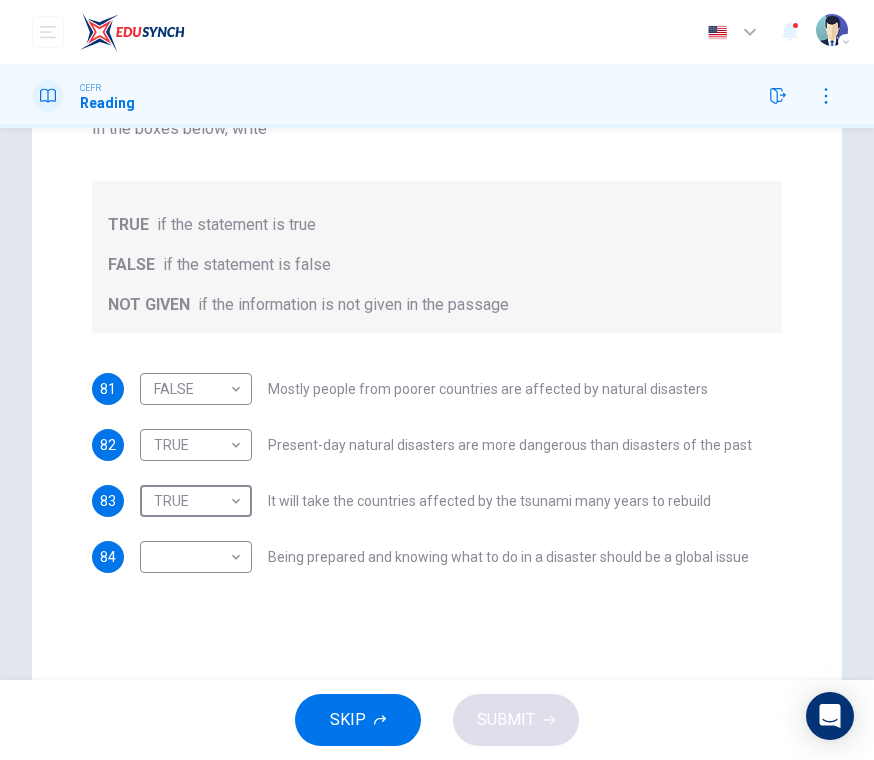 click on "This site uses cookies, as explained in our  Privacy Policy . If you agree to the use of cookies, please click the Accept button and continue to browse our site.   Privacy Policy Accept Dashboard Practice Start a test Analysis Buy a Test English ** ​ [FIRST] [LAST] CEFR Reading Questions 81 - 84 Do the following statements agree with the information given in the Reading Passage?
In the boxes below, write TRUE if the statement is true FALSE if the statement is false NOT GIVEN if the information is not given in the passage 81 FALSE ***** ​ Mostly people from poorer countries are affected by natural disasters 82 TRUE **** ​ Present-day natural disasters are more dangerous than disasters of the past 83 TRUE **** ​ It will take the countries affected by the tsunami many years to rebuild 84 ​ ​ Being prepared and knowing what to do in a disaster should be a global issue Preparing for the Threat CLICK TO ZOOM Click to Zoom 1 2 3 4 5 6 SKIP SUBMIT Dashboard Practice Start a test Analysis Pricing" at bounding box center [437, 380] 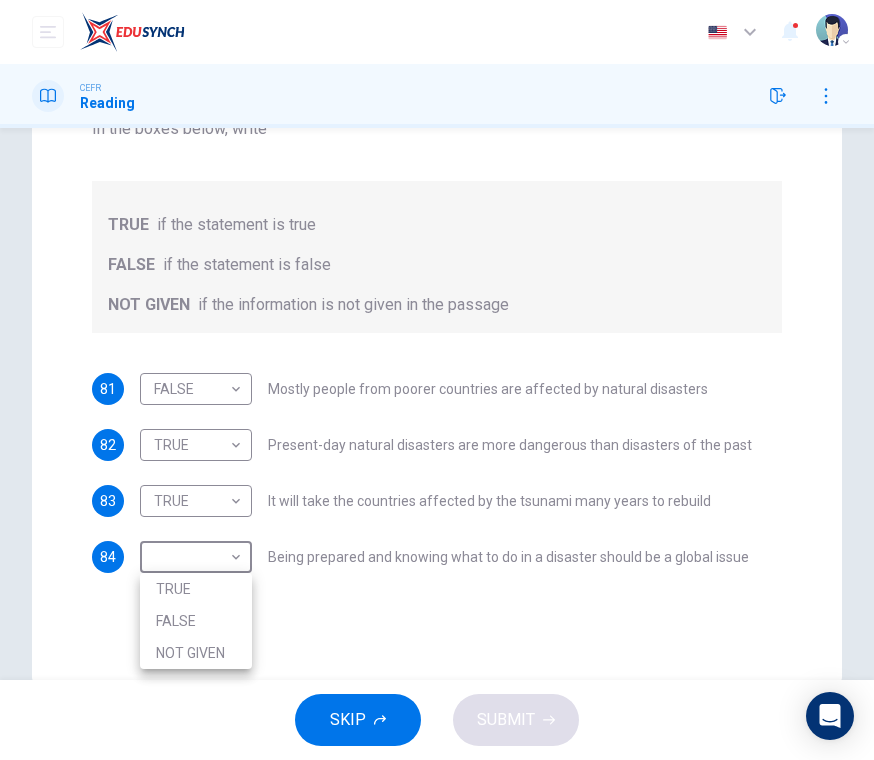click on "TRUE" at bounding box center [196, 589] 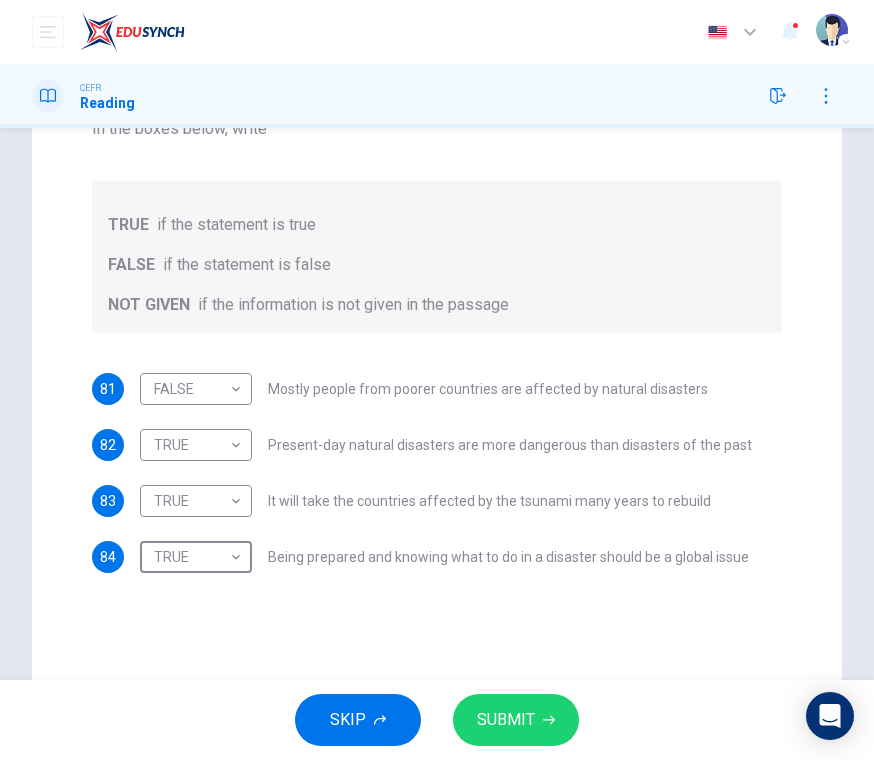 click on "SUBMIT" at bounding box center [506, 720] 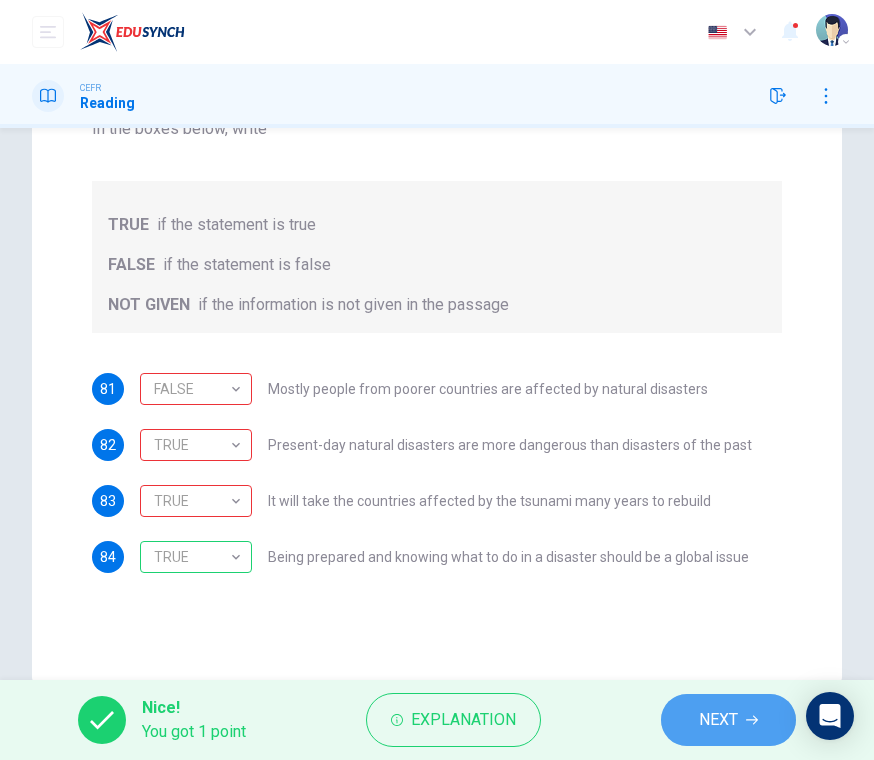 click on "NEXT" at bounding box center [728, 720] 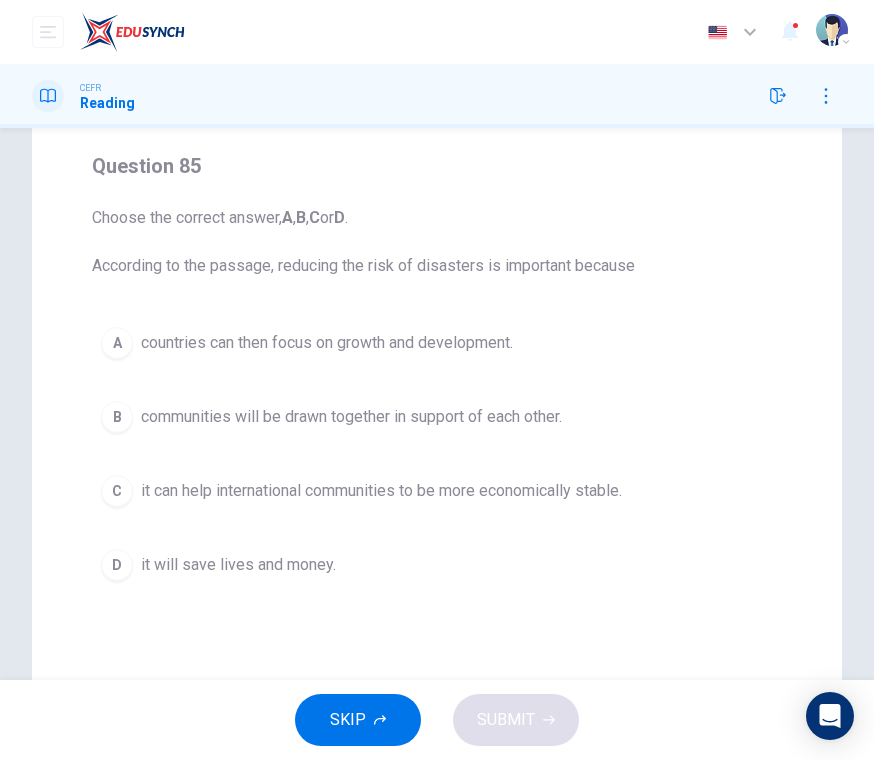 scroll, scrollTop: 134, scrollLeft: 0, axis: vertical 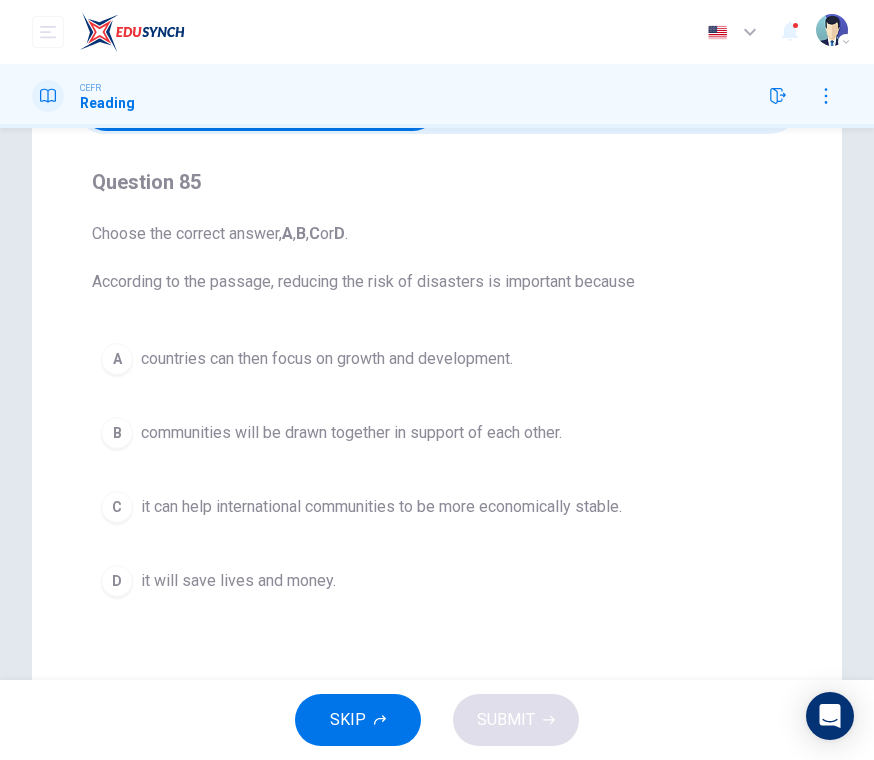 click on "it will save lives and money." at bounding box center (238, 581) 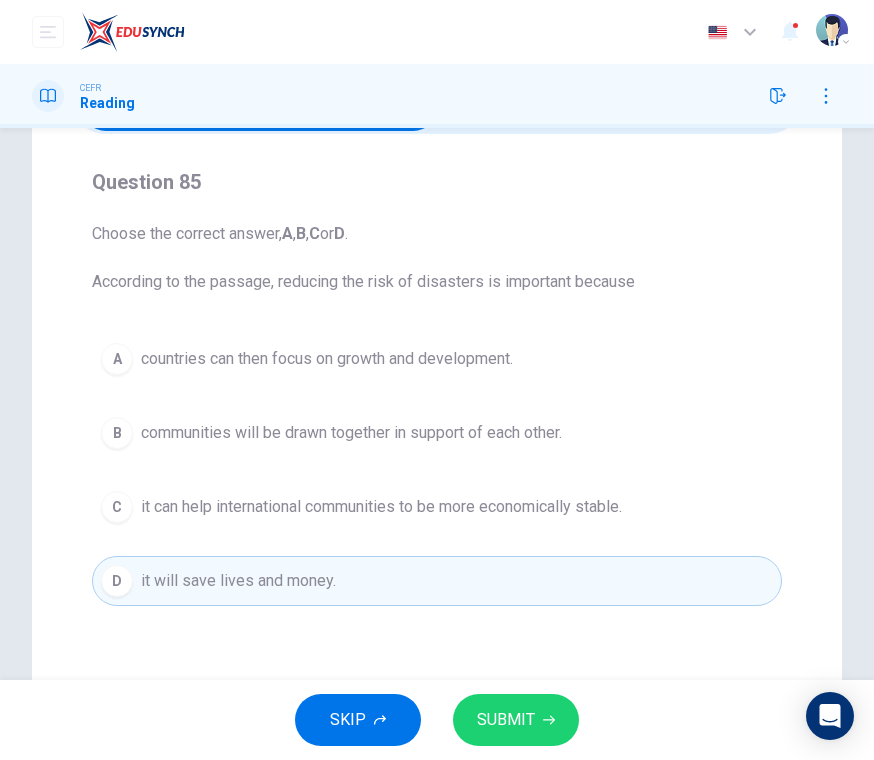 click on "SUBMIT" at bounding box center (516, 720) 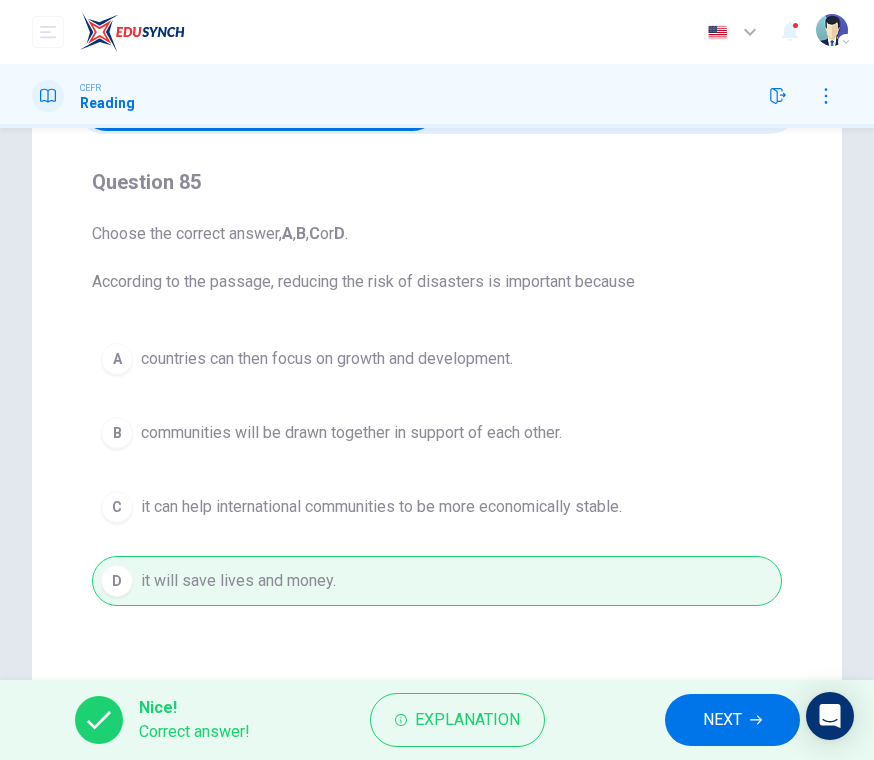 click on "NEXT" at bounding box center [722, 720] 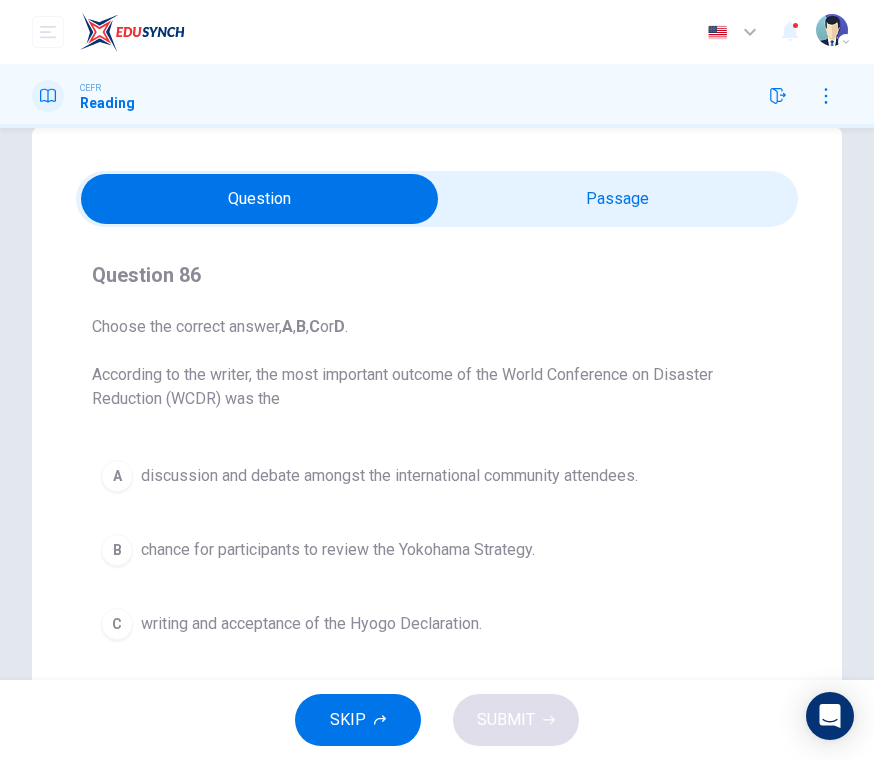 scroll, scrollTop: 12, scrollLeft: 0, axis: vertical 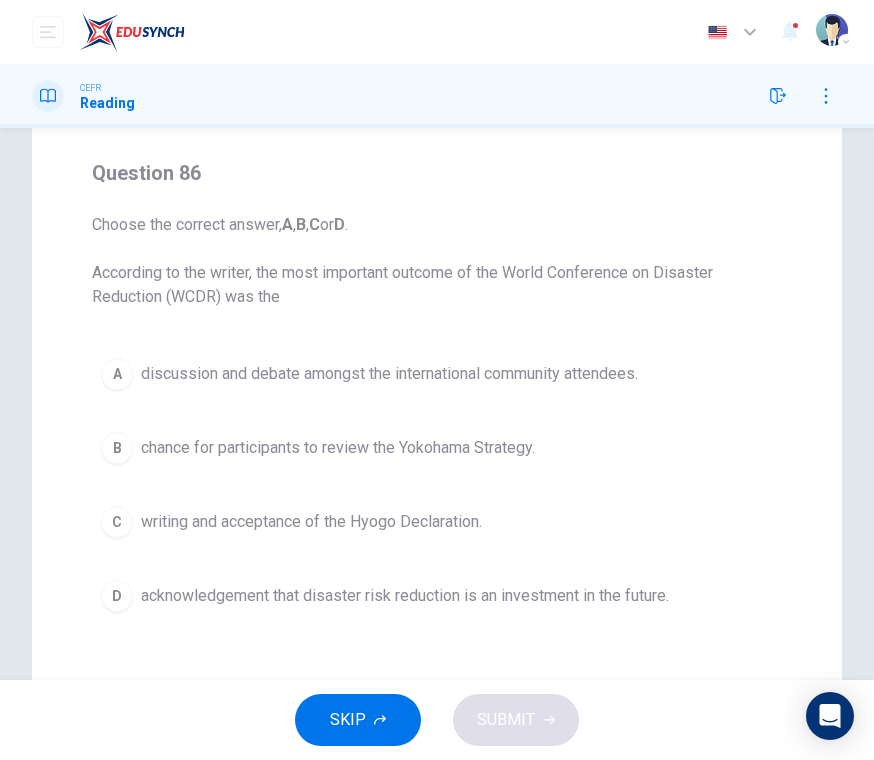 click on "D acknowledgement that disaster risk reduction is an investment in the future." at bounding box center [437, 596] 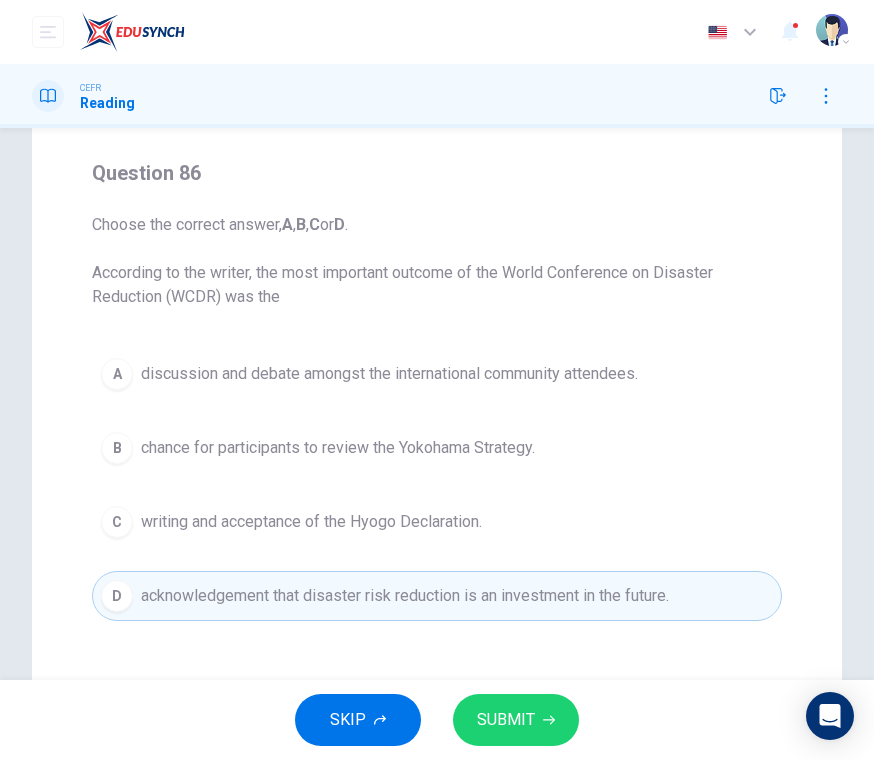 click 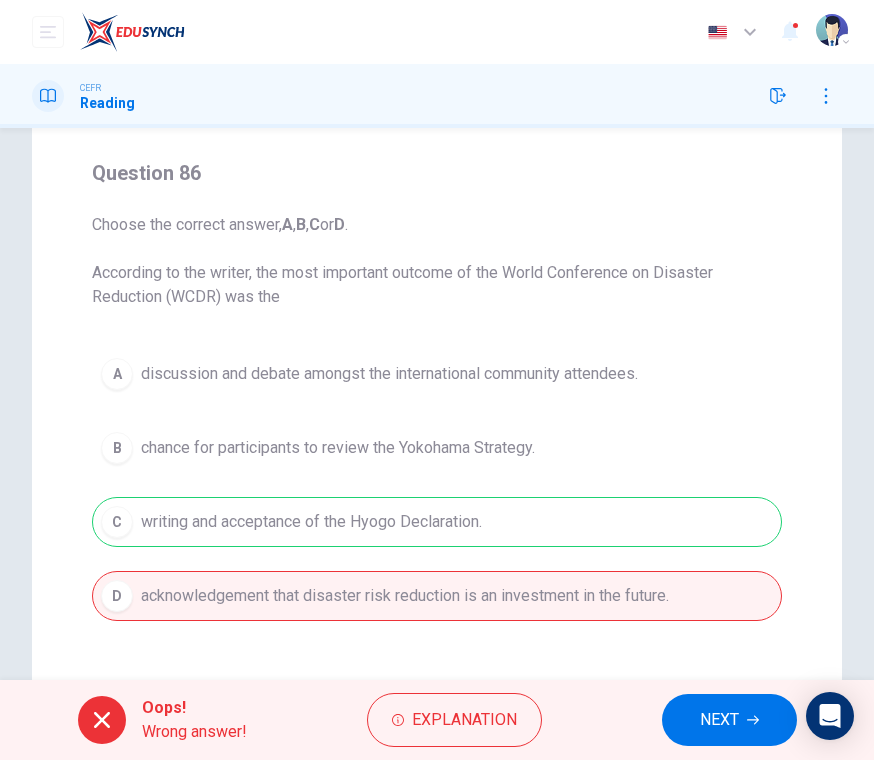 click on "NEXT" at bounding box center (719, 720) 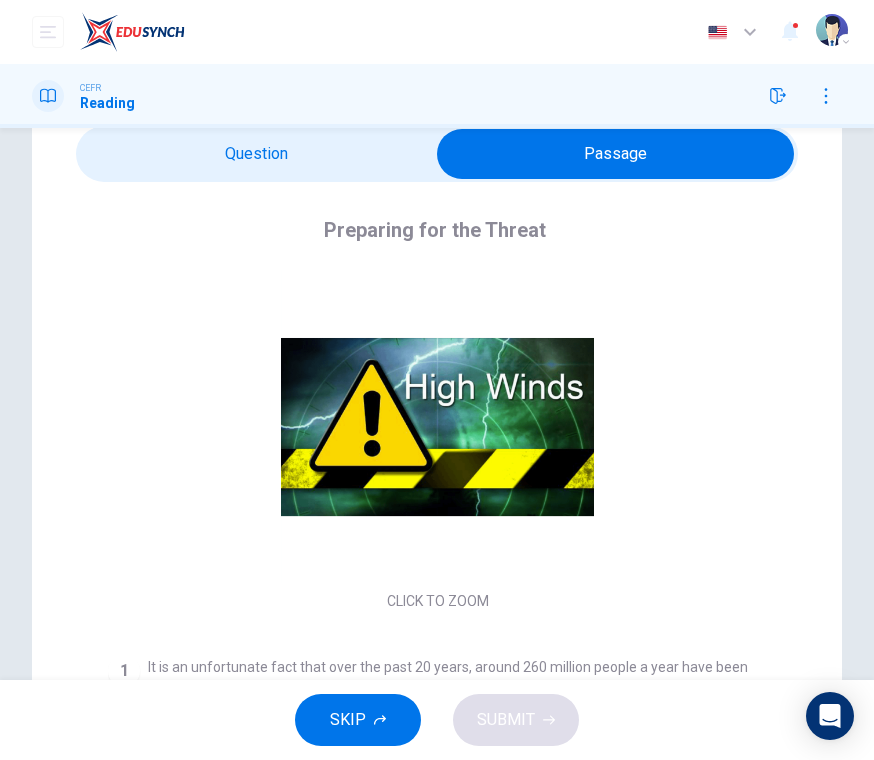 scroll, scrollTop: 119, scrollLeft: 0, axis: vertical 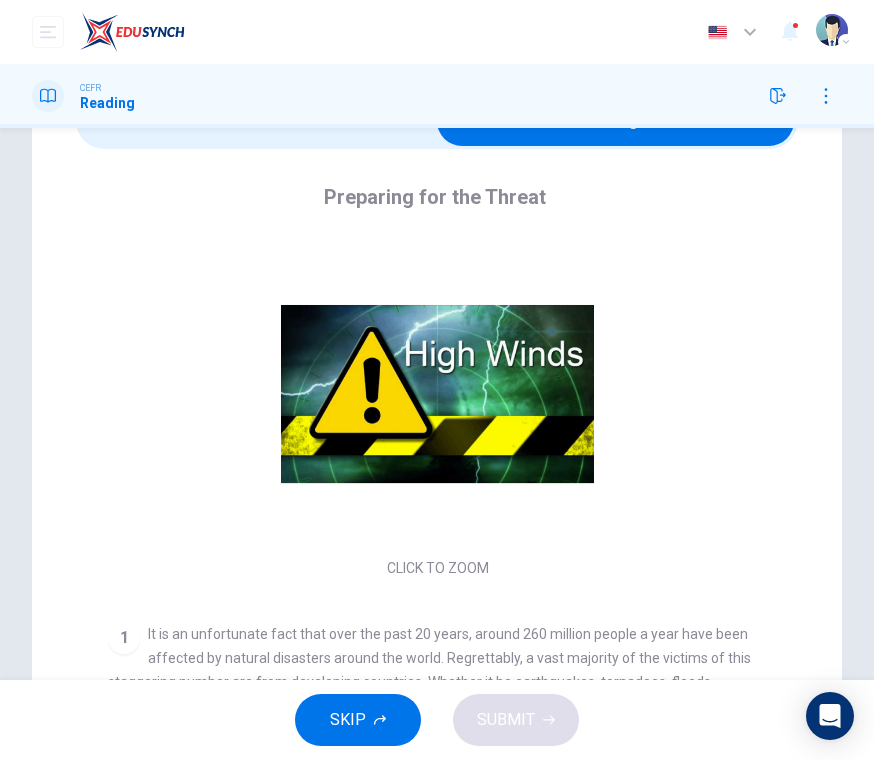 click on "Click to Zoom" at bounding box center [437, 409] 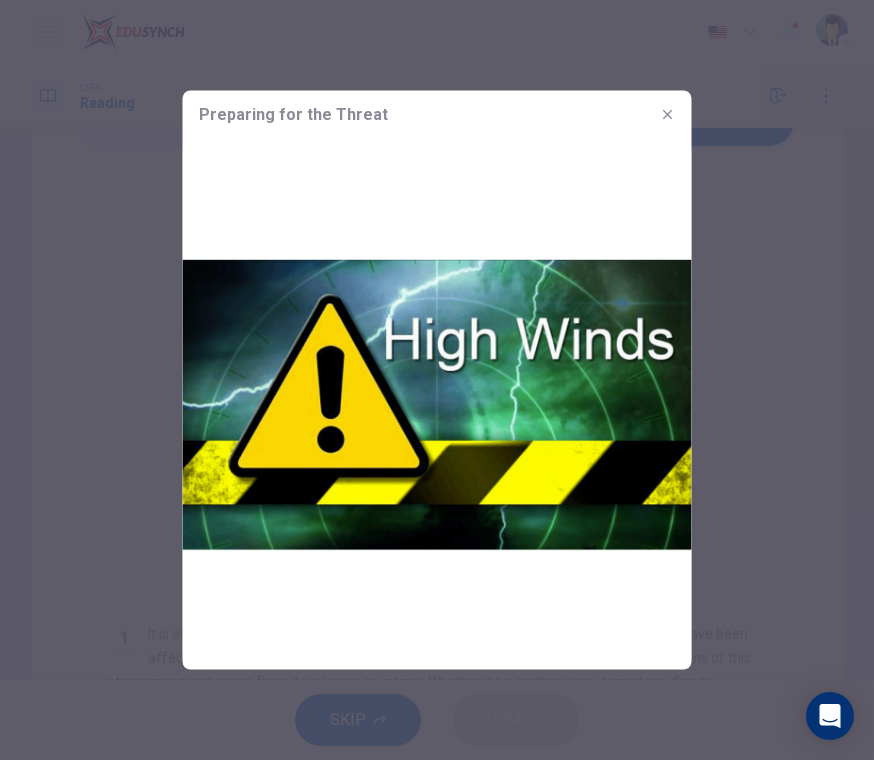 click 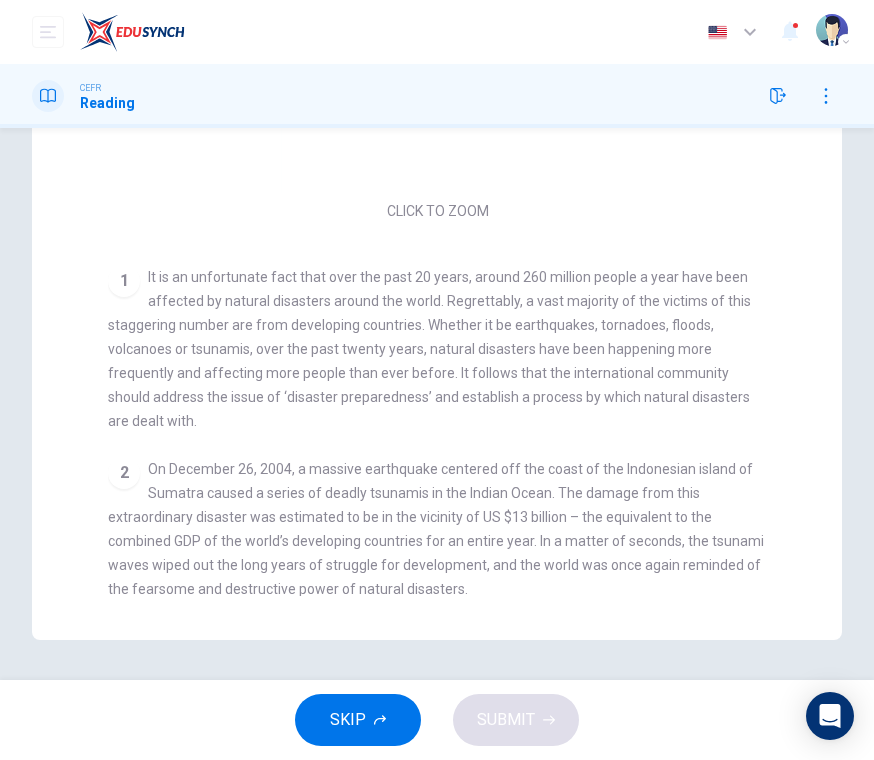 click on "1 It is an unfortunate fact that over the past 20 years, around 260 million people a year have been affected by natural disasters around the world. Regrettably, a vast majority of the victims of this staggering number are from developing countries. Whether it be earthquakes, tornadoes, floods, volcanoes or tsunamis, over the past twenty years, natural disasters have been happening more frequently and affecting more people than ever before. It follows that the international community should address the issue of ‘disaster preparedness’ and establish a process by which natural disasters are dealt with." at bounding box center [437, 349] 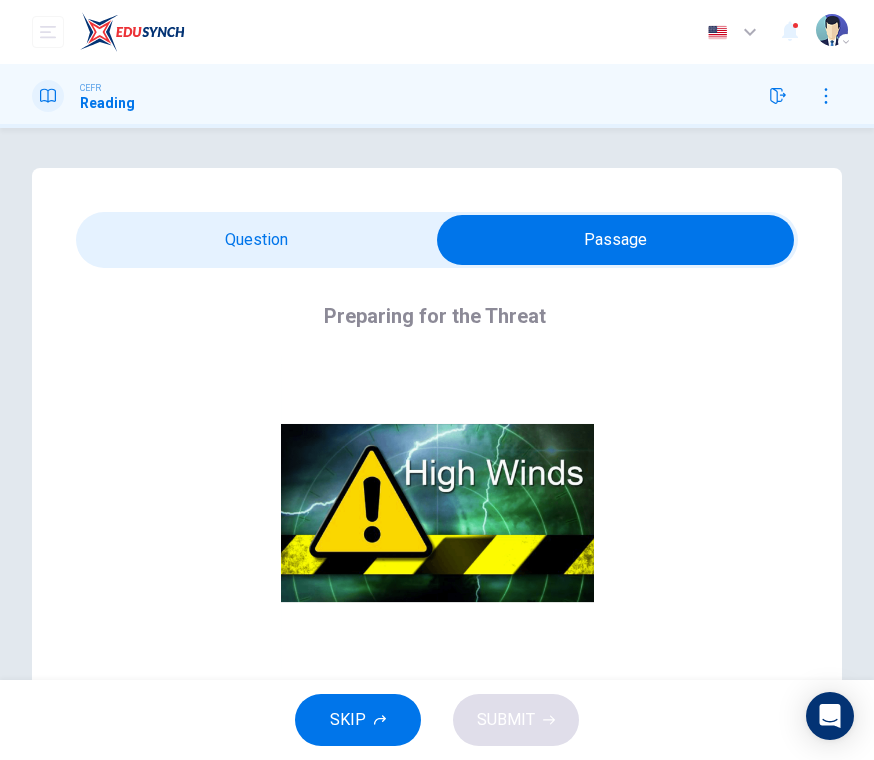 scroll, scrollTop: 0, scrollLeft: 0, axis: both 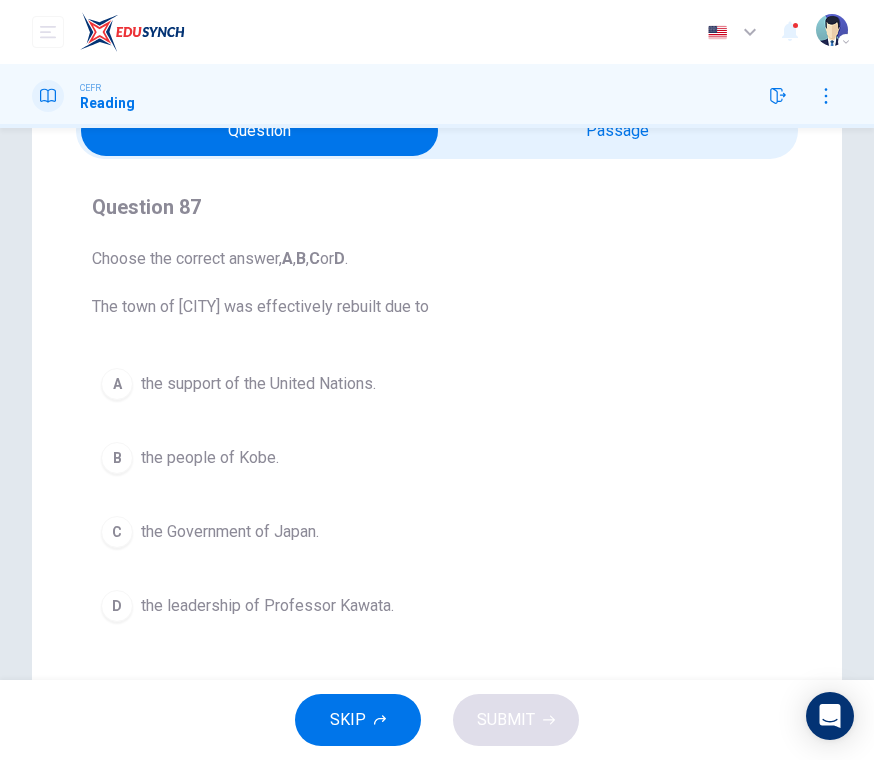 click on "A the support of the United Nations." at bounding box center [437, 384] 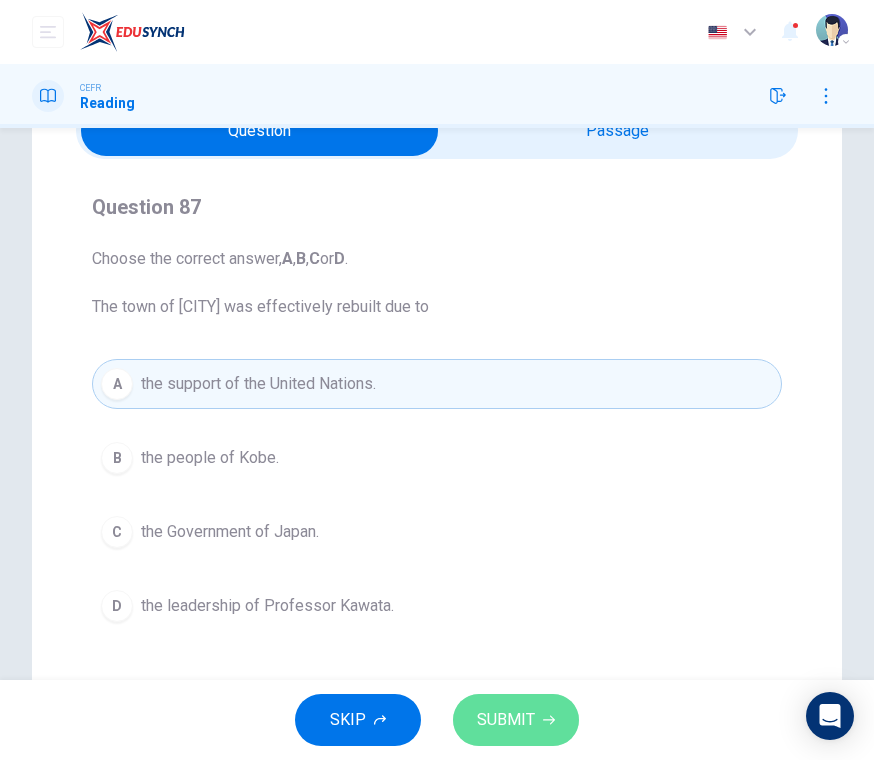 click 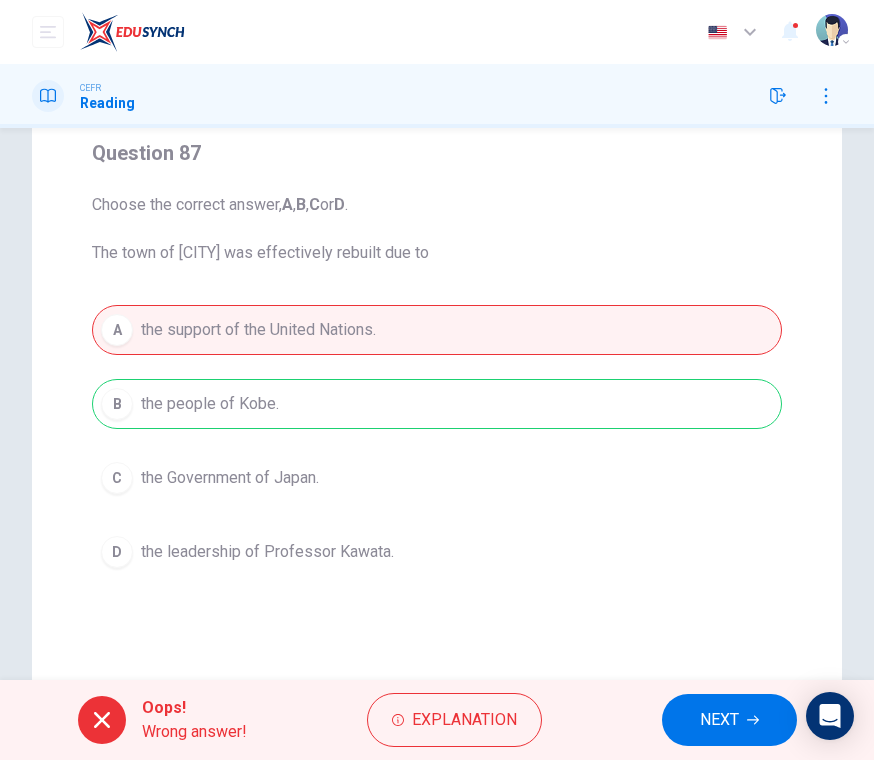 scroll, scrollTop: 173, scrollLeft: 0, axis: vertical 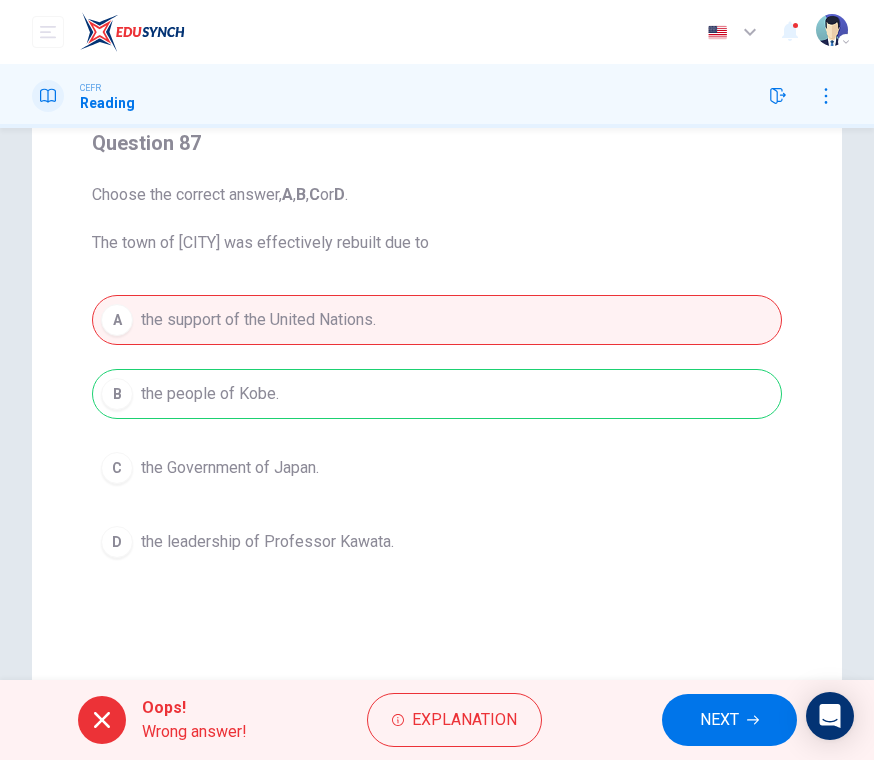 click on "NEXT" at bounding box center (719, 720) 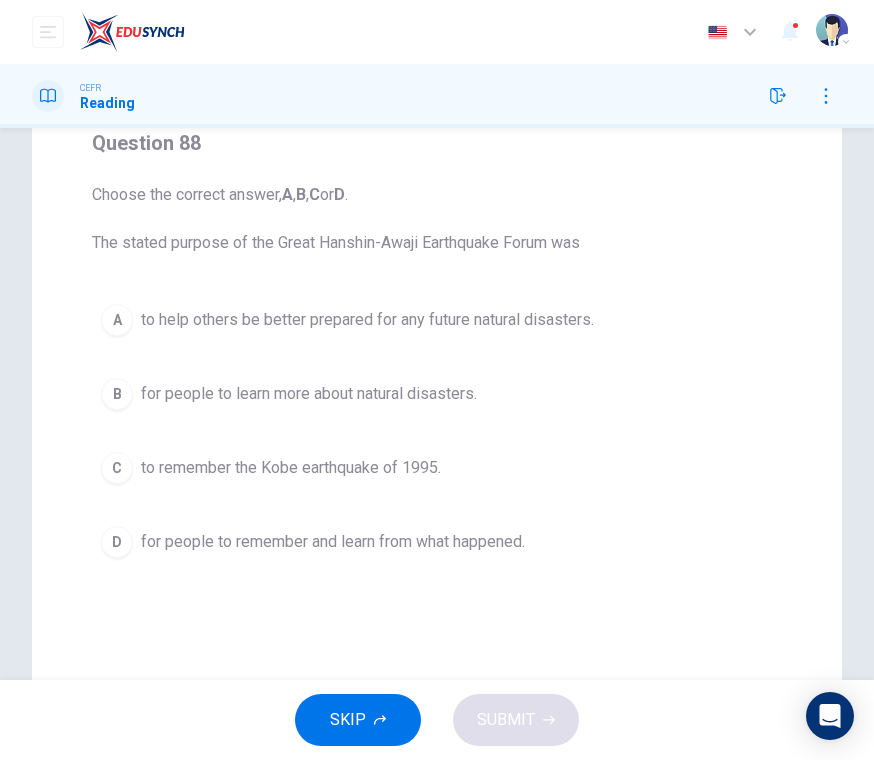 click on "to help others be better prepared for any future natural disasters." at bounding box center [367, 320] 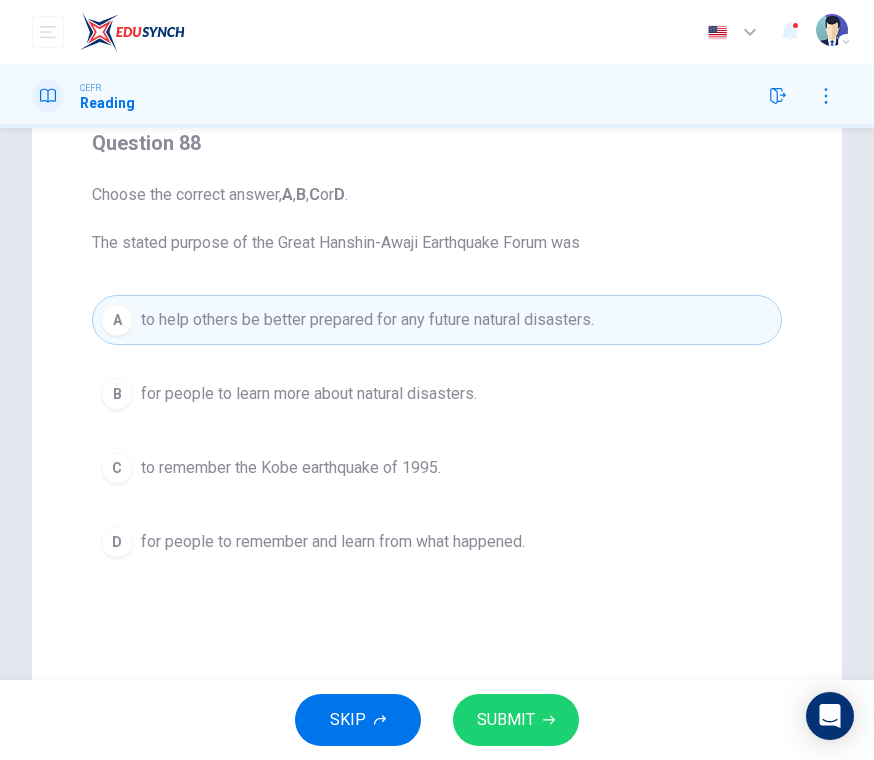 click on "SUBMIT" at bounding box center (506, 720) 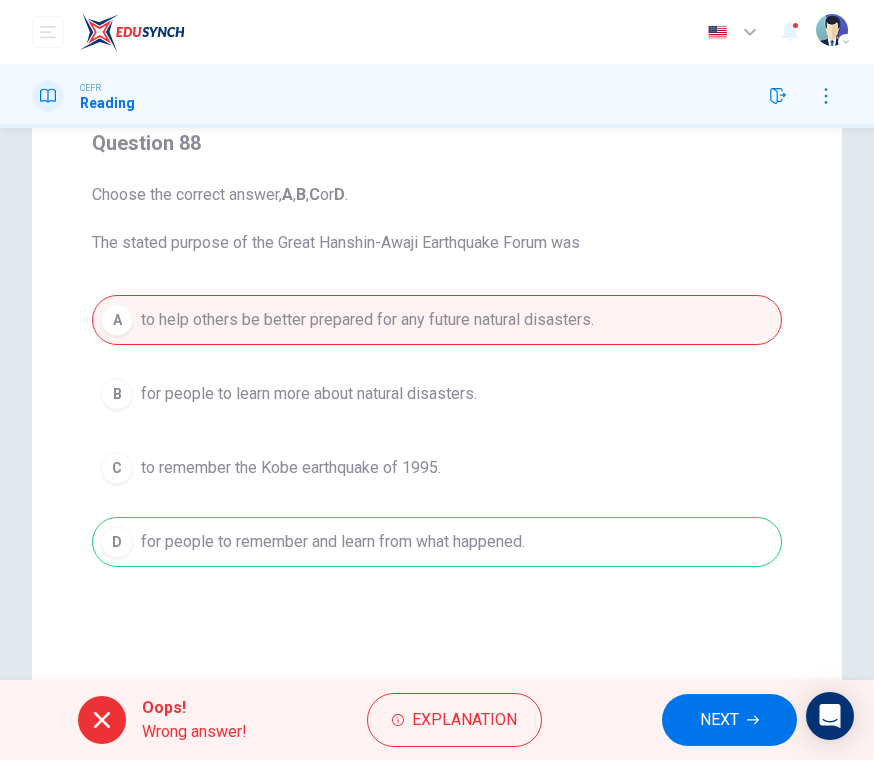 click on "NEXT" at bounding box center [719, 720] 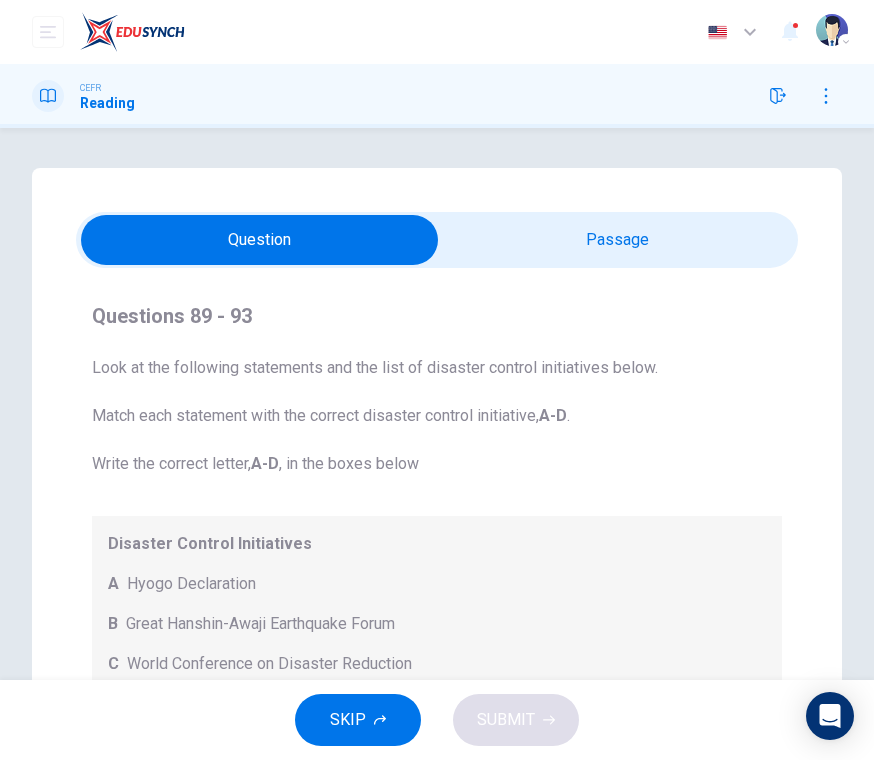 scroll, scrollTop: -1, scrollLeft: 0, axis: vertical 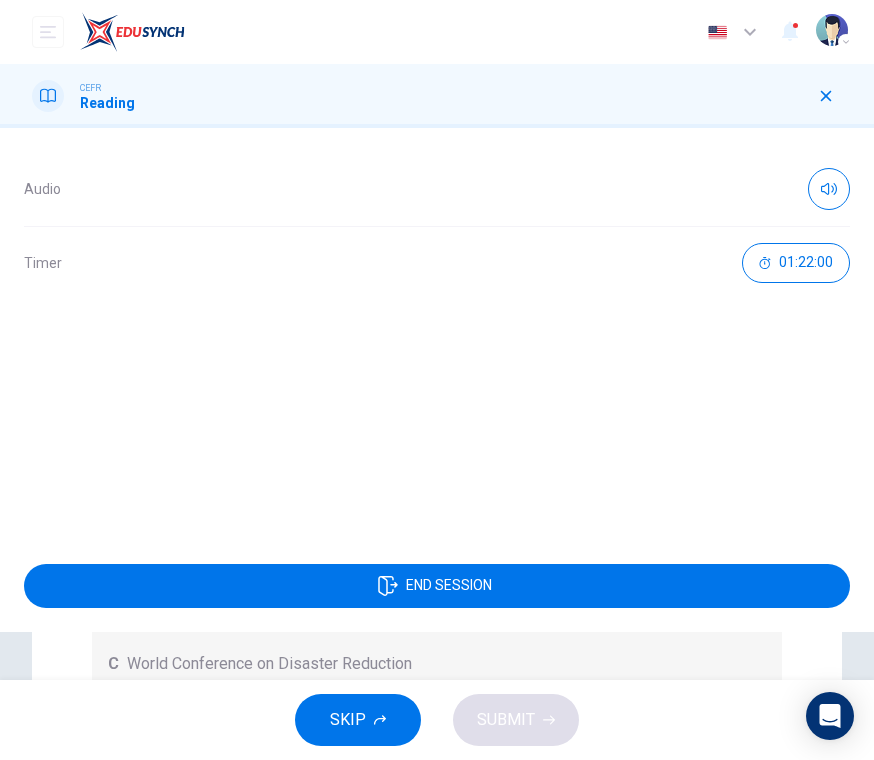 click at bounding box center [826, 96] 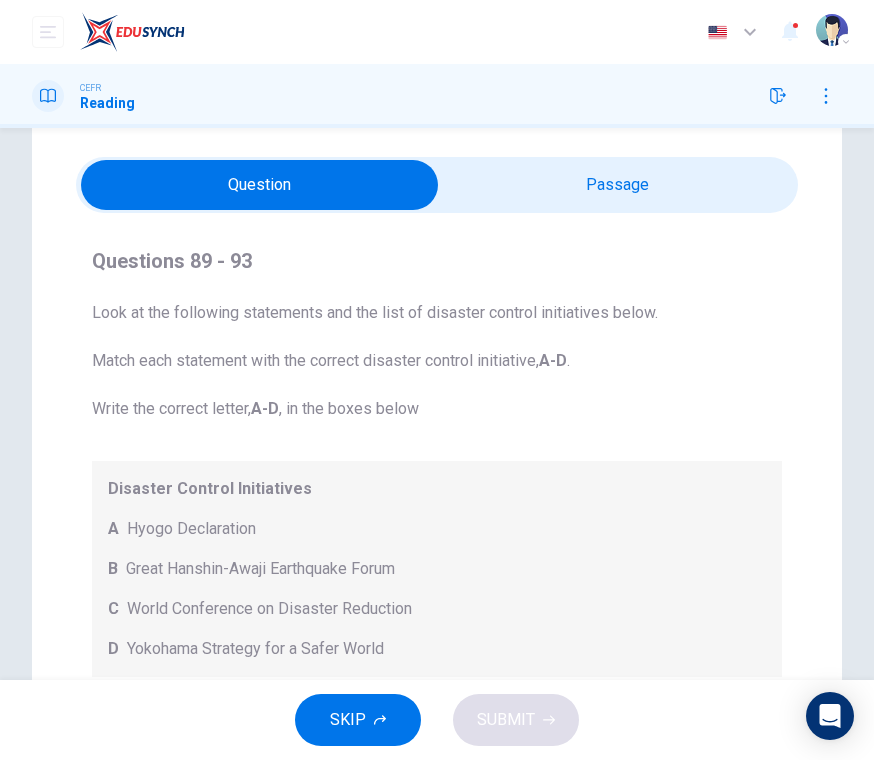 scroll, scrollTop: 54, scrollLeft: 0, axis: vertical 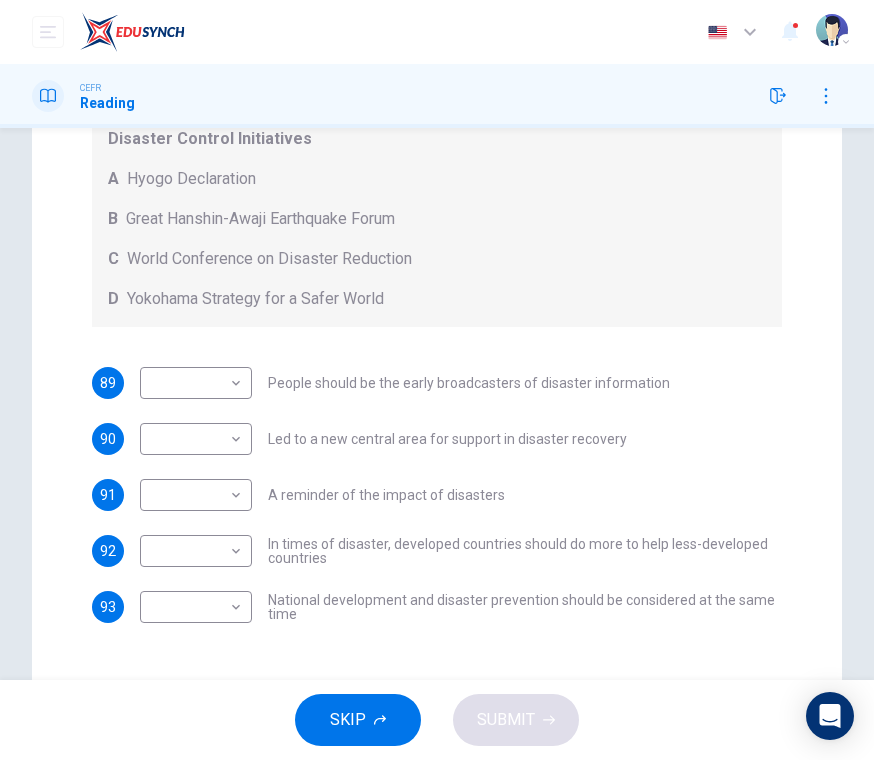 click on "This site uses cookies, as explained in our  Privacy Policy . If you agree to the use of cookies, please click the Accept button and continue to browse our site.   Privacy Policy Accept Dashboard Practice Start a test Analysis Buy a Test English ** ​ [PERSON] [PERSON] CEFR Reading Questions 89 - 93 Look at the following statements and the list of disaster control initiatives below.
Match each statement with the correct disaster control initiative,  A-D .
Write the correct letter,  A-D , in the boxes below Disaster Control Initiatives A Hyogo Declaration B Great Hanshin-Awaji Earthquake Forum C World Conference on Disaster Reduction D Yokohama Strategy for a Safer World 89 ​ ​ People should be the early broadcasters of disaster information 90 ​ ​ Led to a new central area for support in disaster recovery 91 ​ ​ A reminder of the impact of disasters 92 ​ ​ In times of disaster, developed countries should do more to help less-developed countries 93 ​ ​ Preparing for the Threat 1 2 3 4" at bounding box center (437, 380) 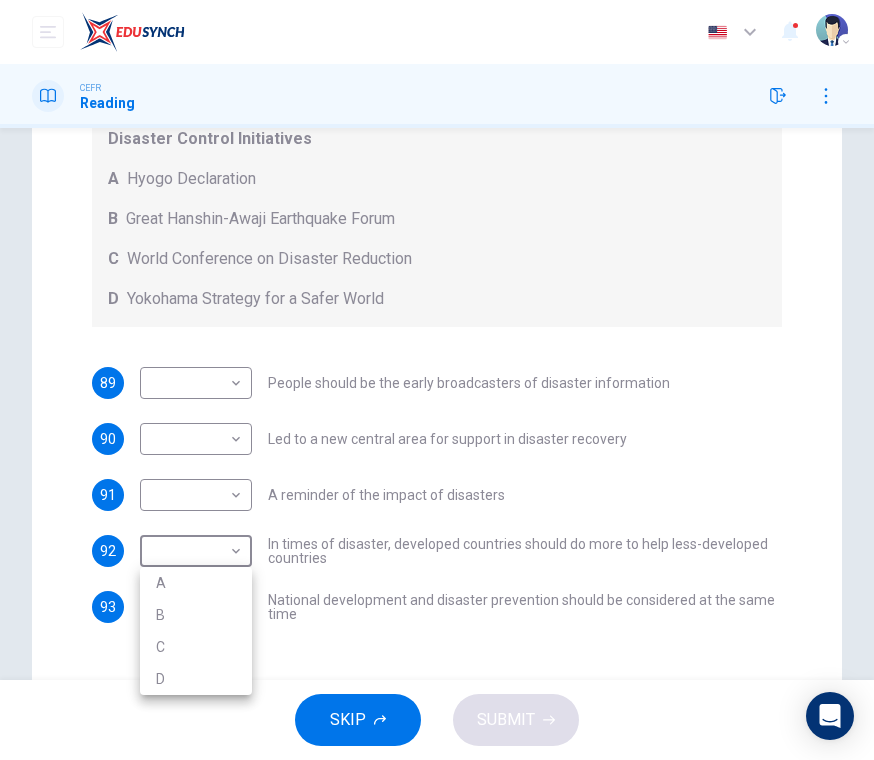 click on "C" at bounding box center [196, 647] 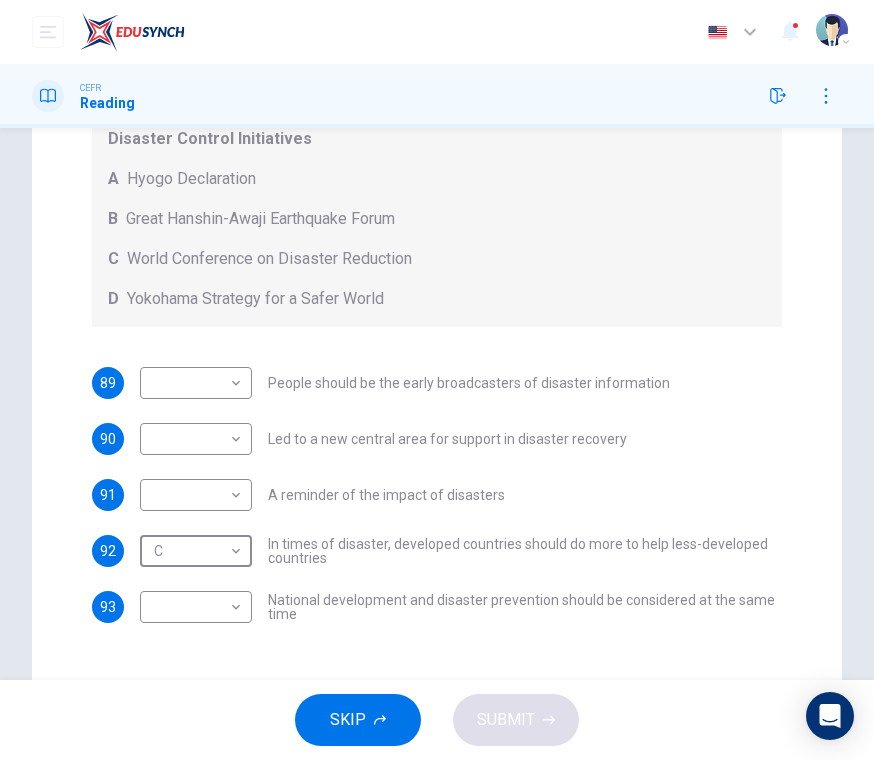 click on "​ ​ People should be the early broadcasters of disaster information" at bounding box center [405, 383] 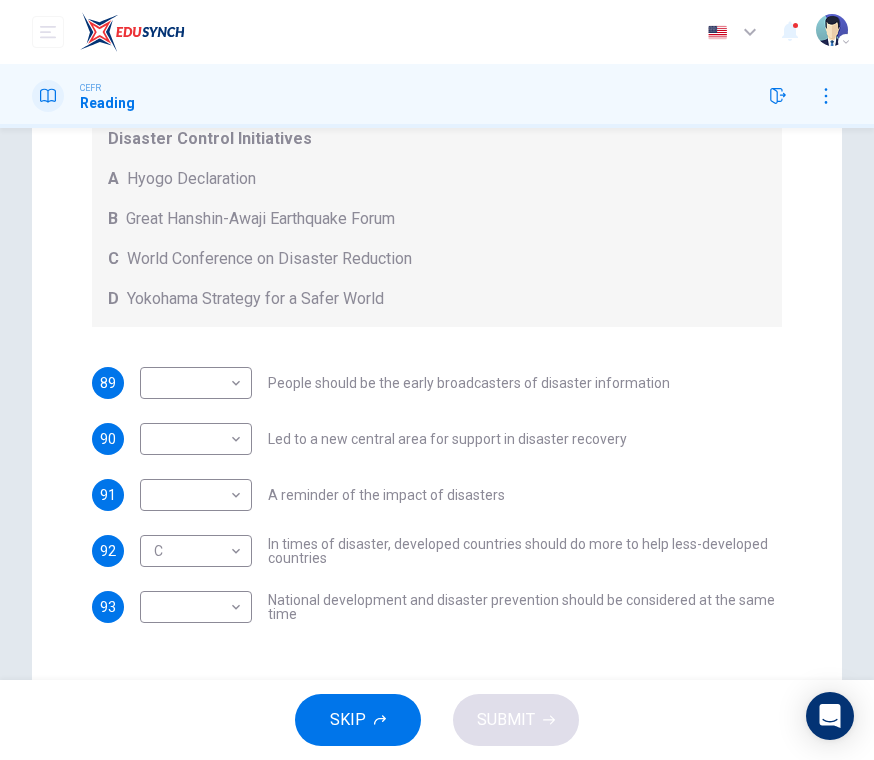 click on "​ ​ People should be the early broadcasters of disaster information" at bounding box center [405, 383] 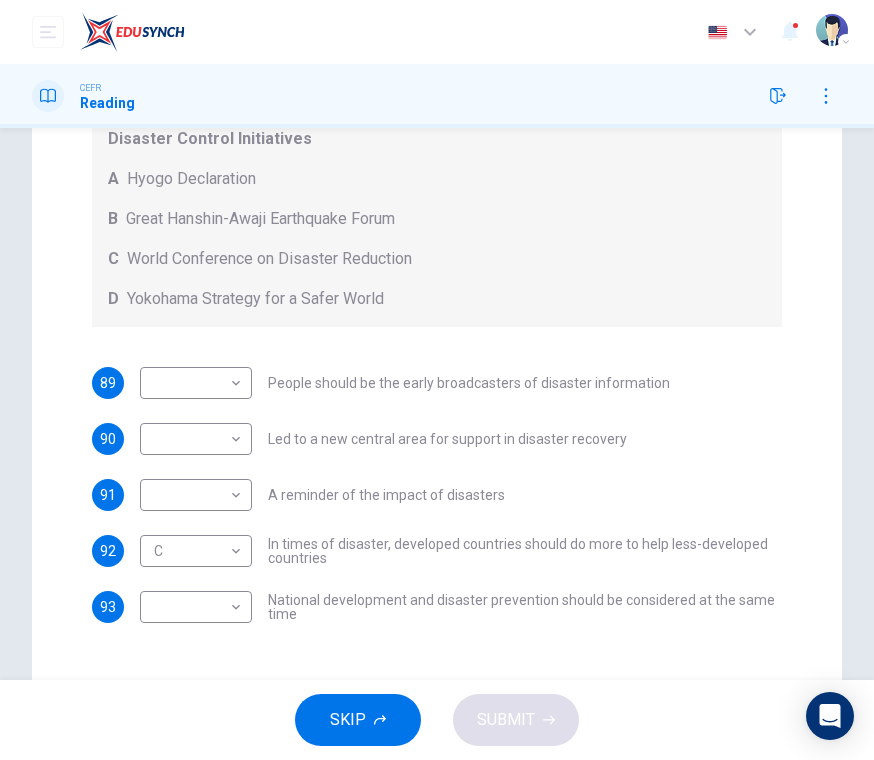 click on "This site uses cookies, as explained in our  Privacy Policy . If you agree to the use of cookies, please click the Accept button and continue to browse our site.   Privacy Policy Accept Dashboard Practice Start a test Analysis Buy a Test English ** ​ [NAME] [NAME] CEFR Reading Questions 89 - 93 Look at the following statements and the list of disaster control initiatives below.
Match each statement with the correct disaster control initiative,  A-D .
Write the correct letter,  A-D , in the boxes below Disaster Control Initiatives A Hyogo Declaration B Great Hanshin-Awaji Earthquake Forum C World Conference on Disaster Reduction D Yokohama Strategy for a Safer World 89 ​ ​ People should be the early broadcasters of disaster information 90 ​ ​ Led to a new central area for support in disaster recovery 91 ​ ​ A reminder of the impact of disasters 92 C * ​ In times of disaster, developed countries should do more to help less-developed countries 93 ​ ​ Preparing for the Threat 1 2 3 4" at bounding box center [437, 380] 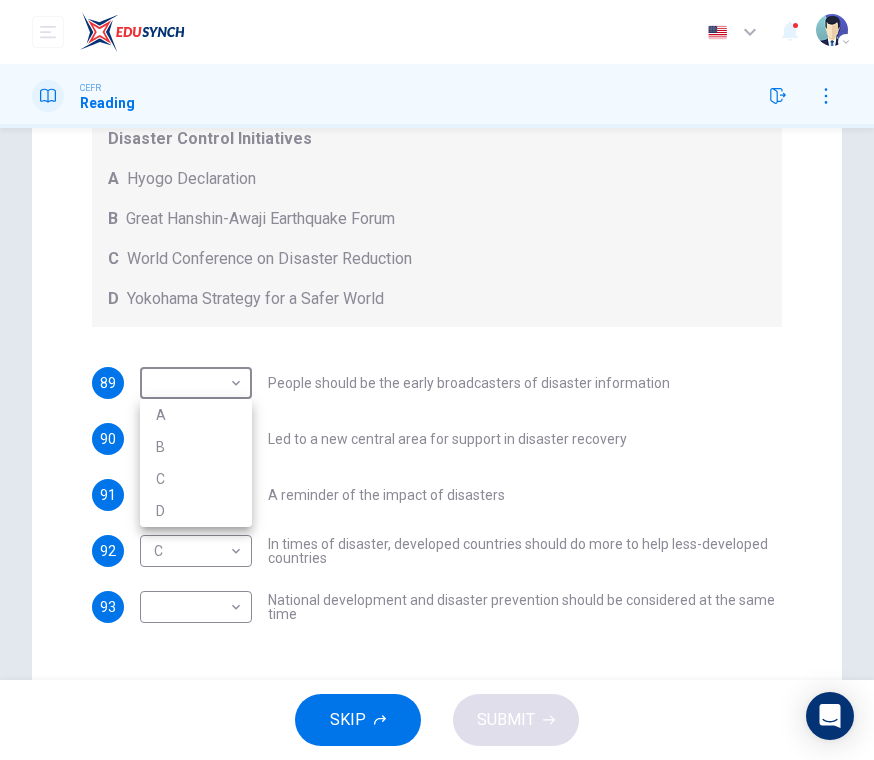 click on "D" at bounding box center (196, 511) 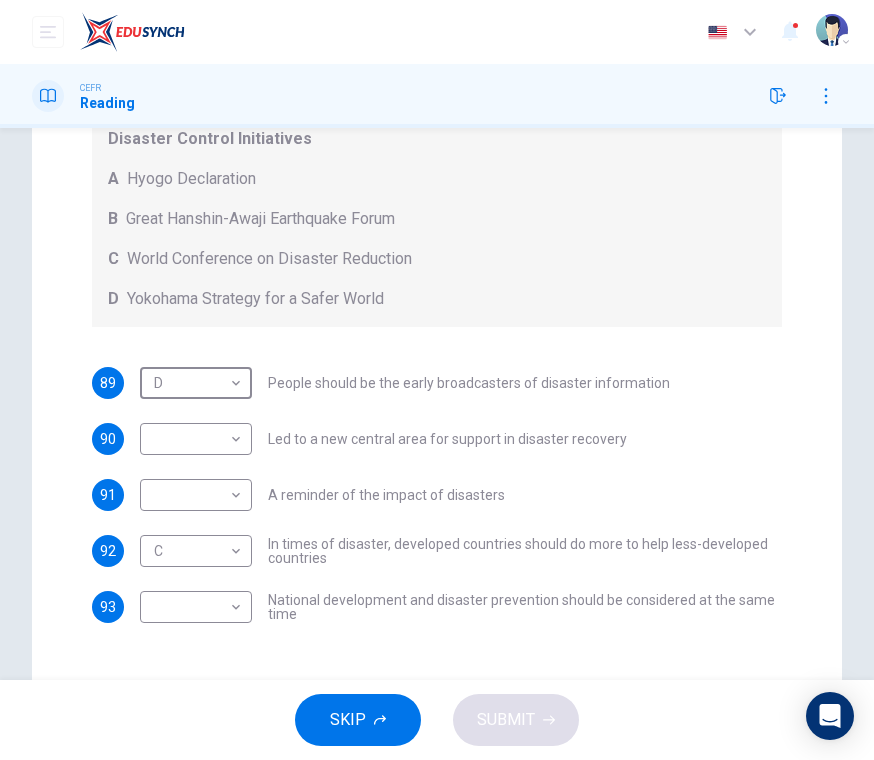 click on "Led to a new central area for support in disaster recovery" at bounding box center (447, 439) 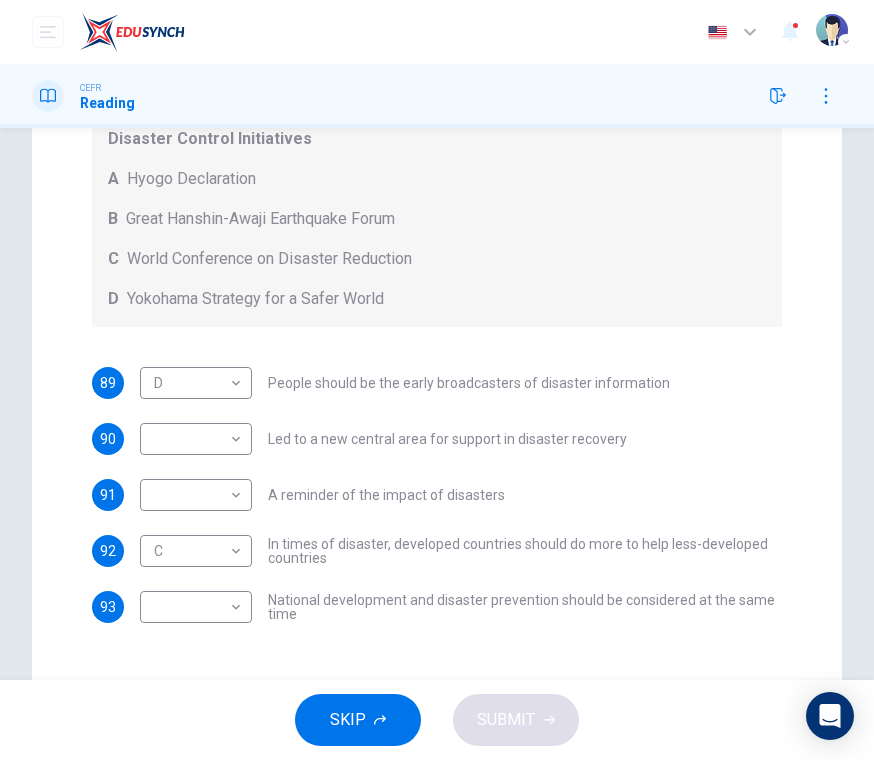click on "This site uses cookies, as explained in our Privacy Policy. If you agree to the use of cookies, please click the Accept button and continue to browse our site. Privacy Policy Accept Dashboard Practice Start a test Analysis Buy a Test English ​ Surina Chew Kim Zhua CEFR Reading Questions 89 - 93 Look at the following statements and the list of disaster control initiatives below.
Match each statement with the correct disaster control initiative, A-D .
Write the correct letter, A-D , in the boxes below Disaster Control Initiatives A Hyogo Declaration B Great Hanshin-Awaji Earthquake Forum C World Conference on Disaster Reduction D Yokohama Strategy for a Safer World 89 D ​ People should be the early broadcasters of disaster information 90 ​ ​ Led to a new central area for support in disaster recovery 91 ​ ​ A reminder of the impact of disasters 92 C ​ In times of disaster, developed countries should do more to help less-developed countries 93 ​ ​ Preparing for the Threat 1 2 3 4" at bounding box center [437, 380] 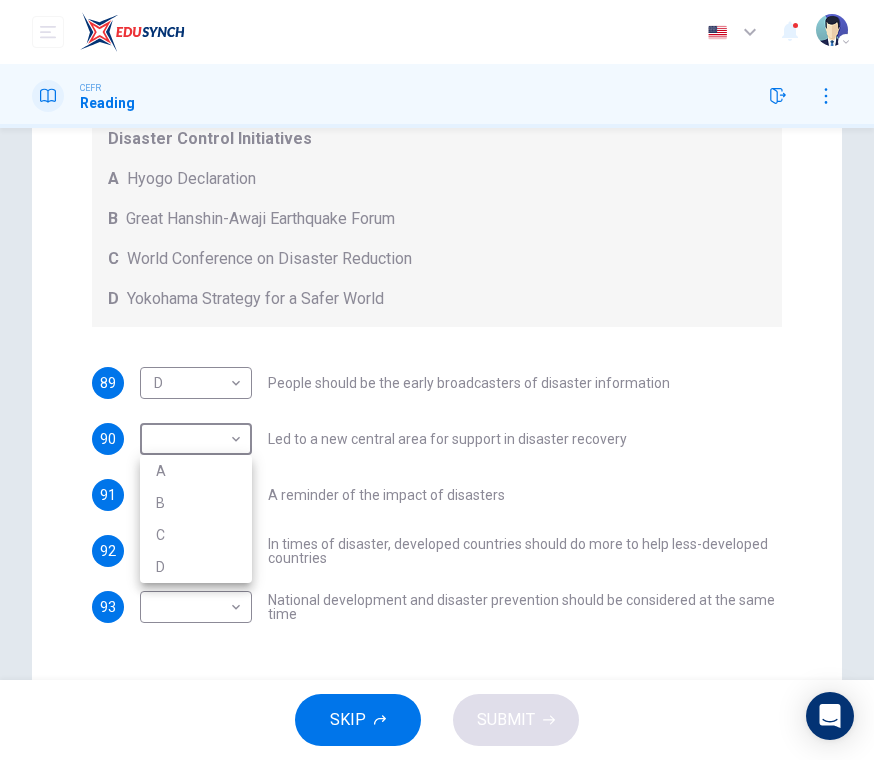 click on "A" at bounding box center (196, 471) 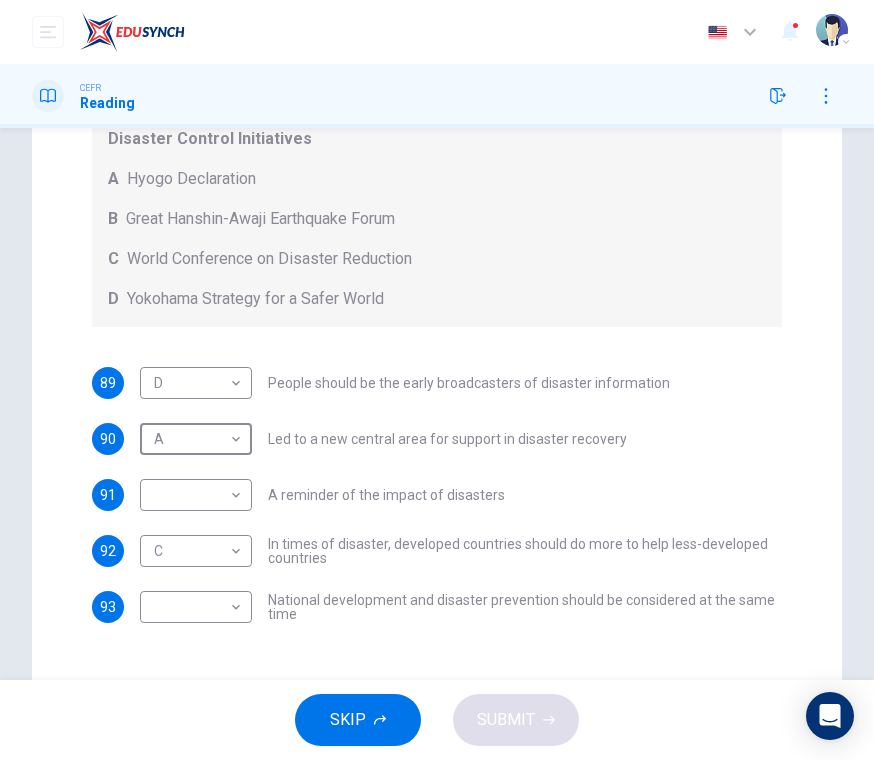 click on "This site uses cookies, as explained in our  Privacy Policy . If you agree to the use of cookies, please click the Accept button and continue to browse our site.   Privacy Policy Accept Dashboard Practice Start a test Analysis Buy a Test English ** ​ [FIRST] [LAST] CEFR Reading Questions 89 - 93 Look at the following statements and the list of disaster control initiatives below.
Match each statement with the correct disaster control initiative,  A-D .
Write the correct letter,  A-D , in the boxes below Disaster Control Initiatives A Hyogo Declaration B Great Hanshin-Awaji Earthquake Forum C World Conference on Disaster Reduction D Yokohama Strategy for a Safer World 89 D * ​ People should be the early broadcasters of disaster information 90 A * ​ Led to a new central area for support in disaster recovery 91 ​ ​ A reminder of the impact of disasters 92 C * ​ In times of disaster, developed countries should do more to help less-developed countries 93 ​ ​ Preparing for the Threat 1 2 3 4" at bounding box center [437, 380] 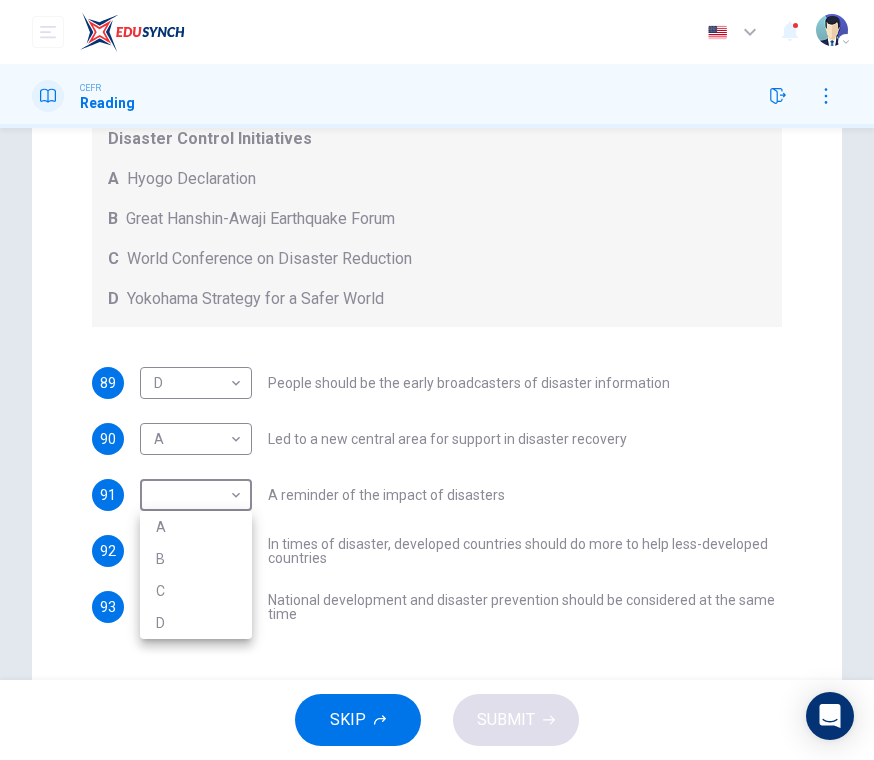 click on "B" at bounding box center [196, 559] 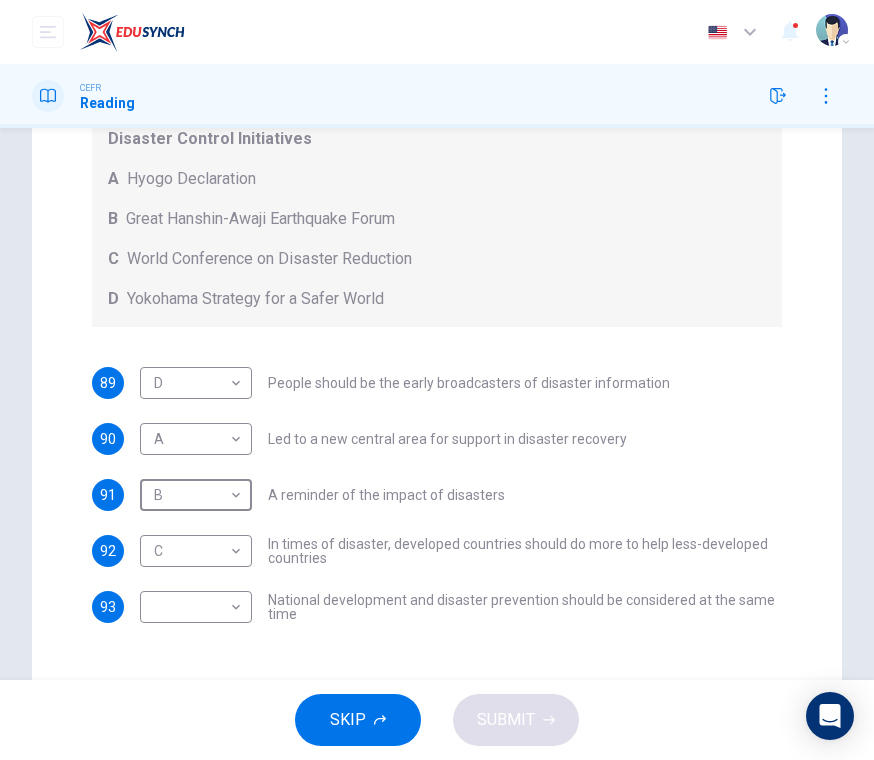 click on "This site uses cookies, as explained in our  Privacy Policy . If you agree to the use of cookies, please click the Accept button and continue to browse our site.   Privacy Policy Accept Dashboard Practice Start a test Analysis Buy a Test English ** ​ [FIRST] [LAST] CEFR Reading Questions 89 - 93 Look at the following statements and the list of disaster control initiatives below.
Match each statement with the correct disaster control initiative,  A-D .
Write the correct letter,  A-D , in the boxes below Disaster Control Initiatives A Hyogo Declaration B Great Hanshin-Awaji Earthquake Forum C World Conference on Disaster Reduction D Yokohama Strategy for a Safer World 89 D * ​ People should be the early broadcasters of disaster information 90 A * ​ Led to a new central area for support in disaster recovery 91 B * ​ A reminder of the impact of disasters 92 C * ​ In times of disaster, developed countries should do more to help less-developed countries 93 ​ ​ Preparing for the Threat 1 2 3 4" at bounding box center (437, 380) 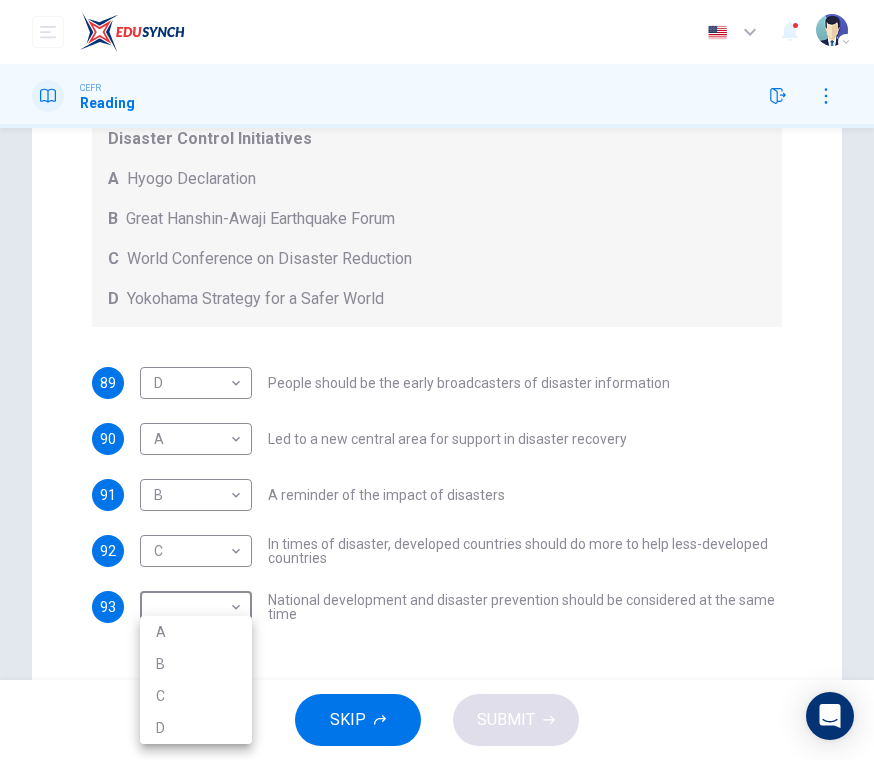 click on "C" at bounding box center (196, 696) 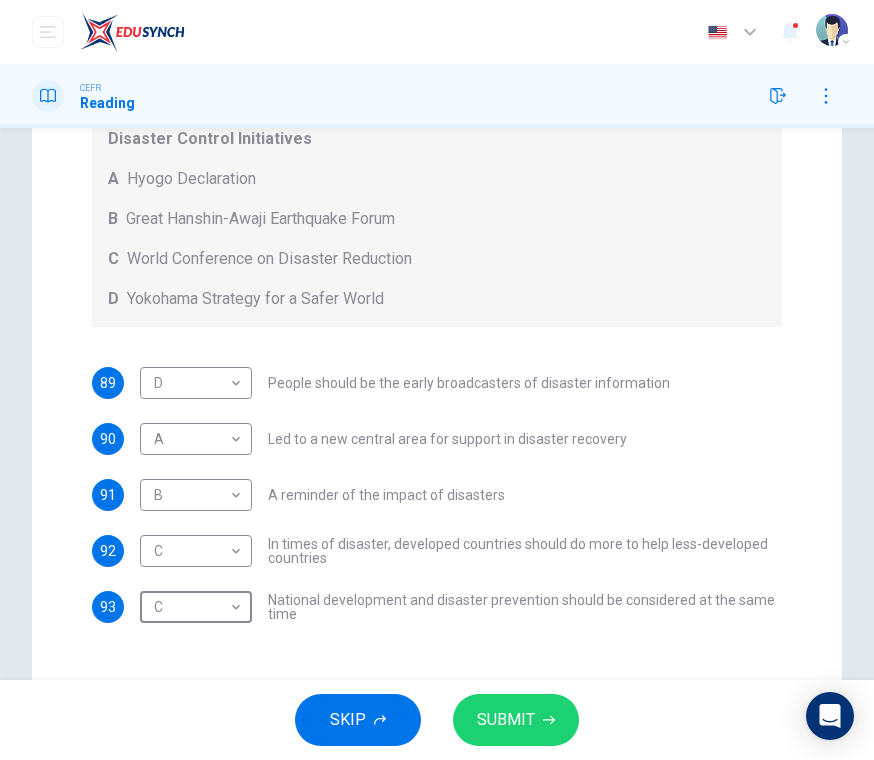 click on "SUBMIT" at bounding box center (506, 720) 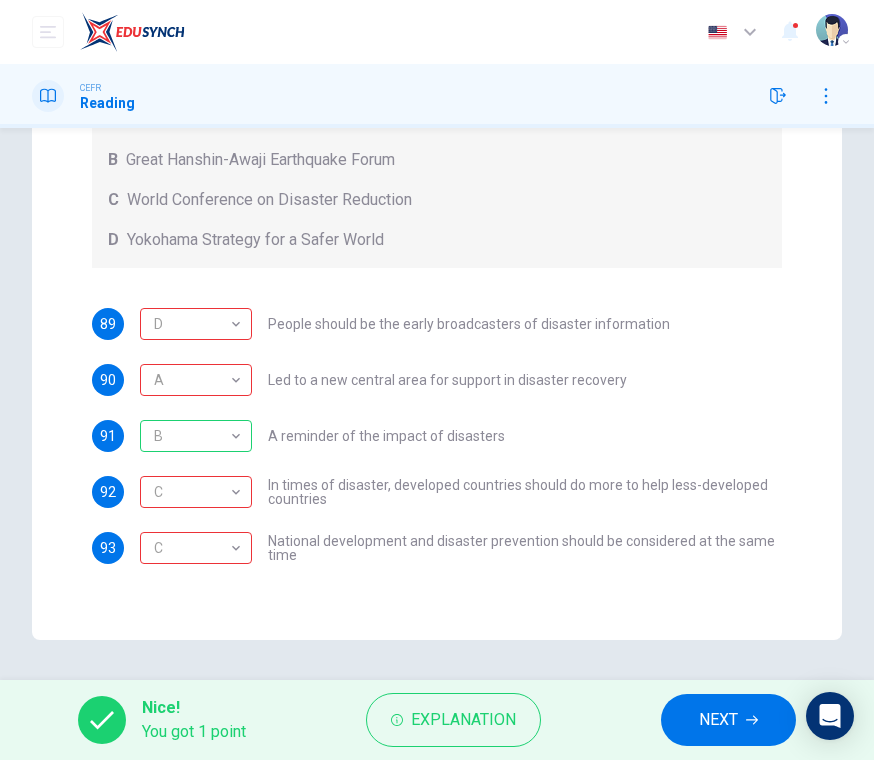 scroll, scrollTop: 464, scrollLeft: 0, axis: vertical 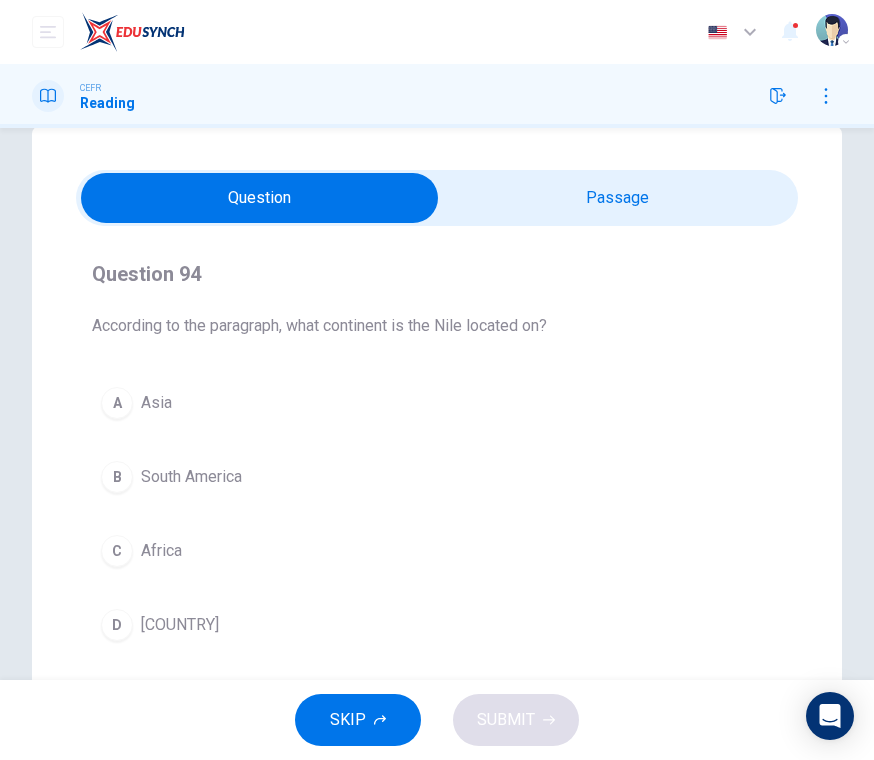 click on "Africa" at bounding box center [161, 551] 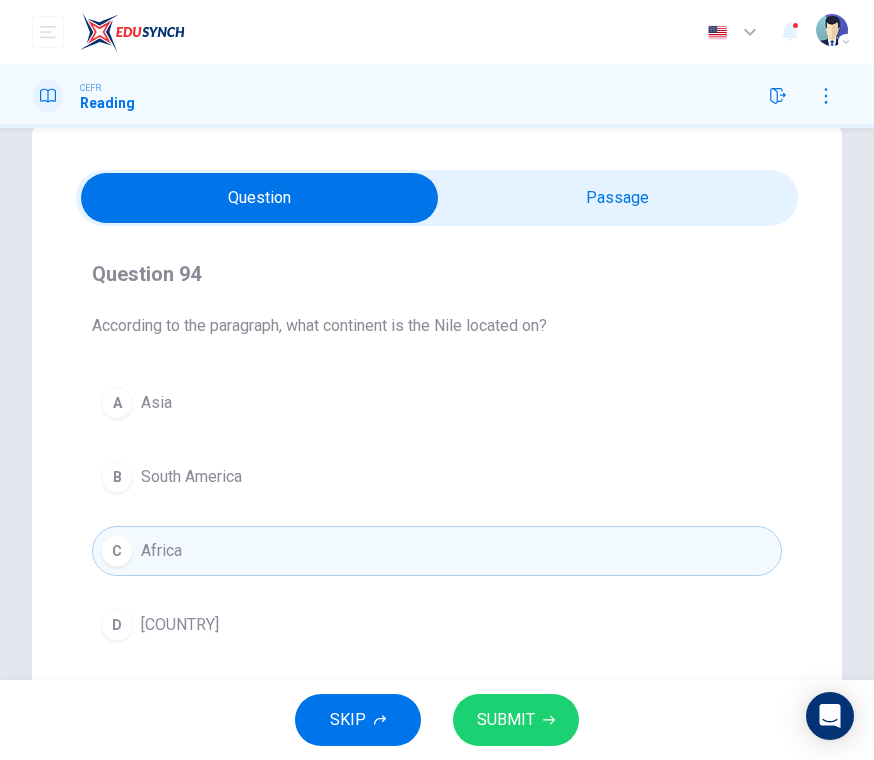 click on "SUBMIT" at bounding box center (506, 720) 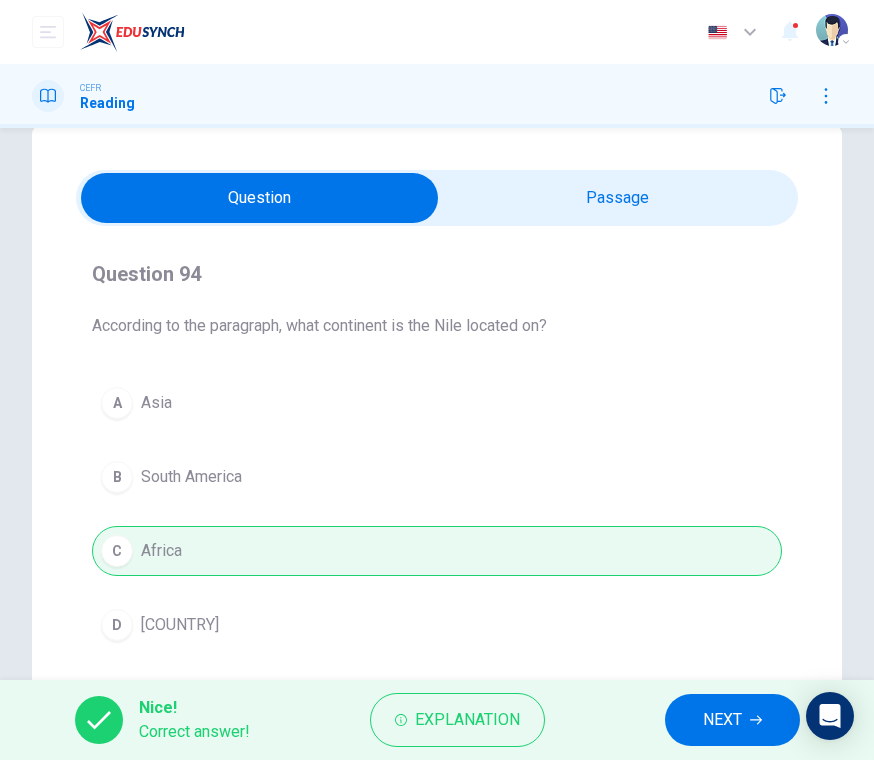 click on "NEXT" at bounding box center (722, 720) 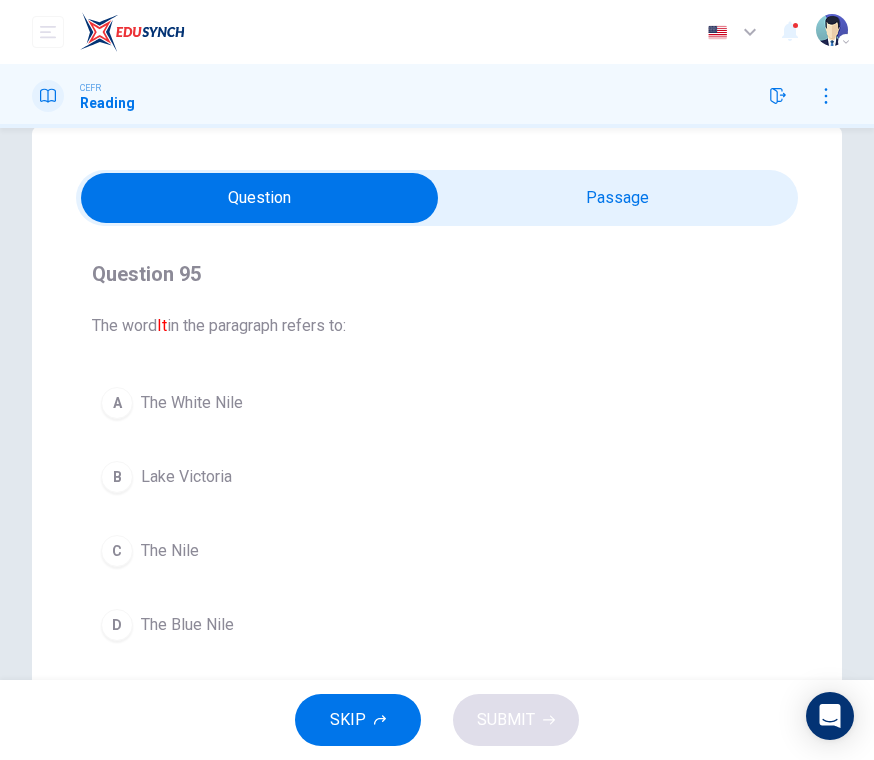 click on "C The Nile" at bounding box center [437, 551] 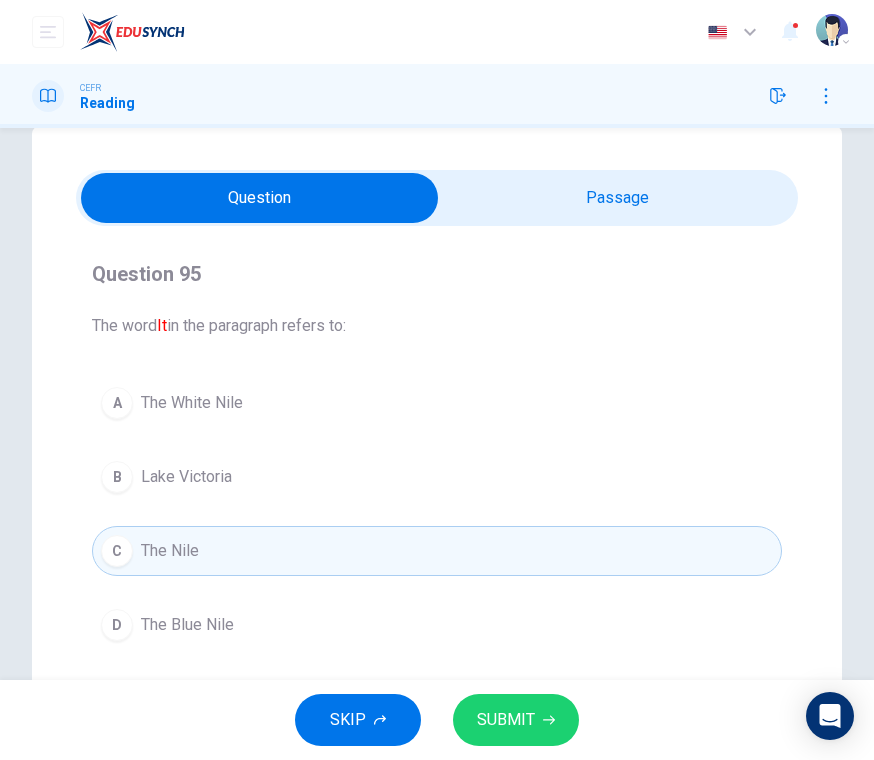 click on "SUBMIT" at bounding box center [506, 720] 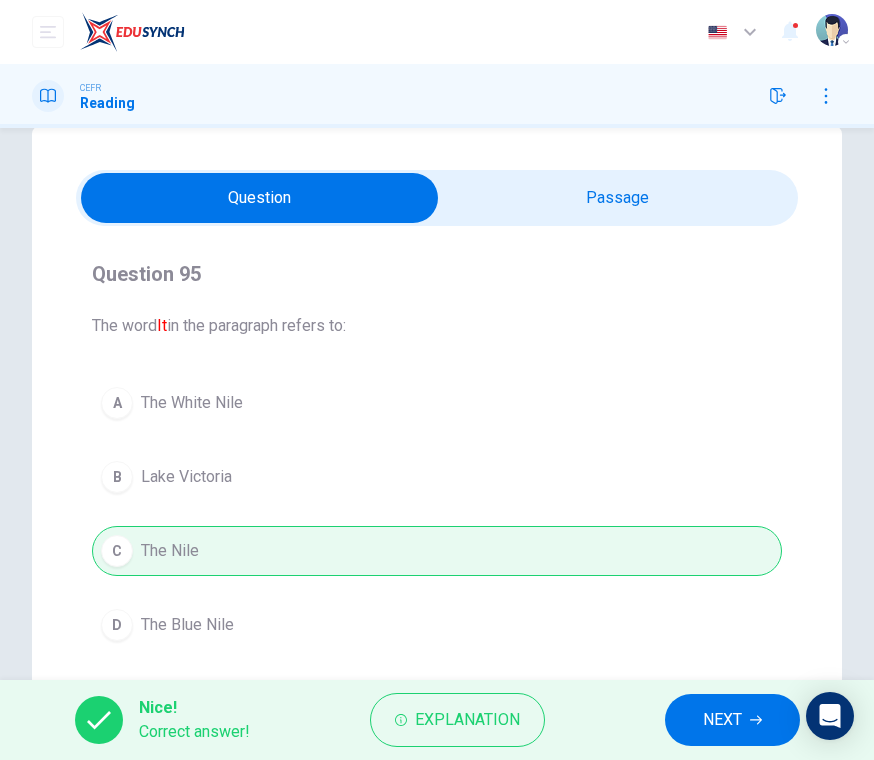 click on "A The White Nile B Lake Victoria C The Nile D The Blue Nile" at bounding box center [437, 514] 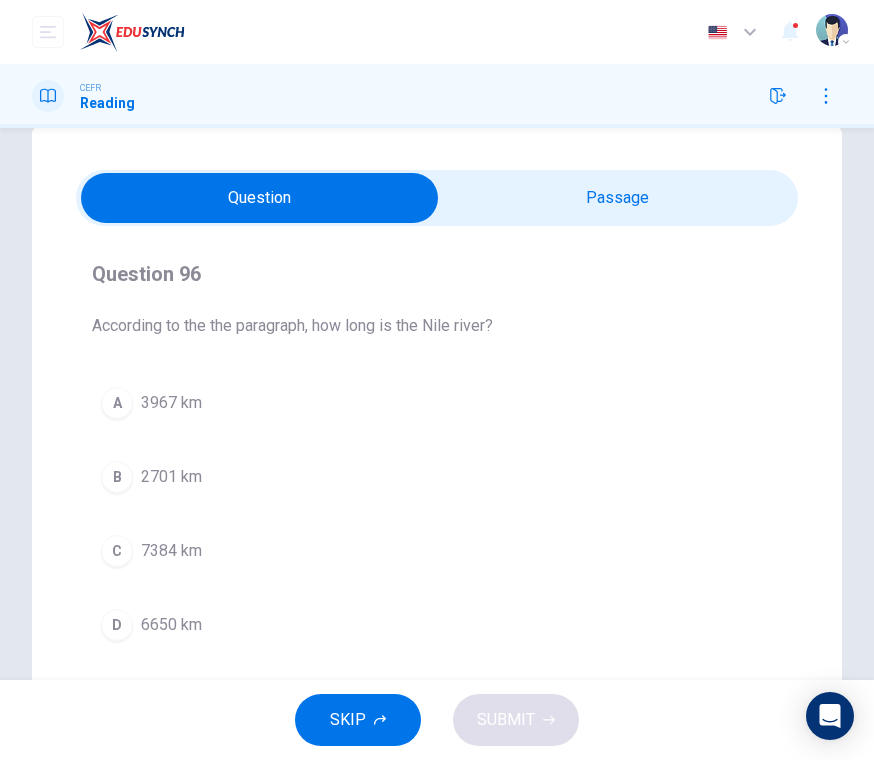 click on "2701 km" at bounding box center [171, 477] 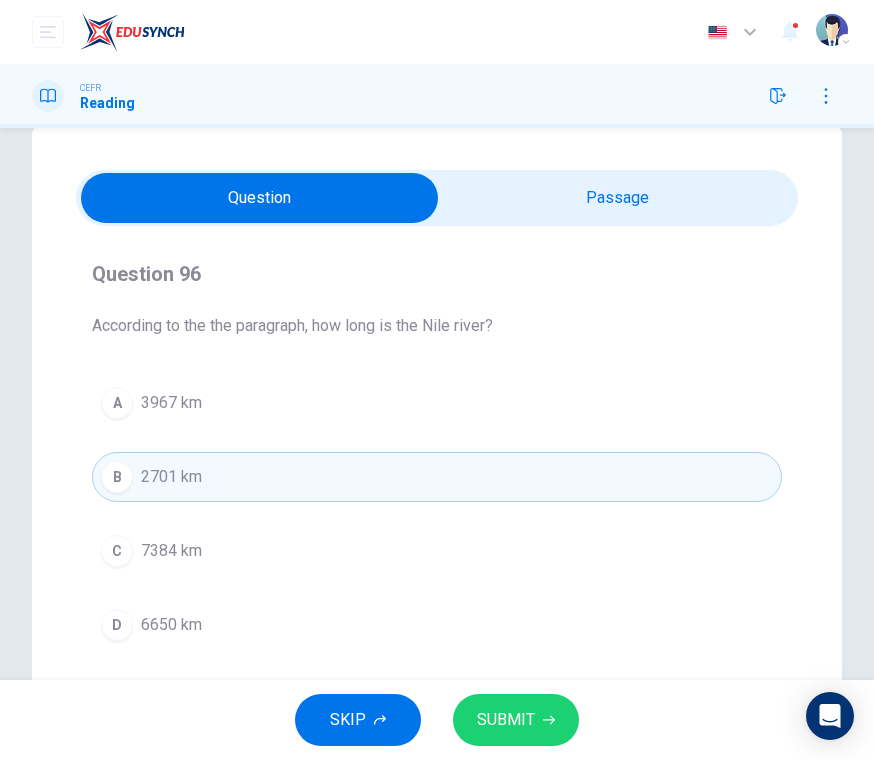 click on "SUBMIT" at bounding box center [516, 720] 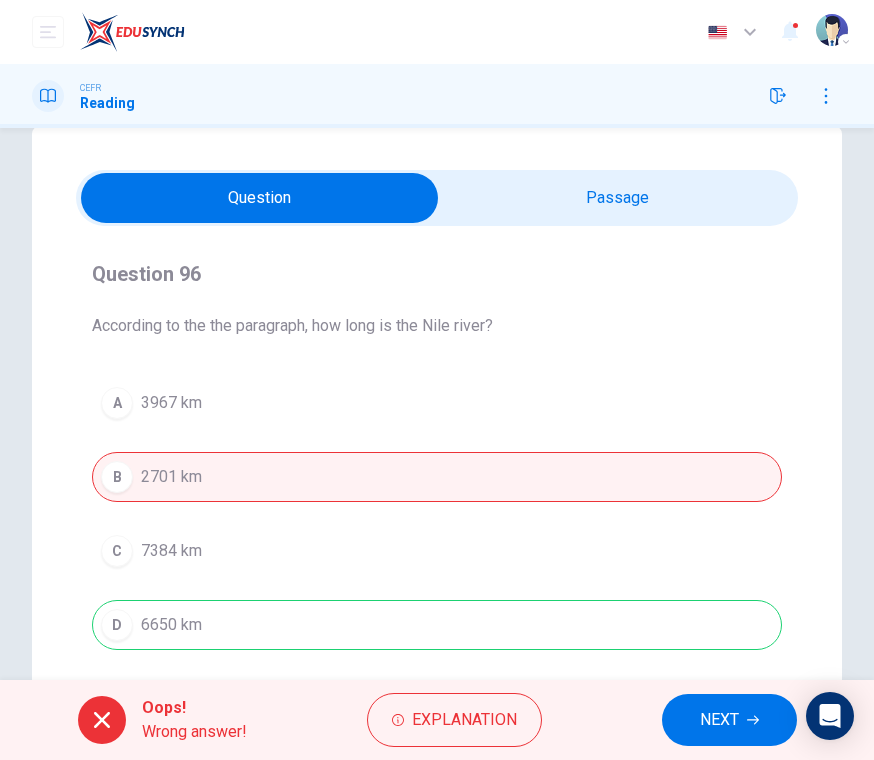 click on "NEXT" at bounding box center [729, 720] 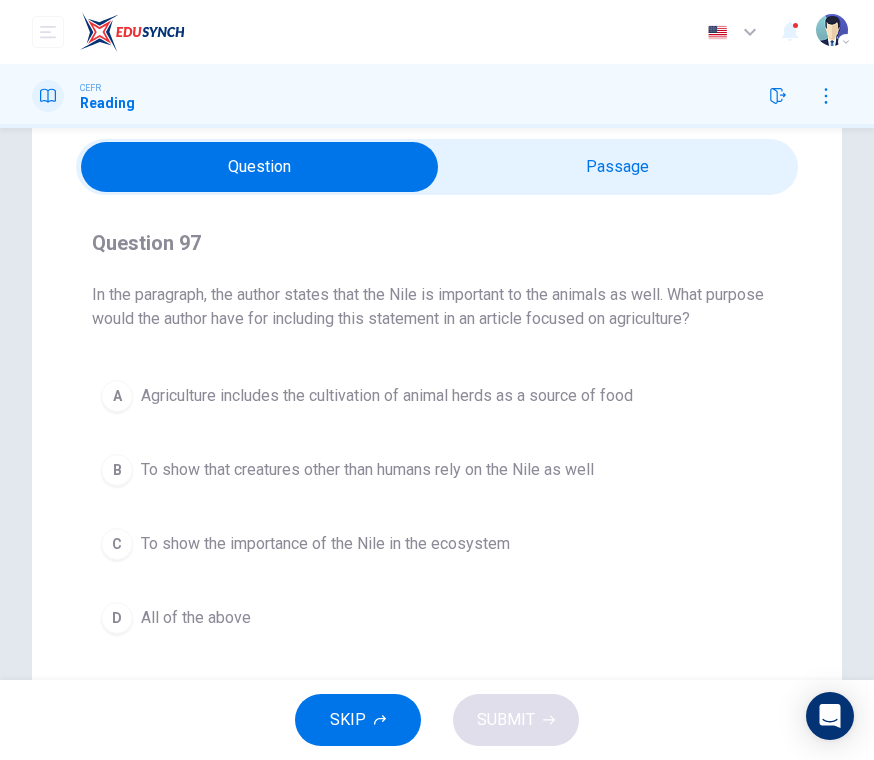 scroll, scrollTop: 78, scrollLeft: 0, axis: vertical 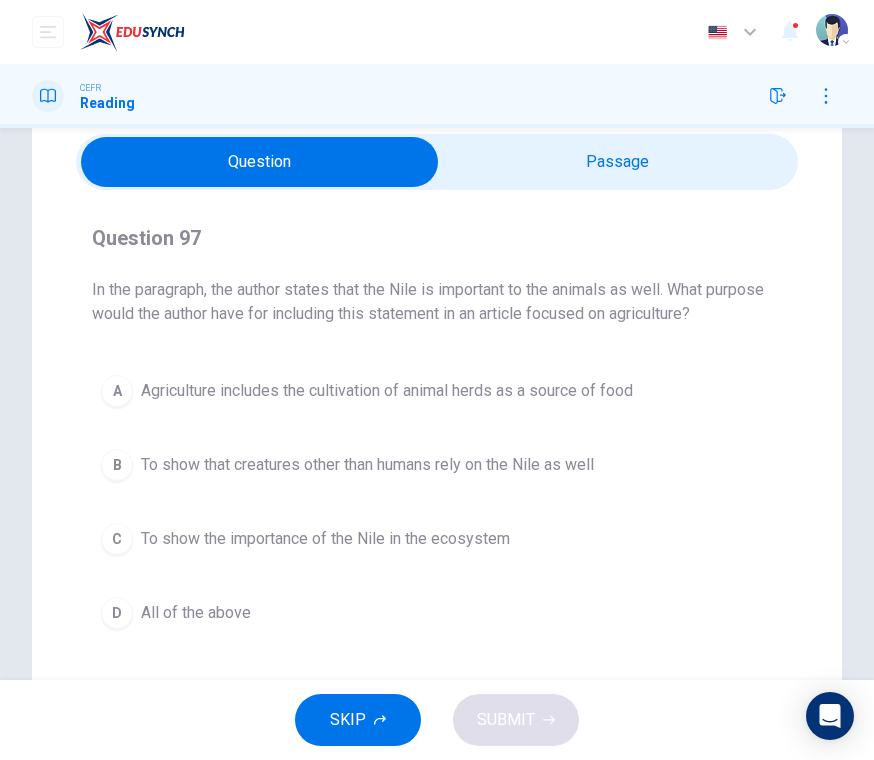 click on "Agriculture includes the cultivation of animal herds as a source of food" at bounding box center (387, 391) 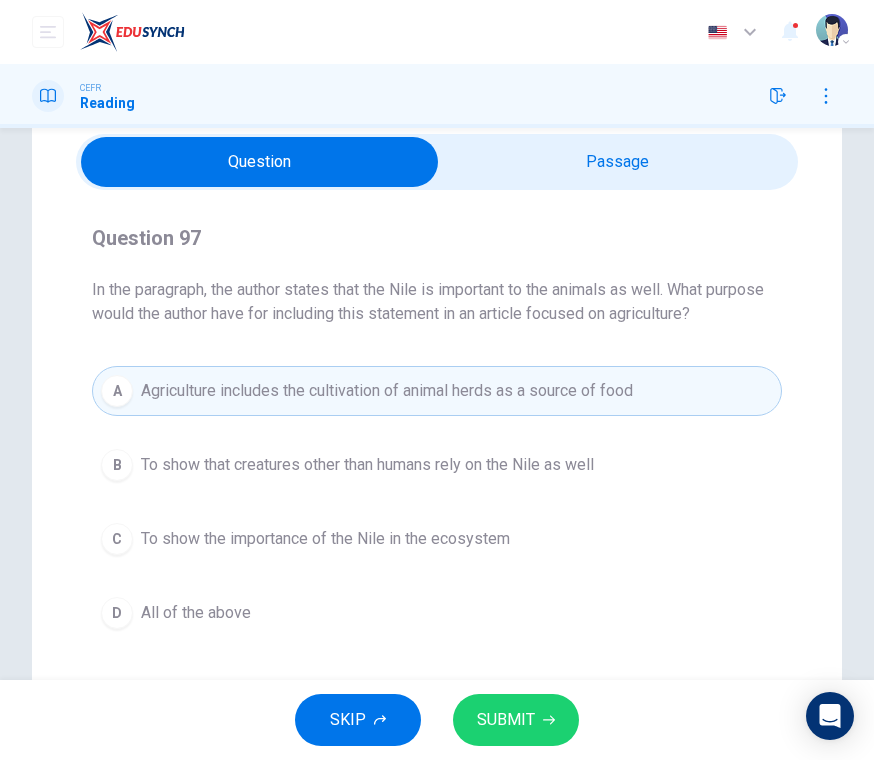 click on "SUBMIT" at bounding box center [506, 720] 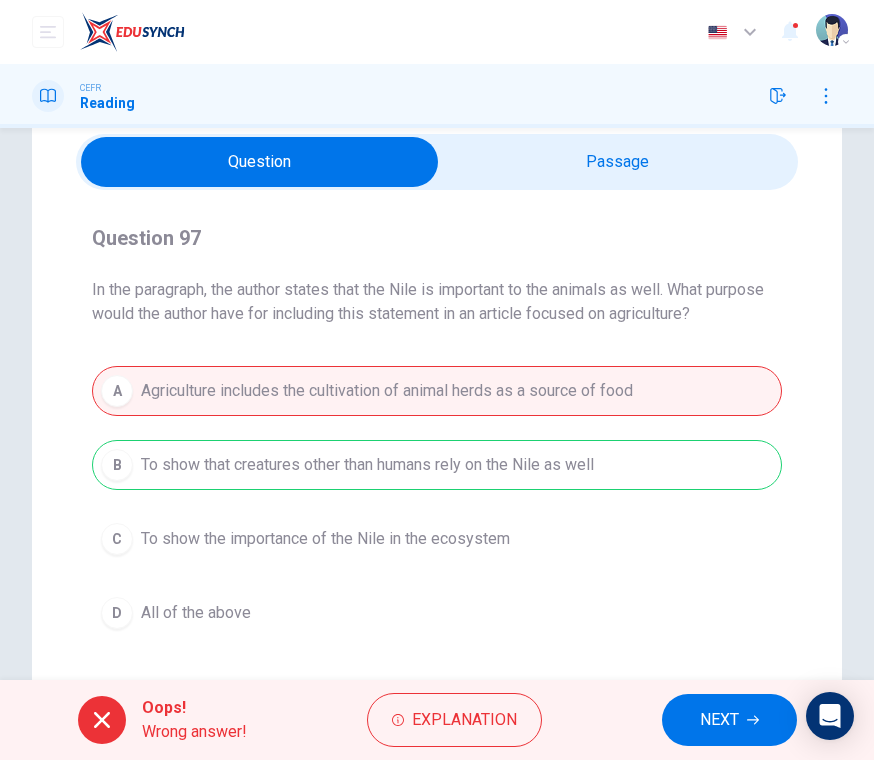 click on "NEXT" at bounding box center [729, 720] 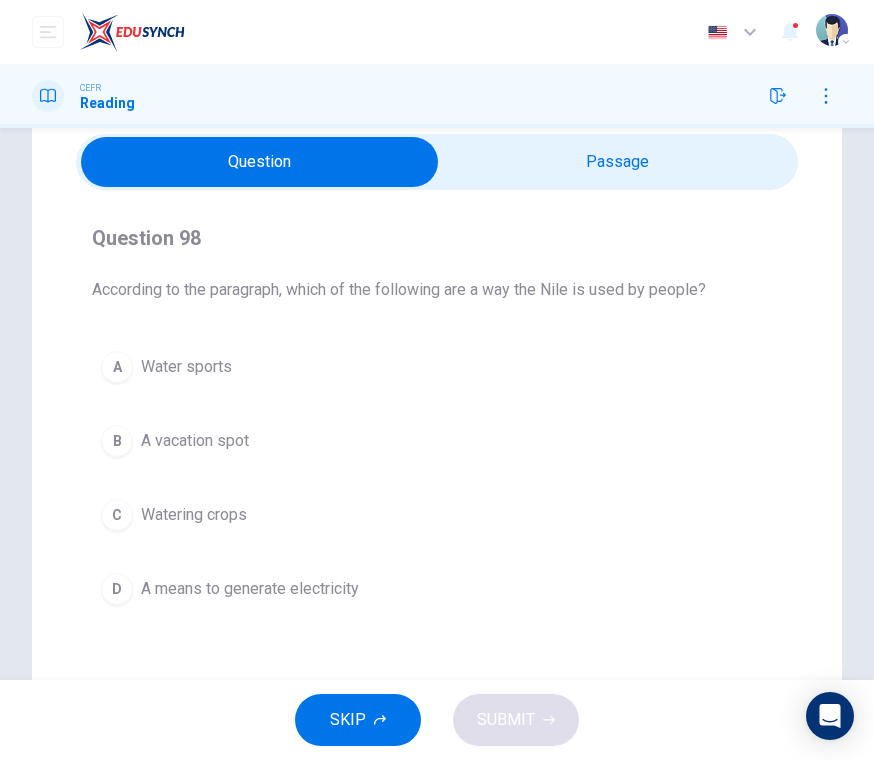 click on "Watering crops" at bounding box center (194, 515) 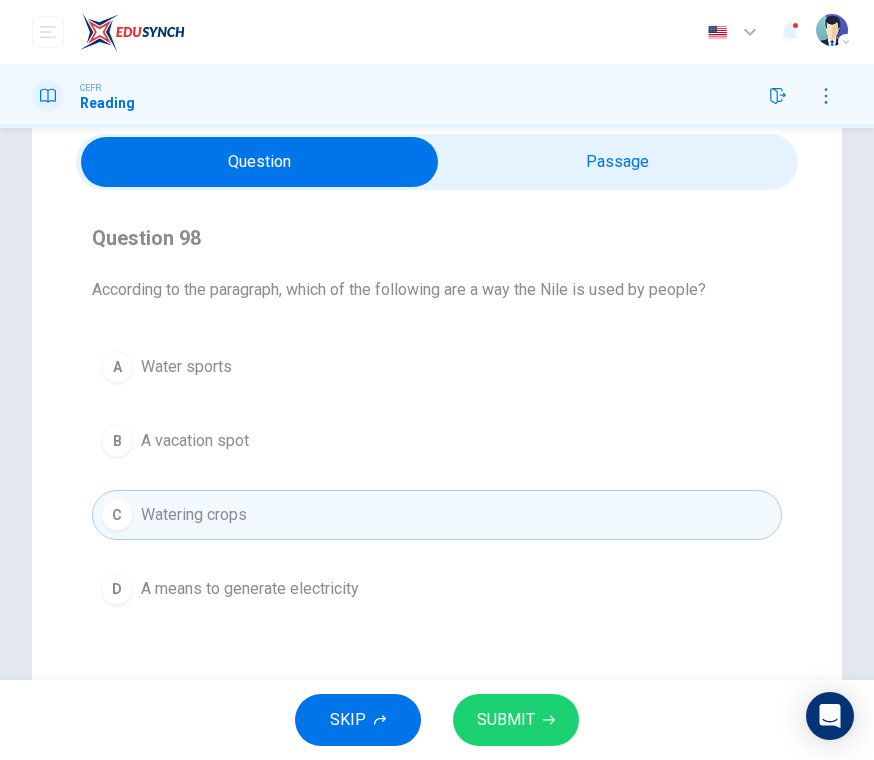 click on "SUBMIT" at bounding box center [506, 720] 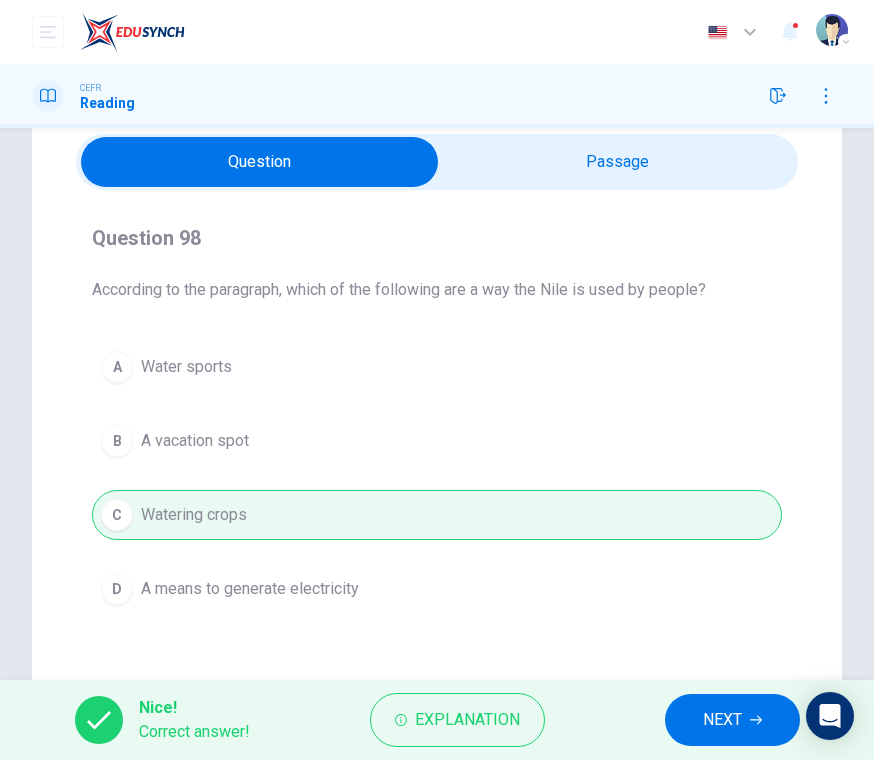 click on "NEXT" at bounding box center [722, 720] 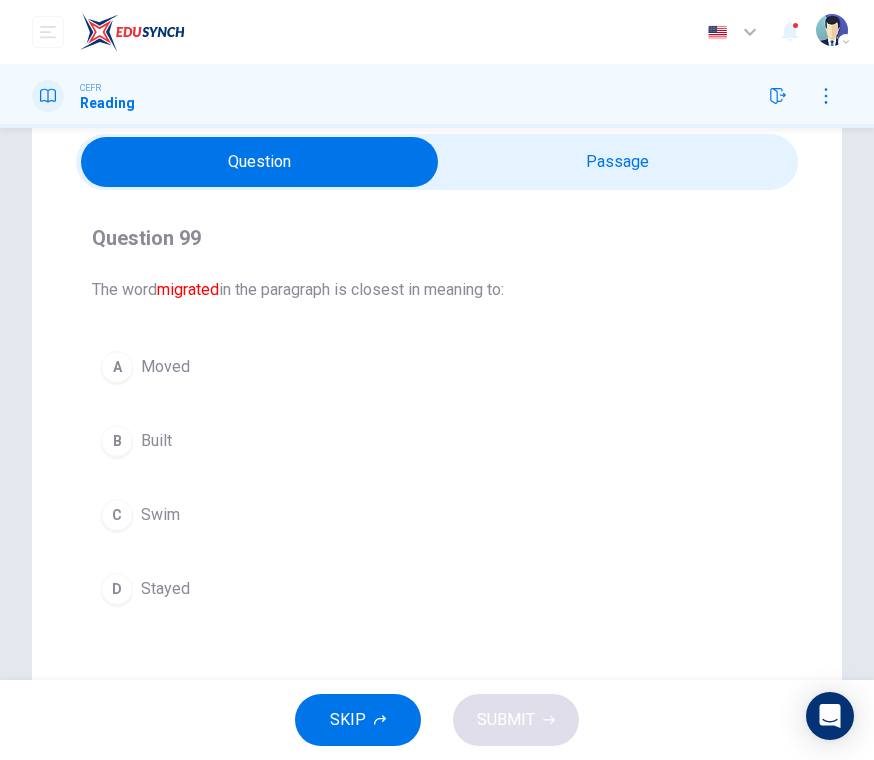 click on "A Moved" at bounding box center (437, 367) 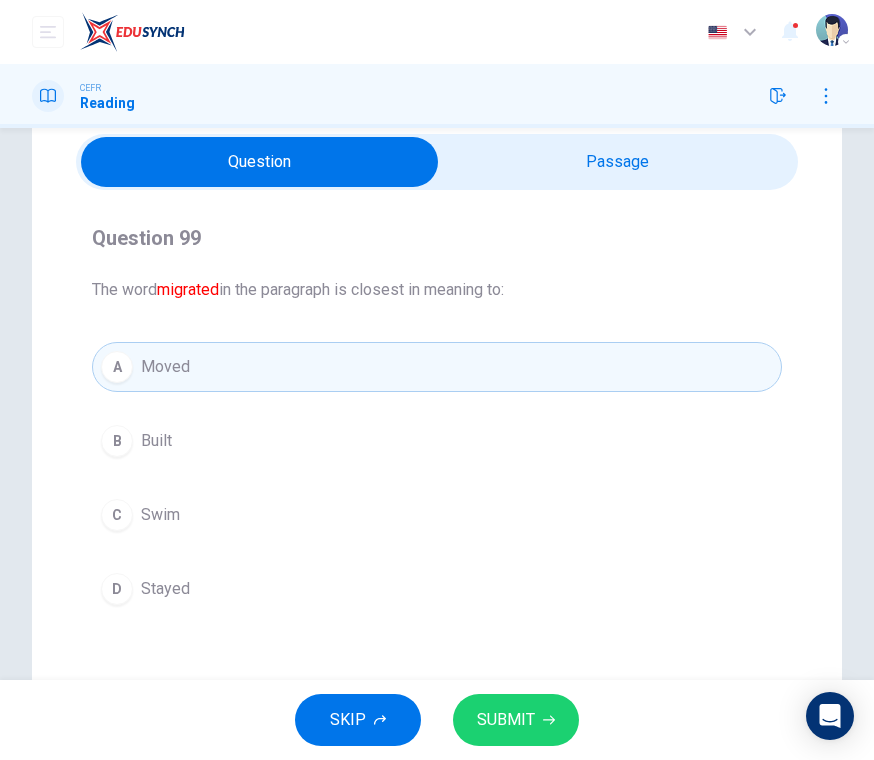click on "SUBMIT" at bounding box center (506, 720) 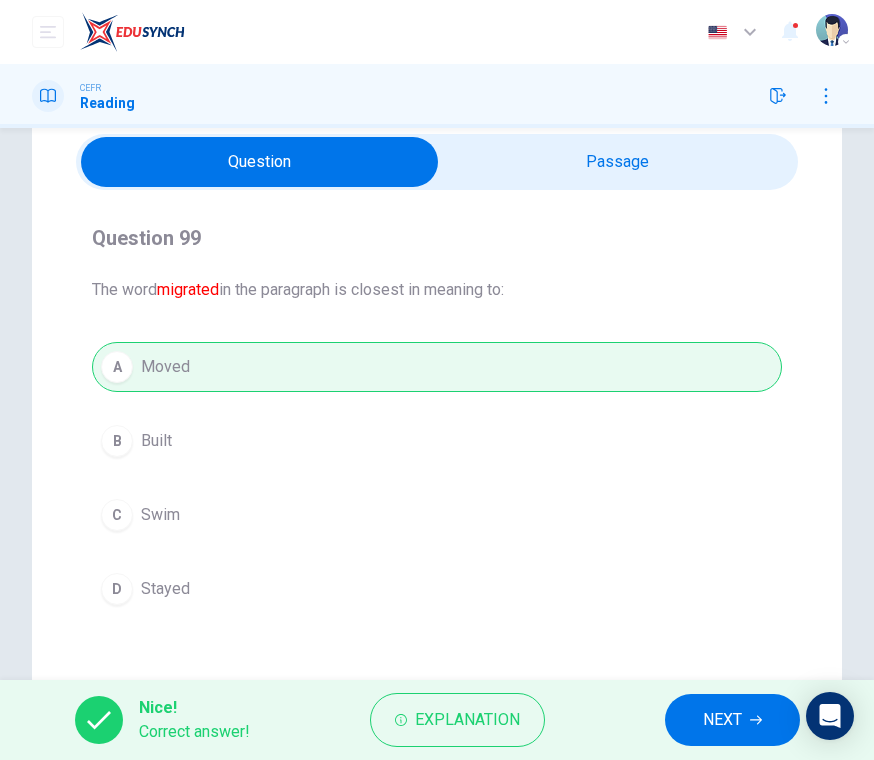 click on "NEXT" at bounding box center [732, 720] 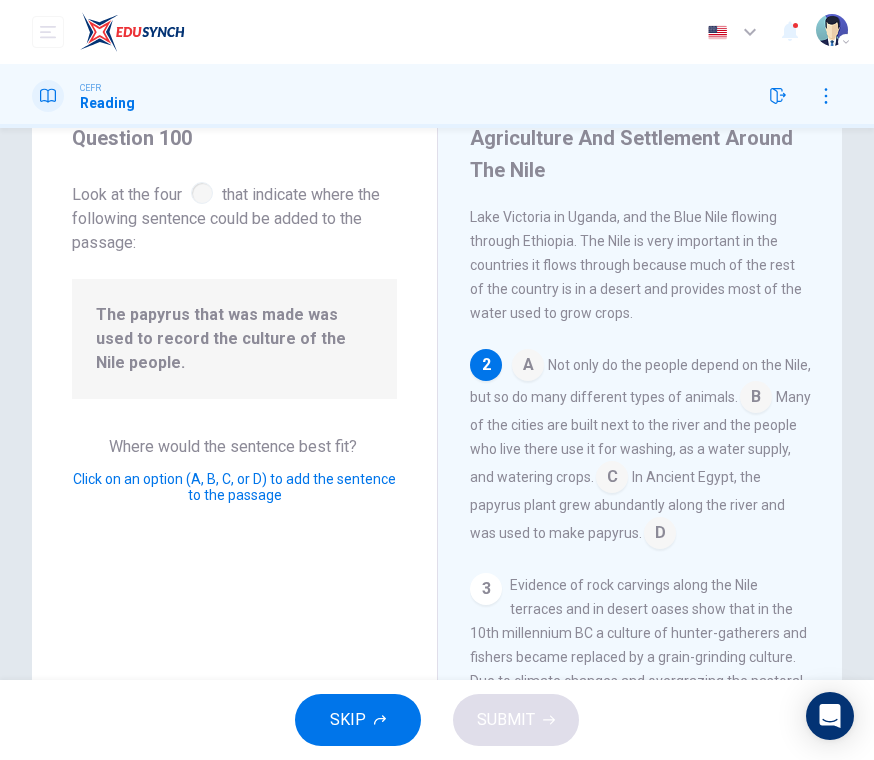 scroll, scrollTop: 115, scrollLeft: 0, axis: vertical 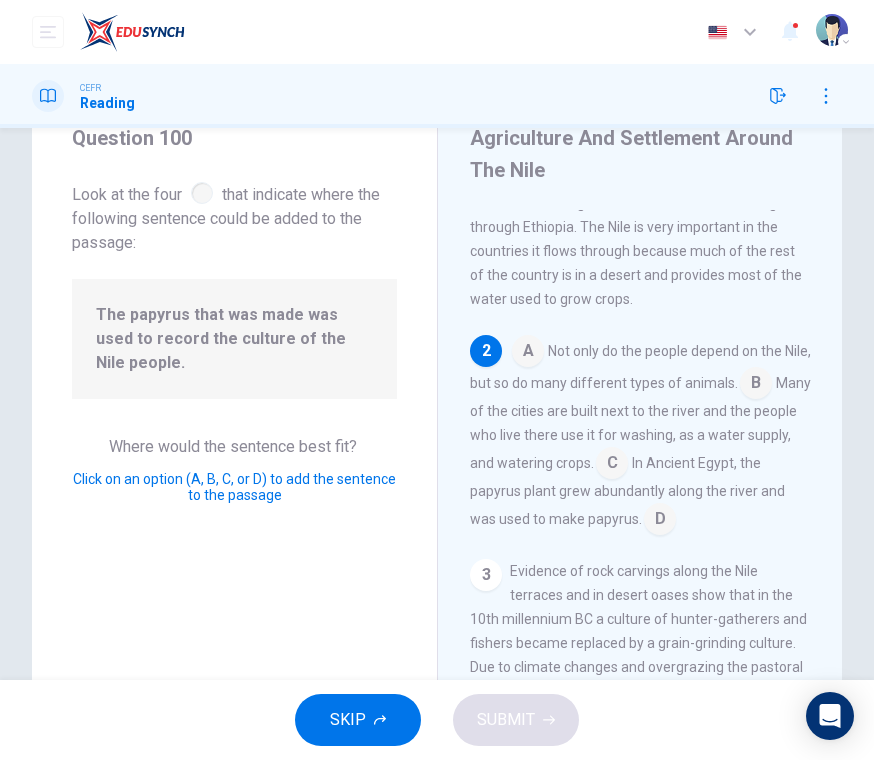 click at bounding box center [660, 521] 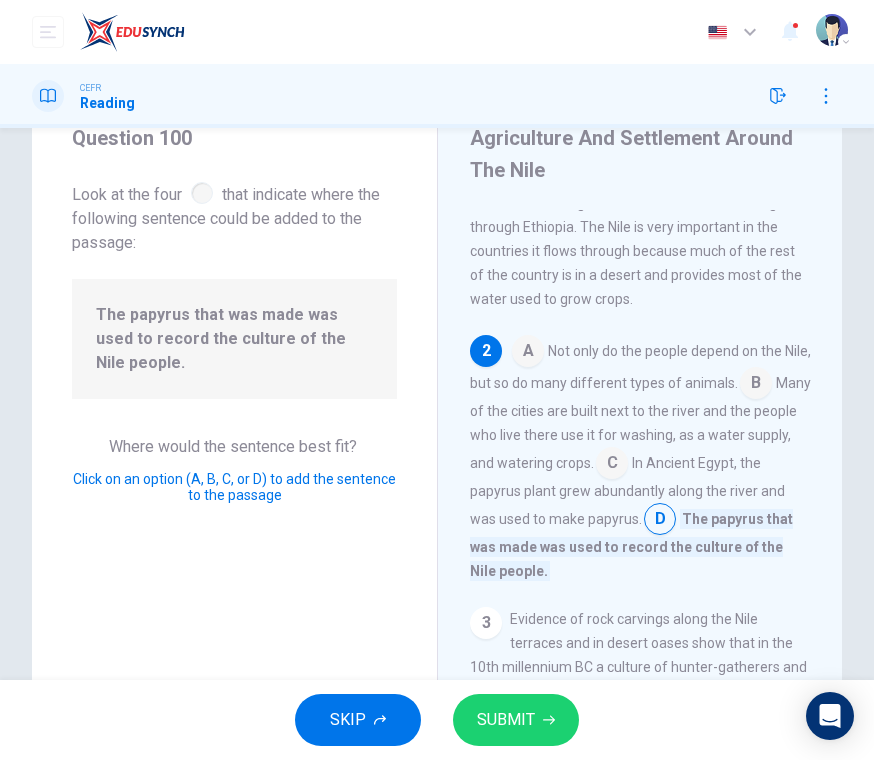 click on "SUBMIT" at bounding box center (506, 720) 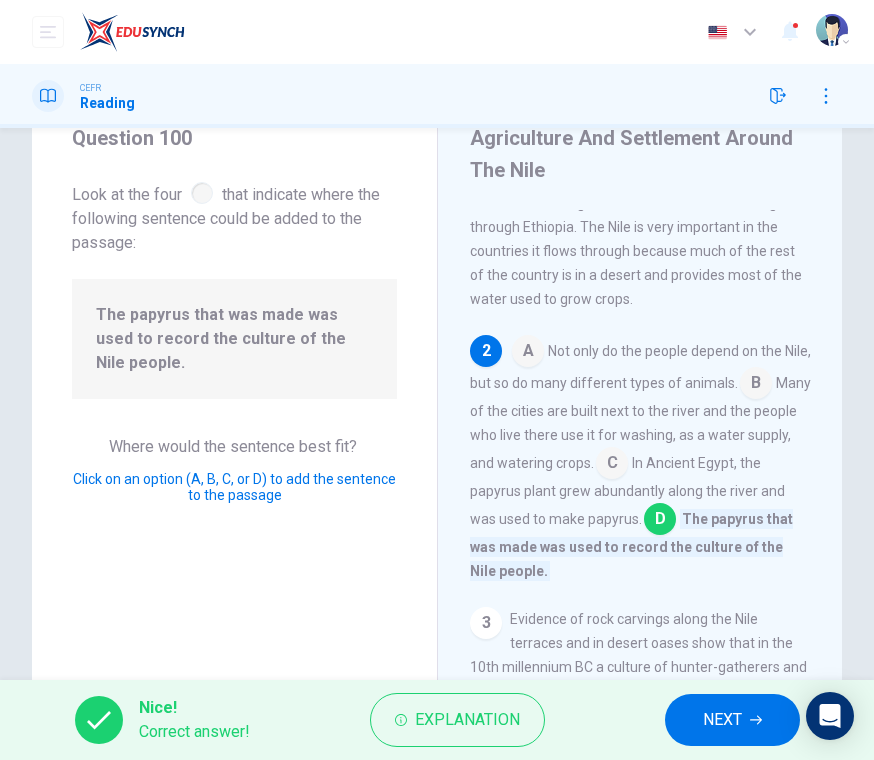 click on "NEXT" at bounding box center (732, 720) 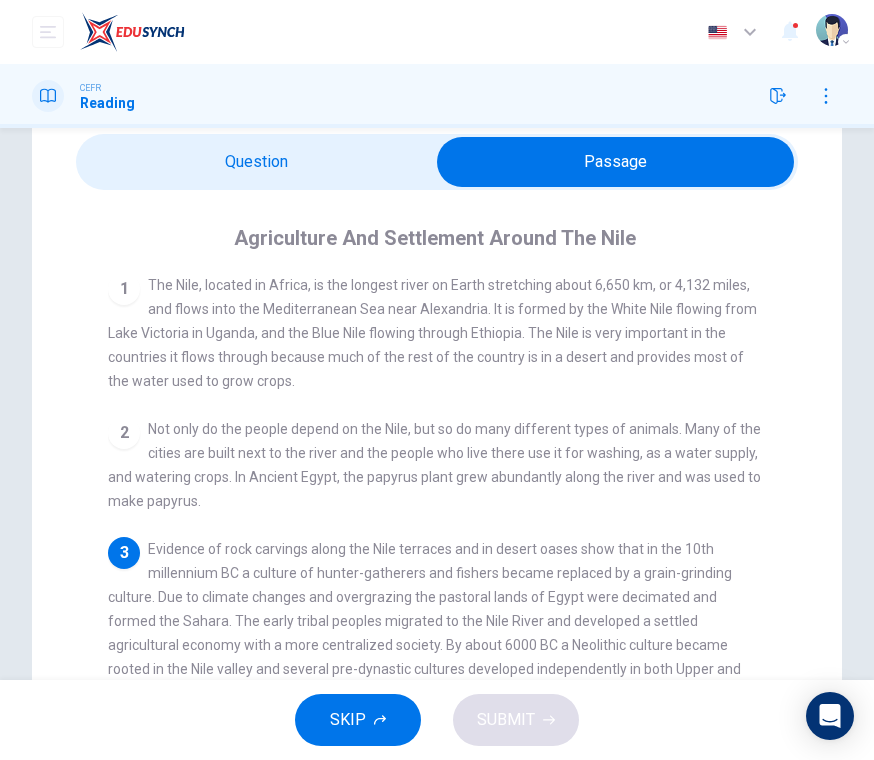 scroll, scrollTop: 4, scrollLeft: 0, axis: vertical 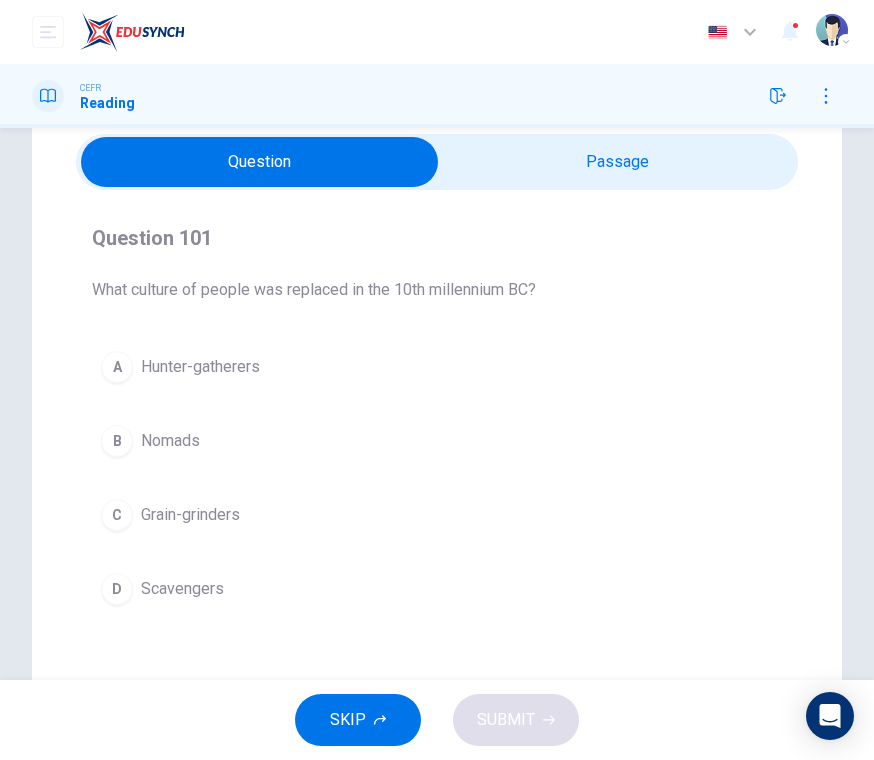 click on "Hunter-gatherers" at bounding box center [200, 367] 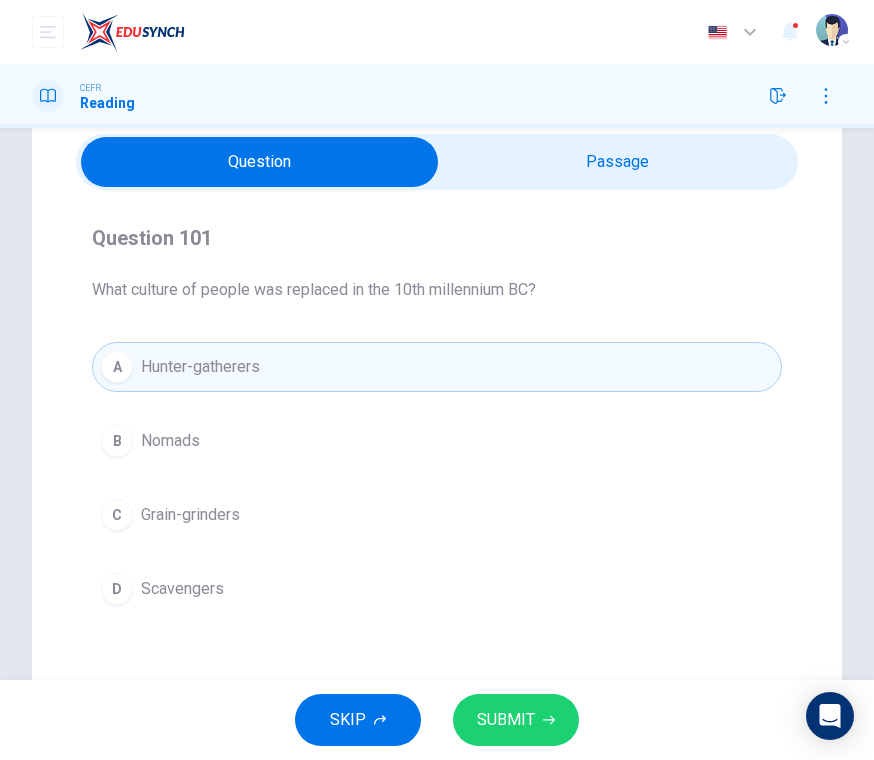 click on "SUBMIT" at bounding box center [506, 720] 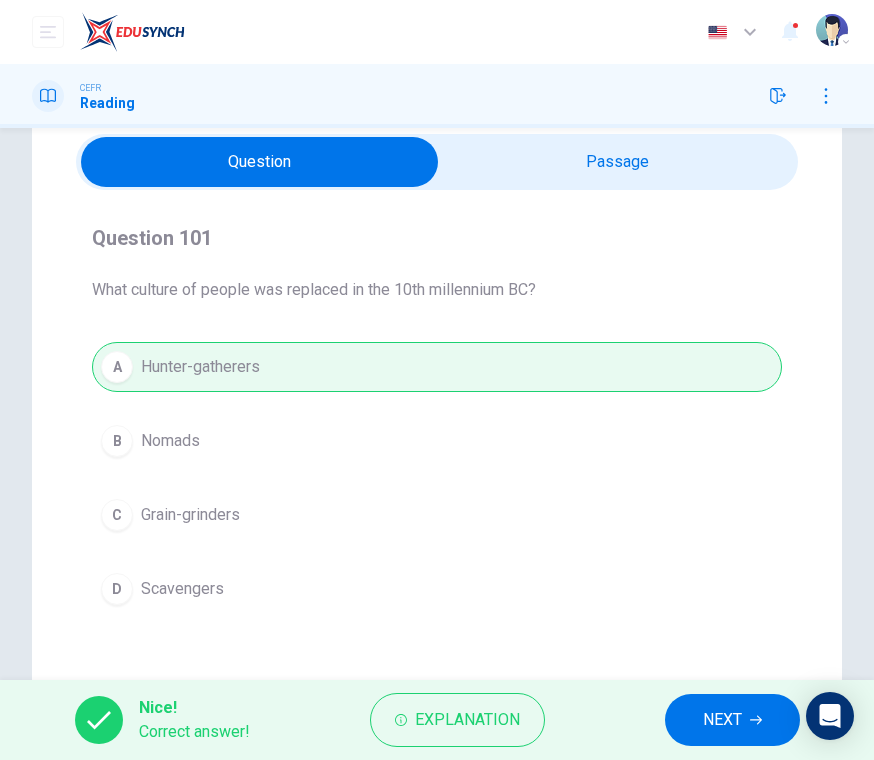 click on "NEXT" at bounding box center (722, 720) 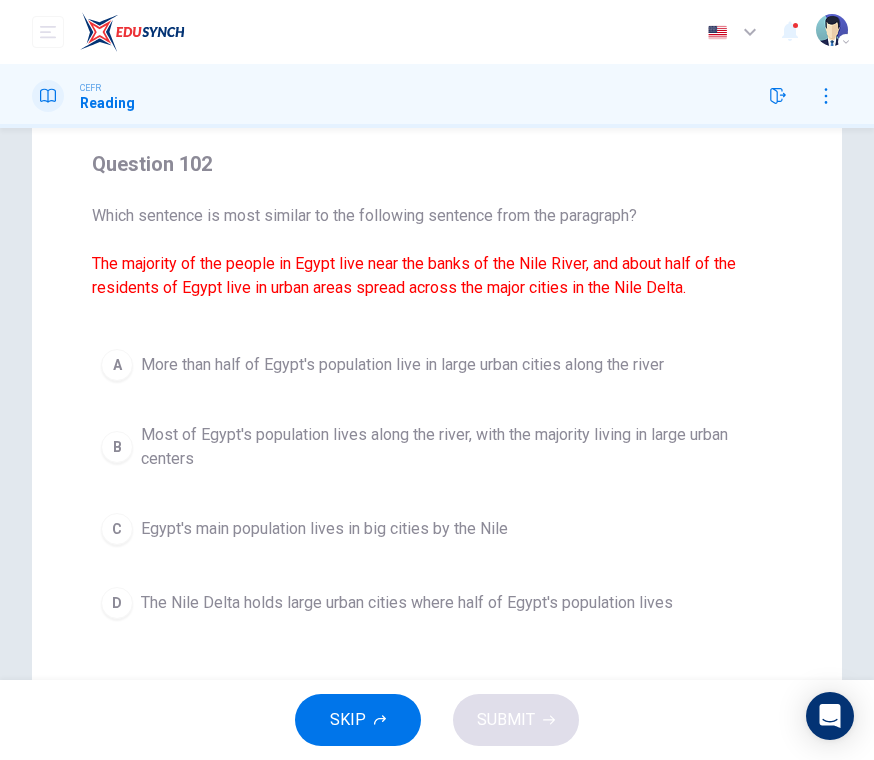 scroll, scrollTop: 149, scrollLeft: 0, axis: vertical 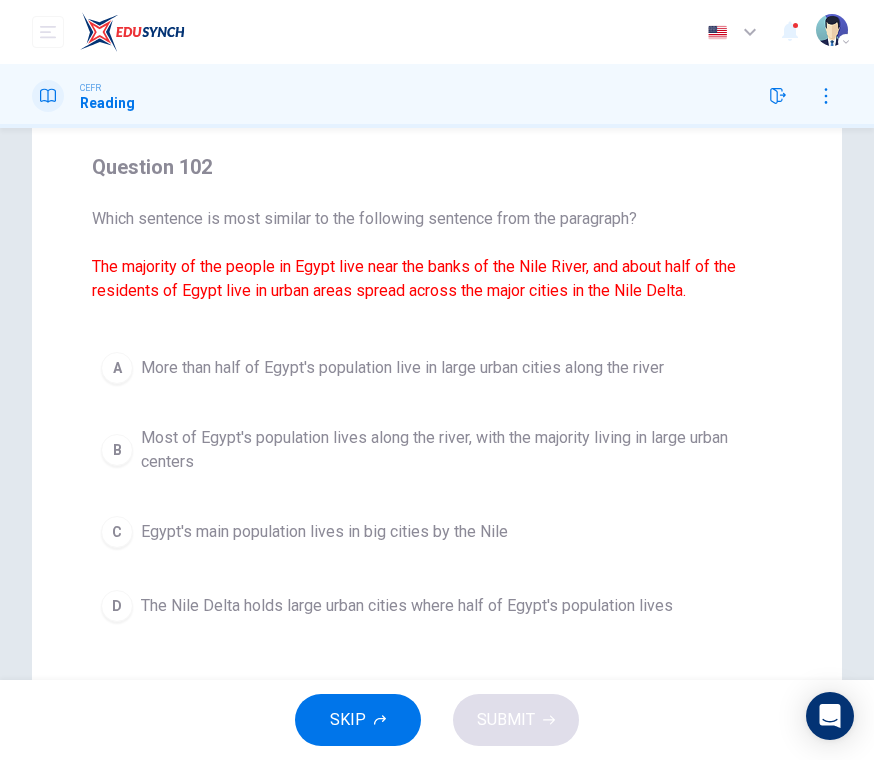 click on "C Egypt's main population lives in big cities by the Nile" at bounding box center (437, 532) 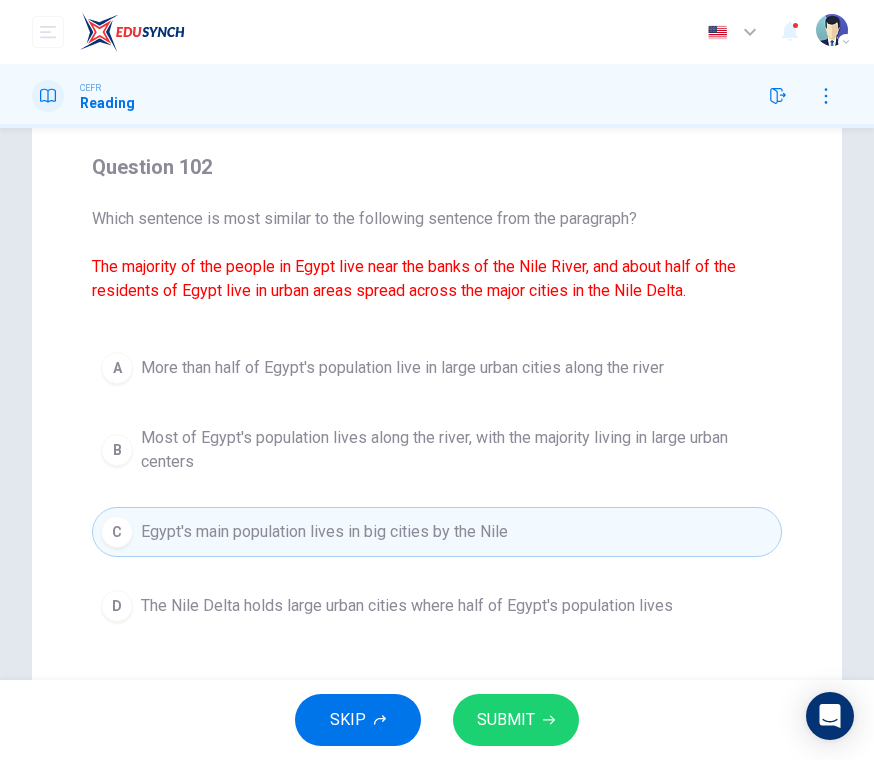 click on "SUBMIT" at bounding box center [516, 720] 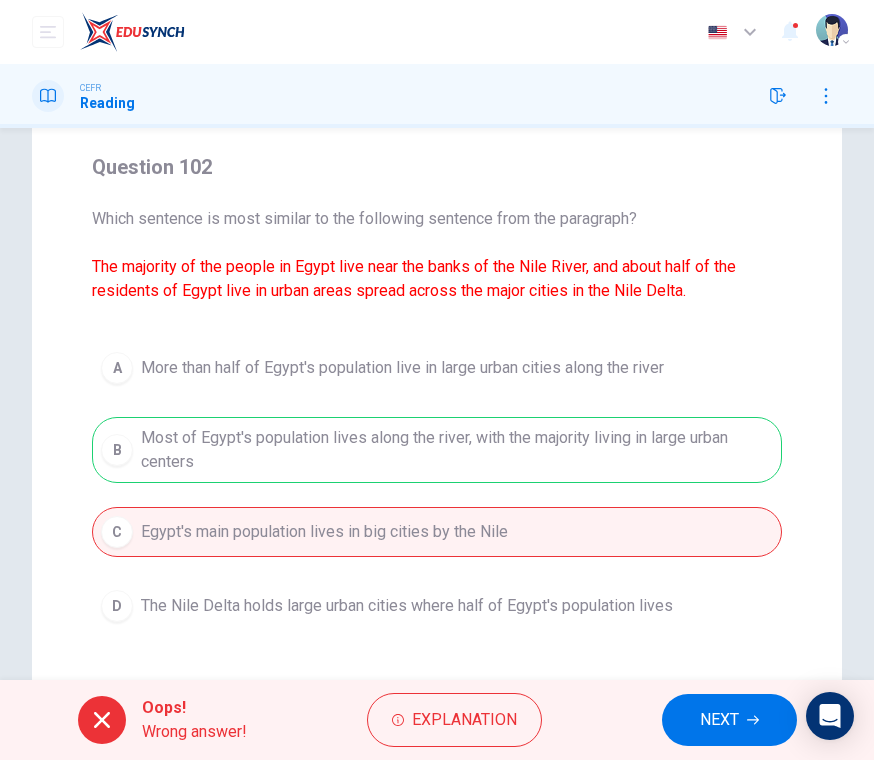 click on "NEXT" at bounding box center [719, 720] 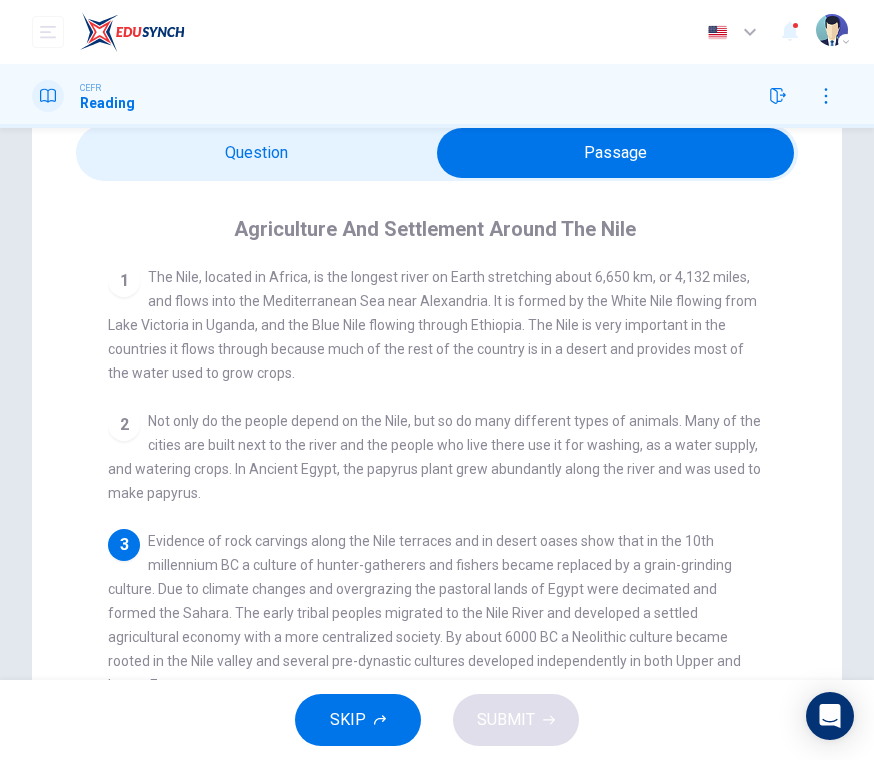scroll, scrollTop: 89, scrollLeft: 0, axis: vertical 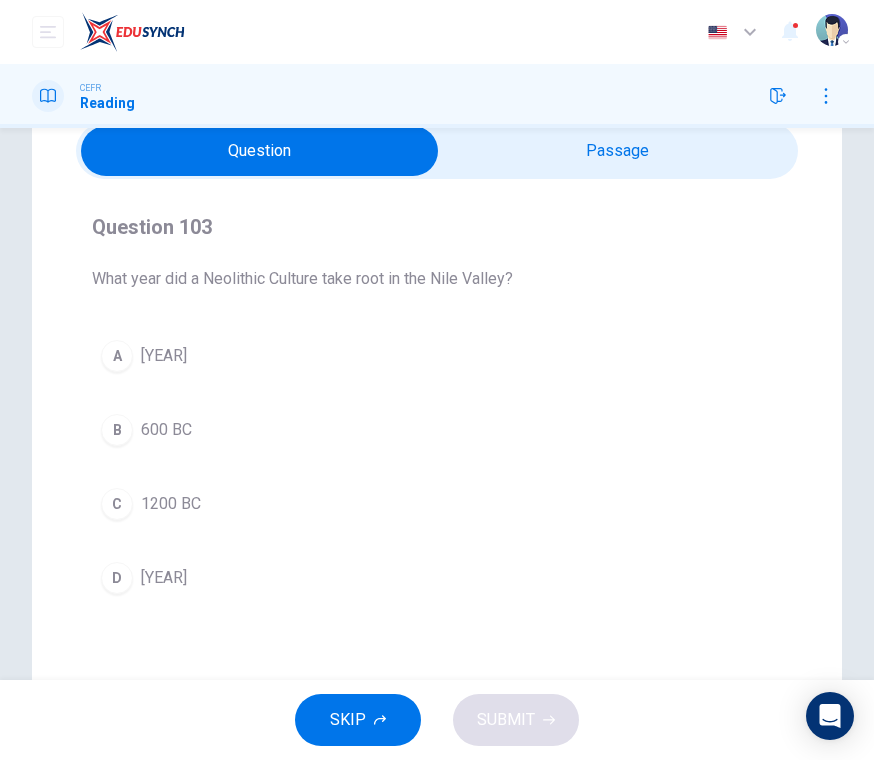 click on "[YEAR]" at bounding box center [164, 356] 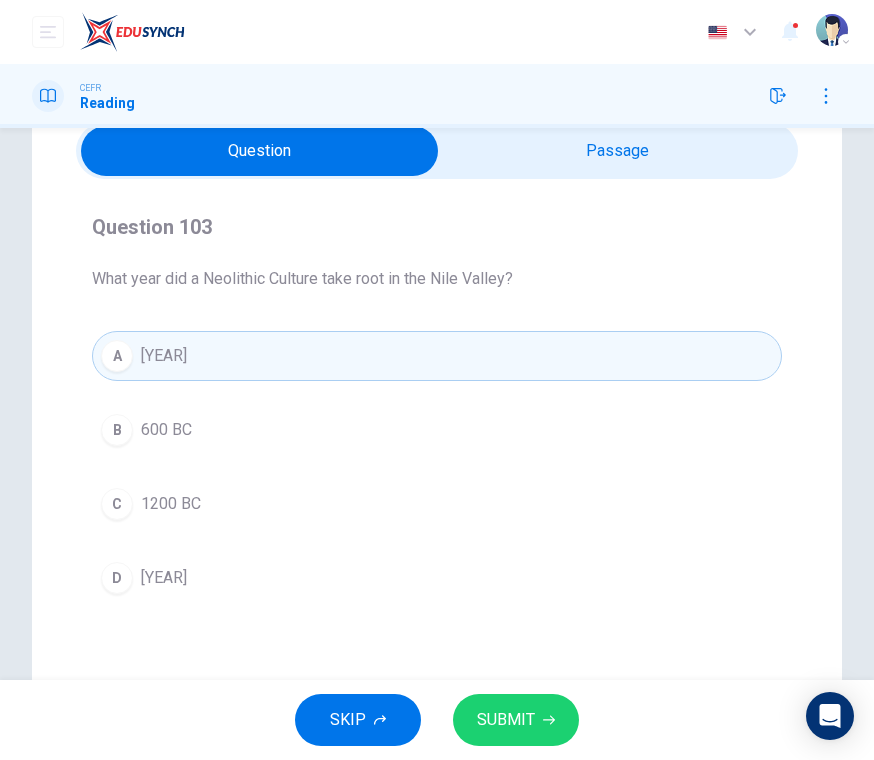 click on "SUBMIT" at bounding box center (506, 720) 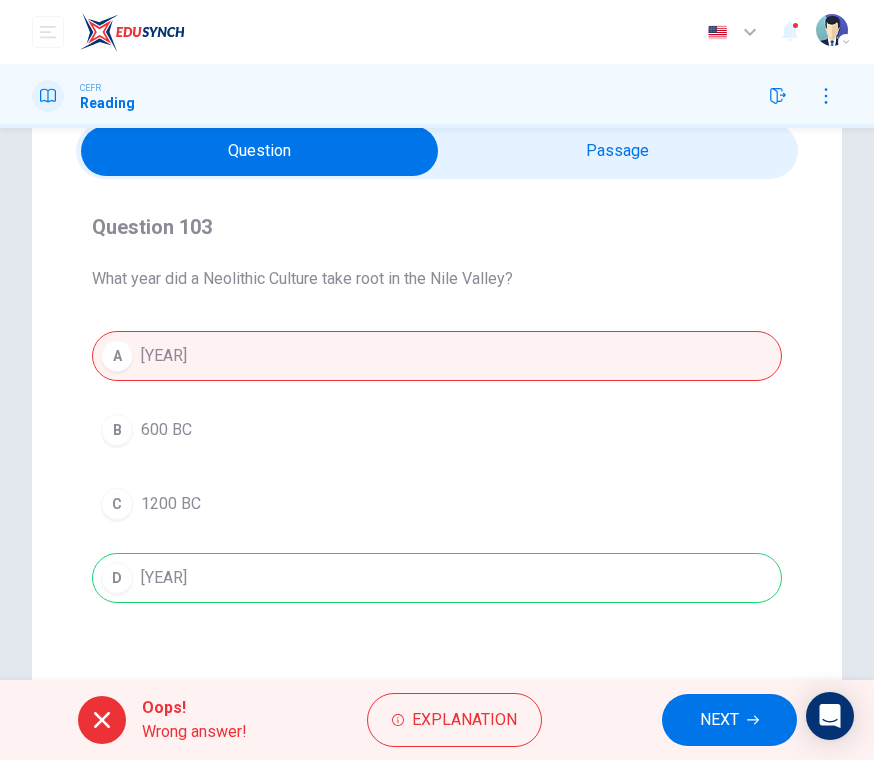 click on "NEXT" at bounding box center [719, 720] 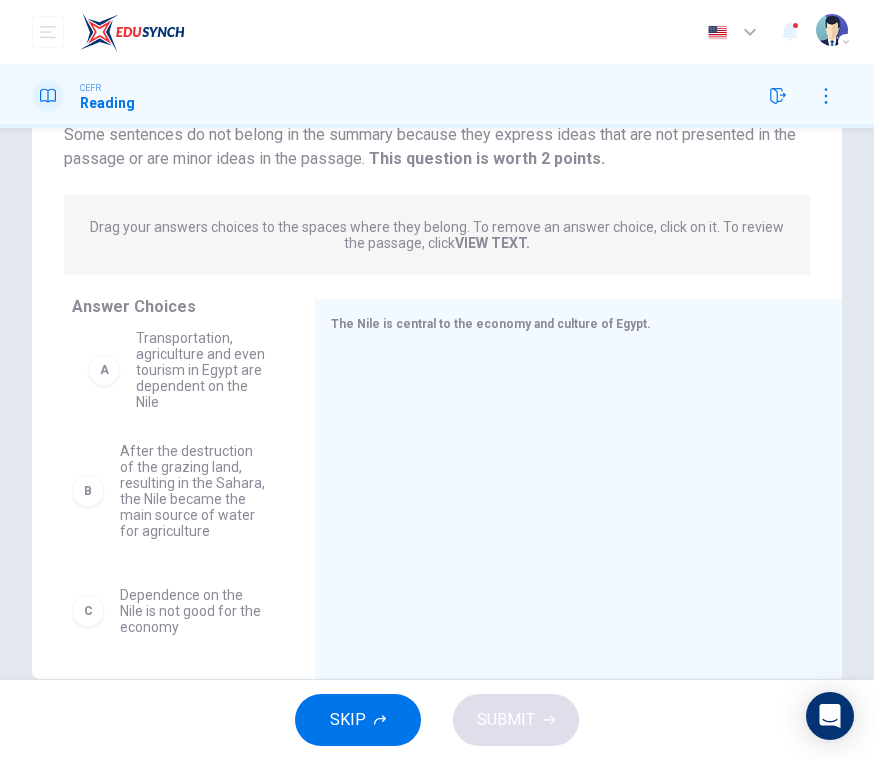 scroll, scrollTop: 205, scrollLeft: 0, axis: vertical 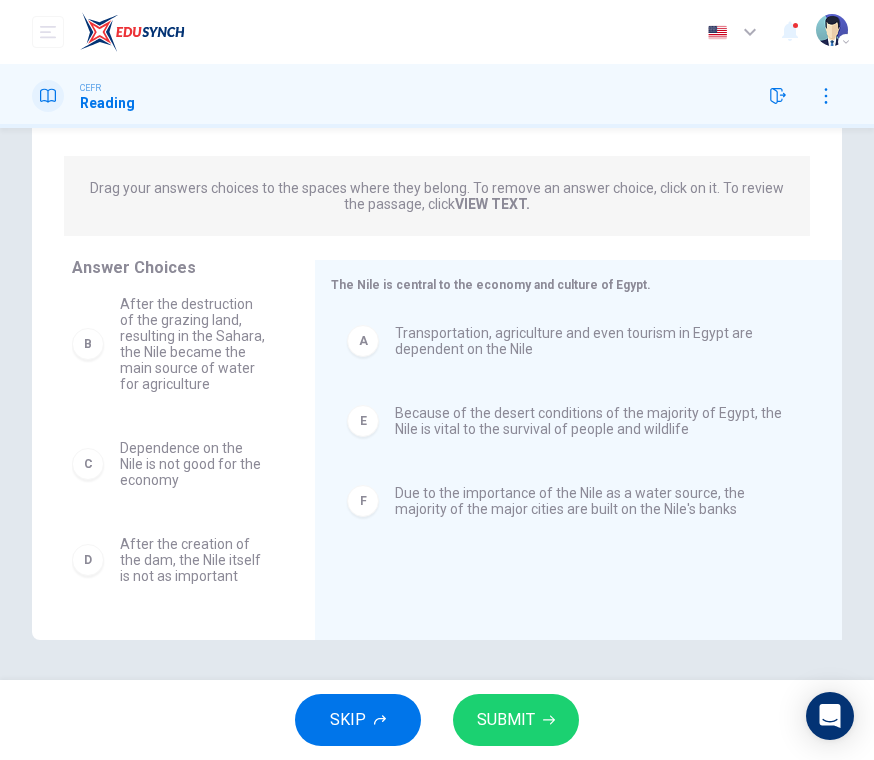 click on "SUBMIT" at bounding box center (506, 720) 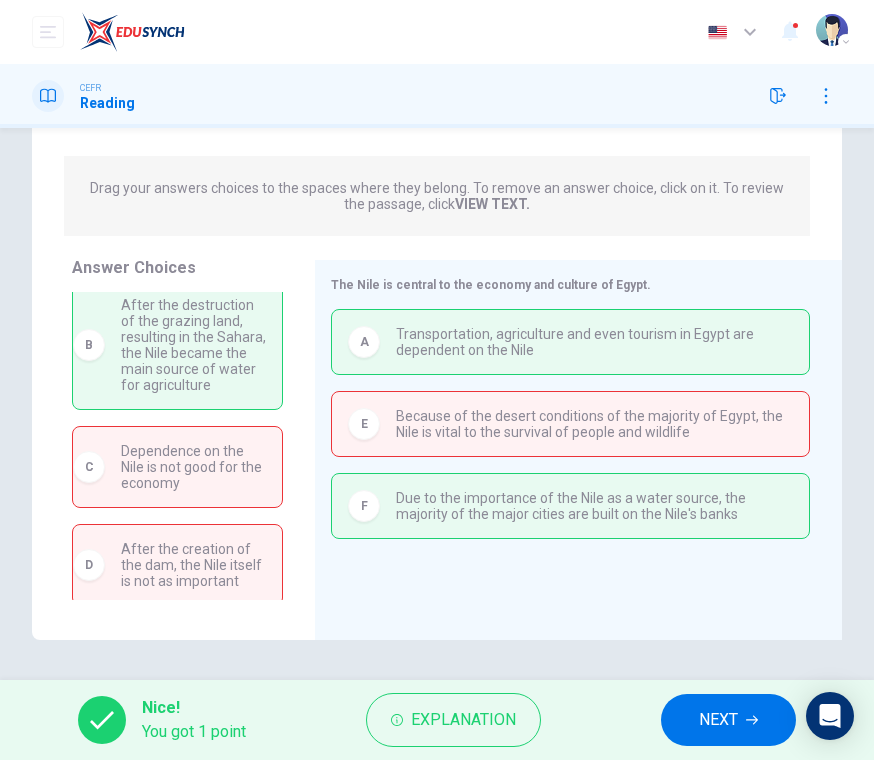 click on "NEXT" at bounding box center [718, 720] 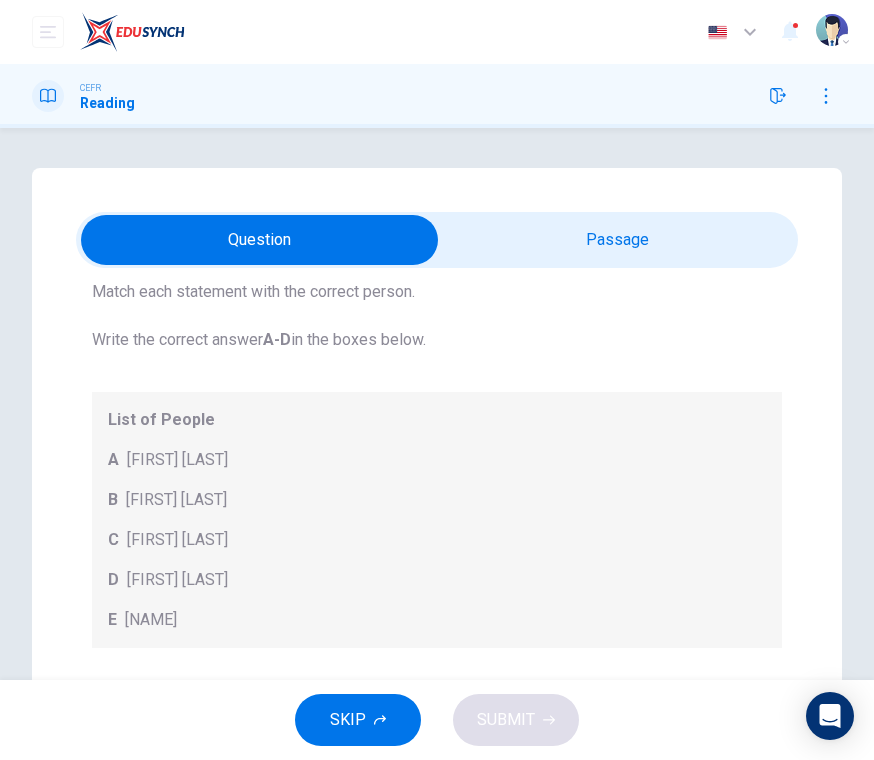 scroll, scrollTop: 76, scrollLeft: 0, axis: vertical 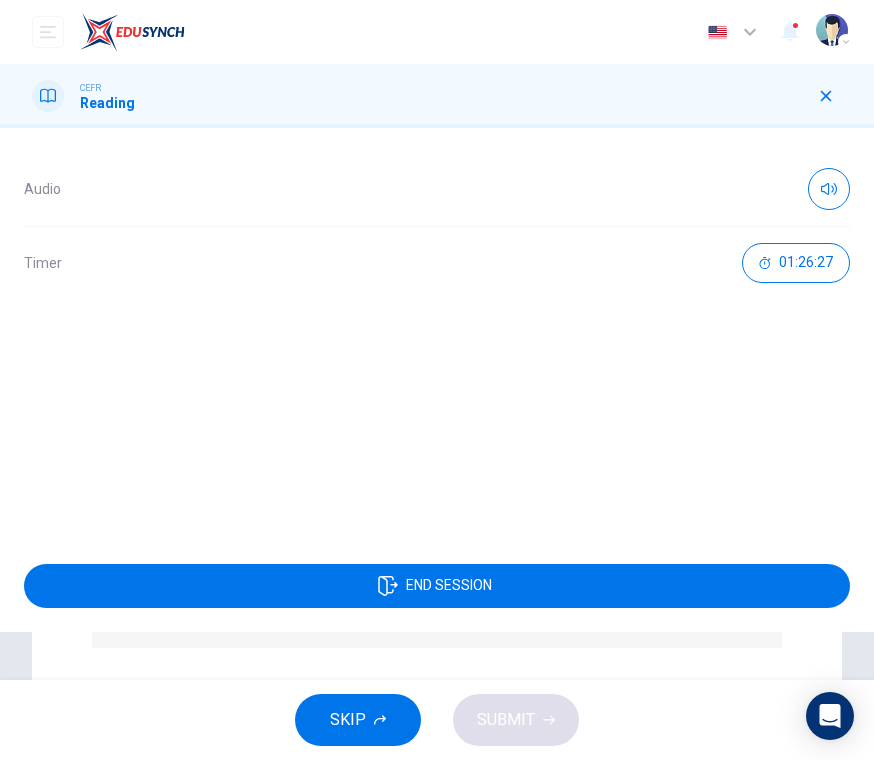 click 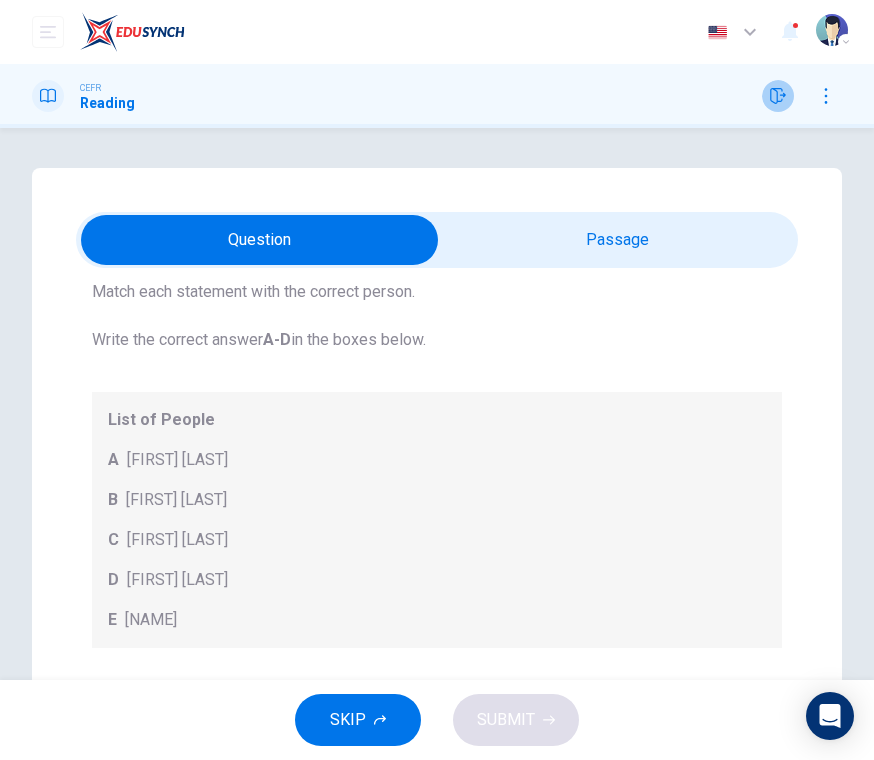 click at bounding box center [778, 96] 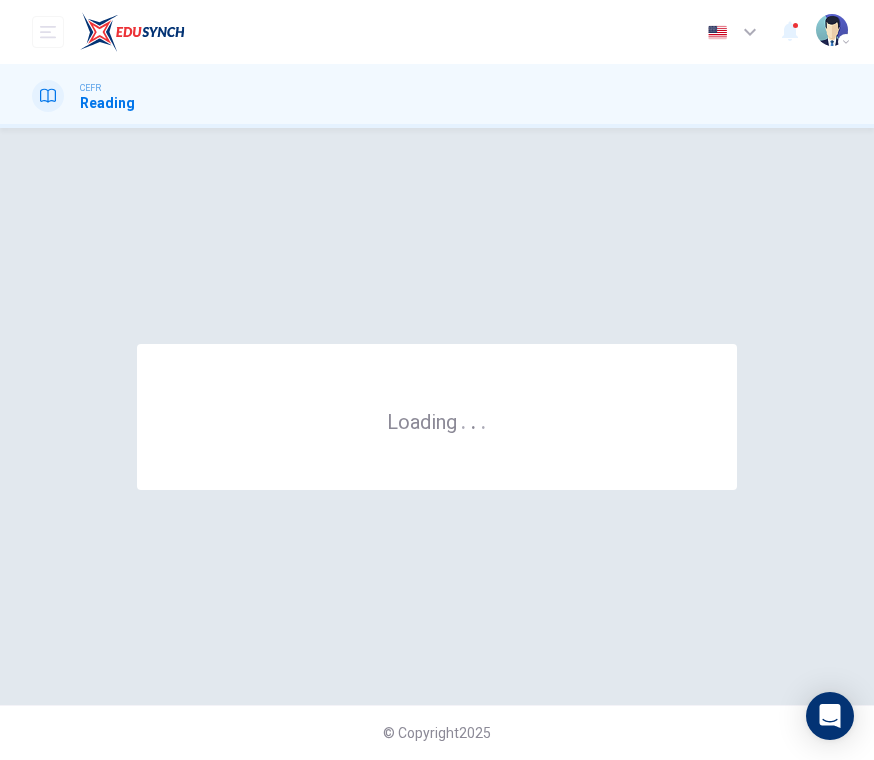 scroll, scrollTop: 0, scrollLeft: 0, axis: both 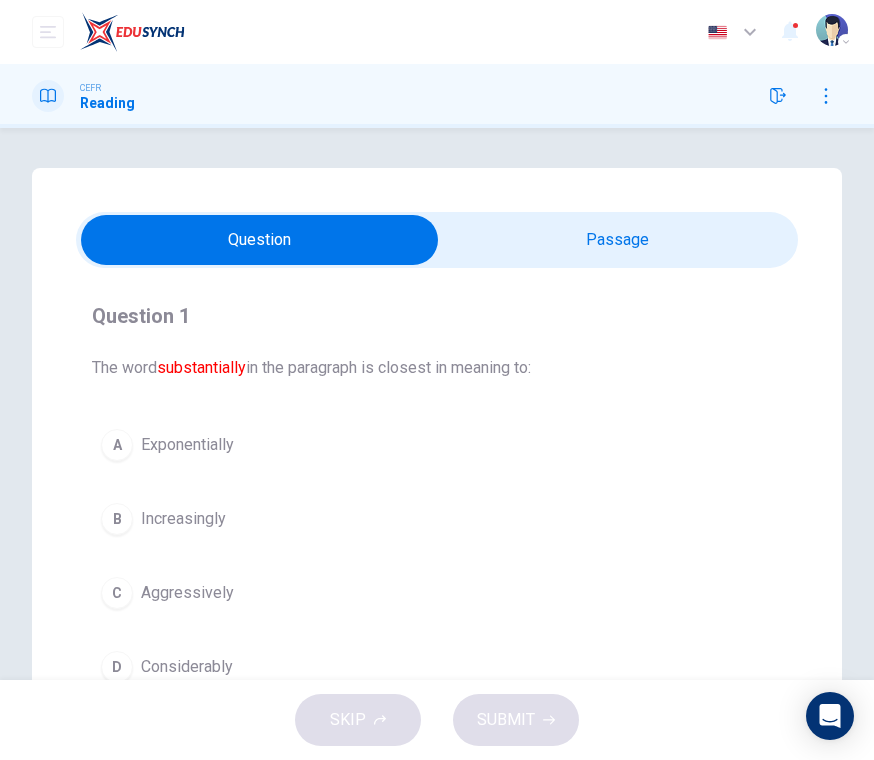 click at bounding box center [48, 96] 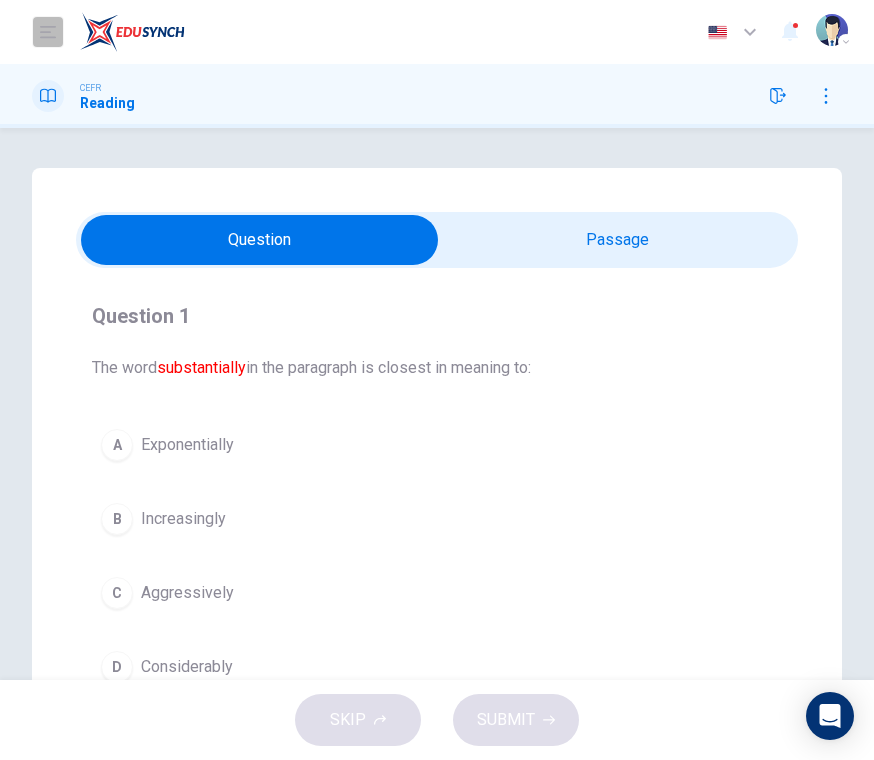 click at bounding box center [48, 32] 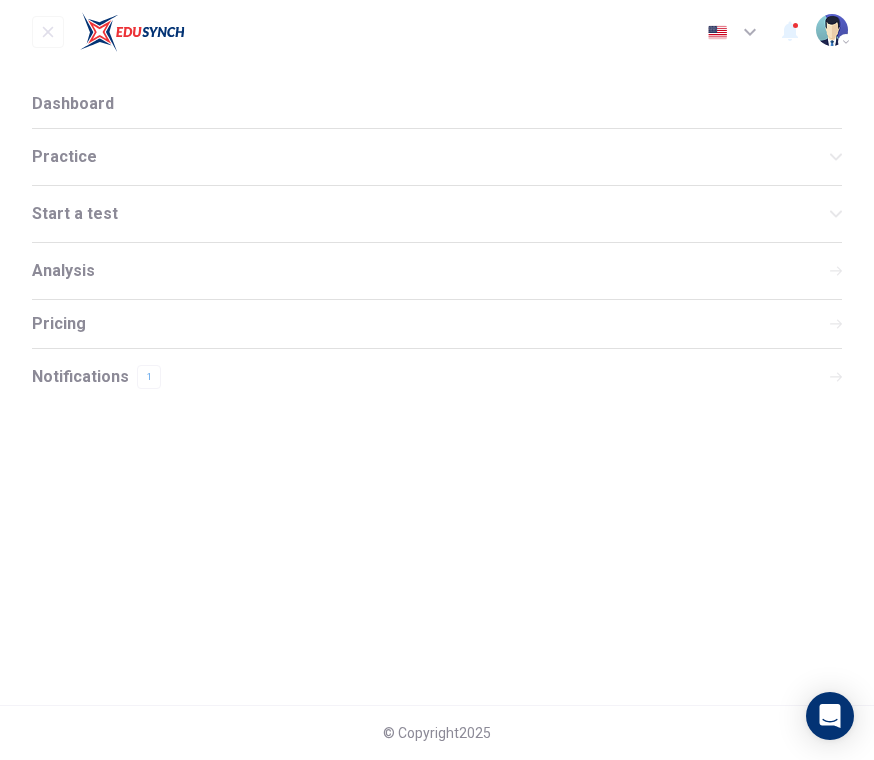 click at bounding box center [832, 30] 